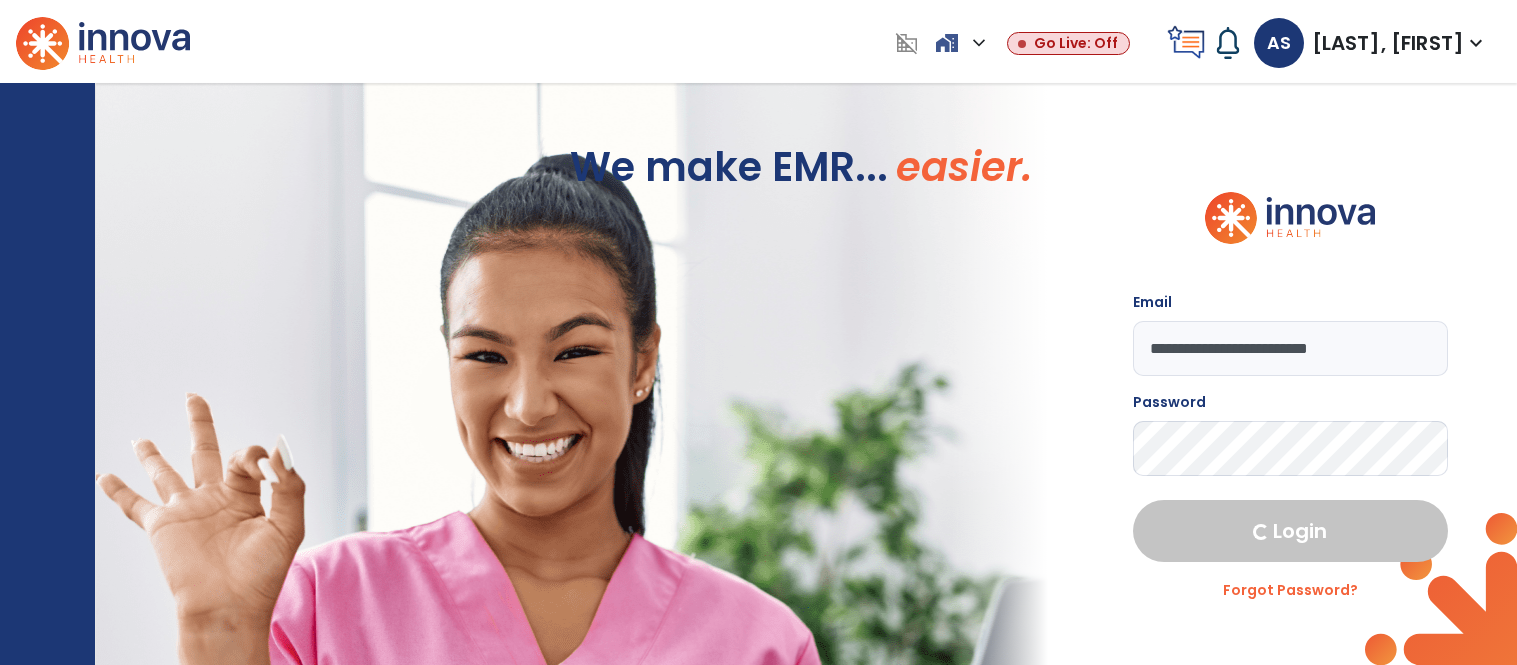 select on "****" 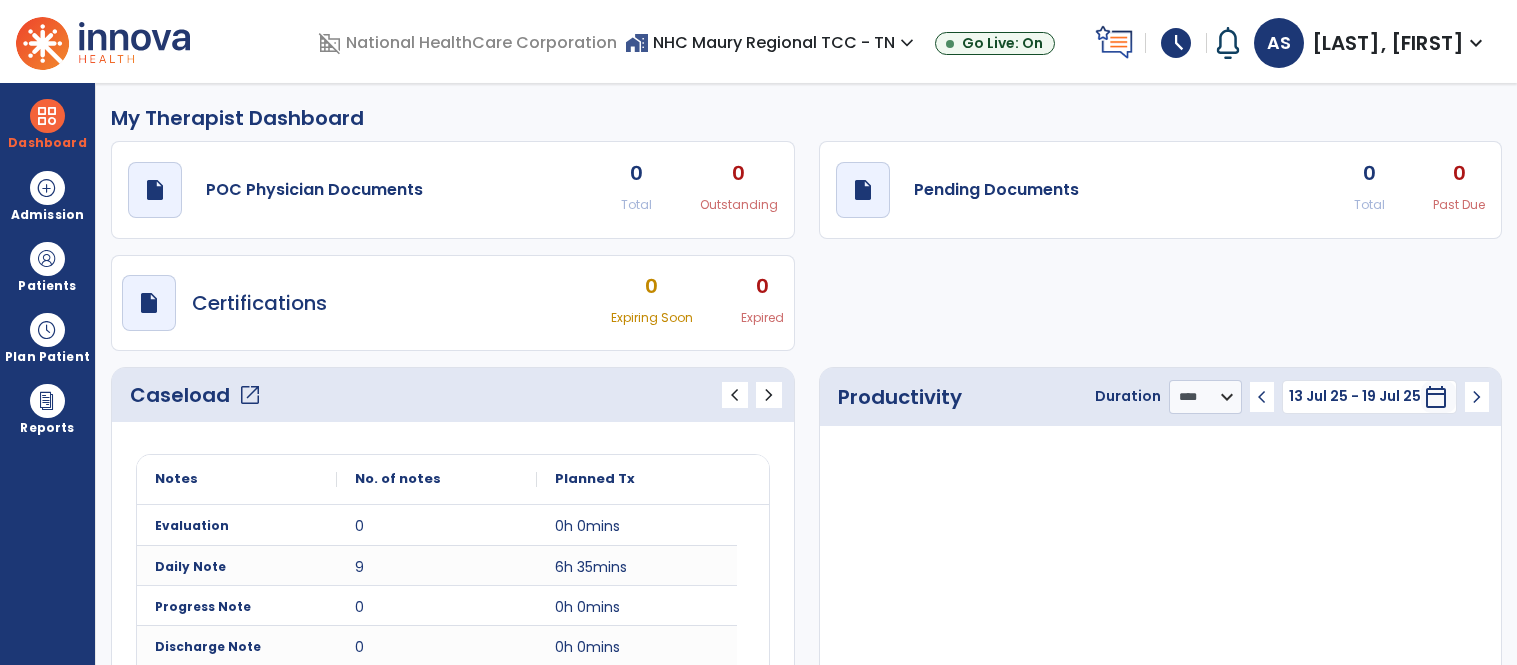 scroll, scrollTop: 0, scrollLeft: 0, axis: both 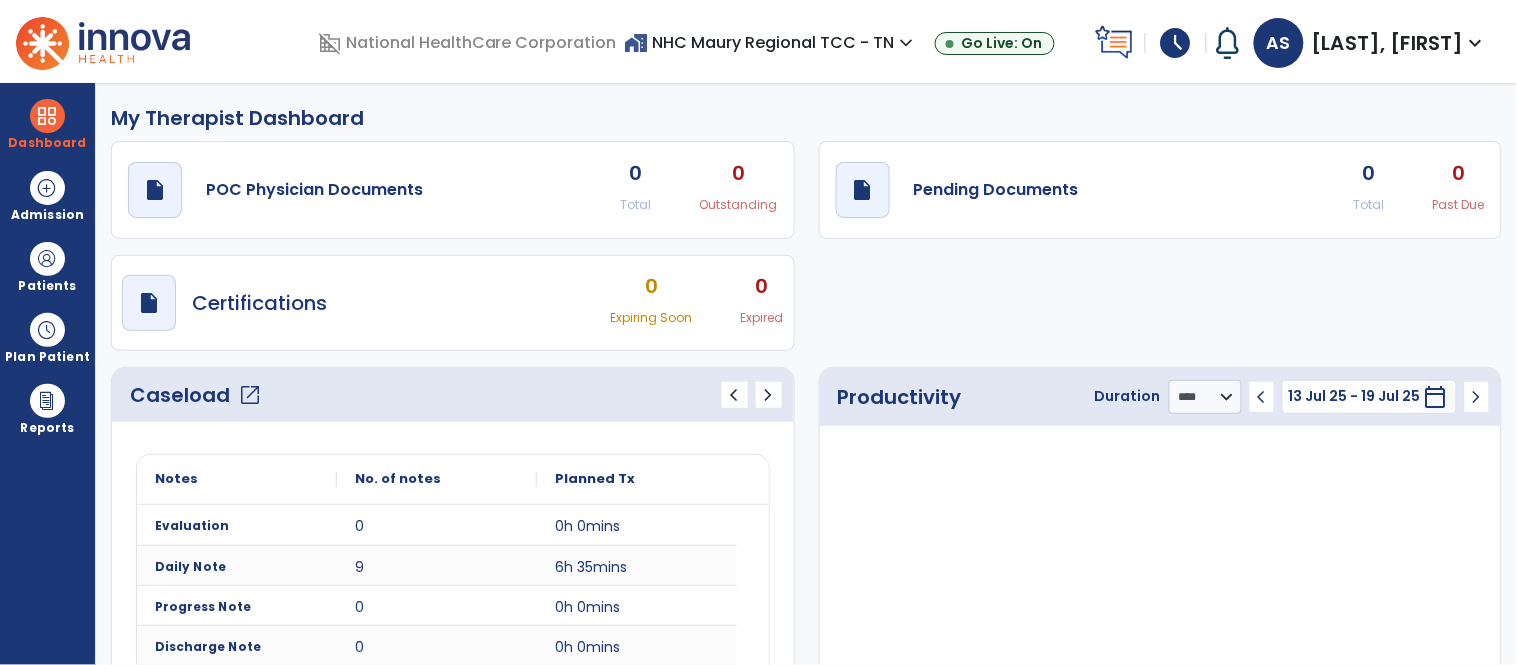 click on "open_in_new" 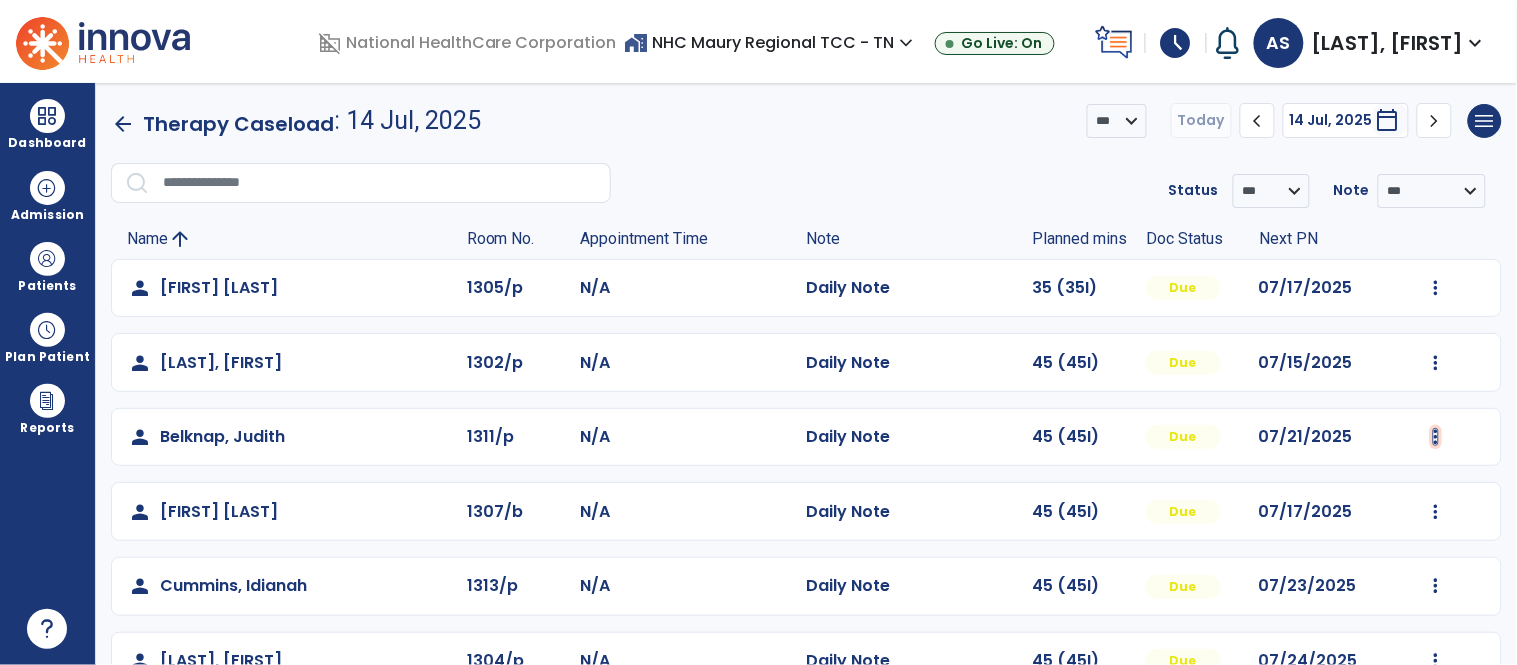 click at bounding box center (1436, 288) 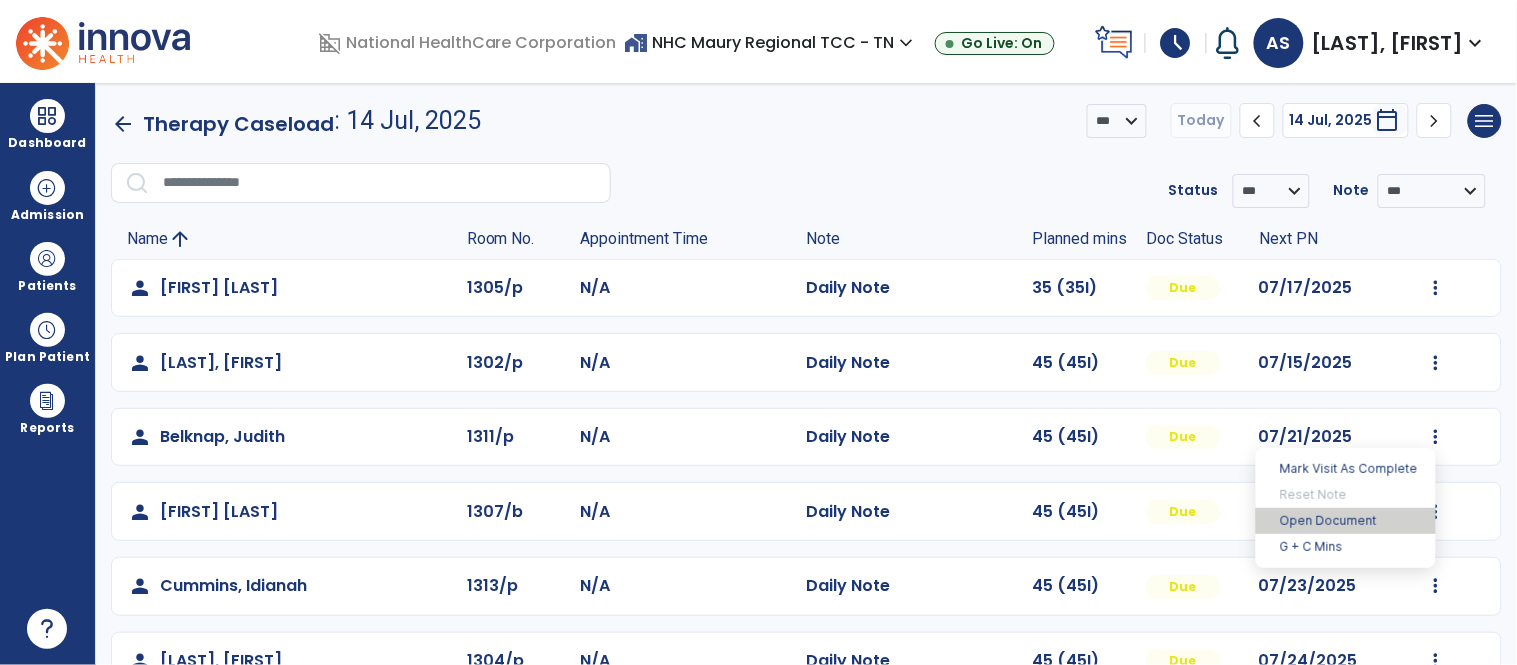 click on "Open Document" at bounding box center [1346, 521] 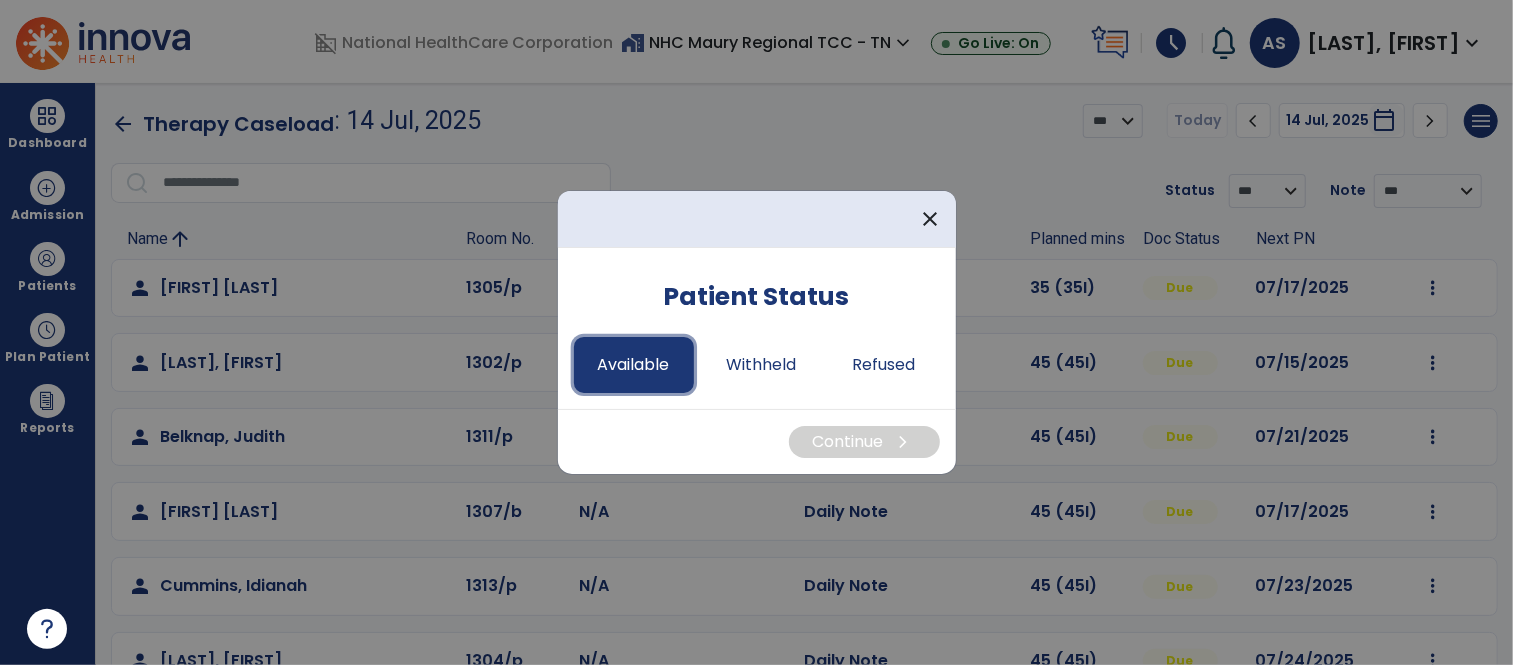 click on "Available" at bounding box center [634, 365] 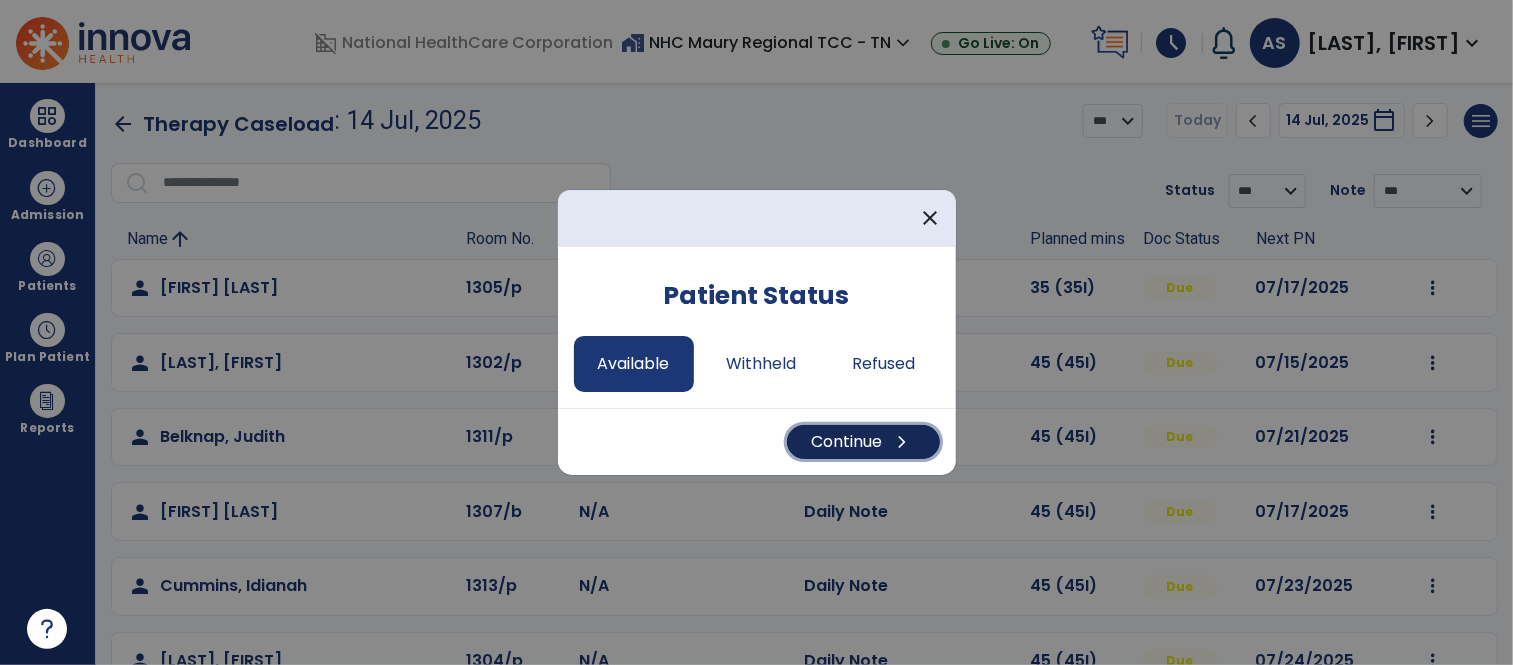 click on "Continue   chevron_right" at bounding box center (863, 442) 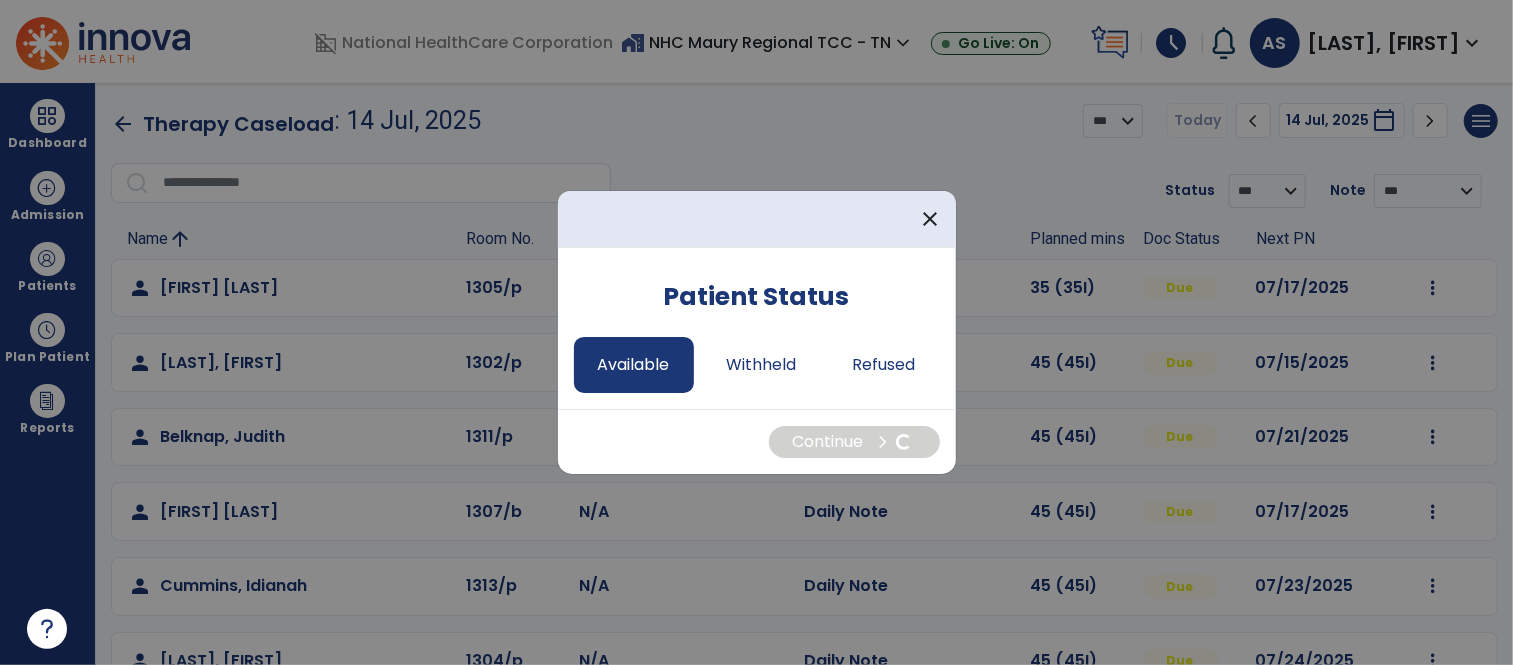 select on "*" 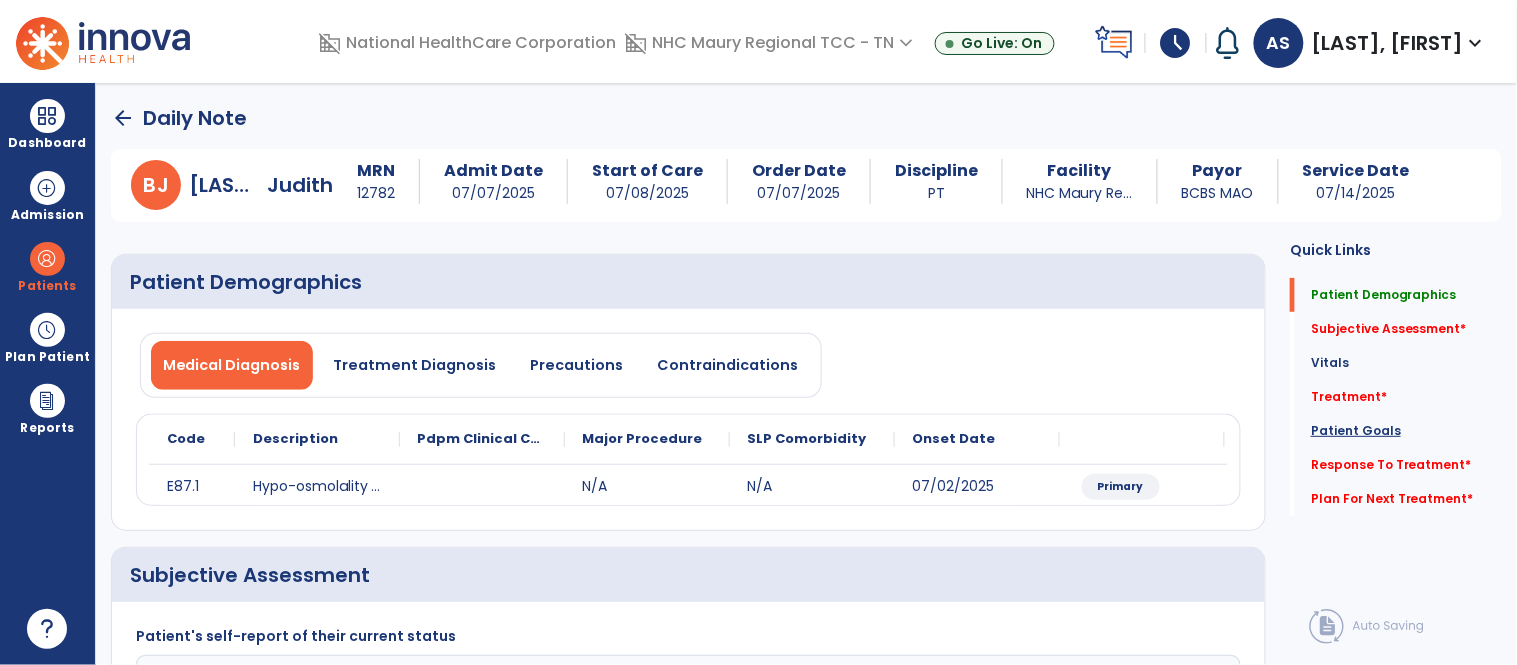click on "Patient Goals" 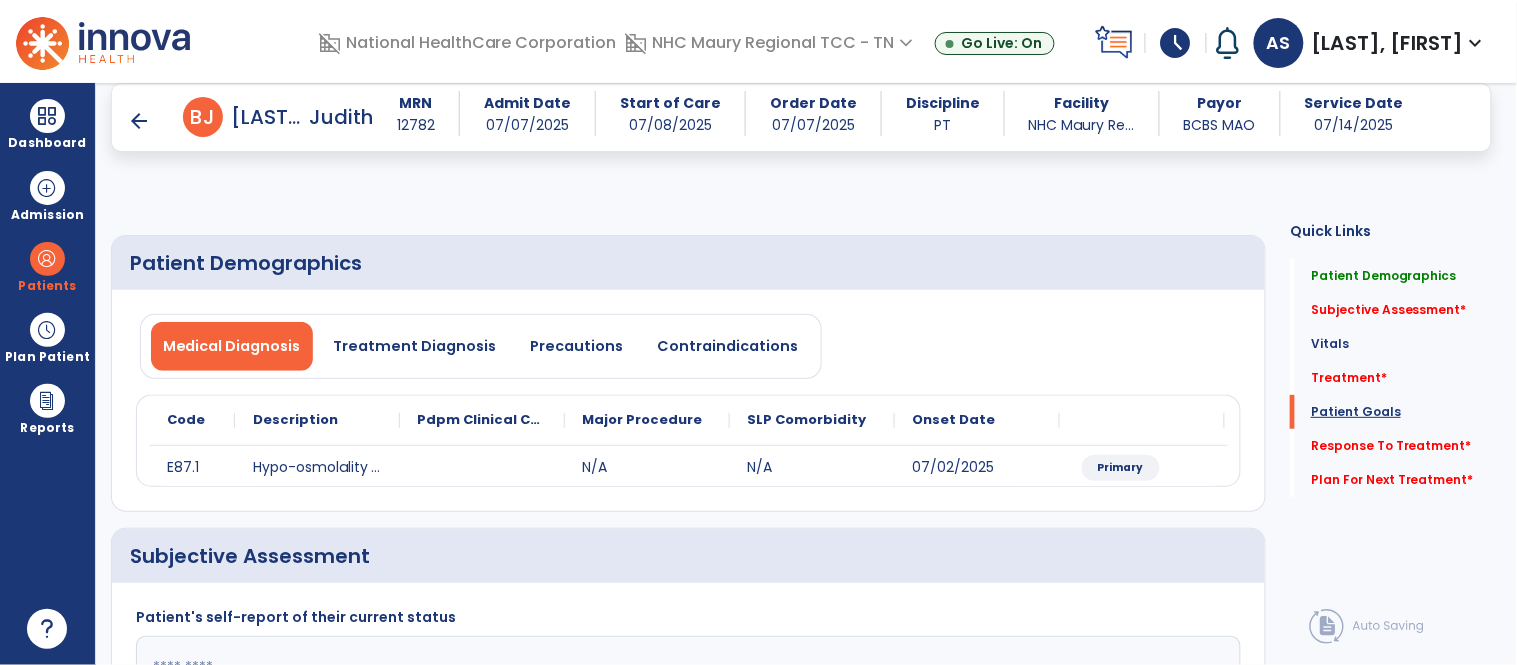 scroll, scrollTop: 1756, scrollLeft: 0, axis: vertical 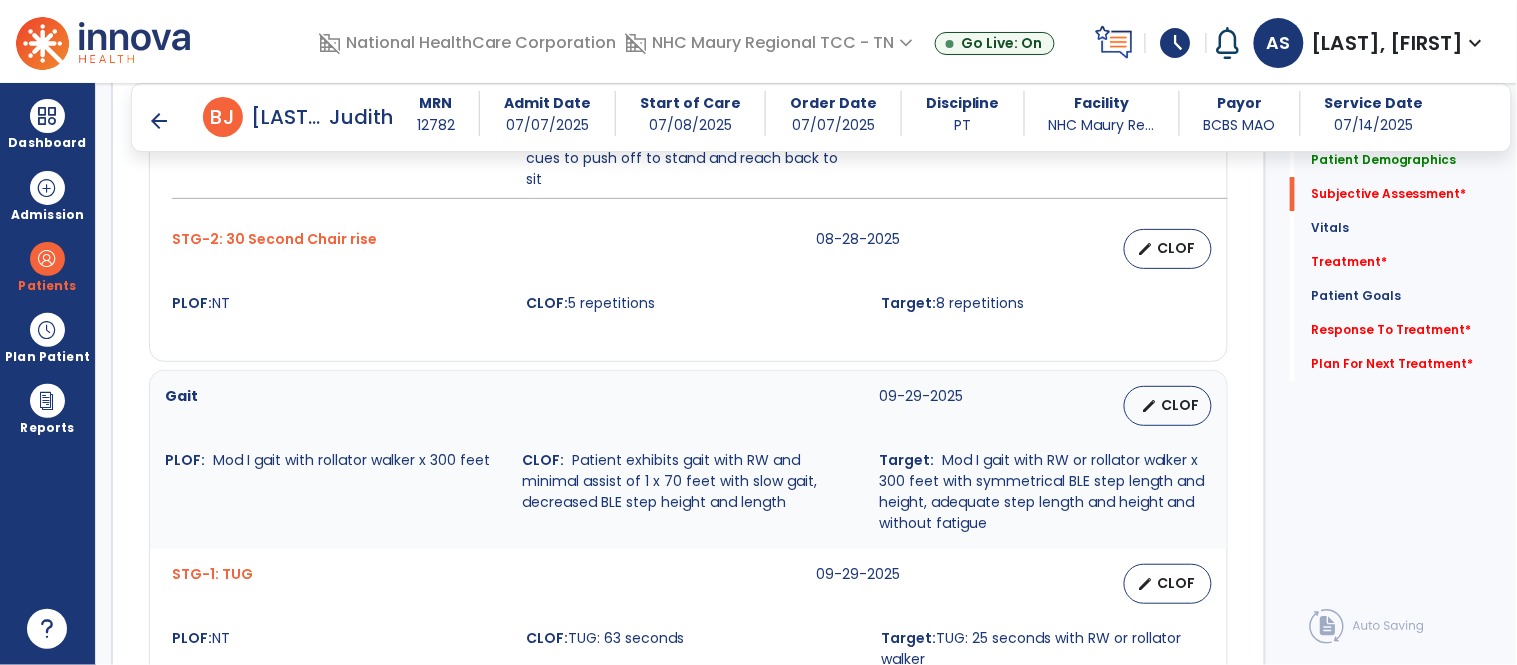 click on "STG-2: 30 Second Chair rise" at bounding box center [482, 249] 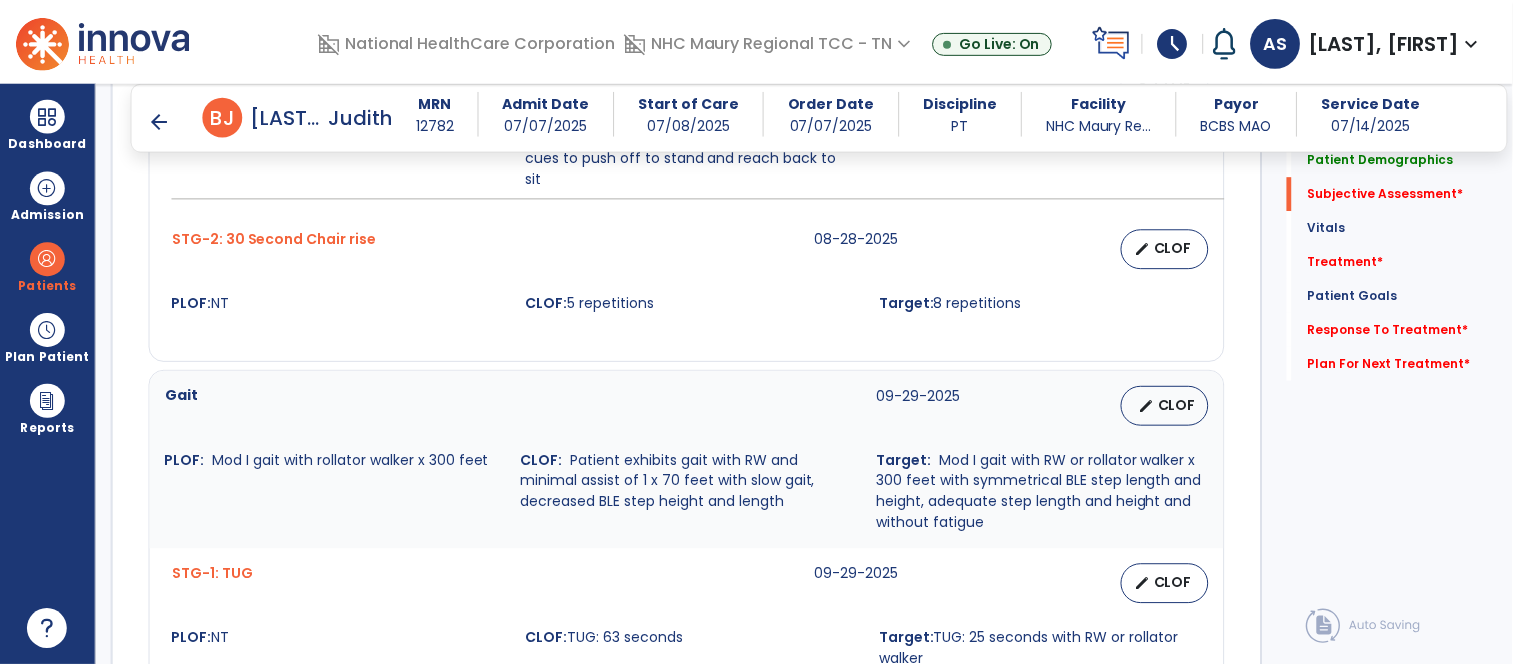 scroll, scrollTop: 1623, scrollLeft: 0, axis: vertical 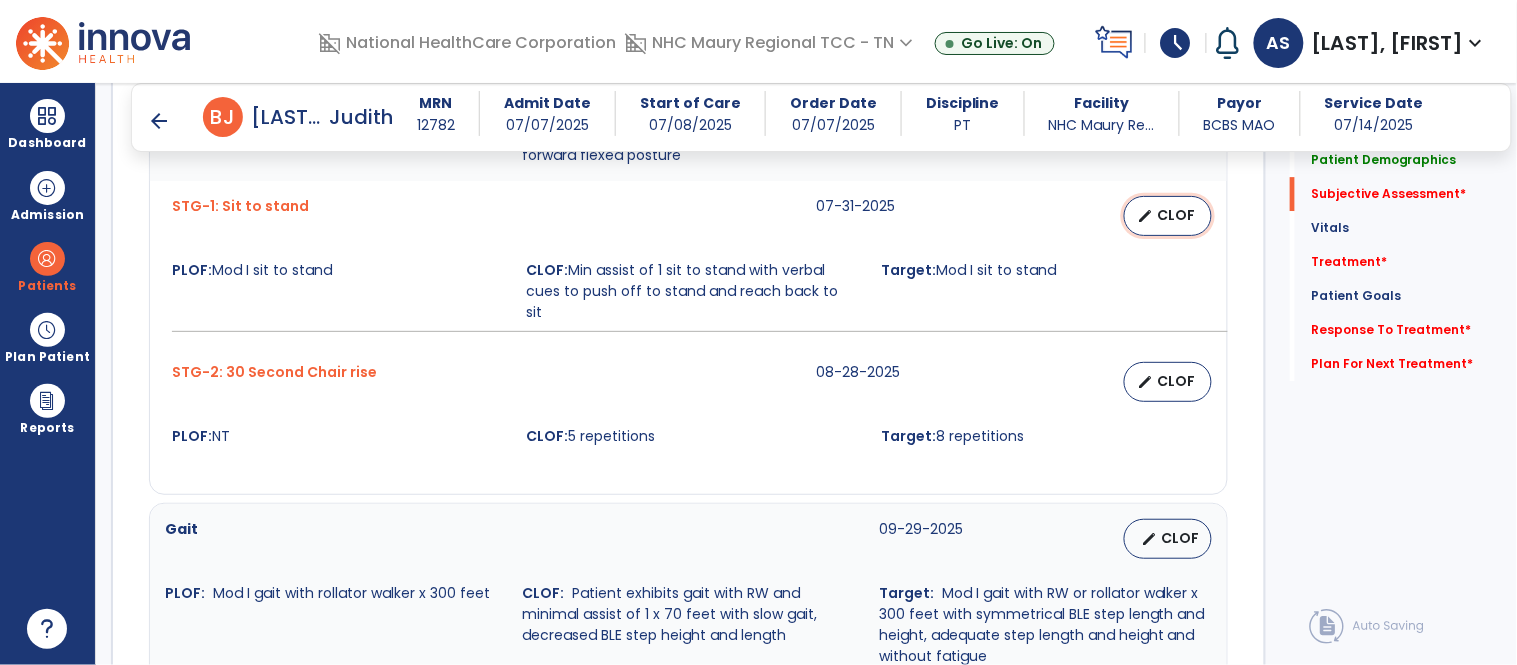 click on "CLOF" at bounding box center (1176, 215) 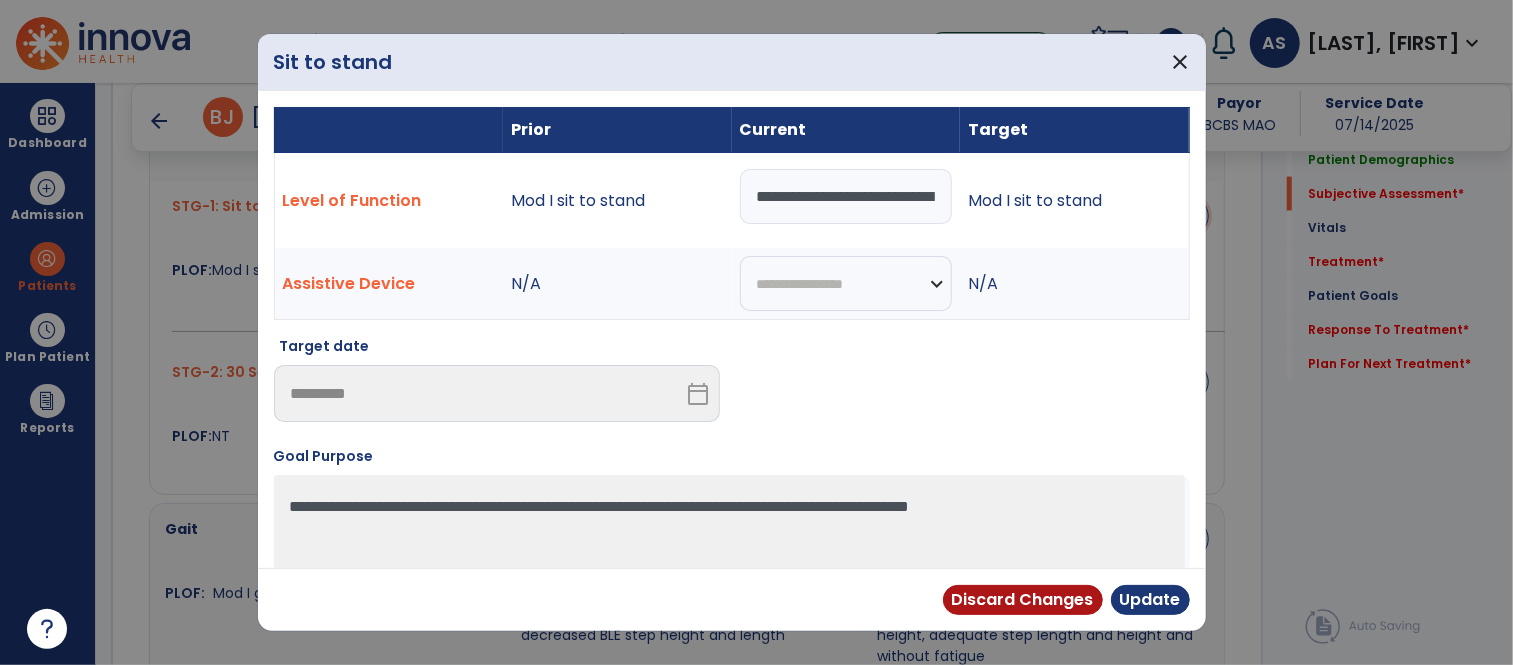 scroll, scrollTop: 1623, scrollLeft: 0, axis: vertical 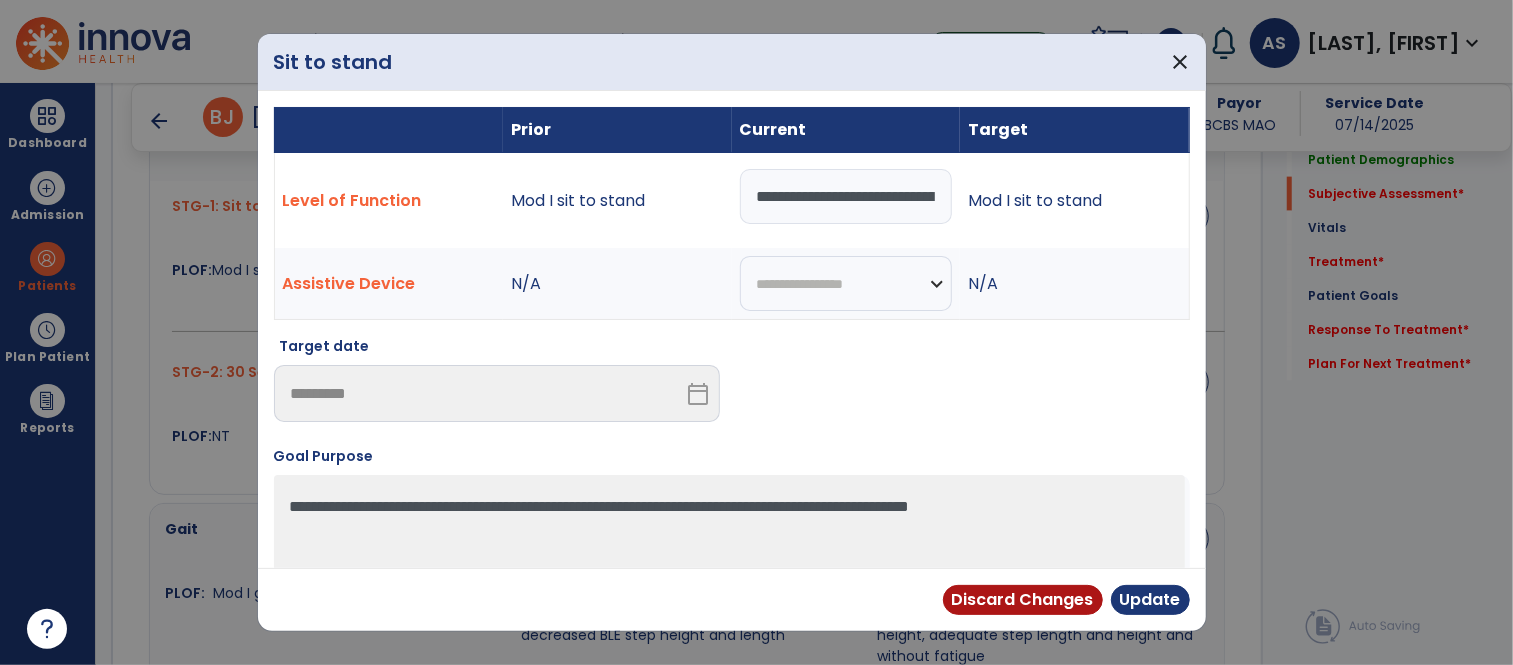 click on "**********" at bounding box center (846, 196) 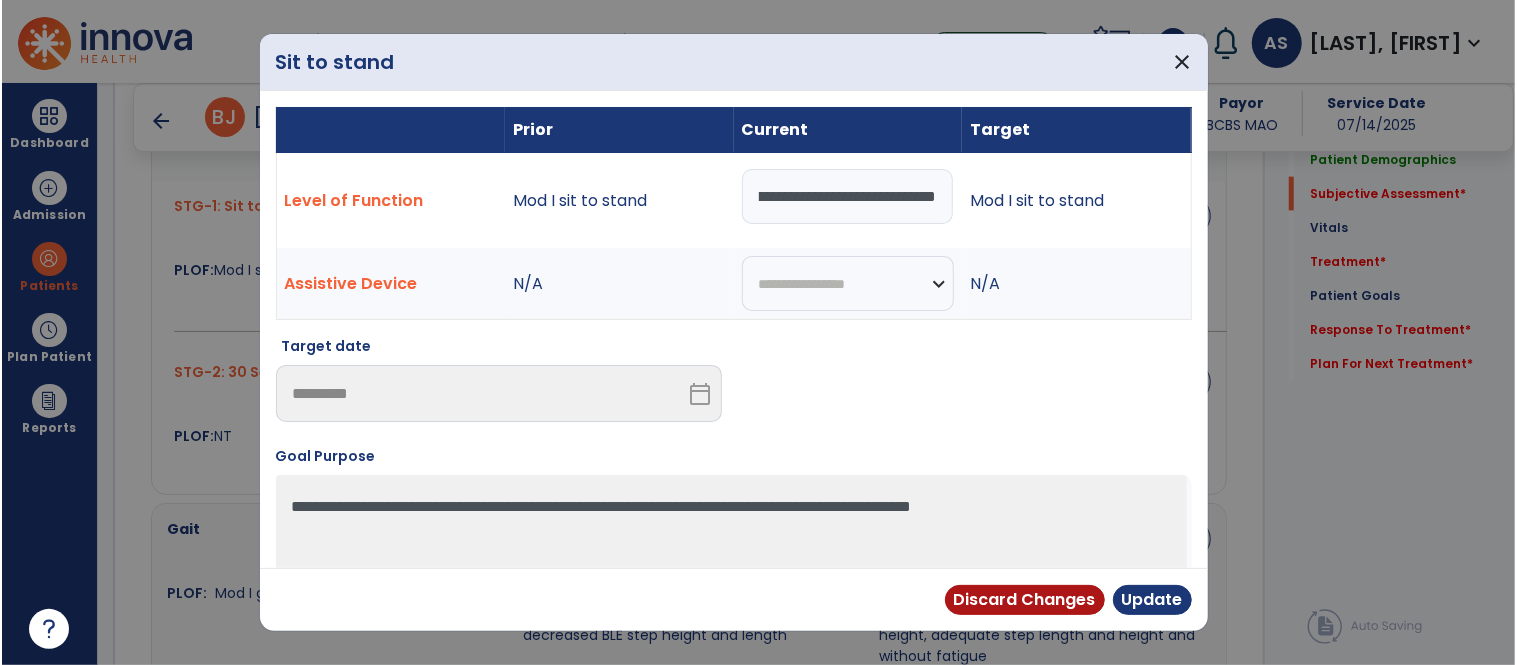 scroll, scrollTop: 0, scrollLeft: 0, axis: both 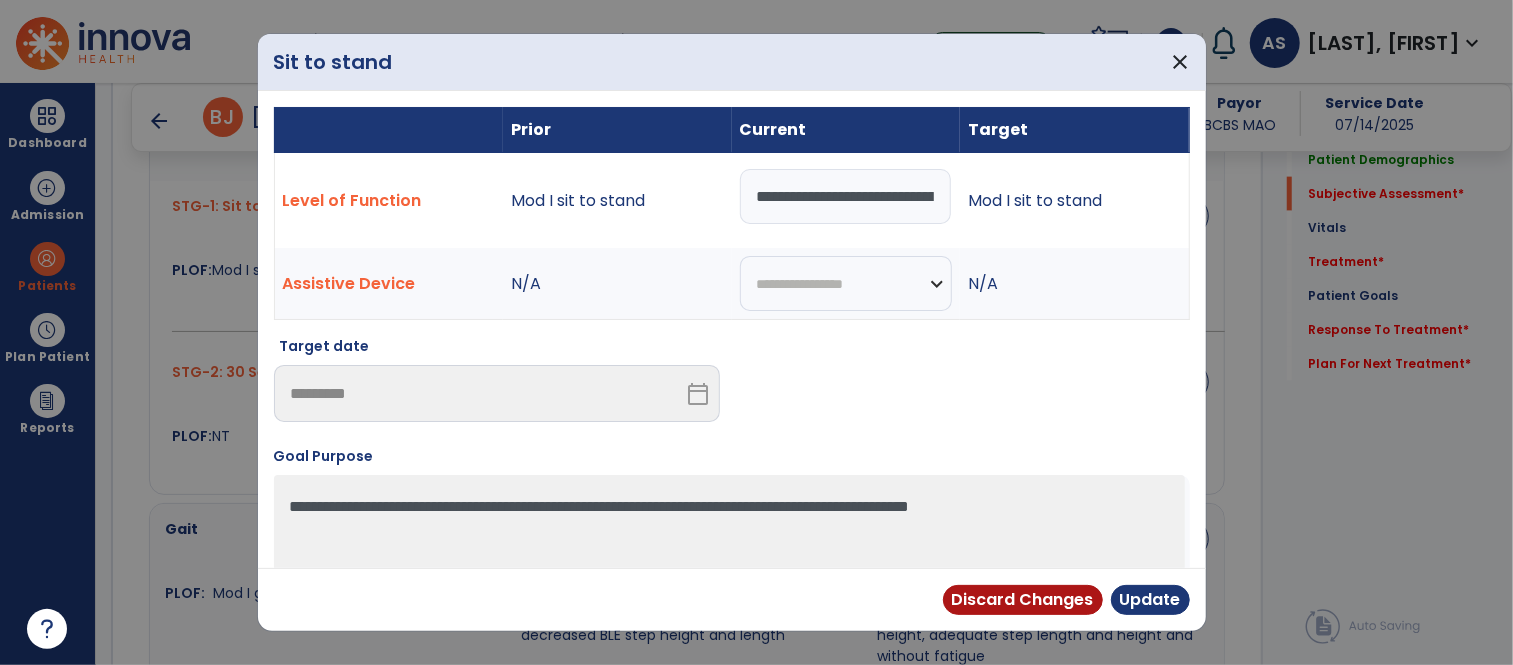 type on "**********" 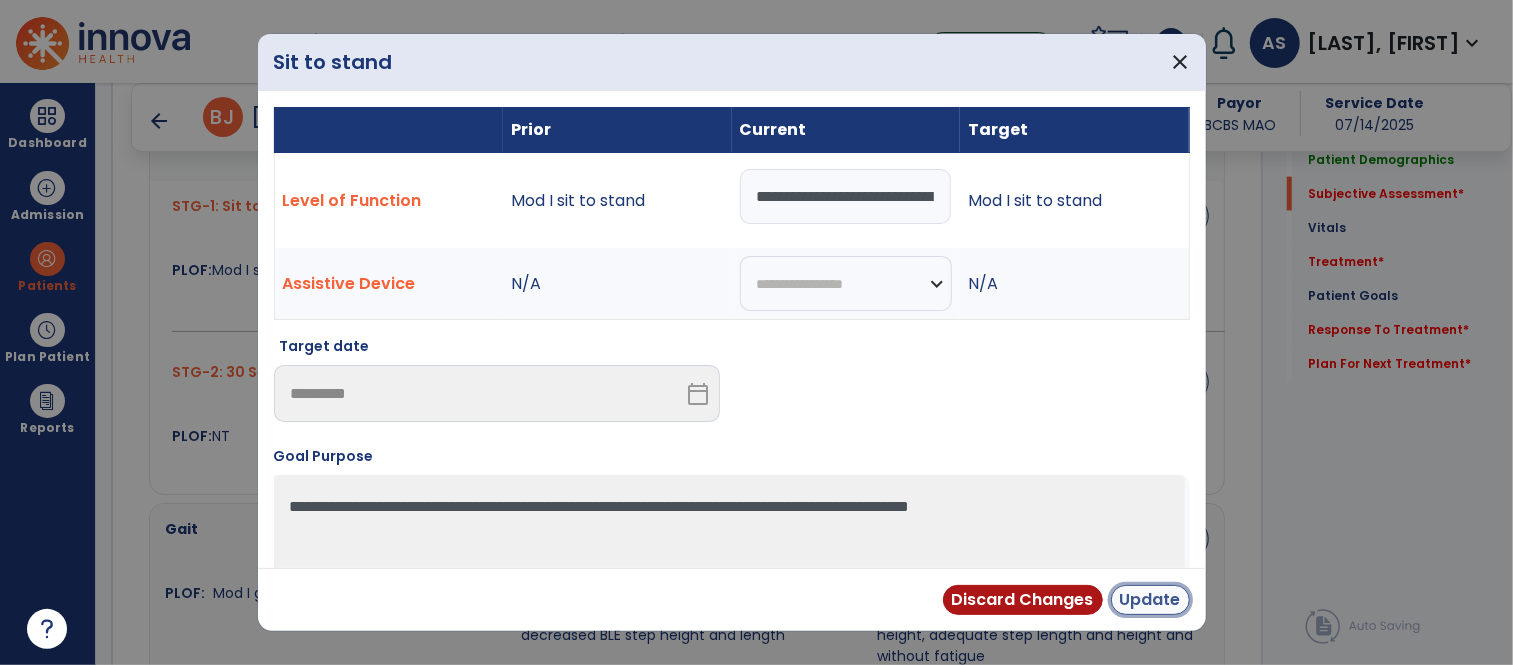 click on "Update" at bounding box center [1150, 600] 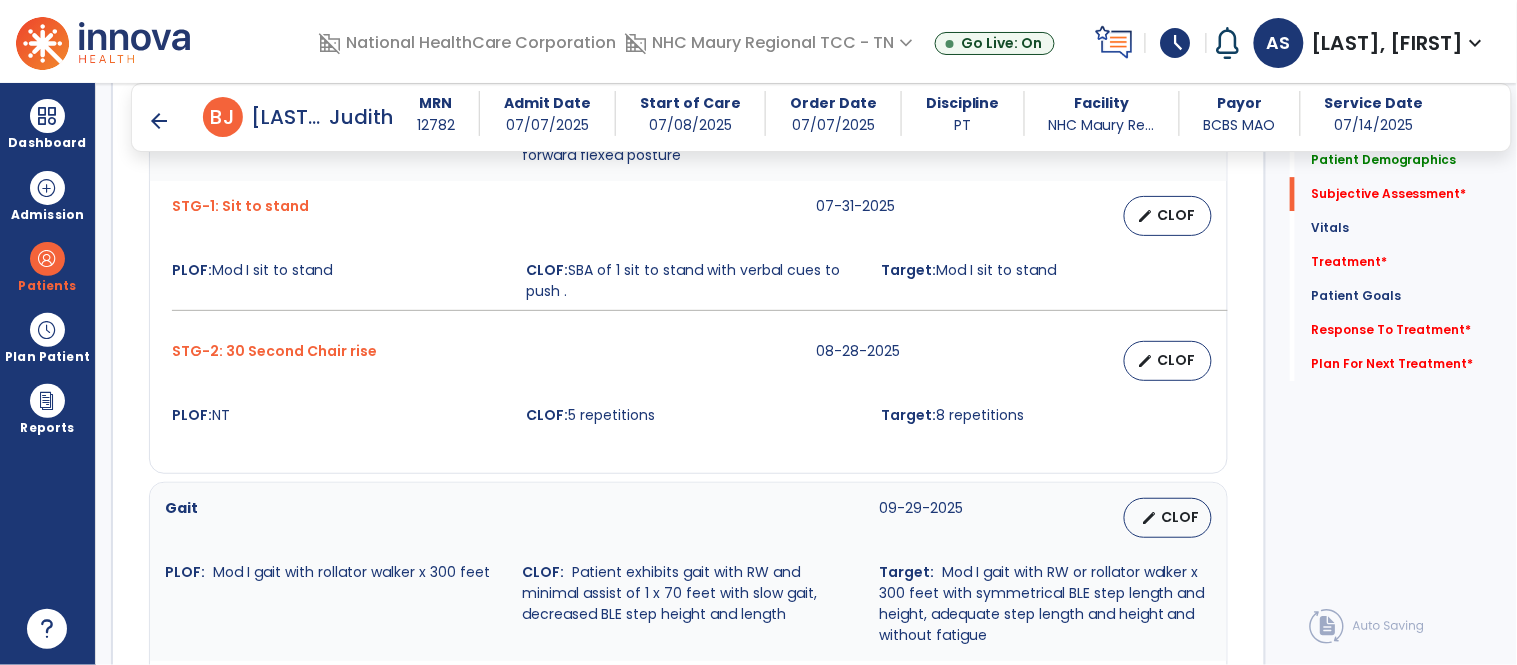 click on "Gait" at bounding box center [510, 518] 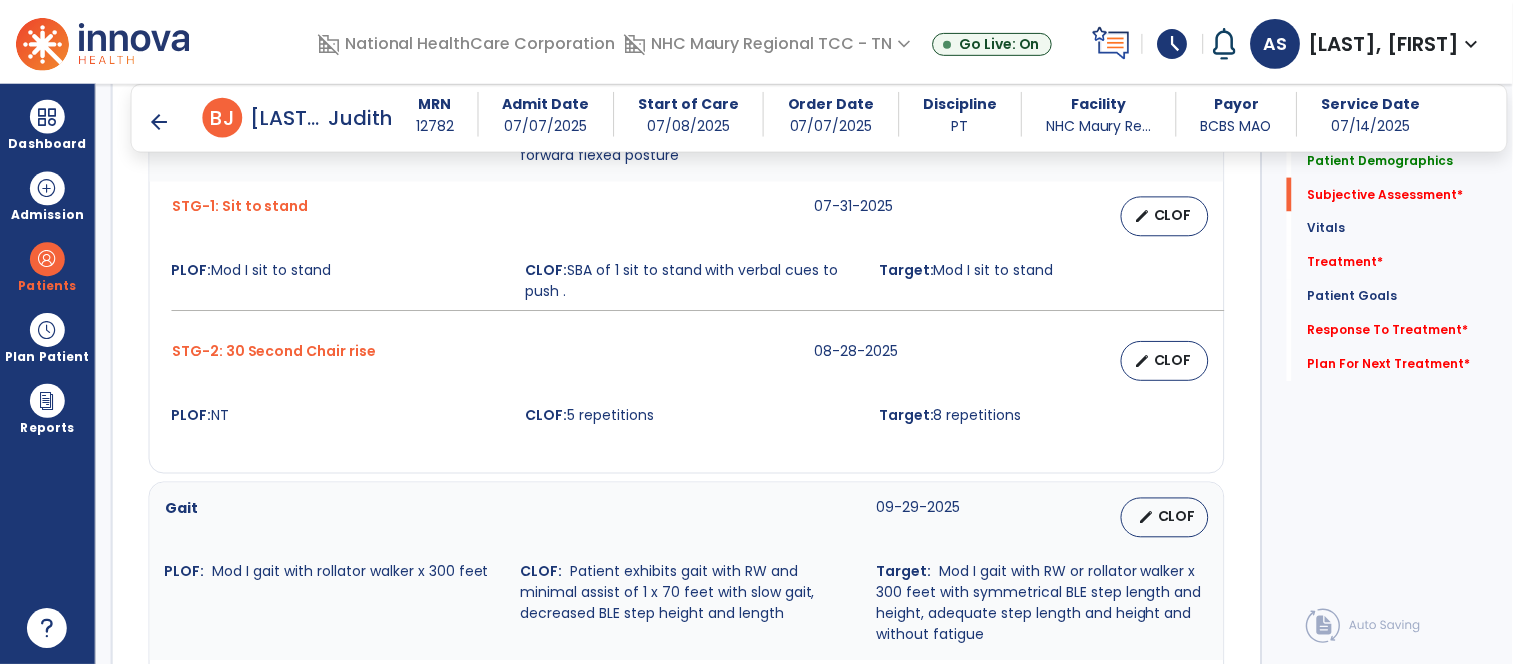 scroll, scrollTop: 1756, scrollLeft: 0, axis: vertical 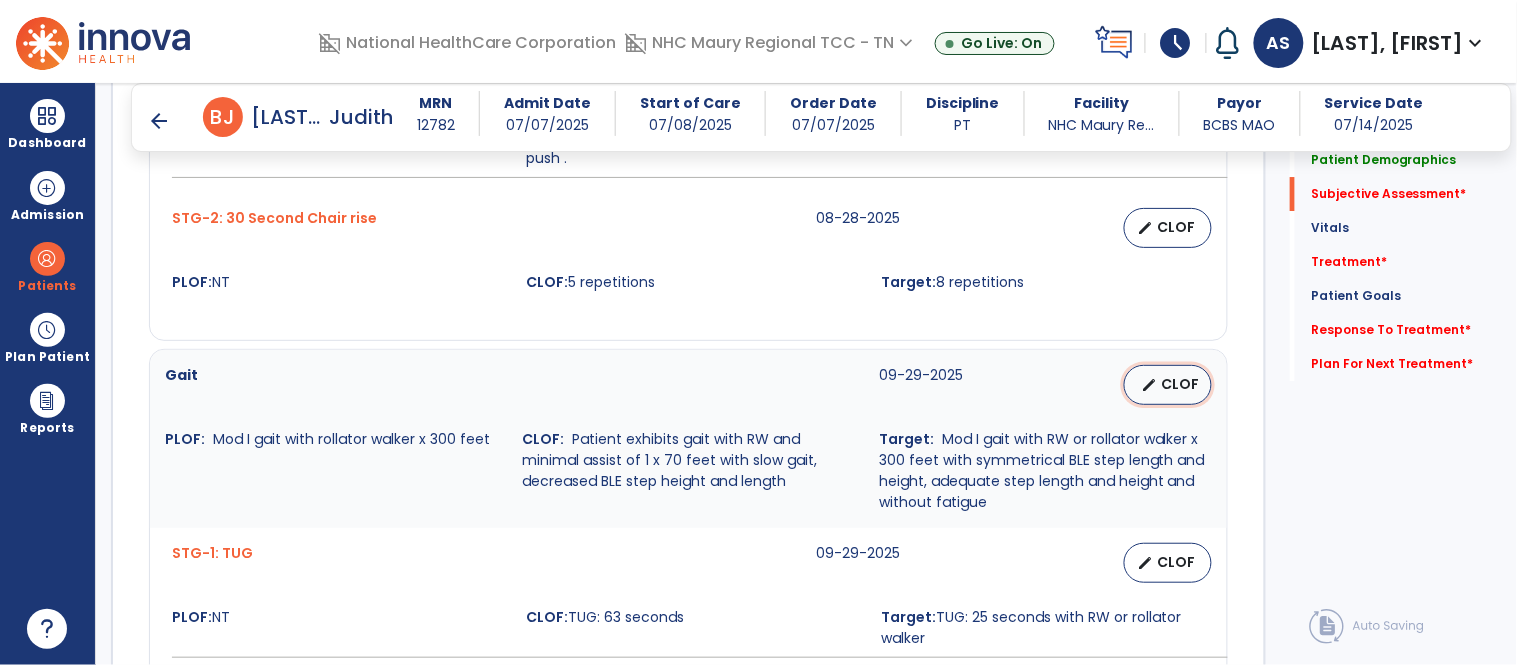 click on "CLOF" at bounding box center [1180, 384] 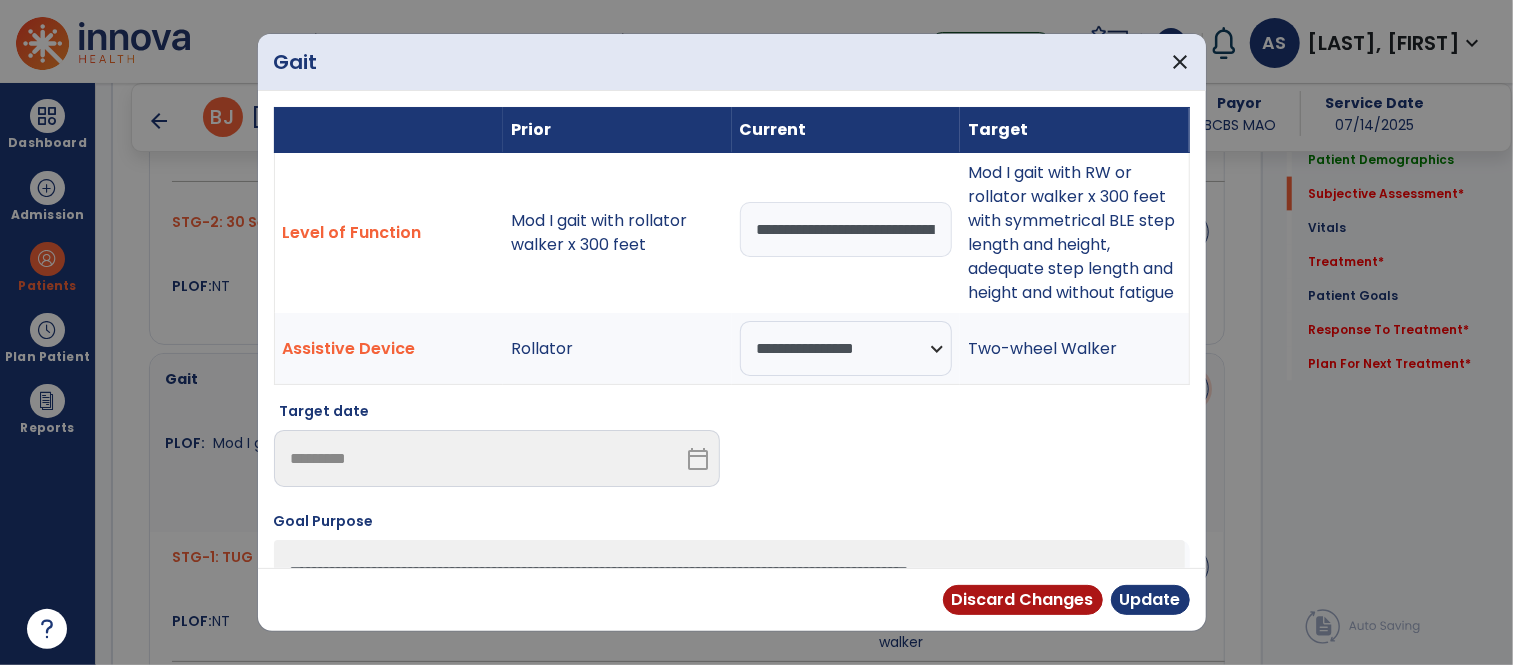 scroll, scrollTop: 1760, scrollLeft: 0, axis: vertical 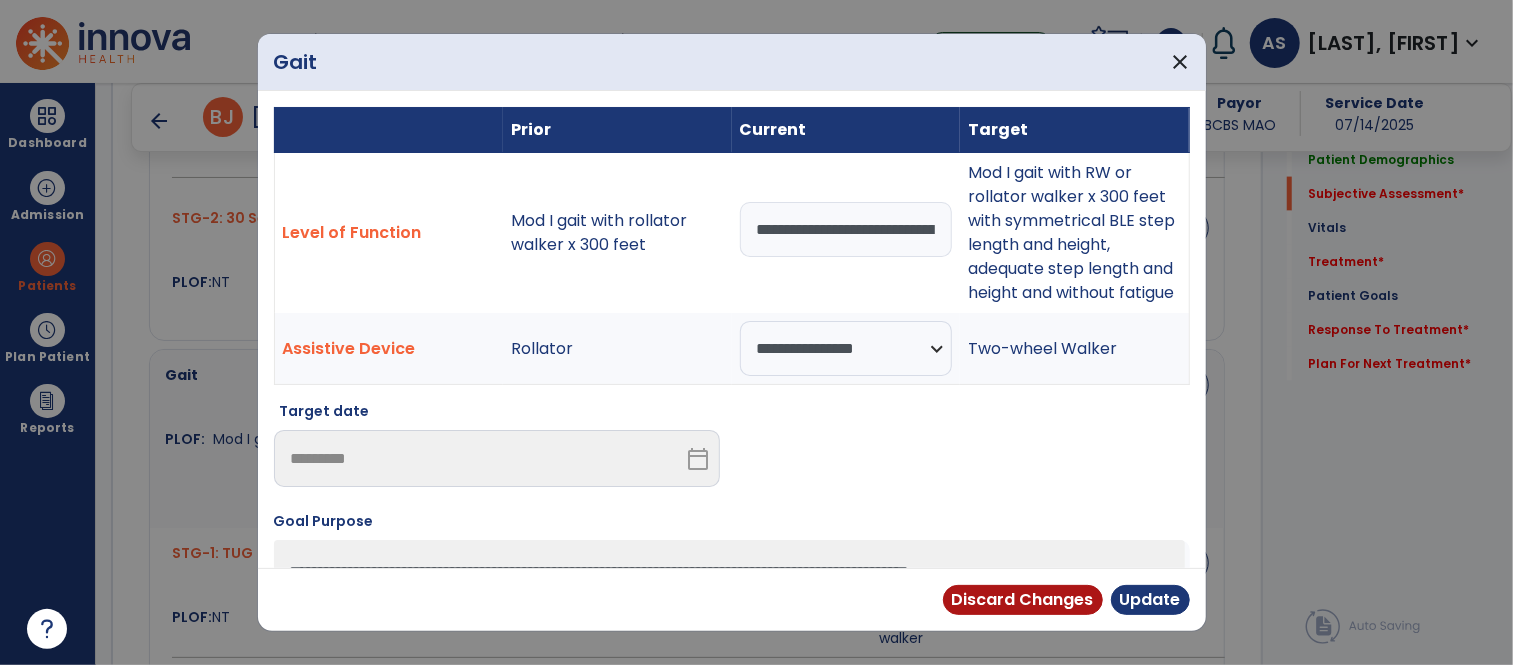 click on "**********" at bounding box center [846, 229] 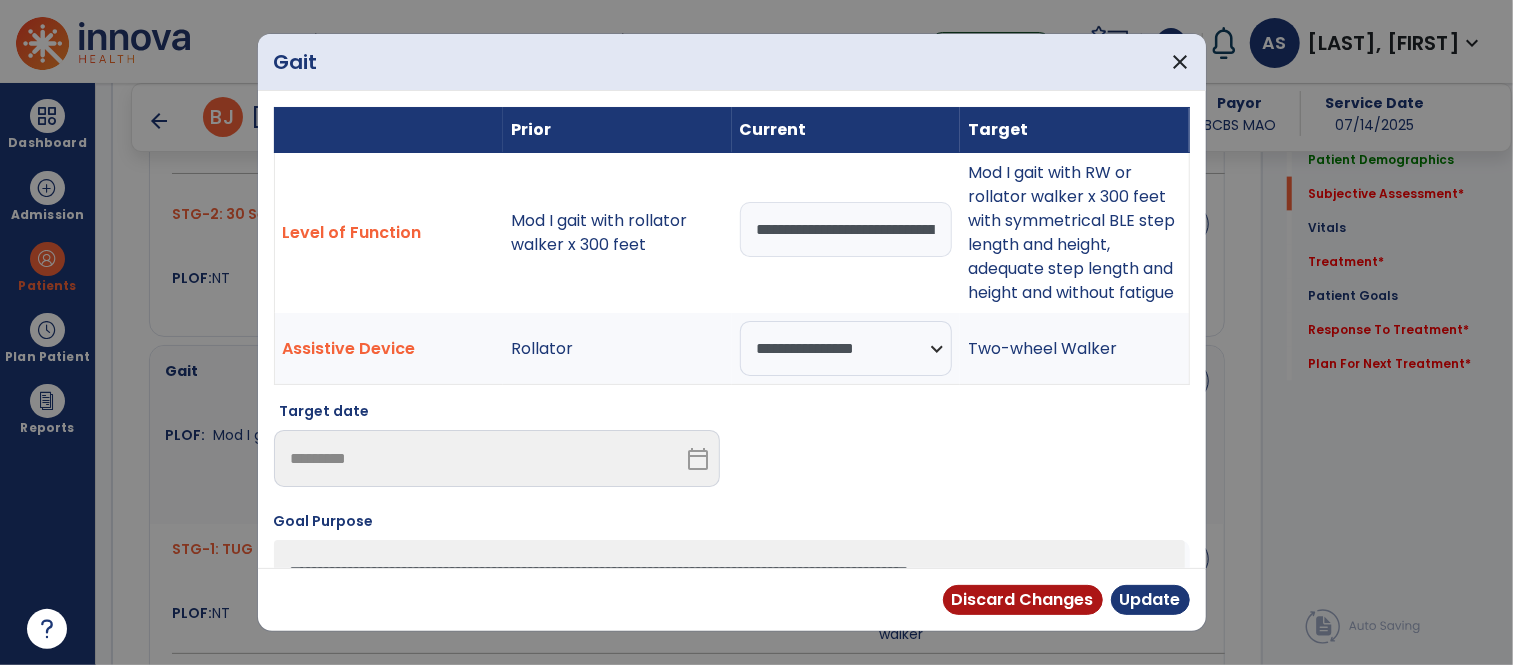 scroll, scrollTop: 1756, scrollLeft: 0, axis: vertical 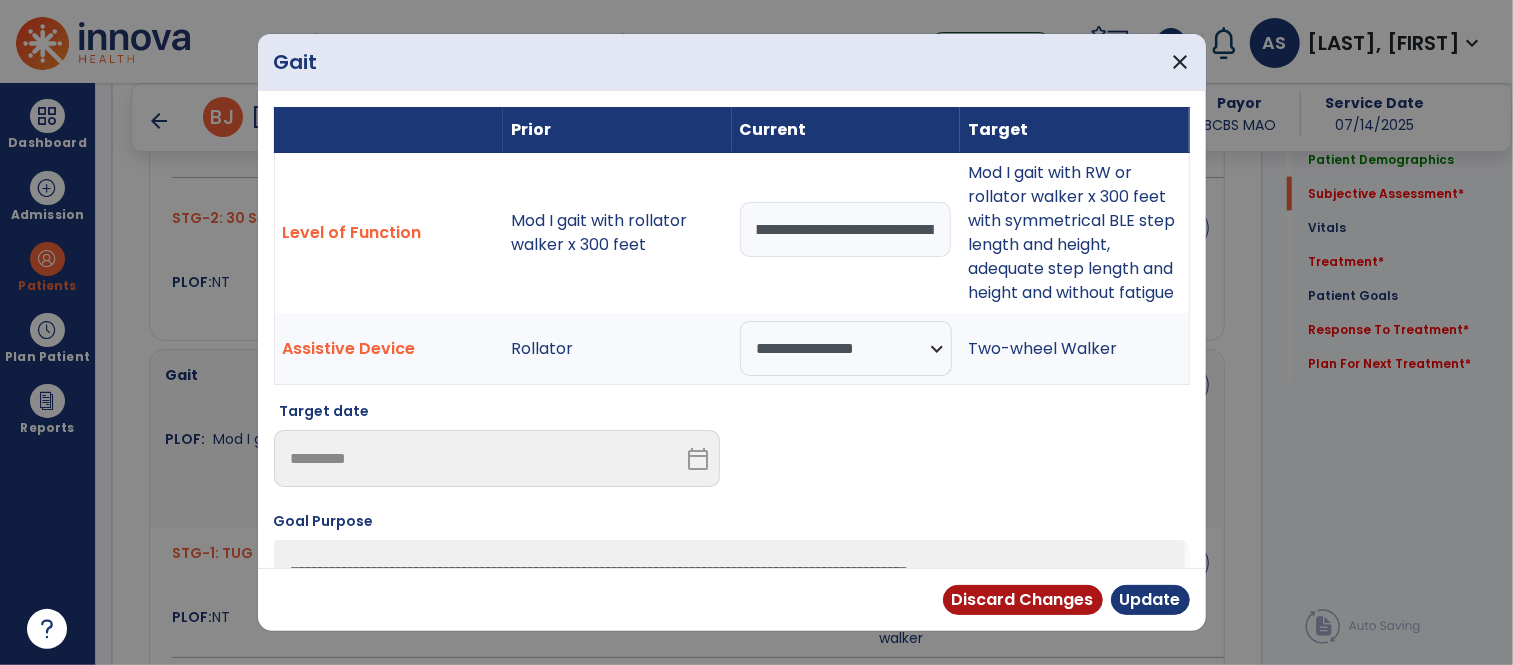 click on "**********" at bounding box center (846, 229) 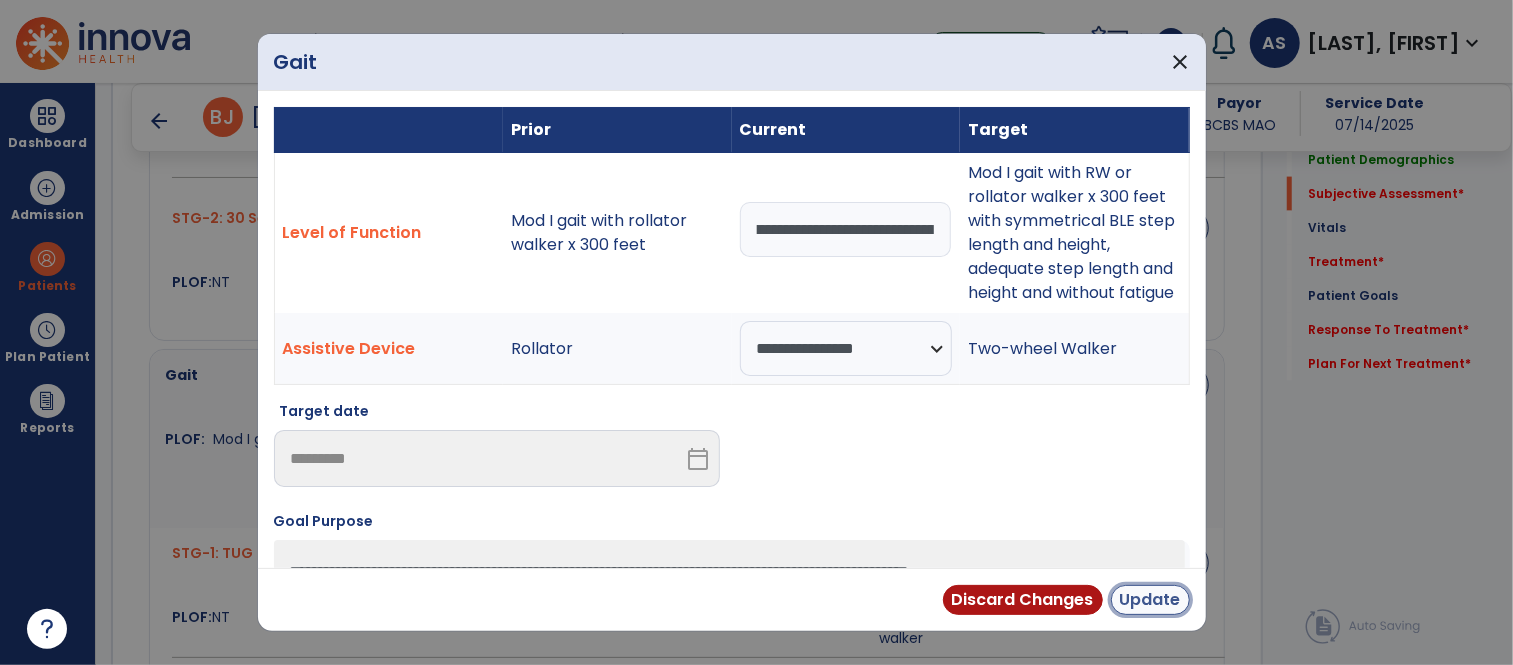 click on "Update" at bounding box center (1150, 600) 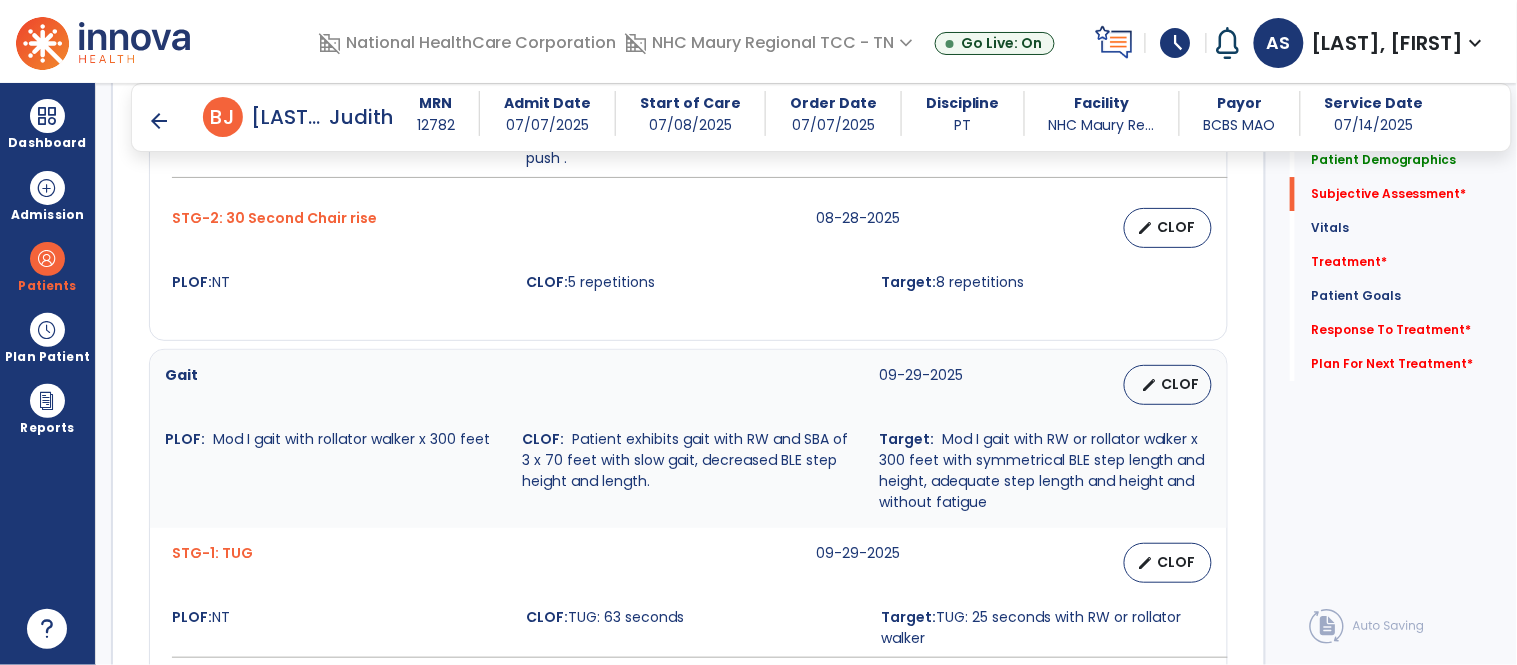 click on "STG-1: TUG" at bounding box center (482, 563) 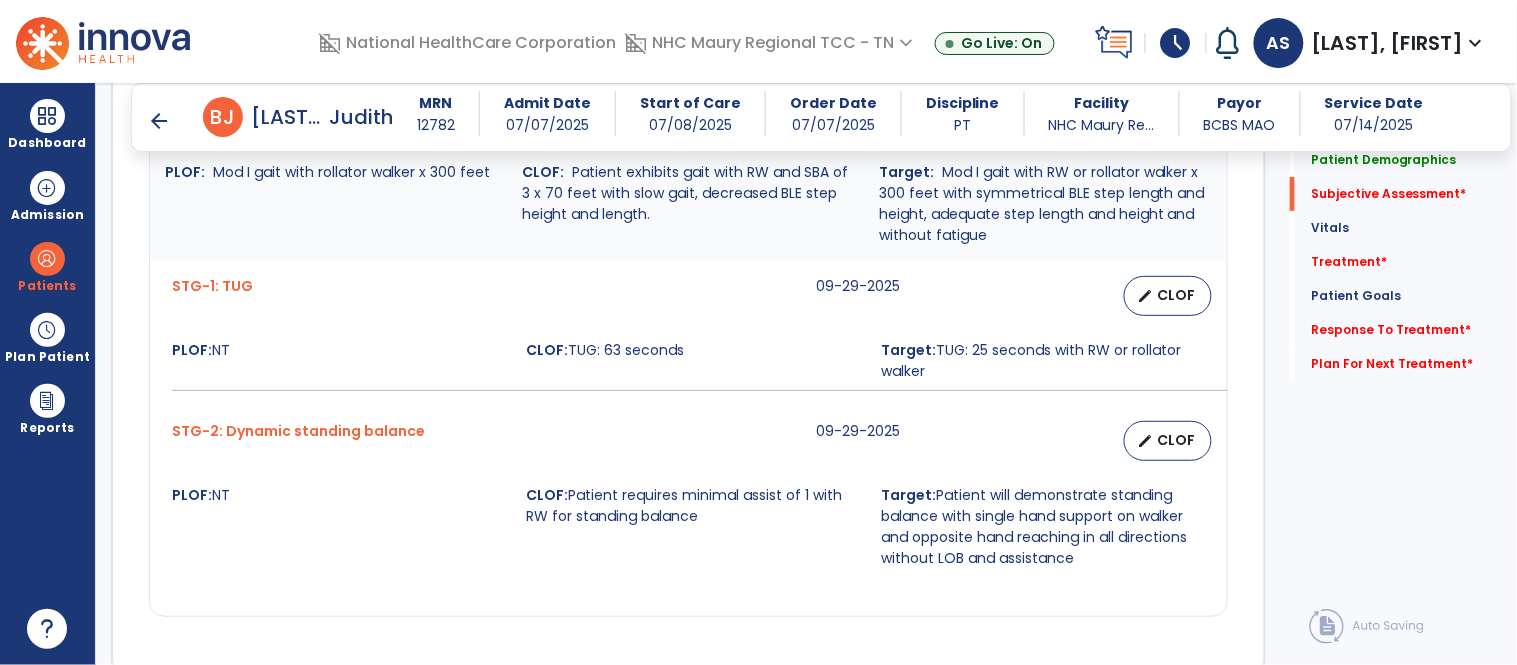 scroll, scrollTop: 2156, scrollLeft: 0, axis: vertical 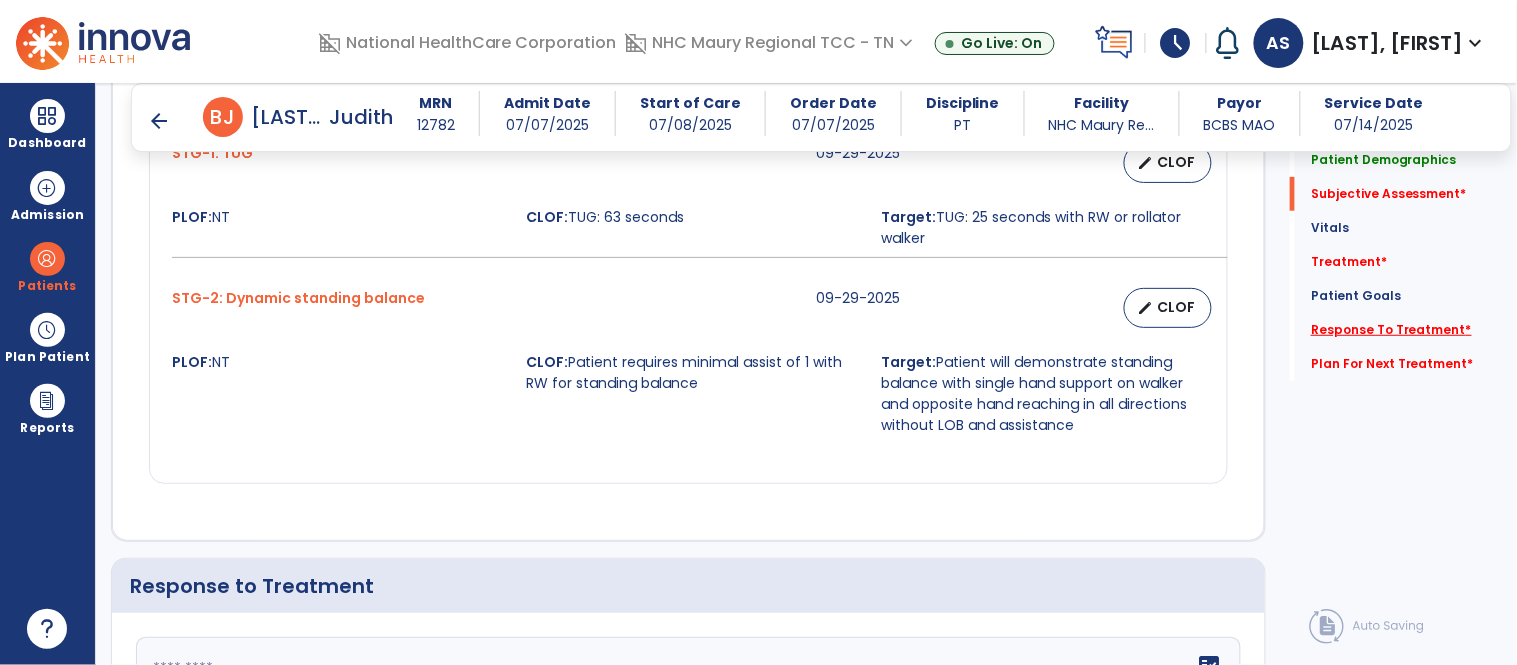 click on "Response To Treatment   *" 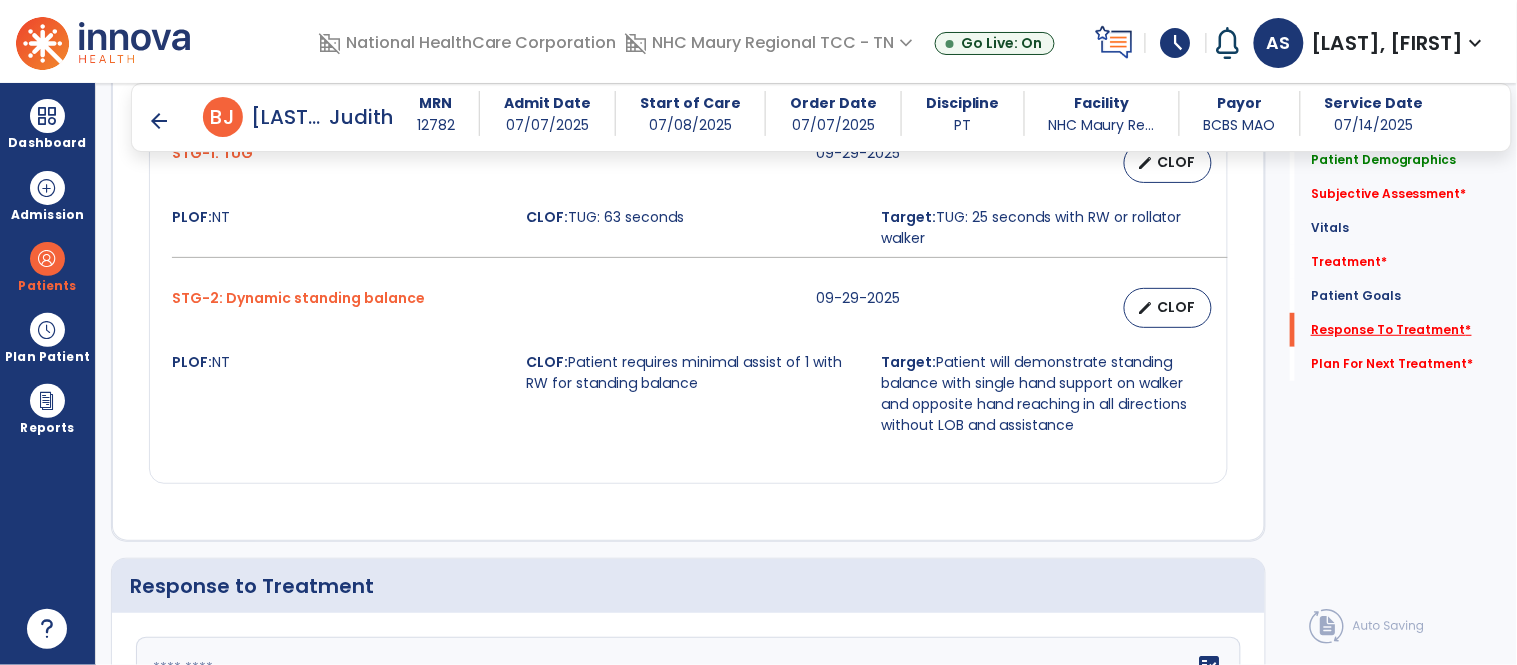 scroll, scrollTop: 2470, scrollLeft: 0, axis: vertical 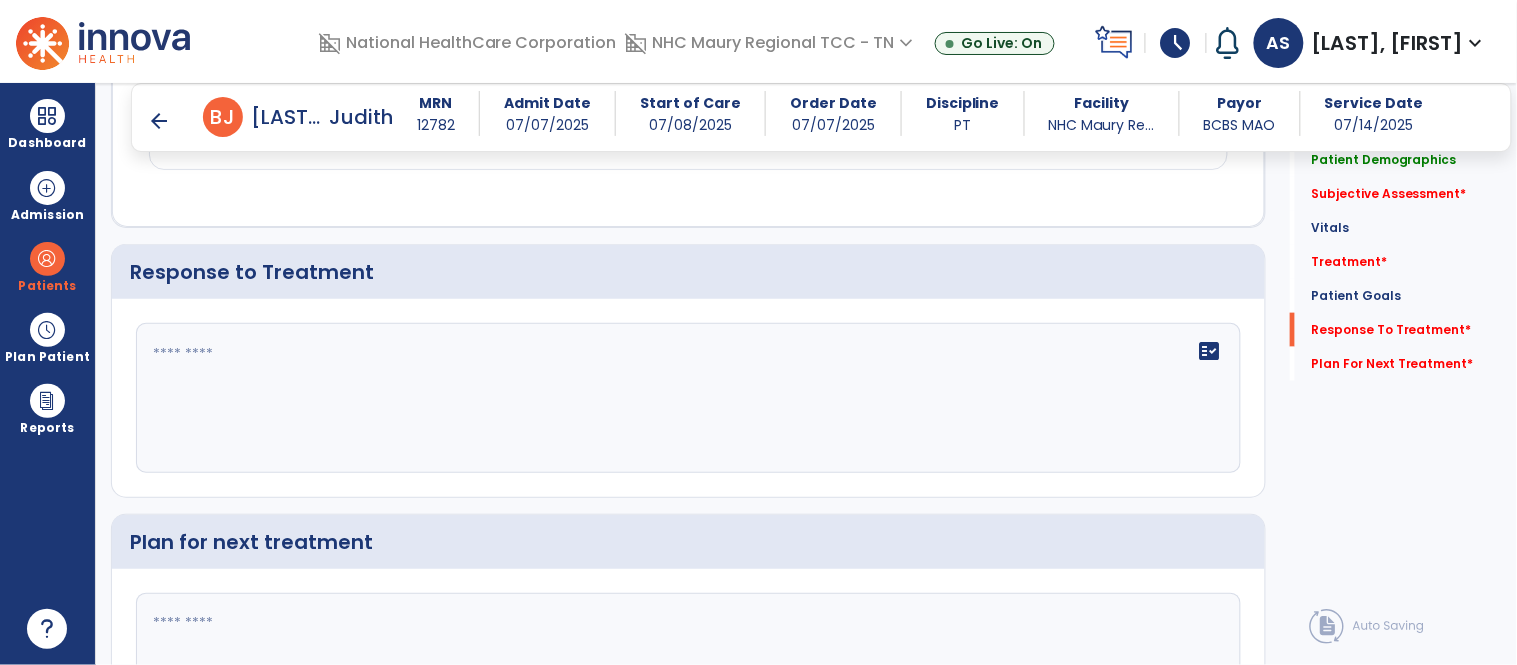 click 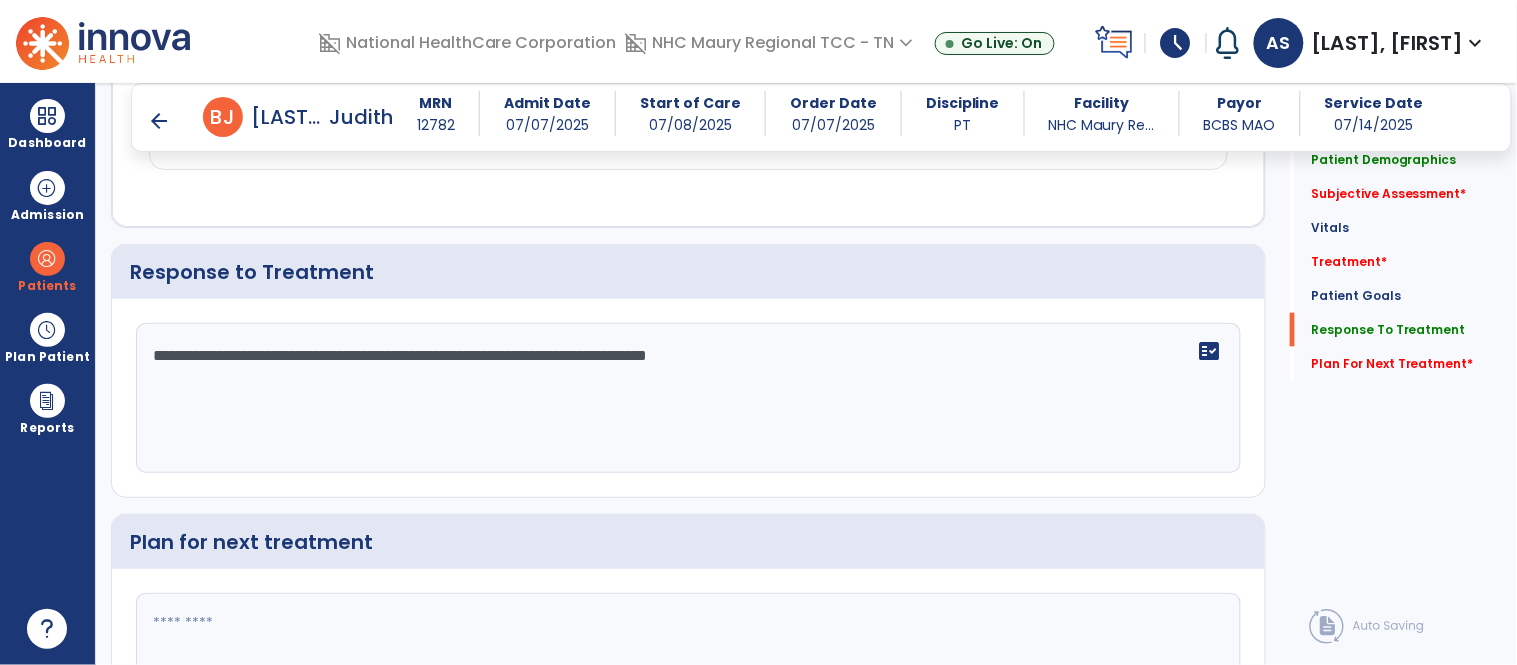 click on "**********" 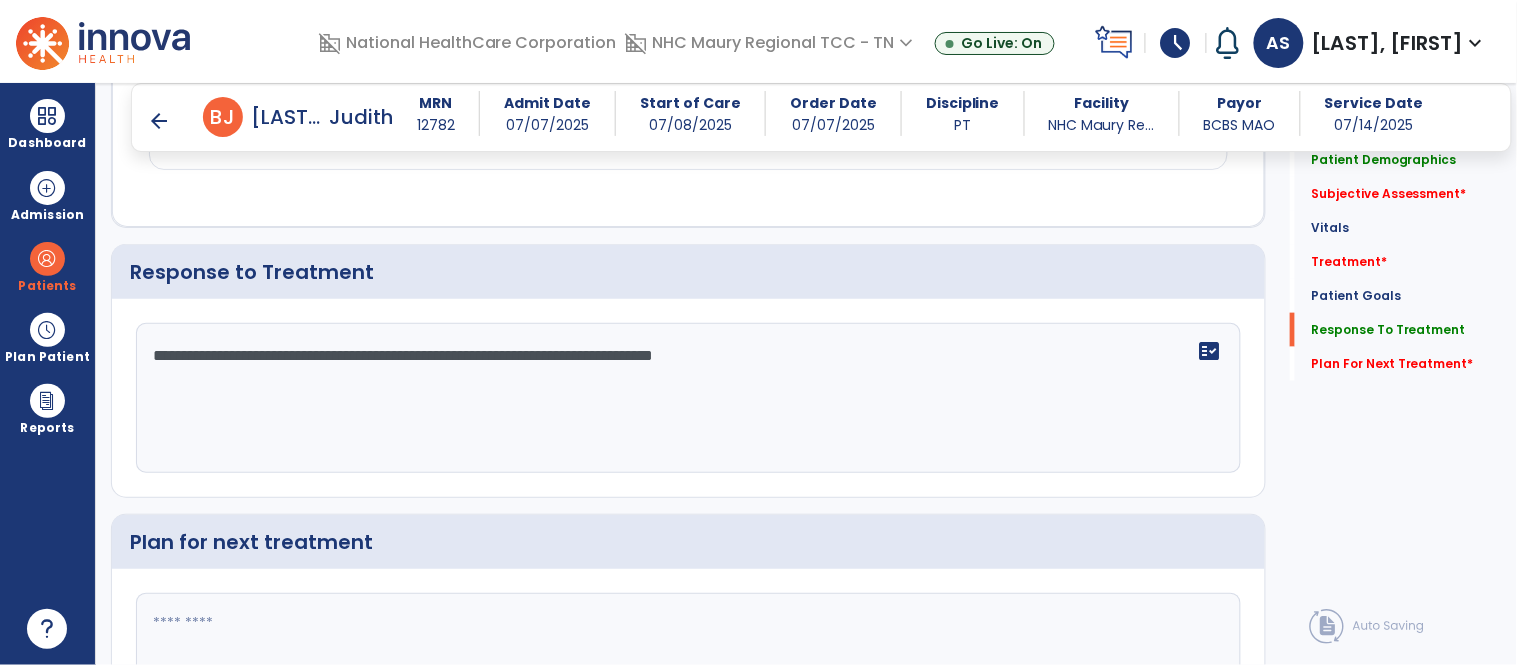 click on "**********" 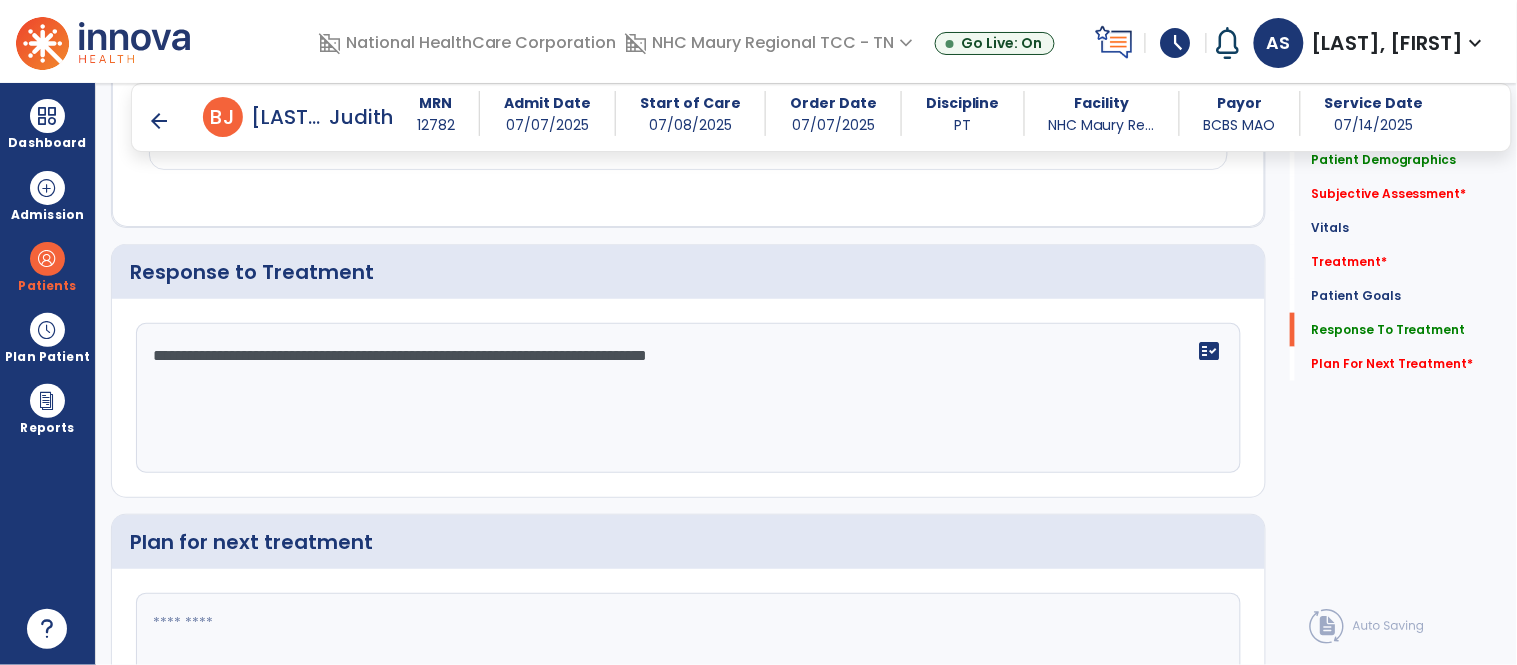 click on "**********" 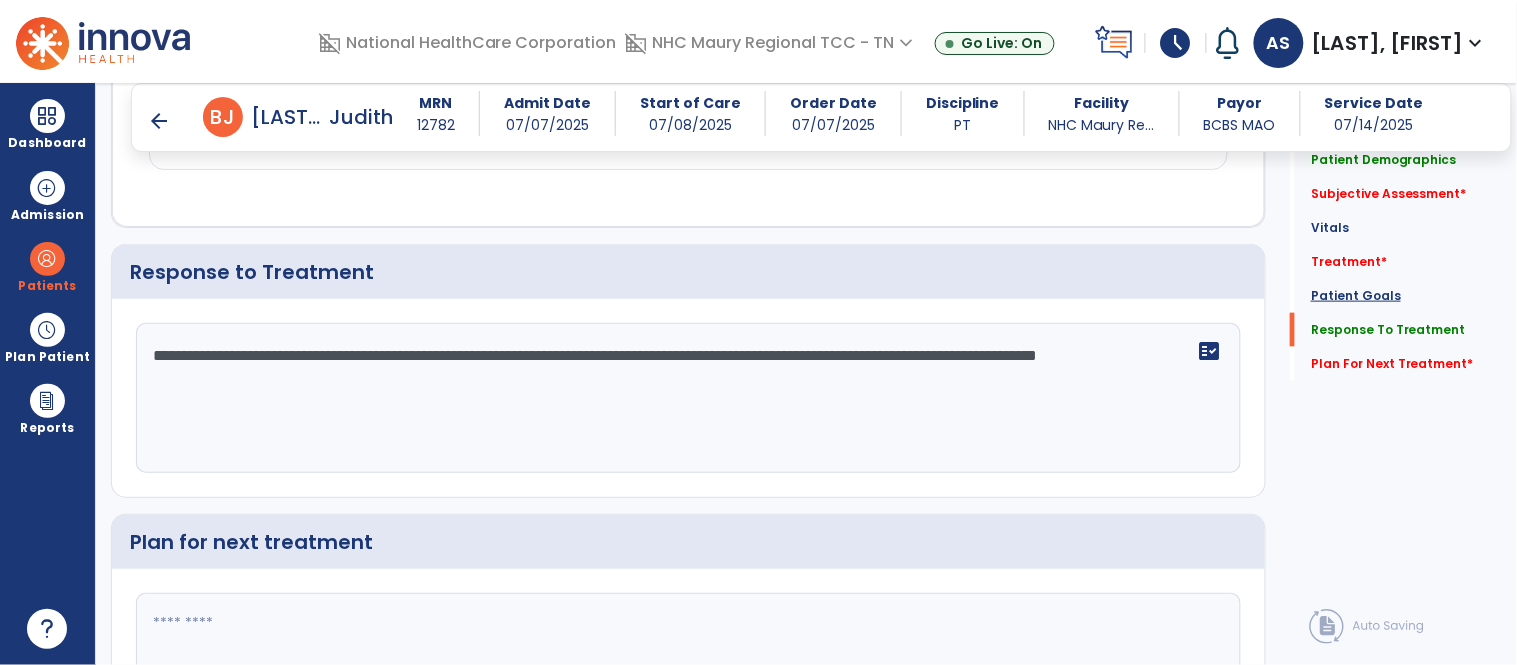 type on "**********" 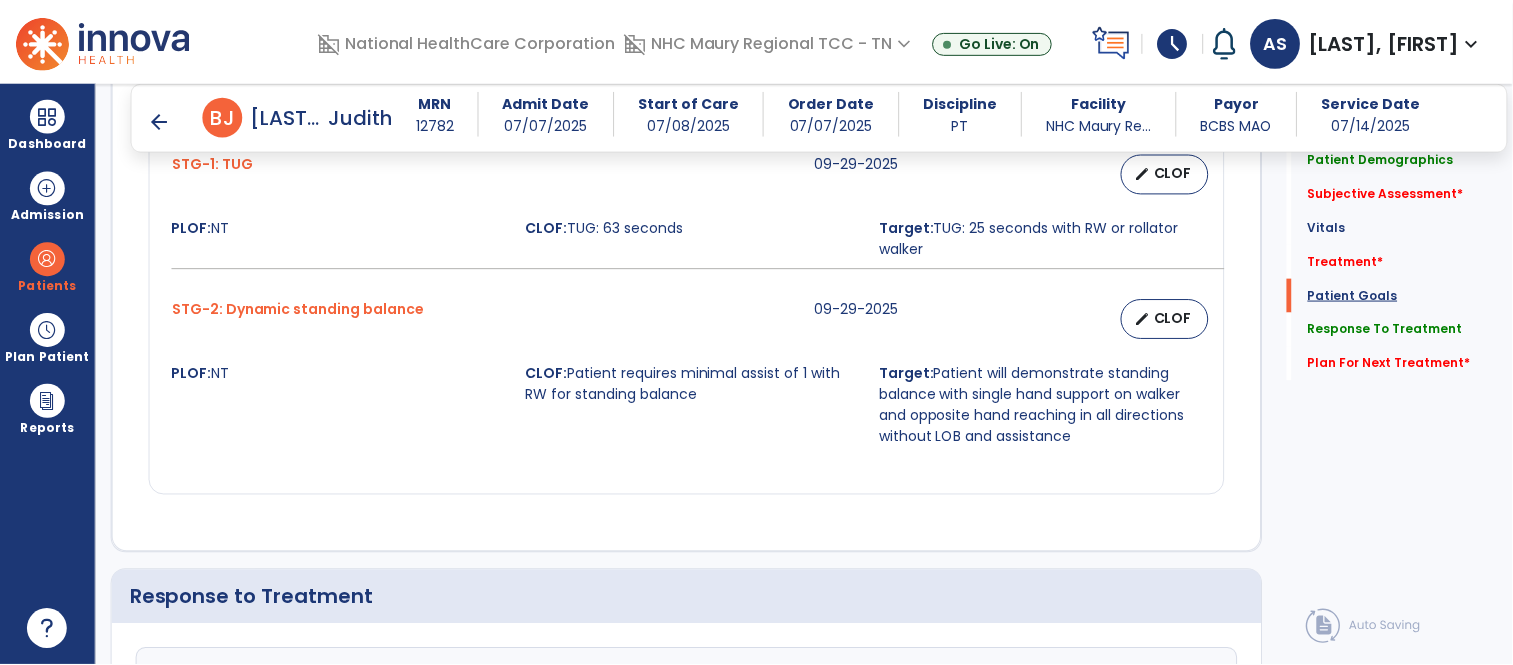 scroll, scrollTop: 1737, scrollLeft: 0, axis: vertical 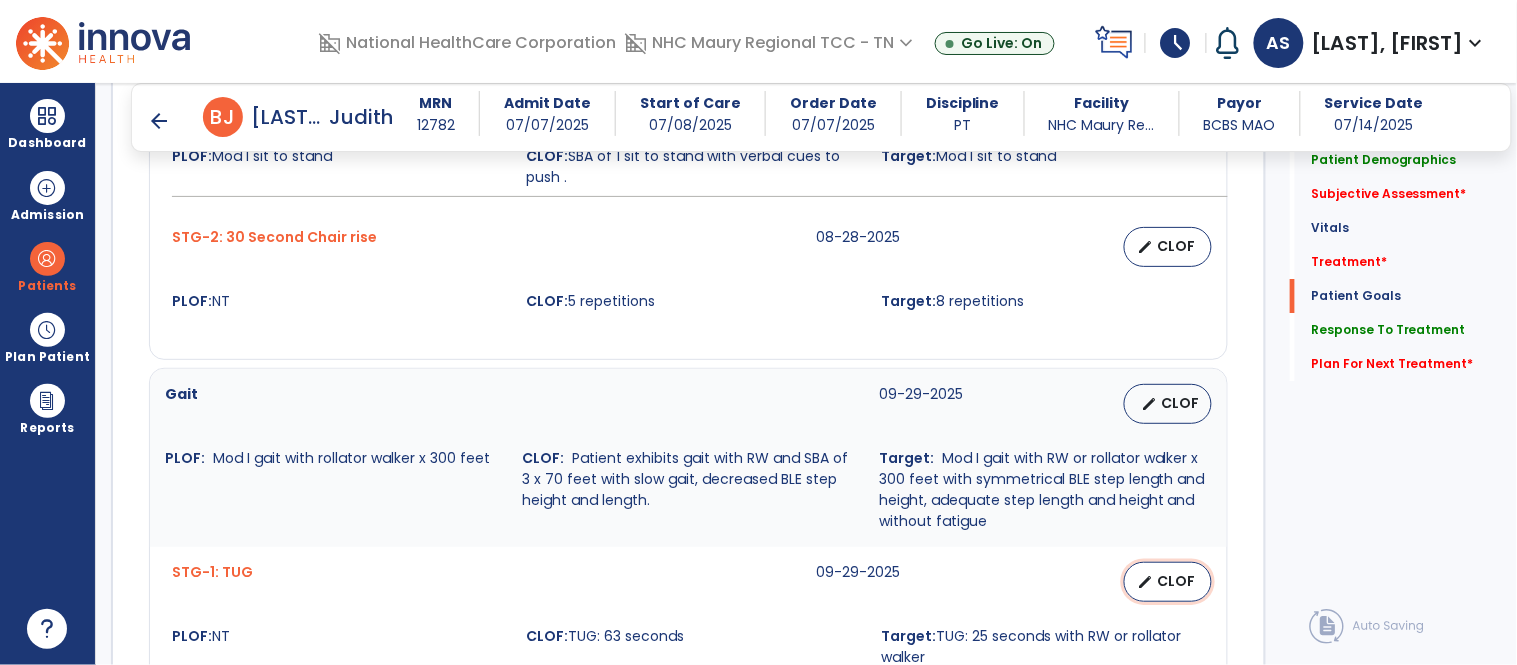 click on "CLOF" at bounding box center (1176, 581) 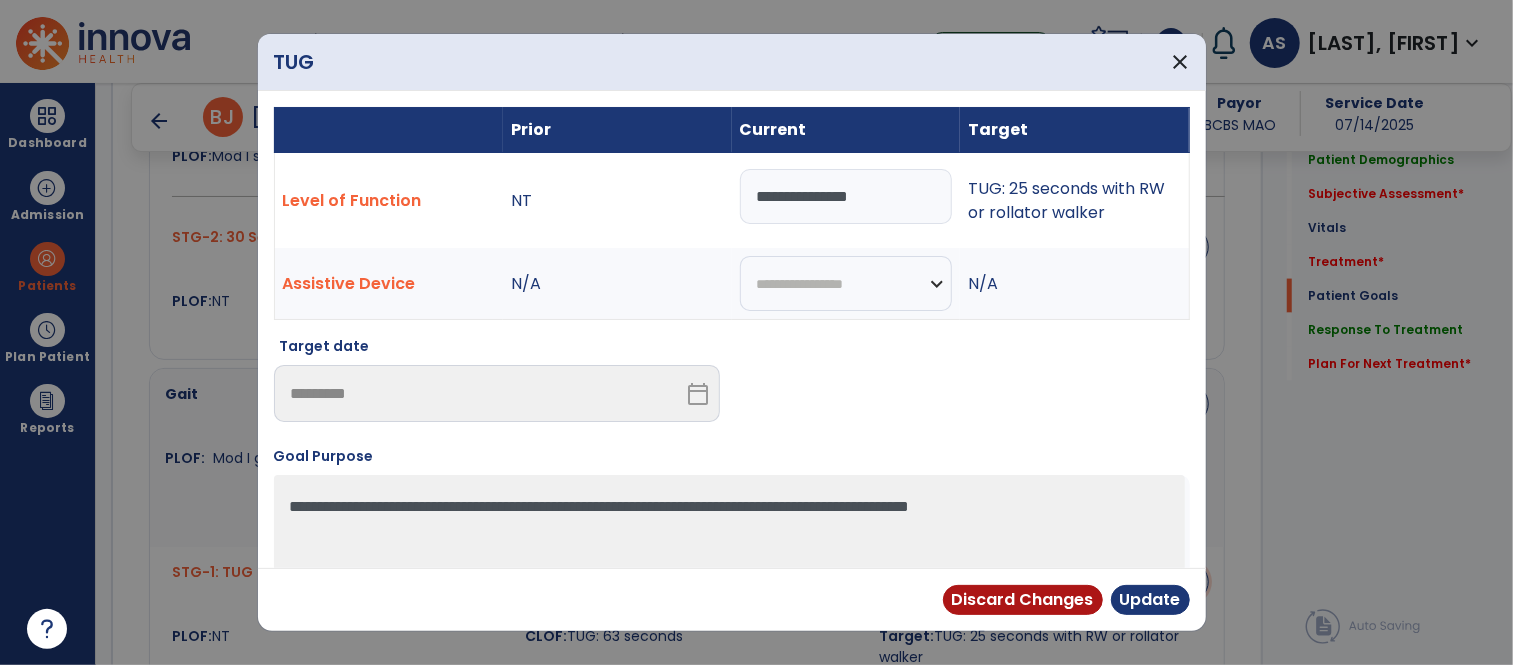 scroll, scrollTop: 1737, scrollLeft: 0, axis: vertical 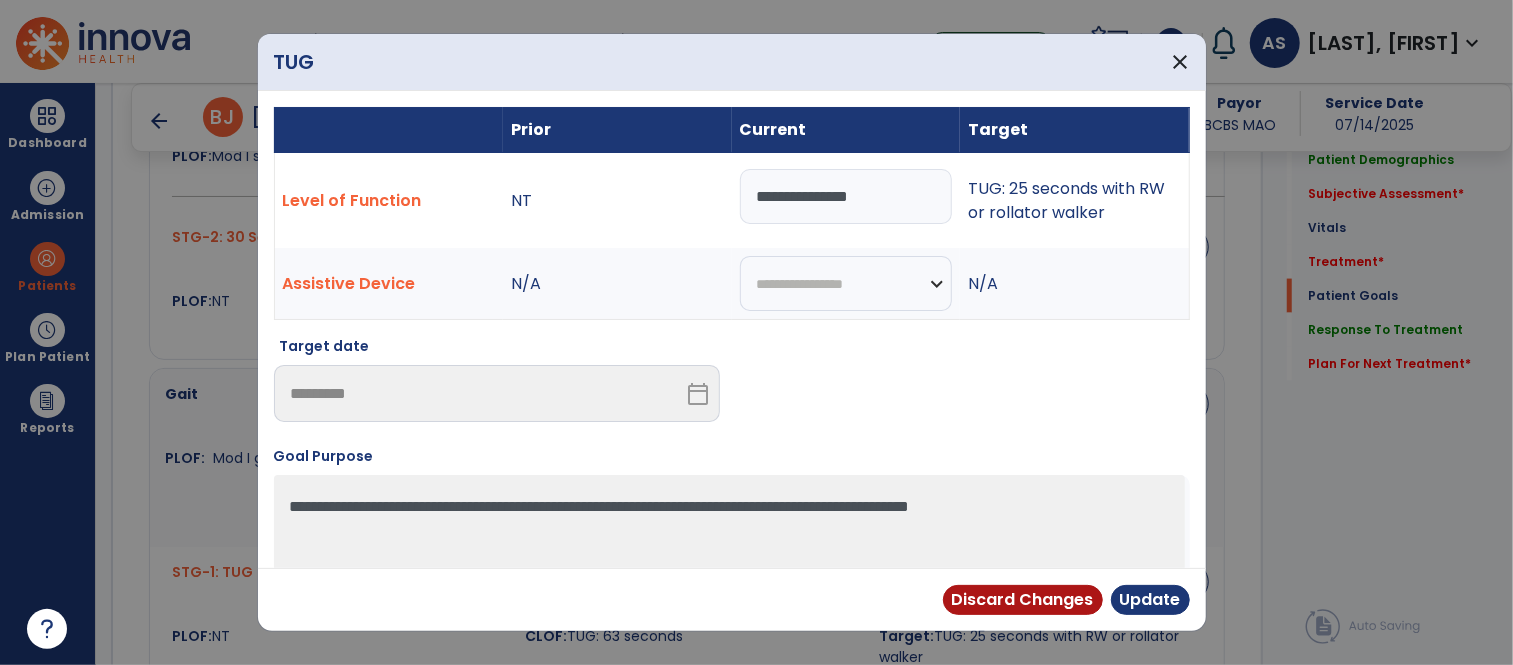 click on "**********" at bounding box center [846, 196] 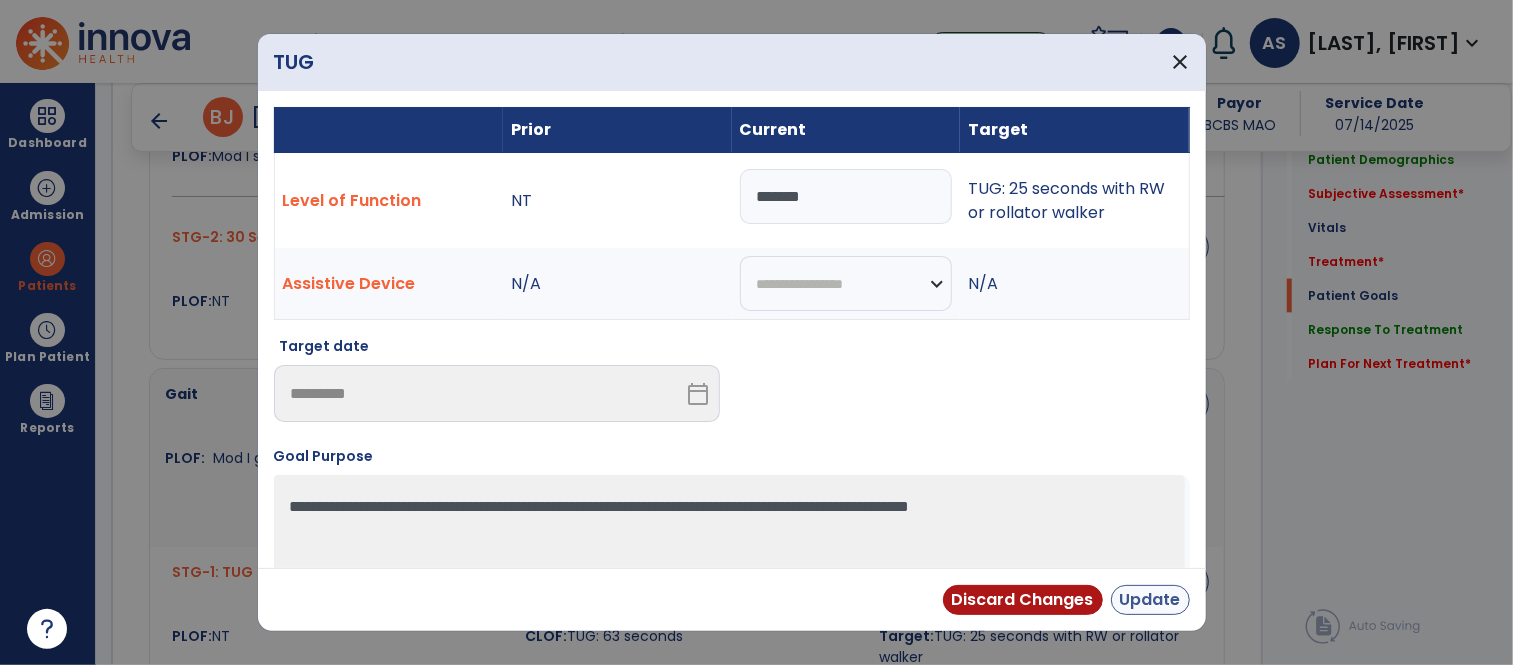 type on "*******" 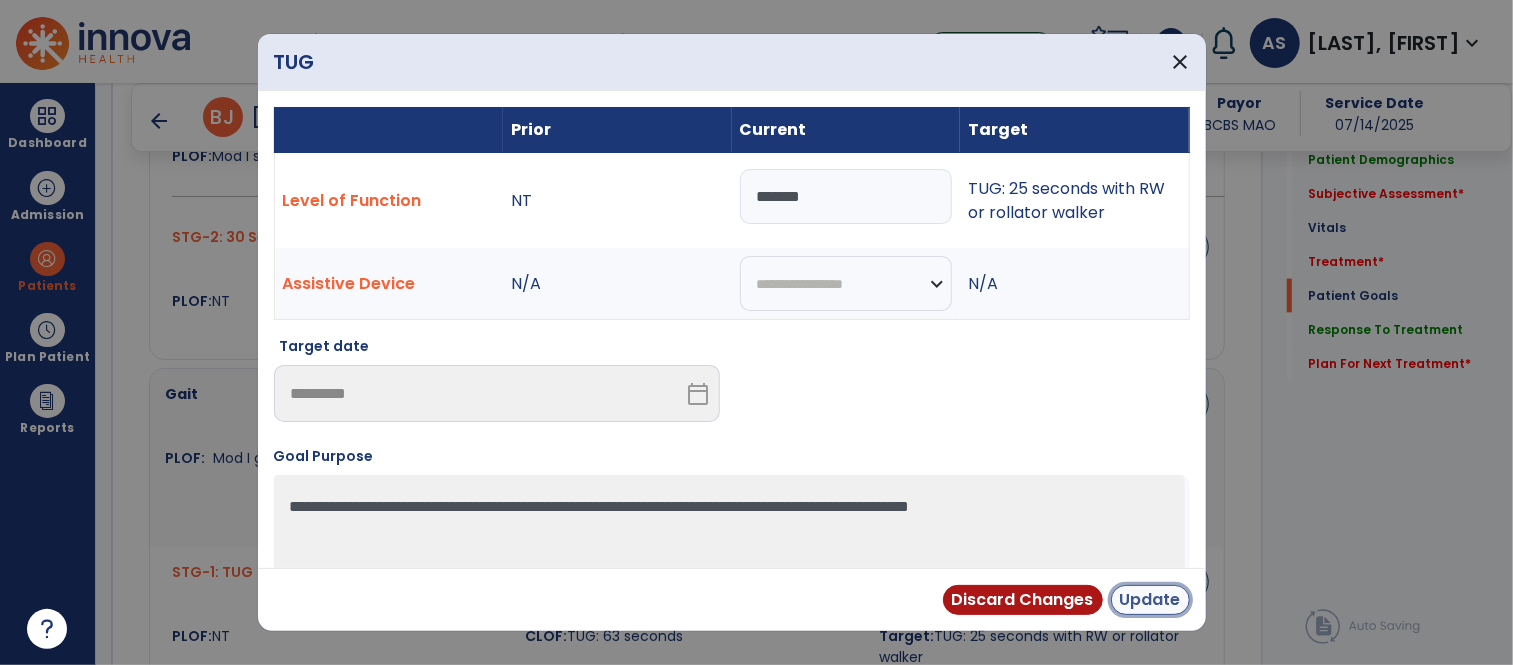 click on "Update" at bounding box center [1150, 600] 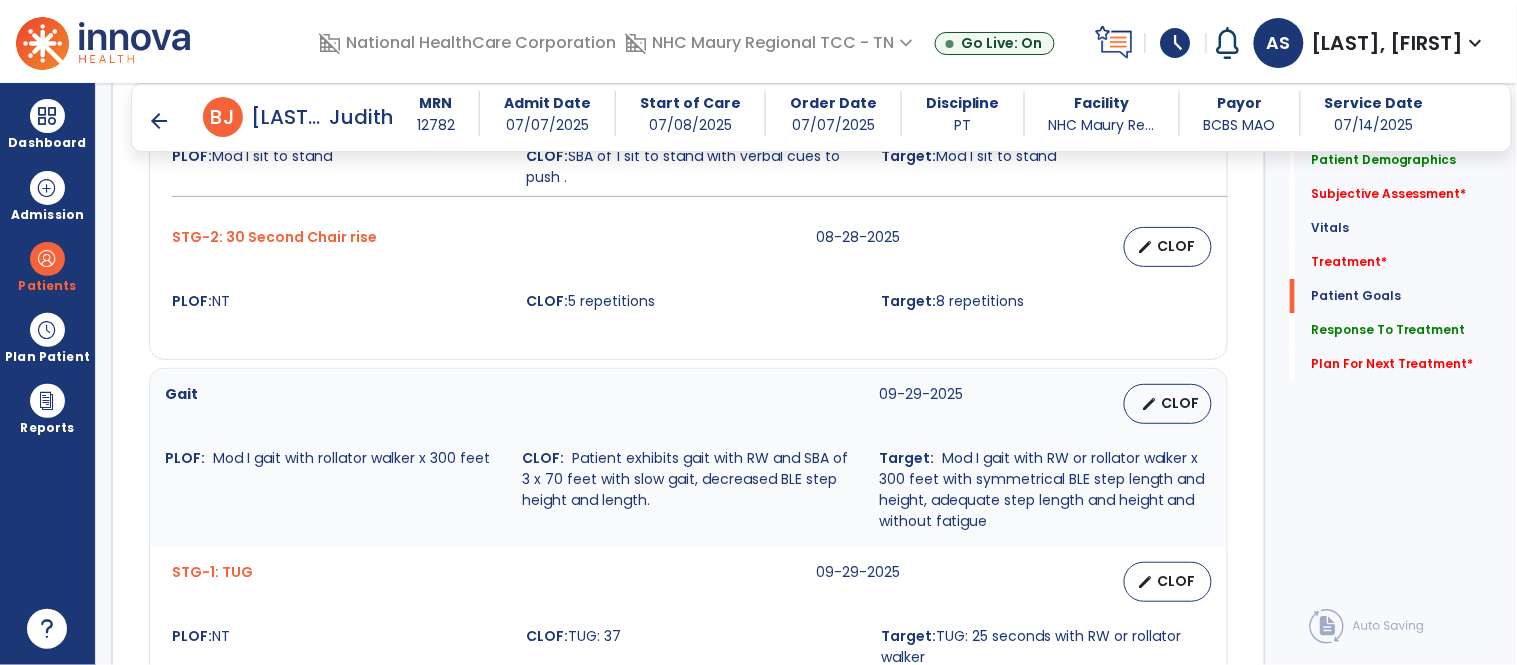 click on "STG-2: 30 Second Chair rise 08-28-2025 edit CLOF PLOF: NT CLOF: 5 repetitions Target: 8 repetitions" at bounding box center (688, 269) 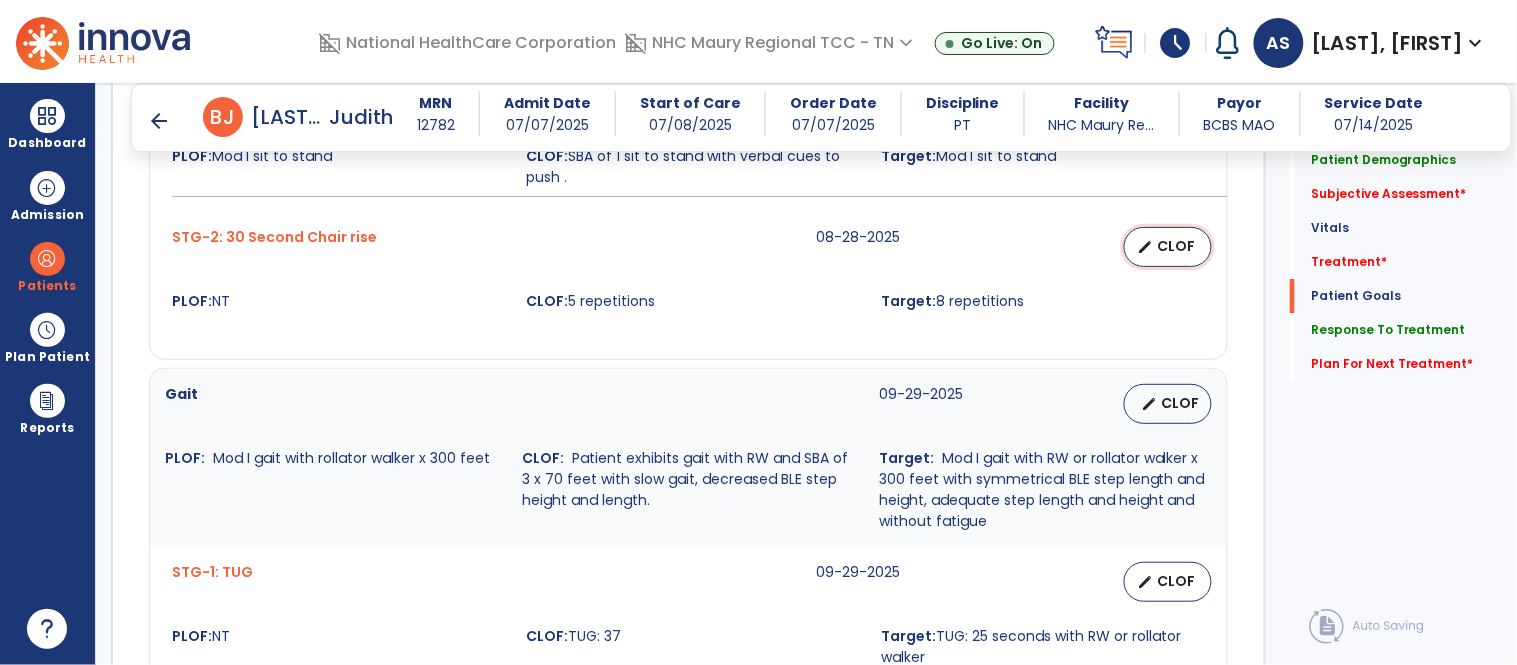 click on "CLOF" at bounding box center [1176, 246] 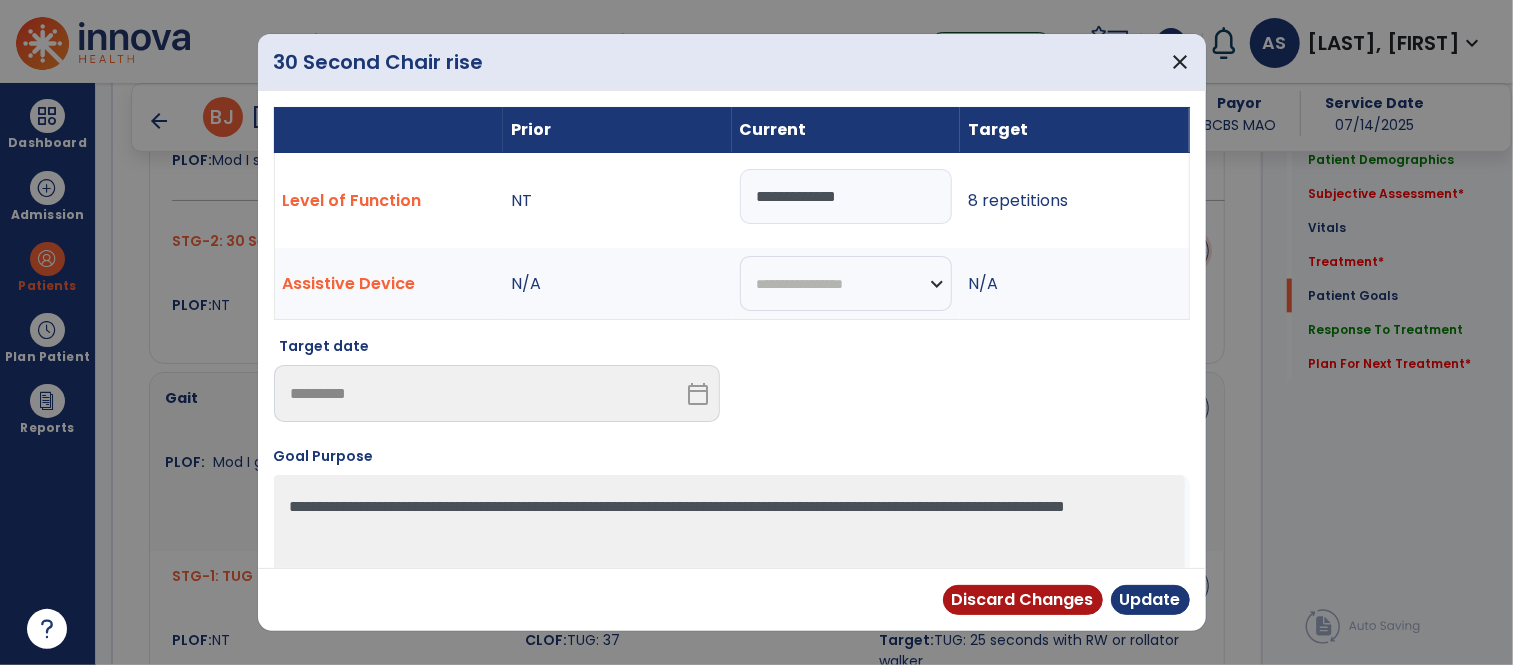 scroll, scrollTop: 1737, scrollLeft: 0, axis: vertical 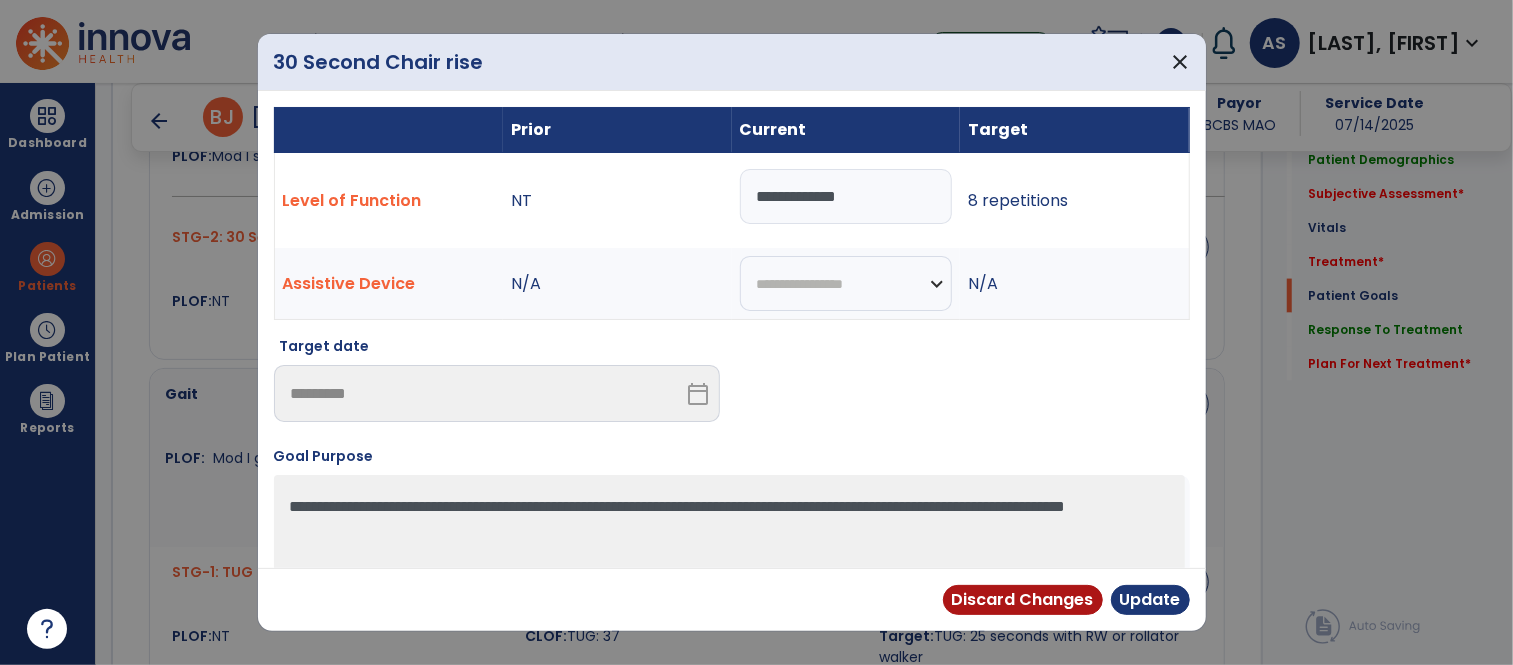 drag, startPoint x: 764, startPoint y: 198, endPoint x: 748, endPoint y: 194, distance: 16.492422 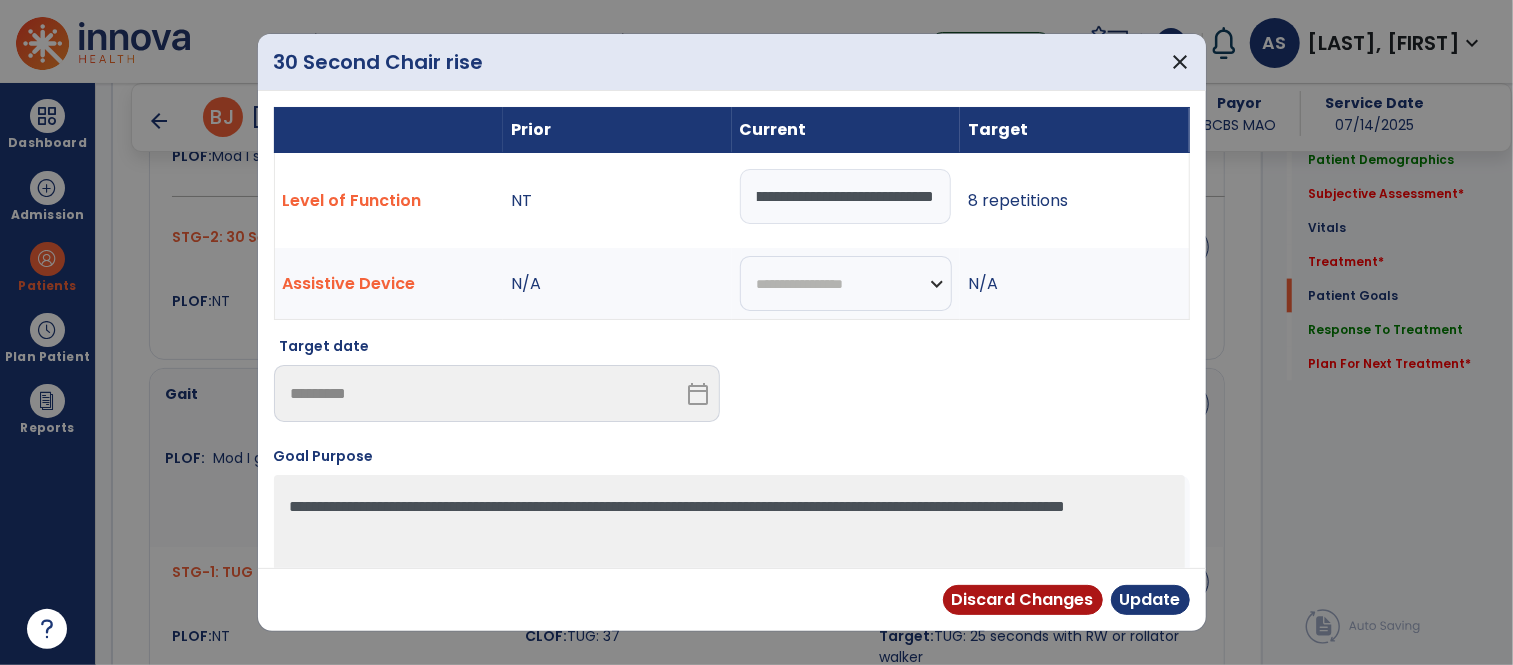 scroll, scrollTop: 0, scrollLeft: 423, axis: horizontal 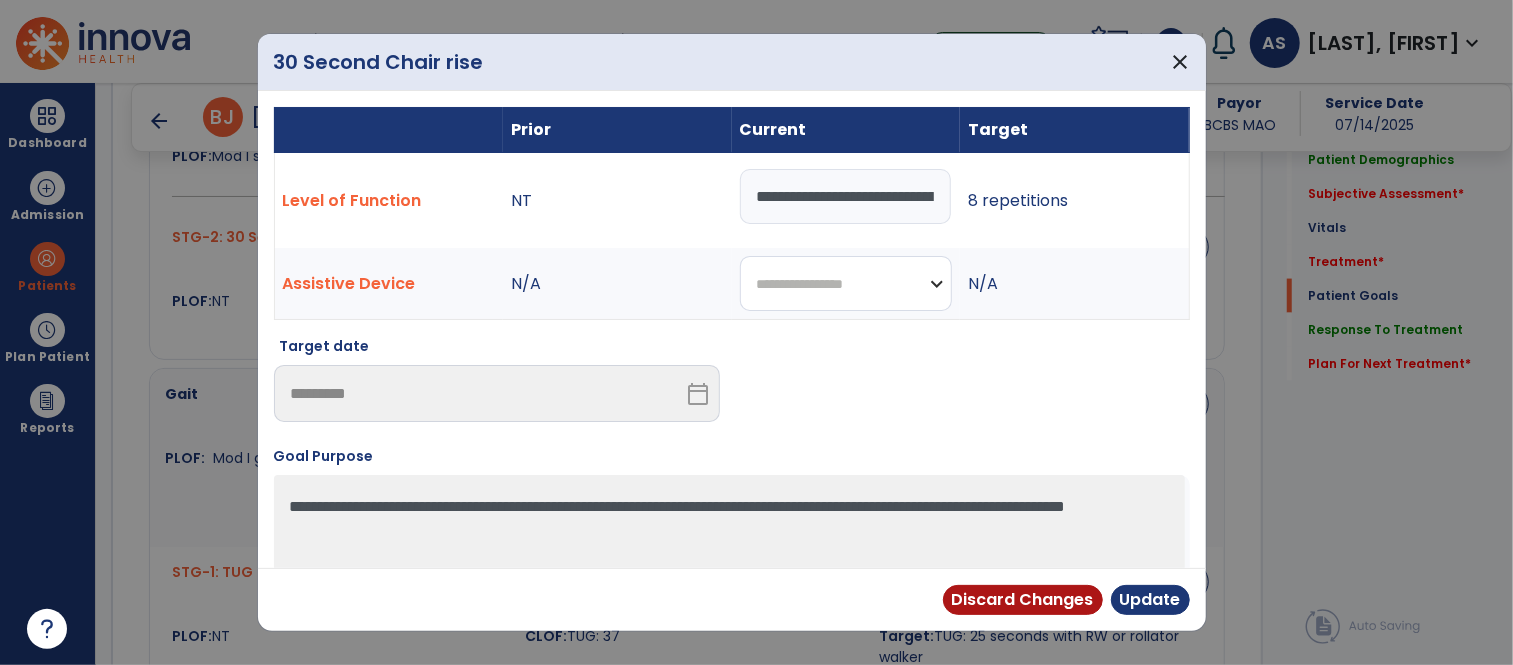 click on "**********" at bounding box center (846, 283) 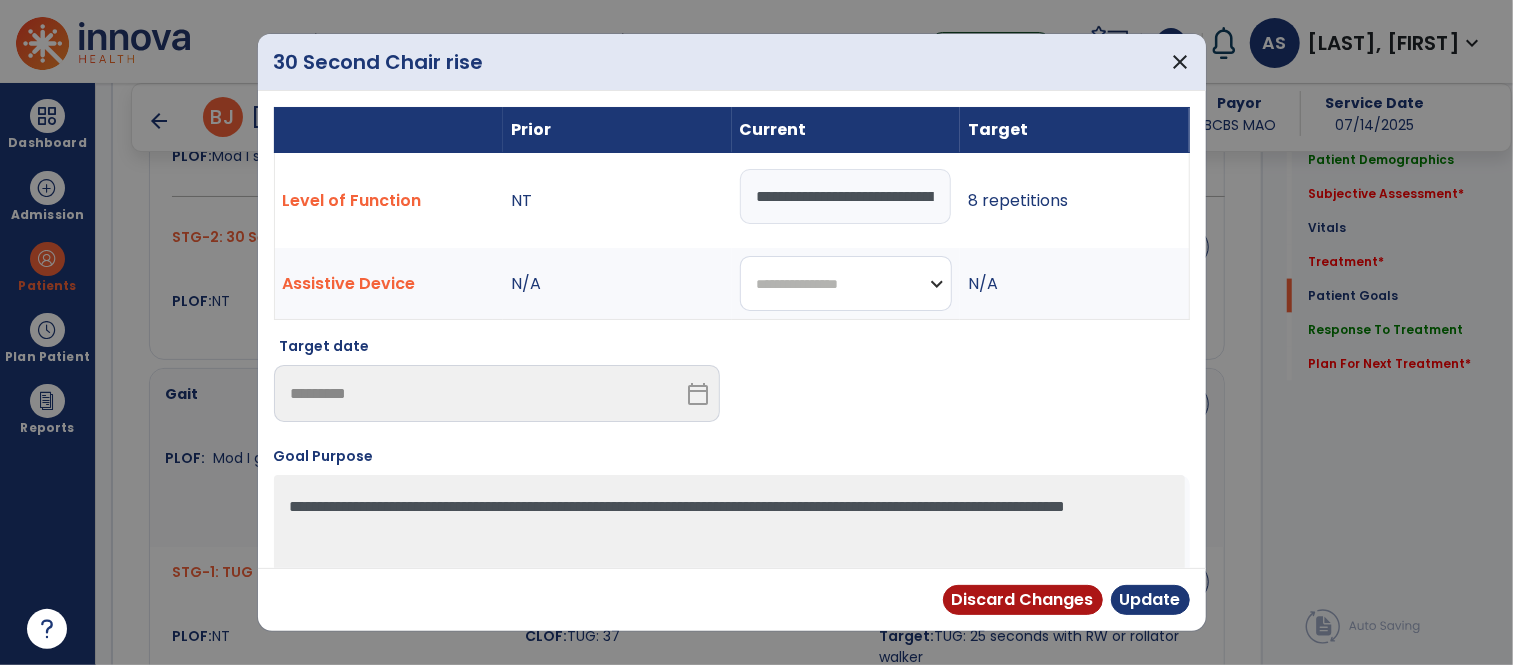 click on "**********" at bounding box center (846, 283) 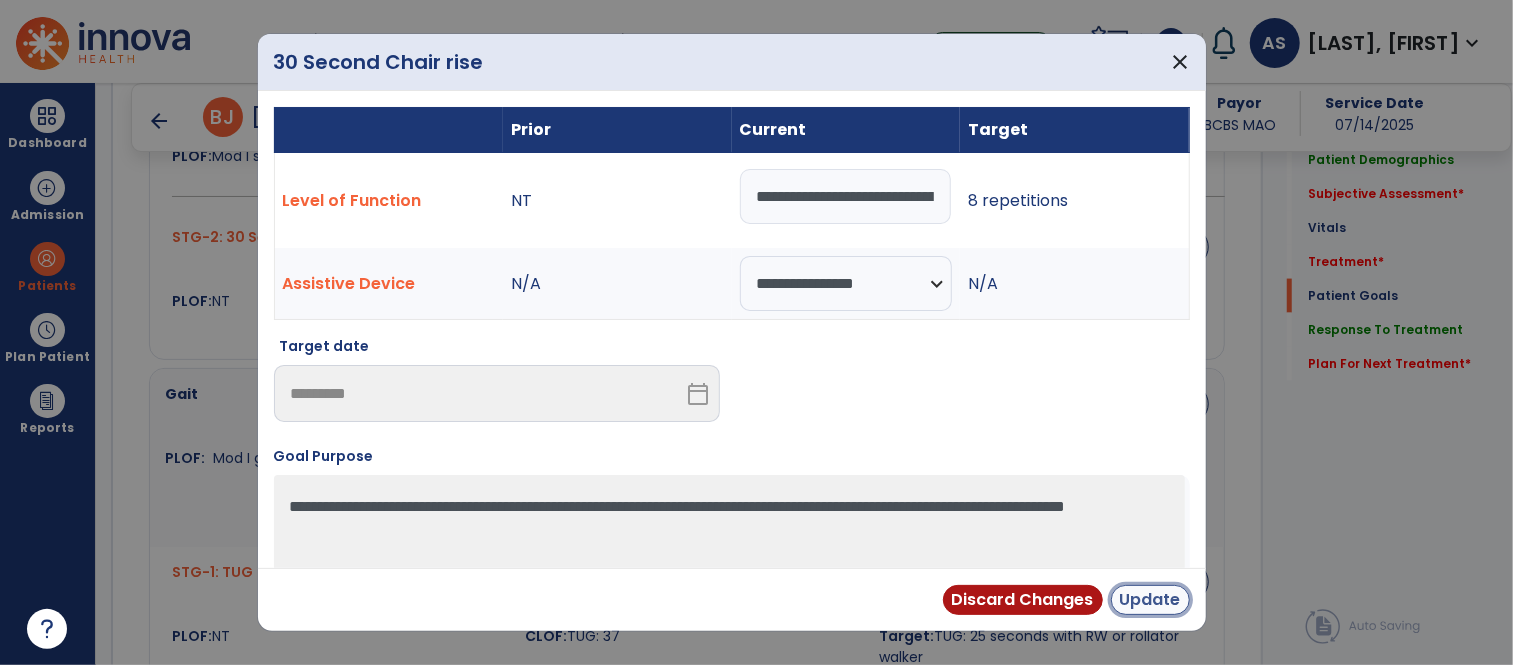 click on "Update" at bounding box center (1150, 600) 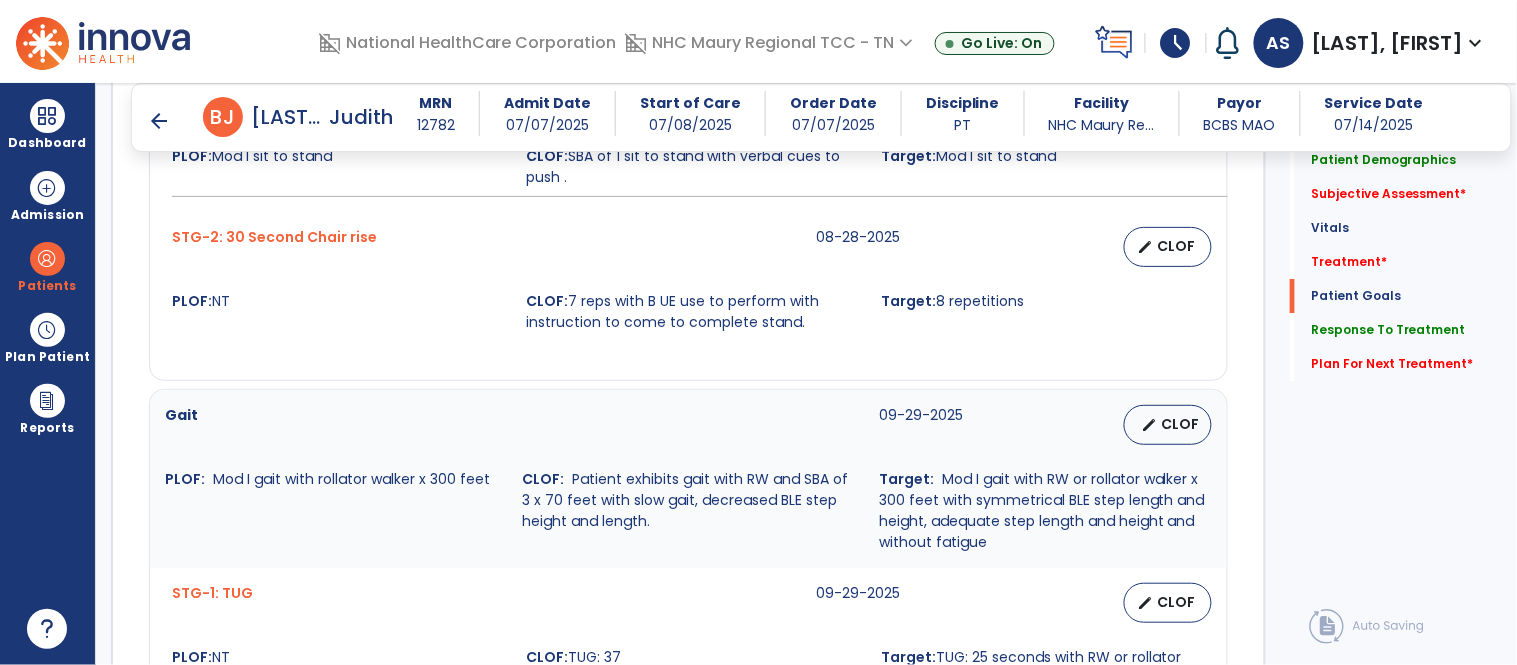 click on "Gait" at bounding box center (510, 425) 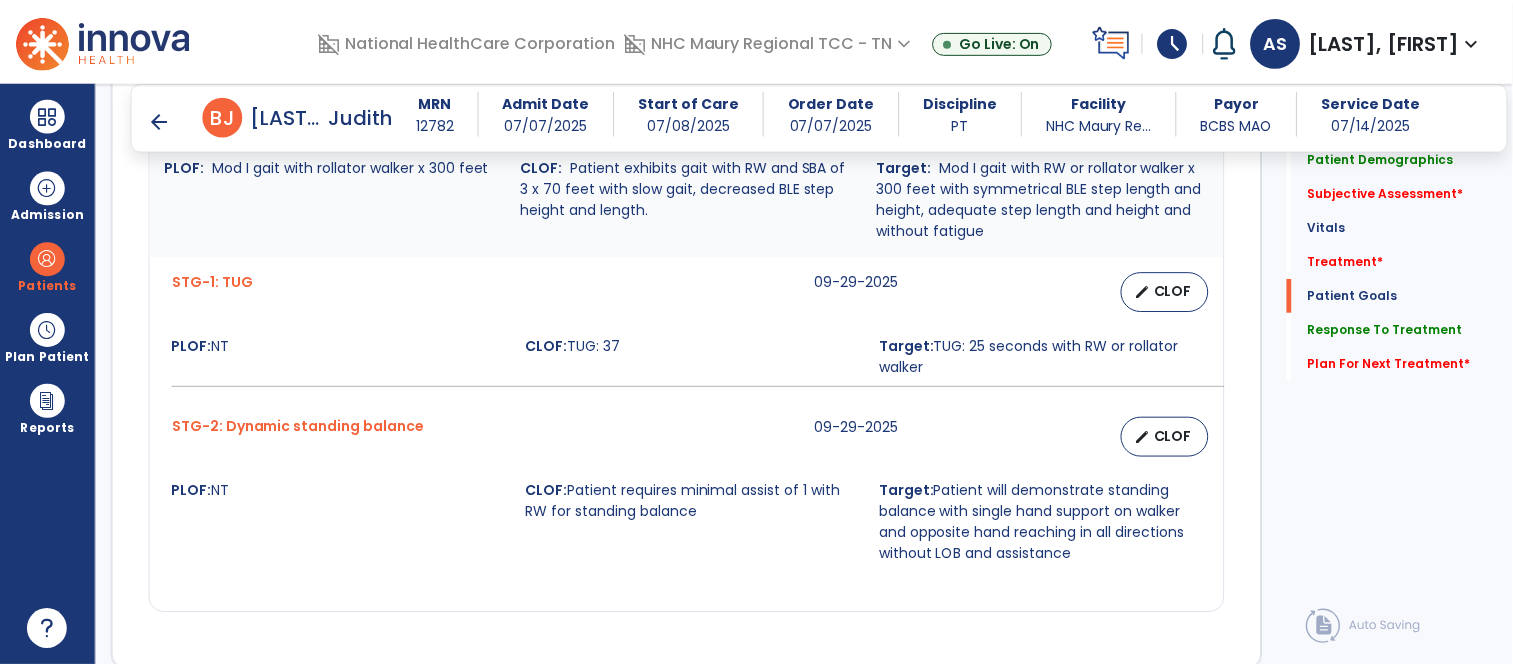 scroll, scrollTop: 2093, scrollLeft: 0, axis: vertical 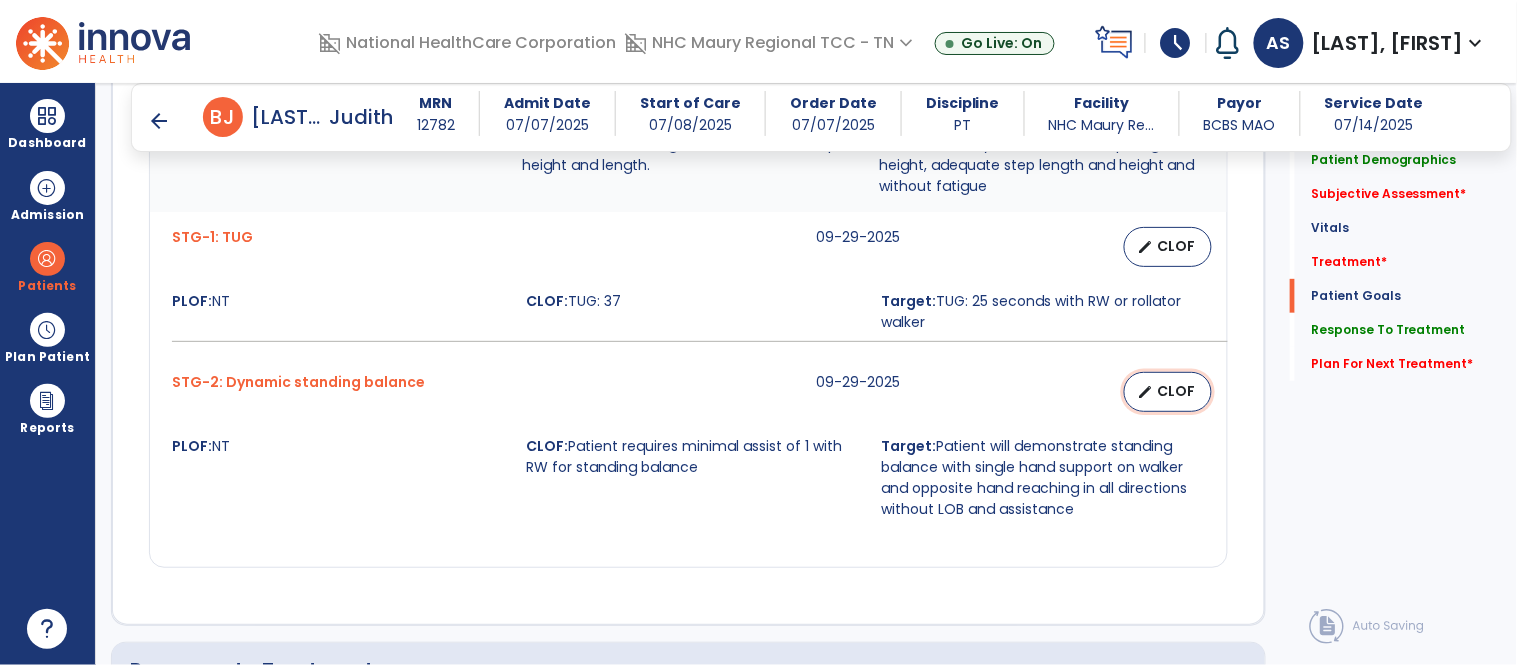 click on "CLOF" at bounding box center (1176, 391) 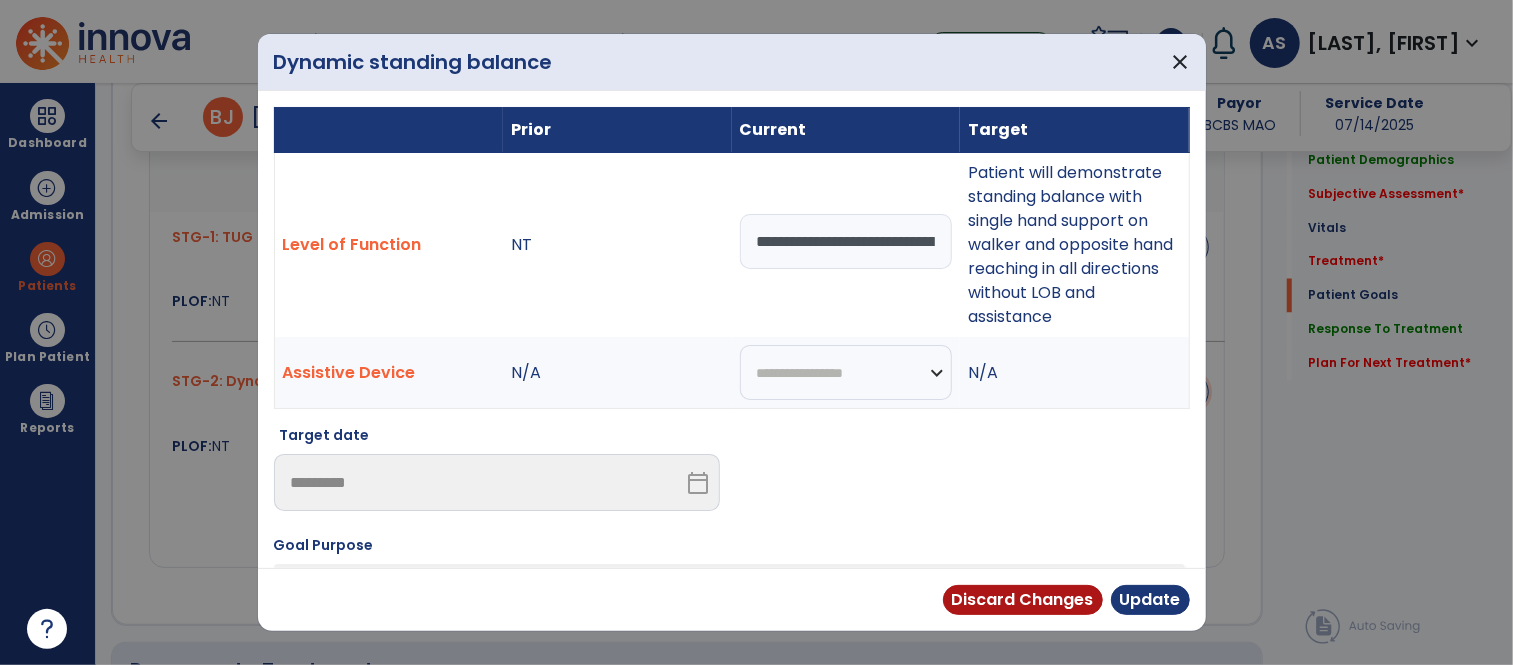 scroll, scrollTop: 2093, scrollLeft: 0, axis: vertical 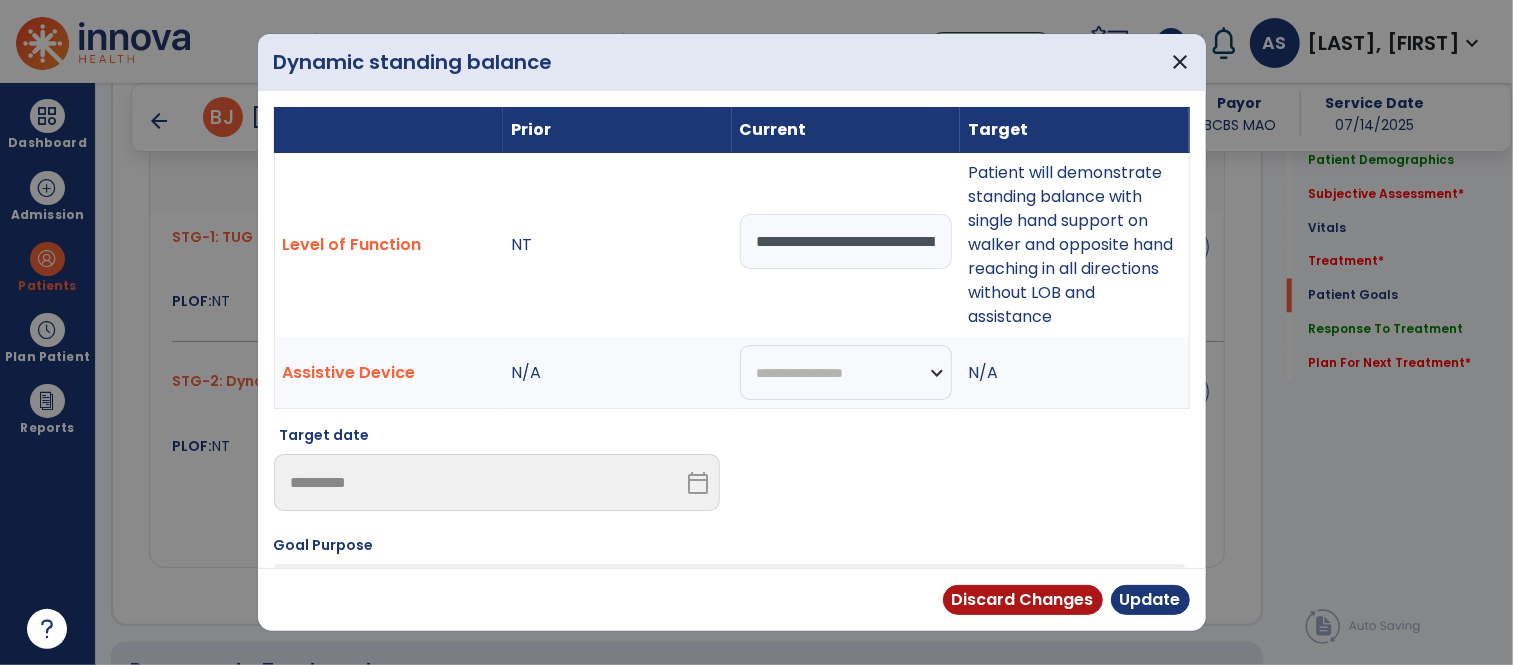 click on "**********" at bounding box center (846, 241) 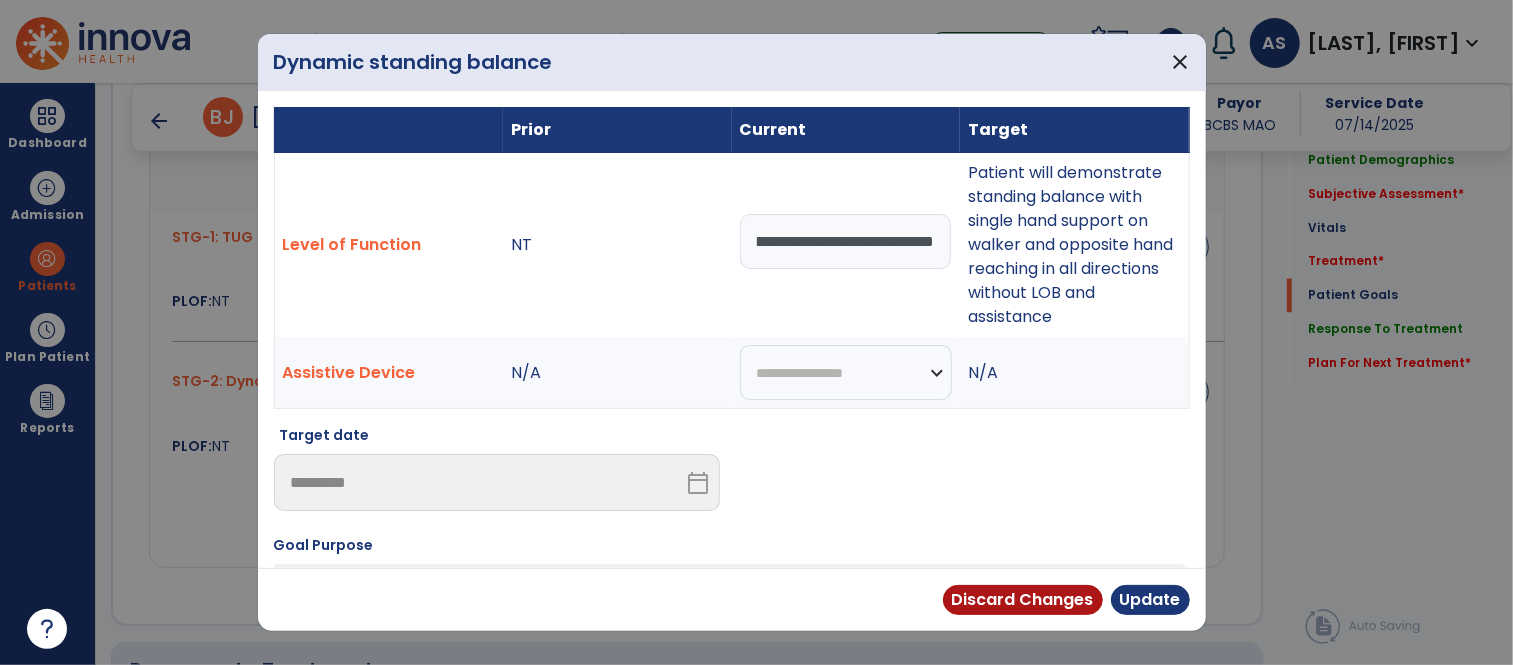 scroll, scrollTop: 0, scrollLeft: 924, axis: horizontal 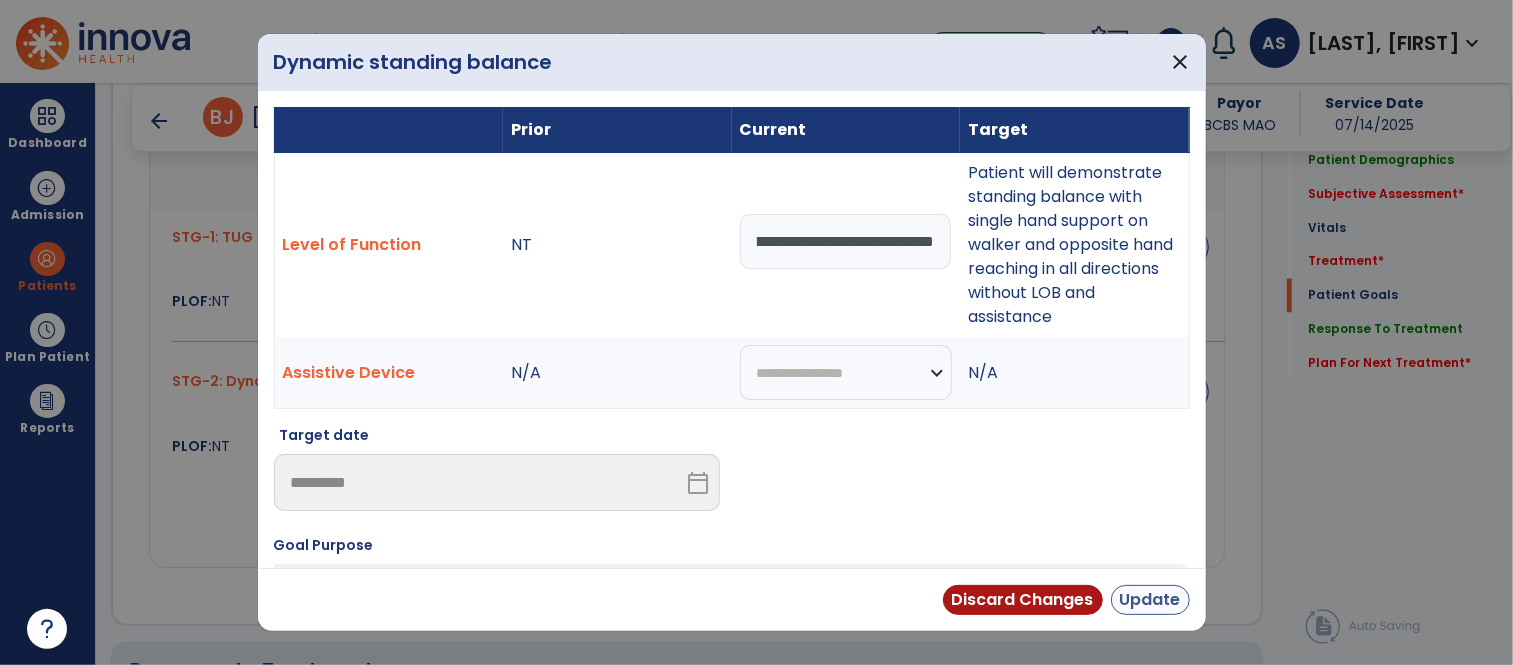type on "**********" 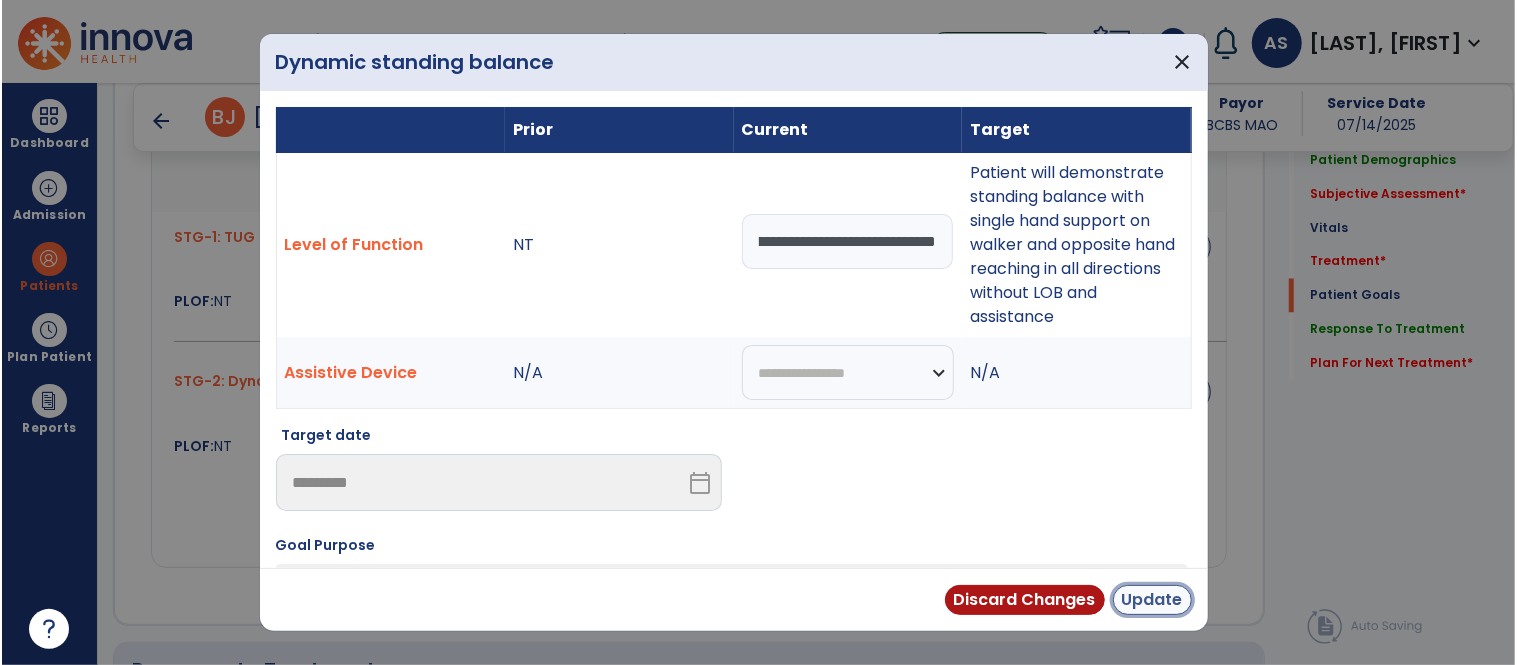 scroll, scrollTop: 0, scrollLeft: 0, axis: both 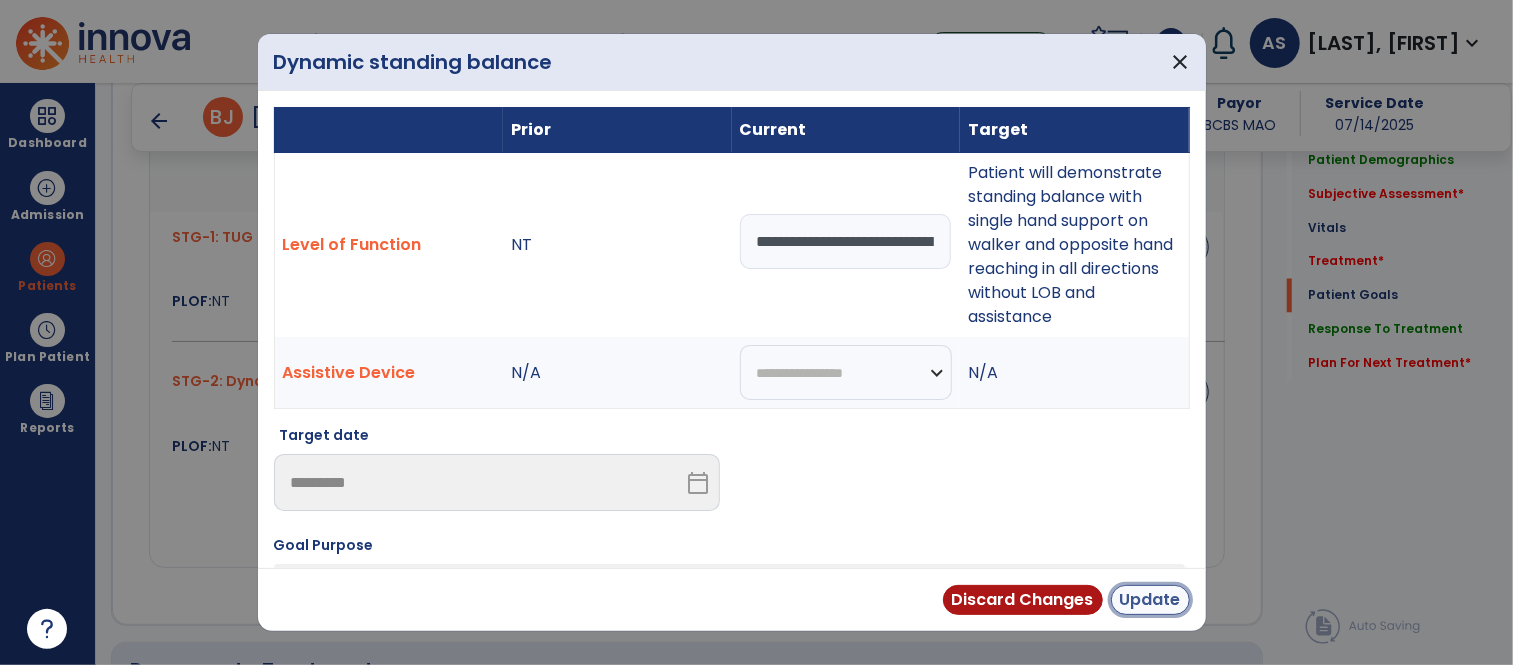 click on "Update" at bounding box center (1150, 600) 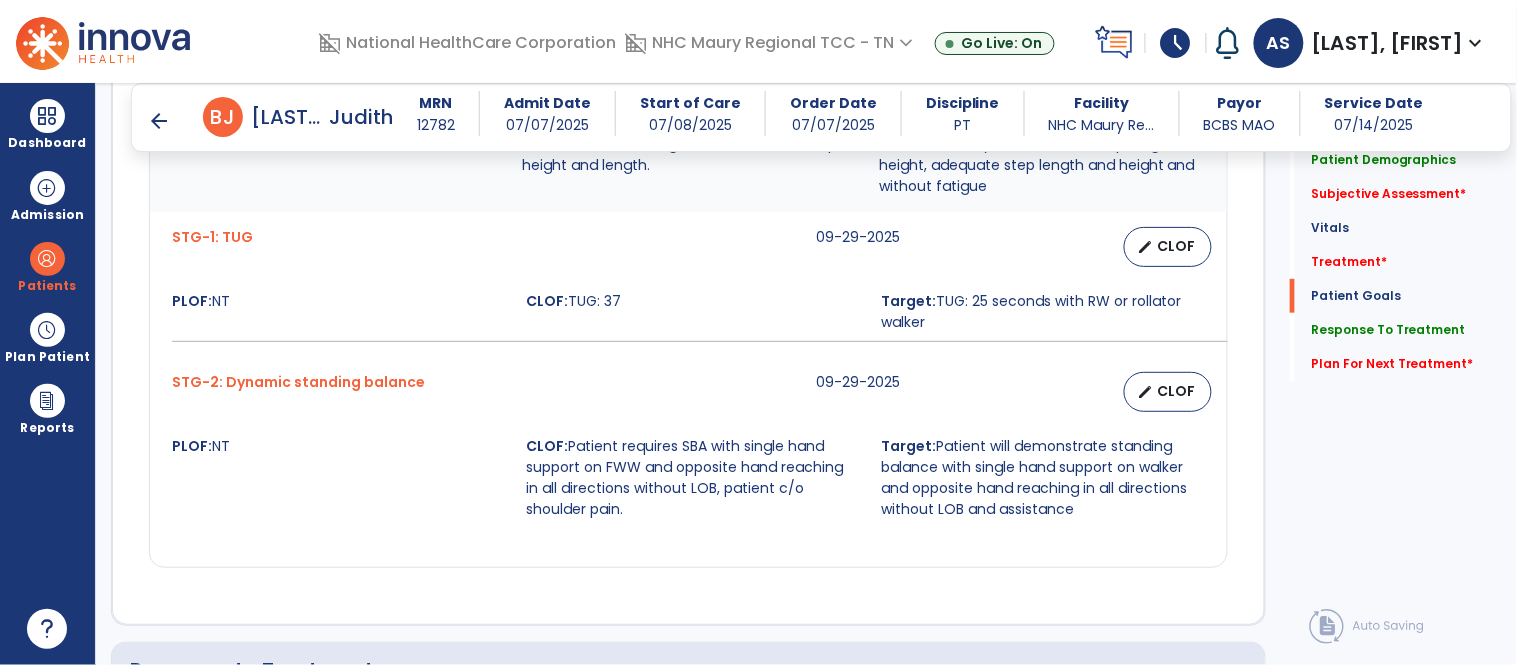 click on "TUG: 37" at bounding box center (692, 312) 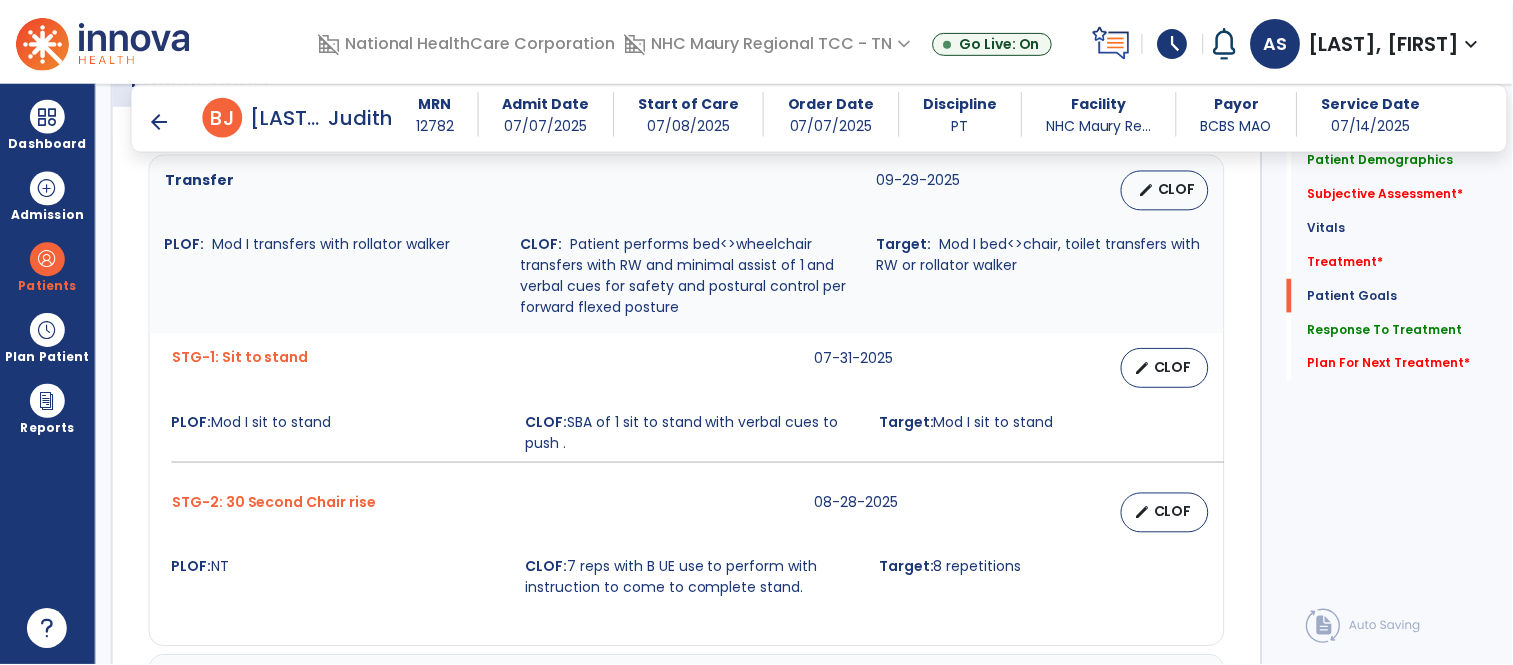 scroll, scrollTop: 1426, scrollLeft: 0, axis: vertical 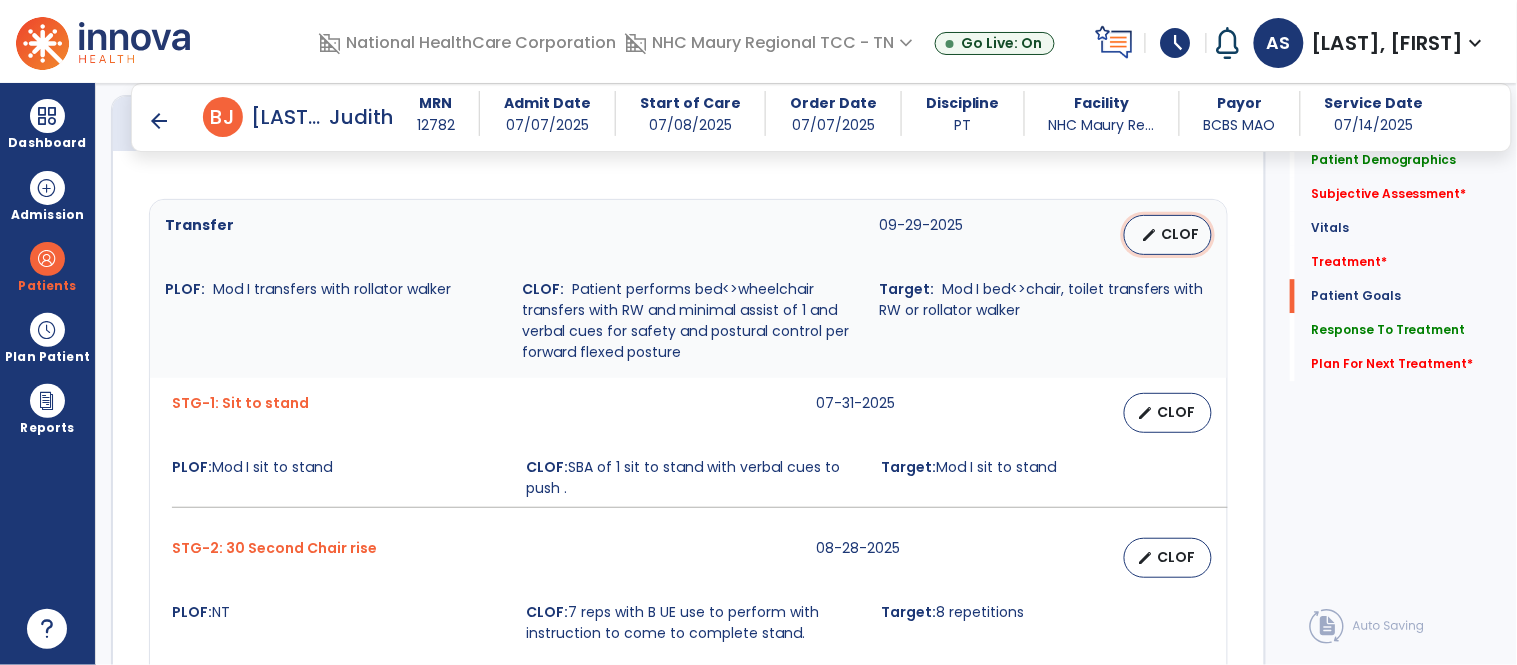 click on "CLOF" at bounding box center (1180, 234) 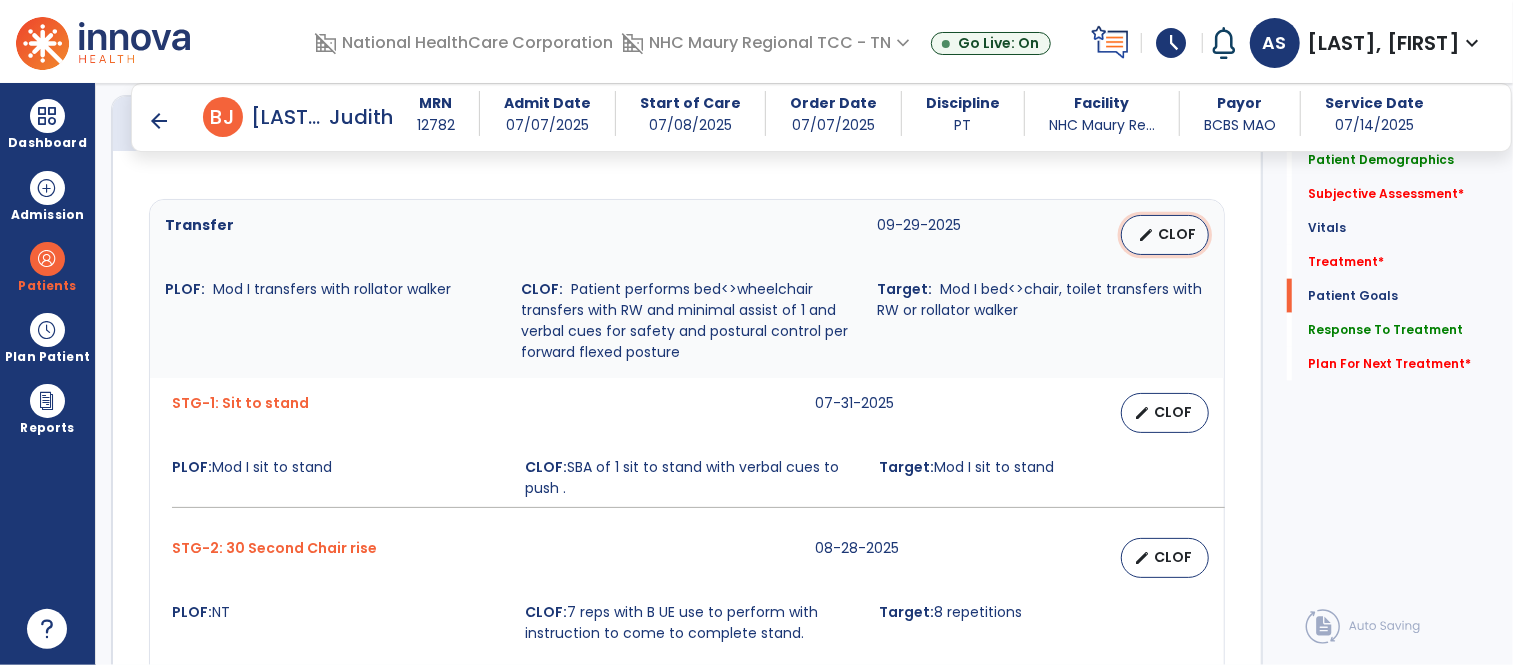 scroll, scrollTop: 1426, scrollLeft: 0, axis: vertical 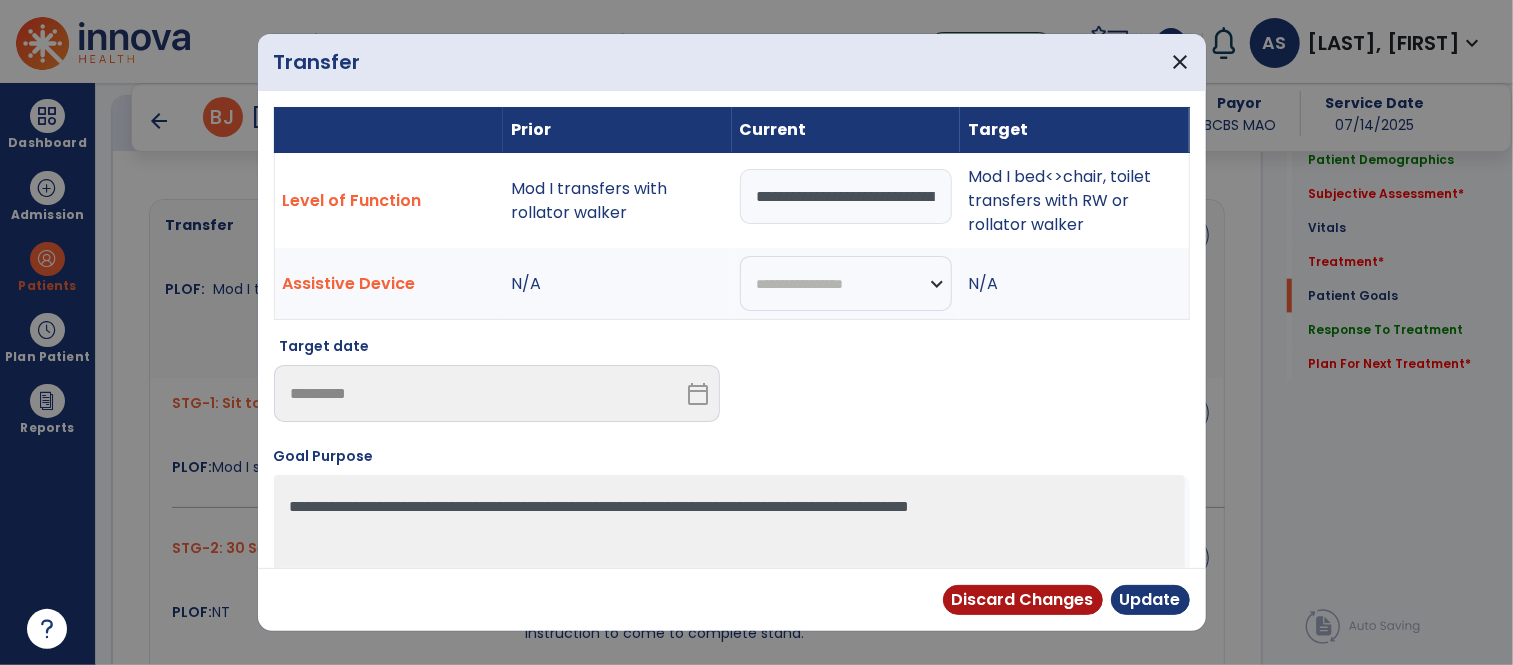 click on "**********" at bounding box center (846, 196) 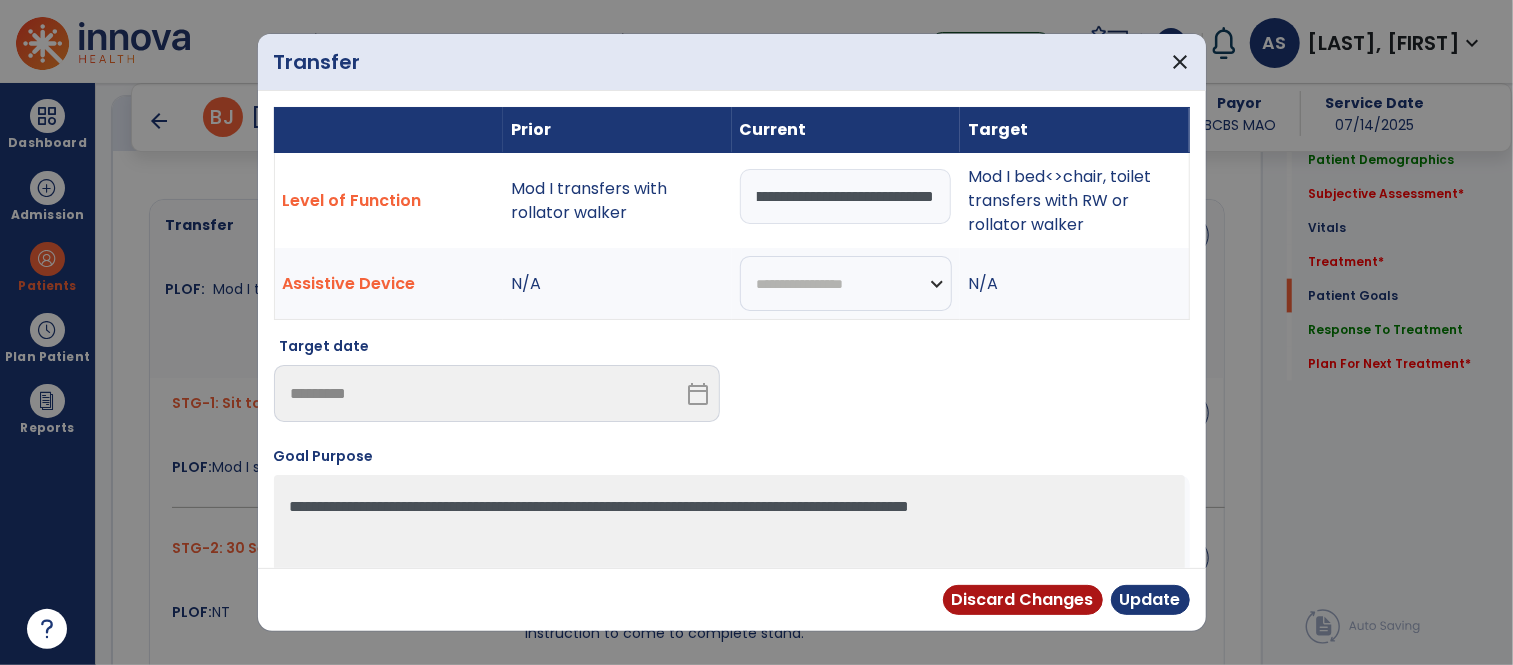 scroll, scrollTop: 0, scrollLeft: 278, axis: horizontal 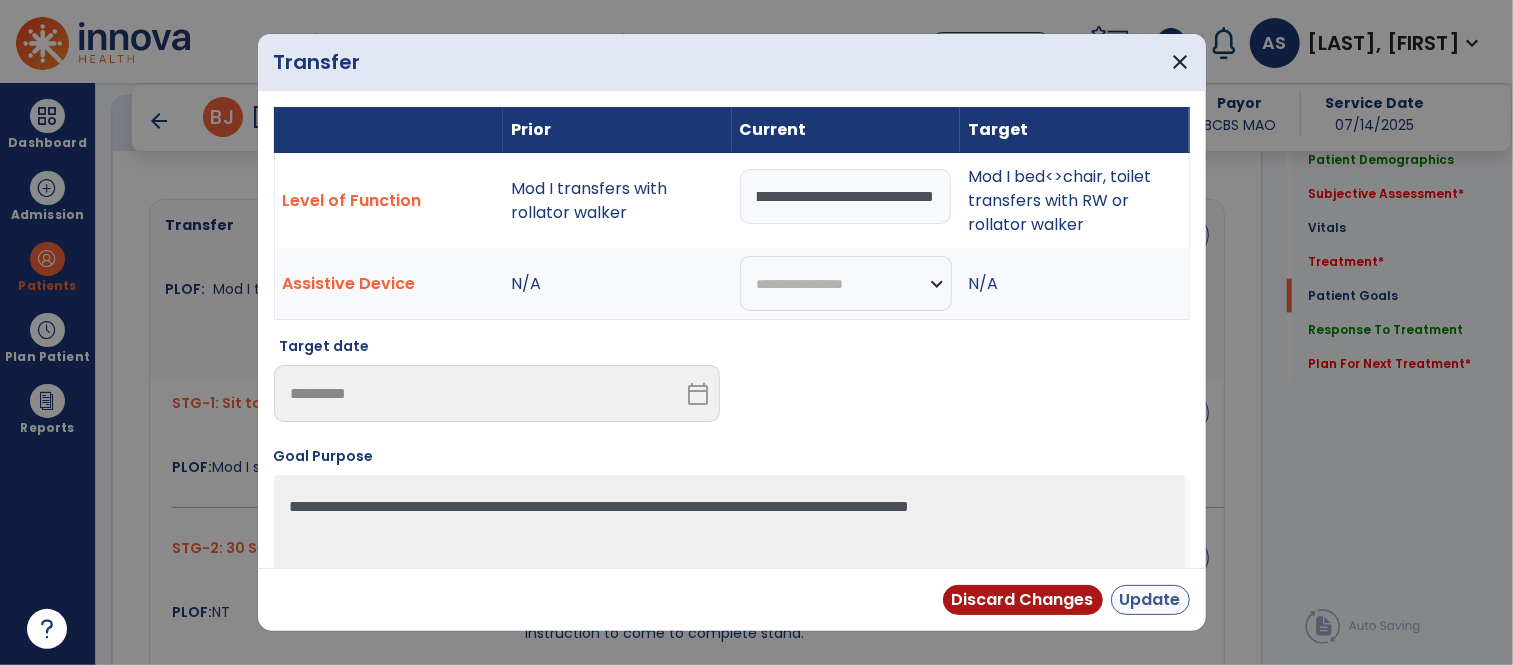 type on "**********" 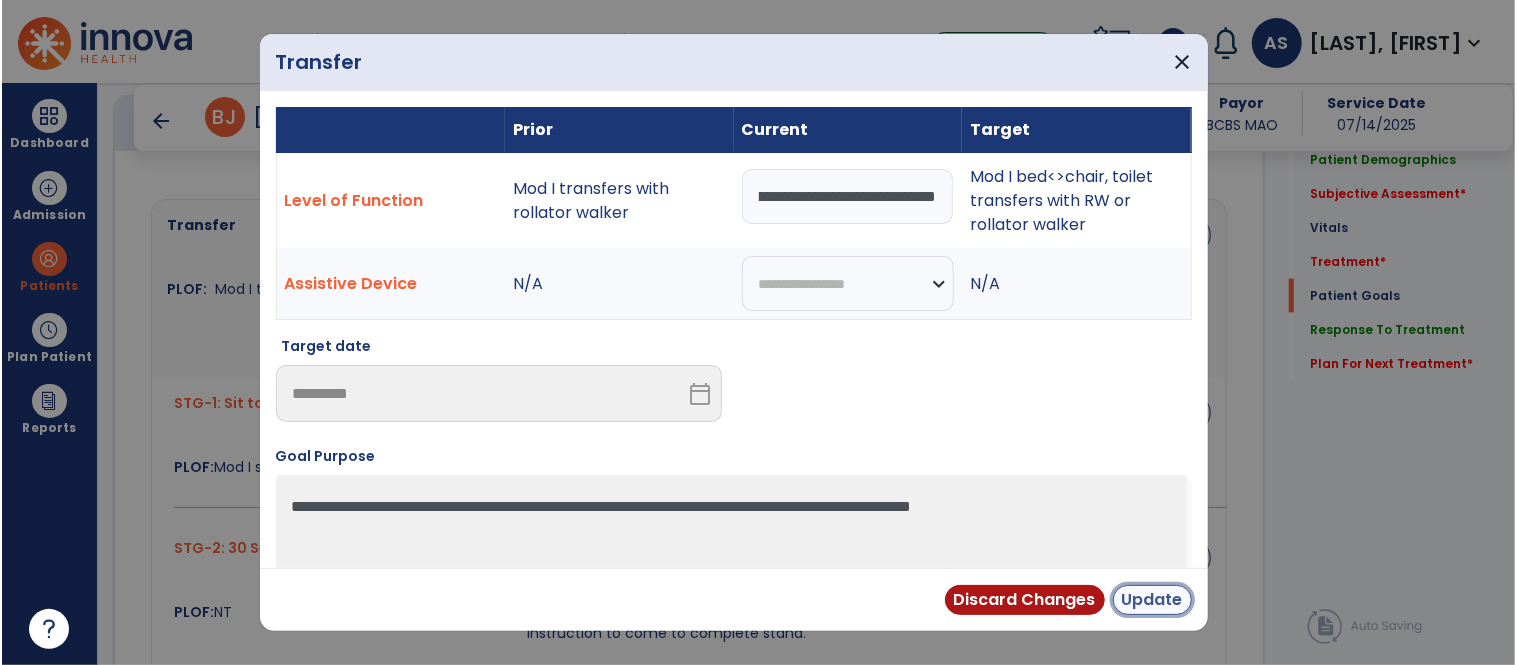 scroll, scrollTop: 0, scrollLeft: 0, axis: both 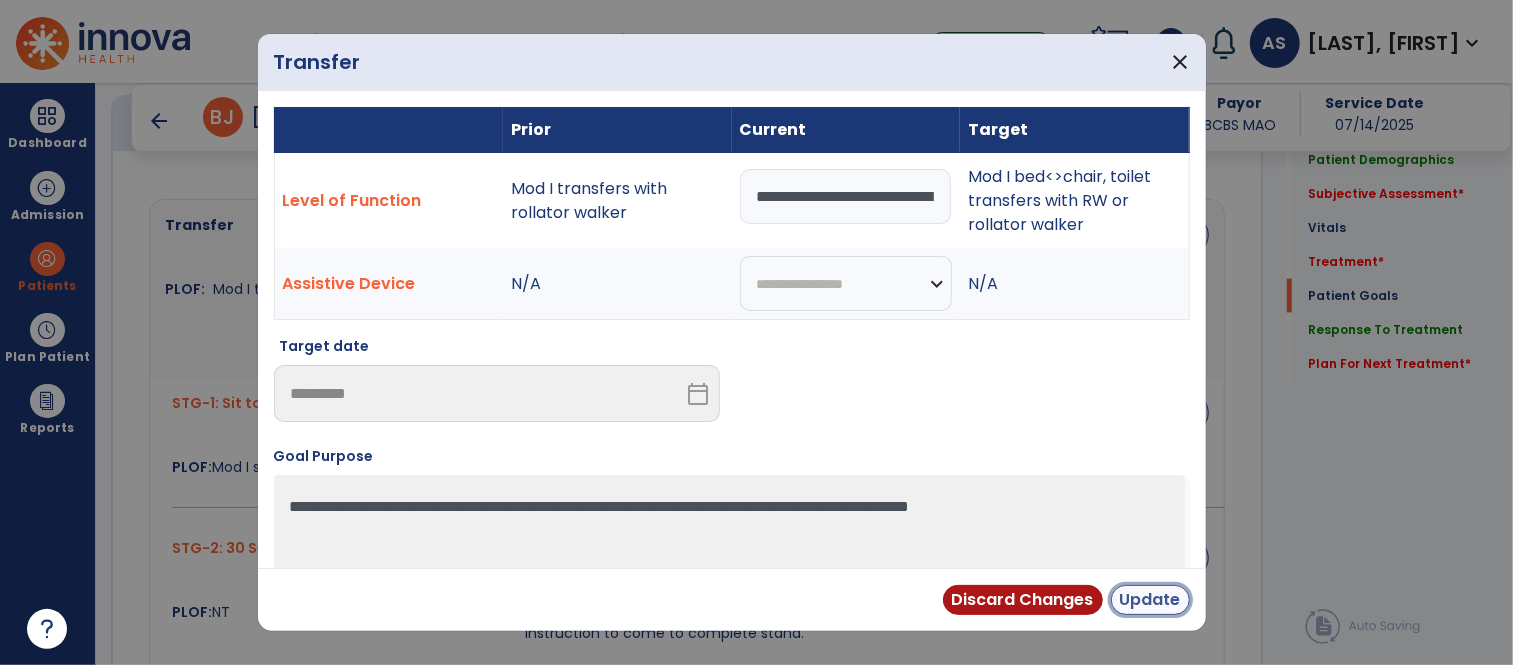 click on "Update" at bounding box center (1150, 600) 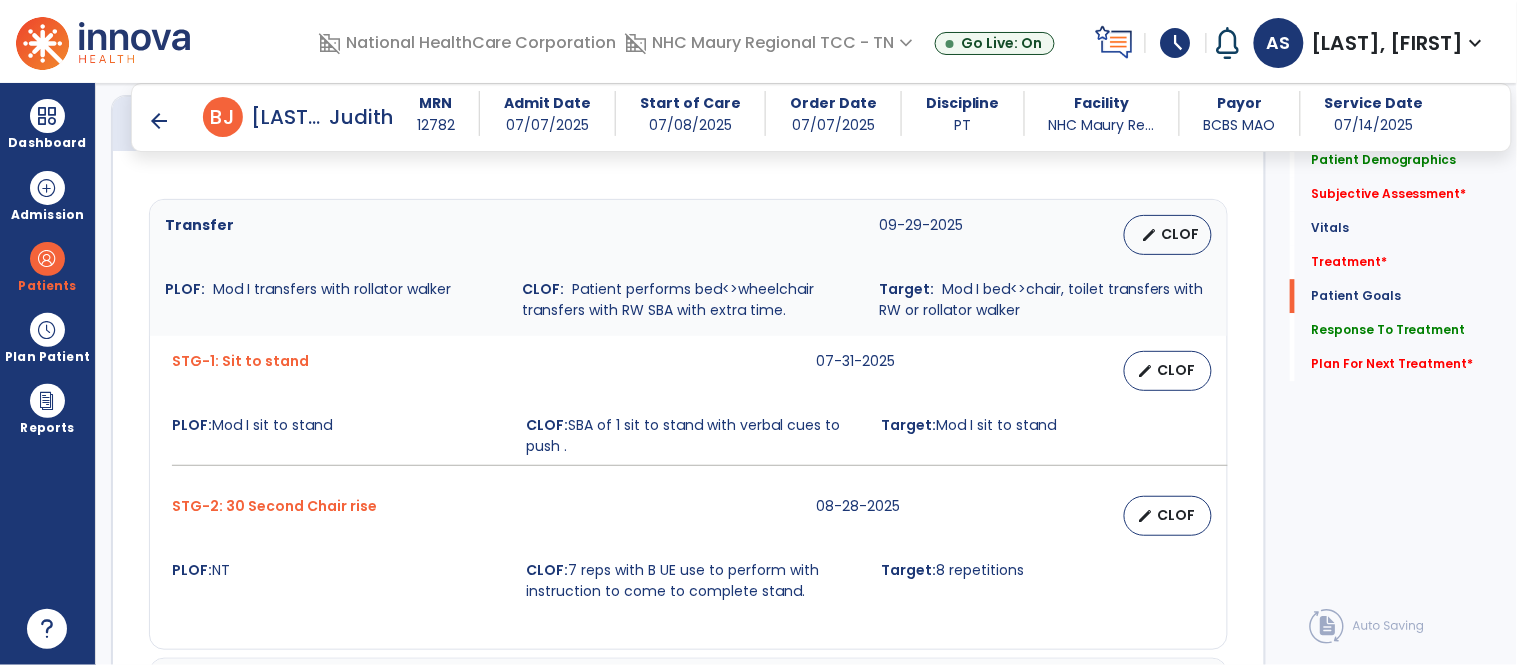 click on "STG-1: Sit to stand [DATE] edit CLOF PLOF: Mod I sit to stand CLOF: SBA of 1 sit to stand with verbal cues to push . Target: Mod I sit to stand" at bounding box center (688, 408) 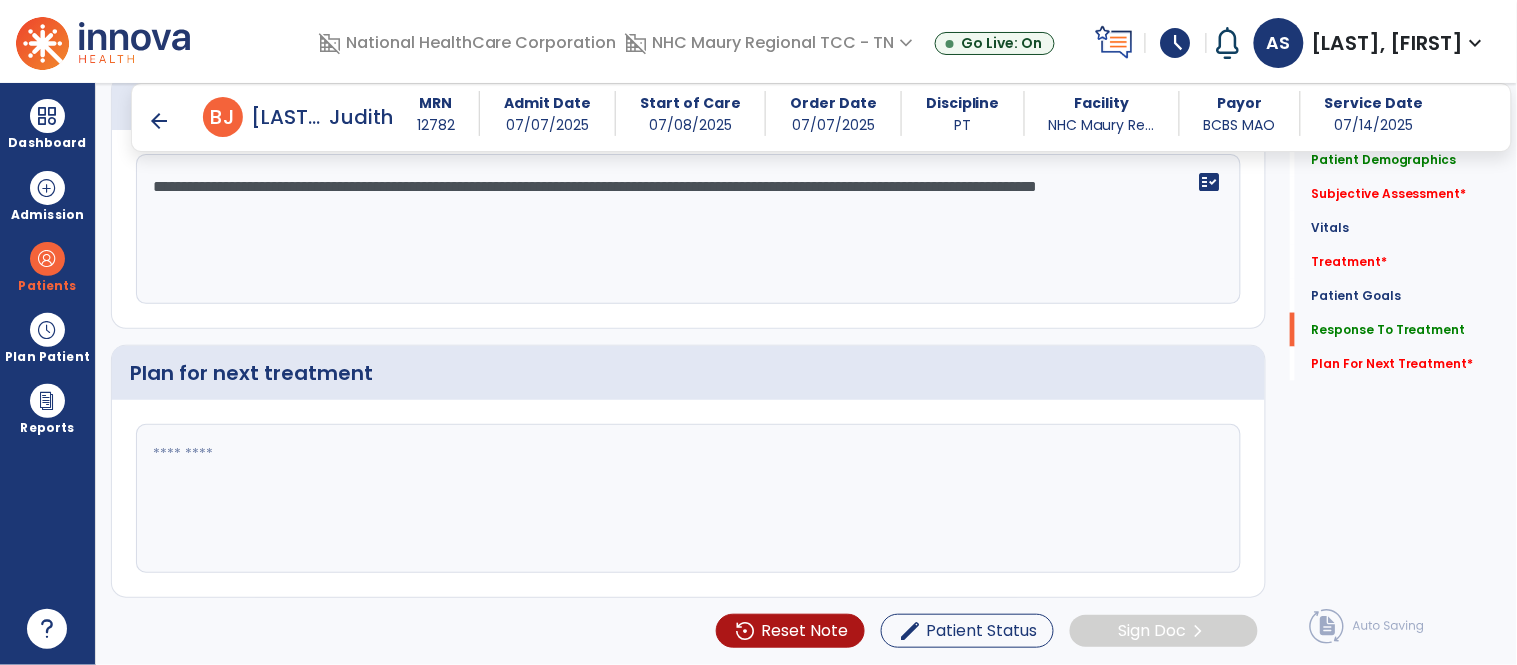 scroll, scrollTop: 2622, scrollLeft: 0, axis: vertical 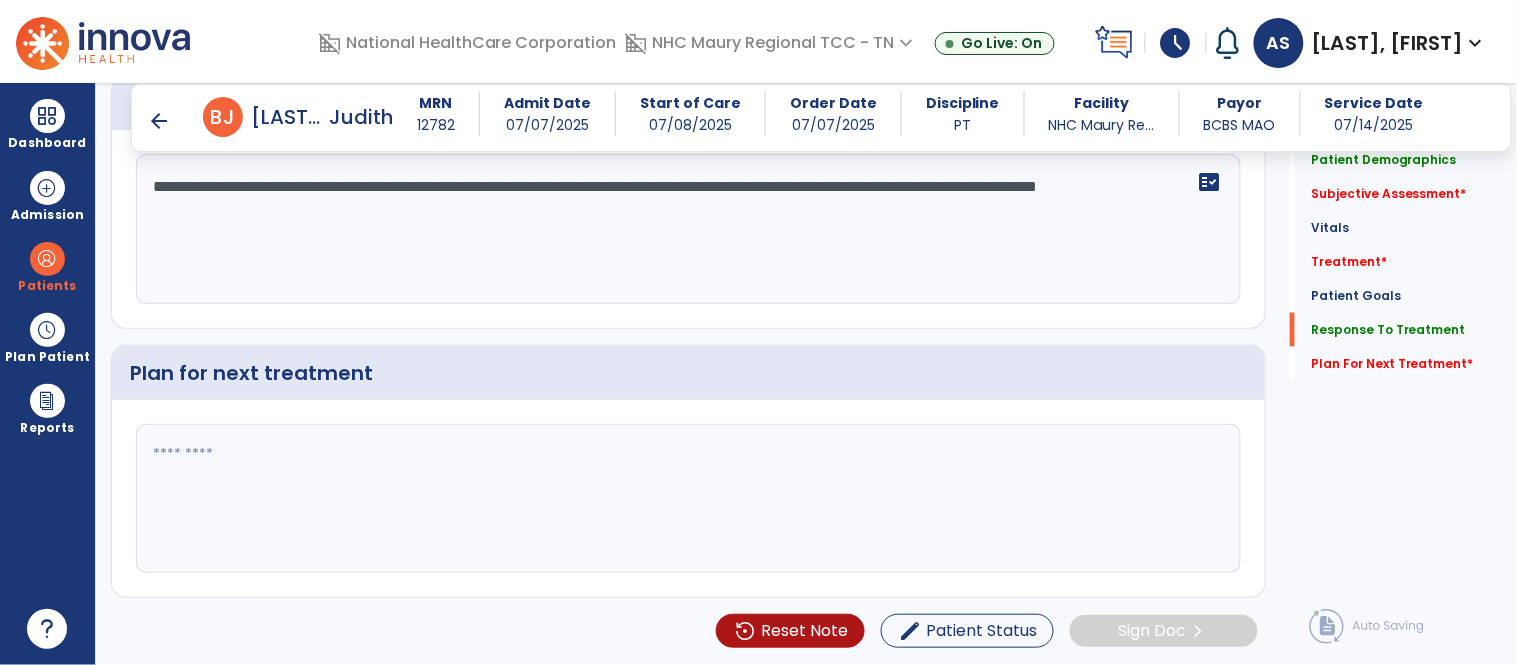 click on "**********" 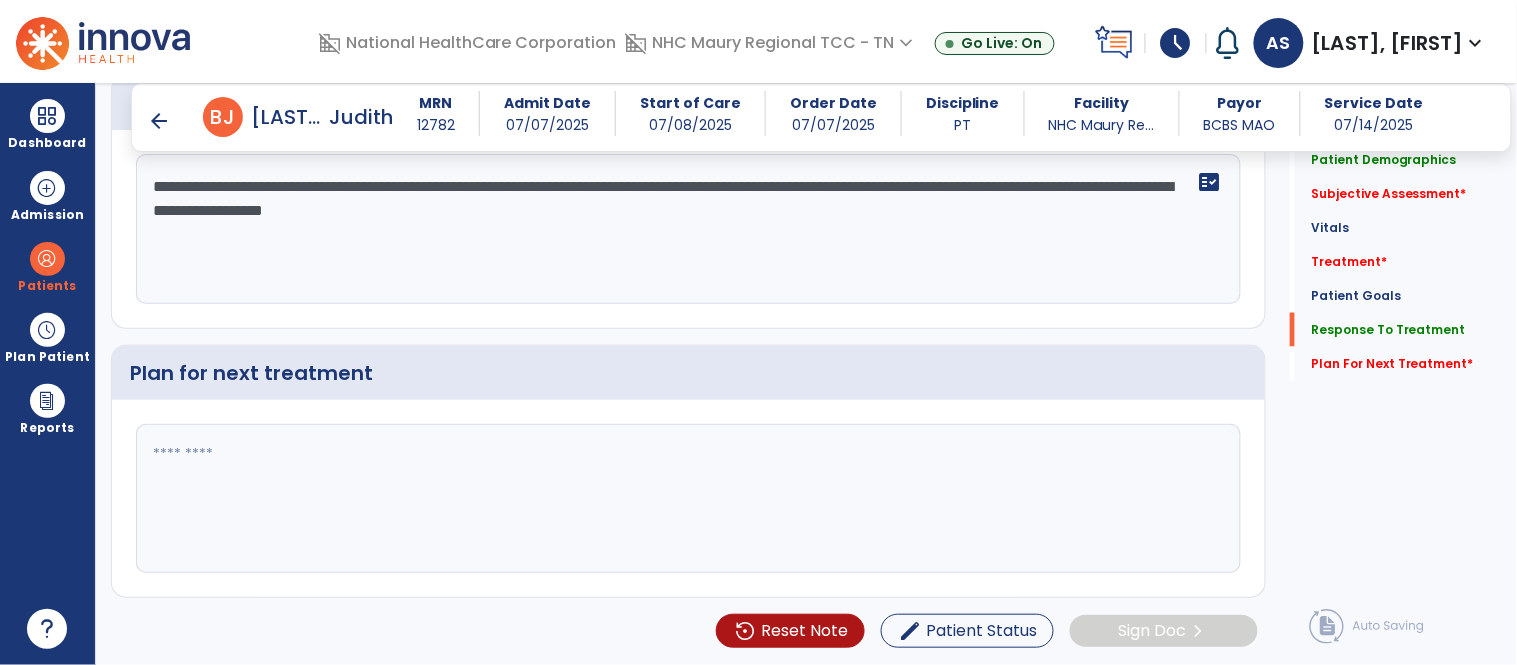 type on "**********" 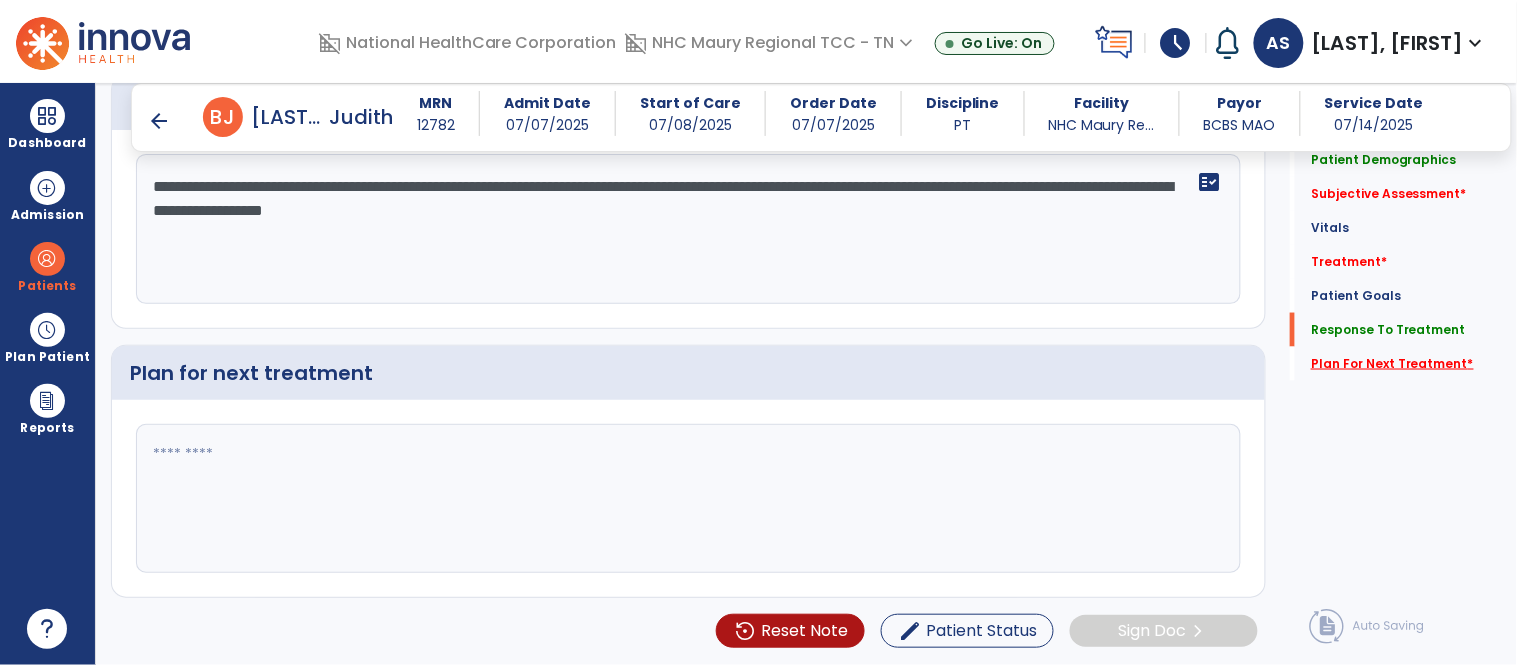 click on "Plan For Next Treatment   *" 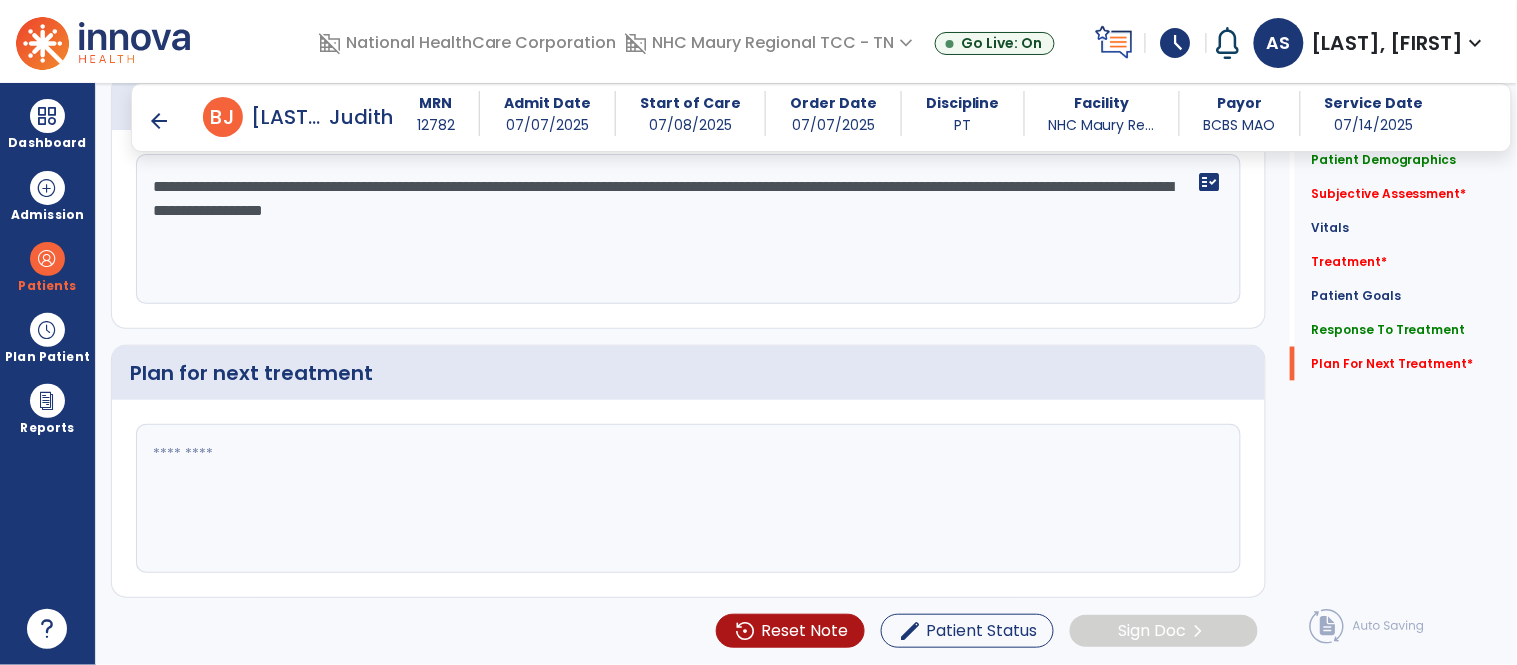 click on "arrow_back" at bounding box center [159, 121] 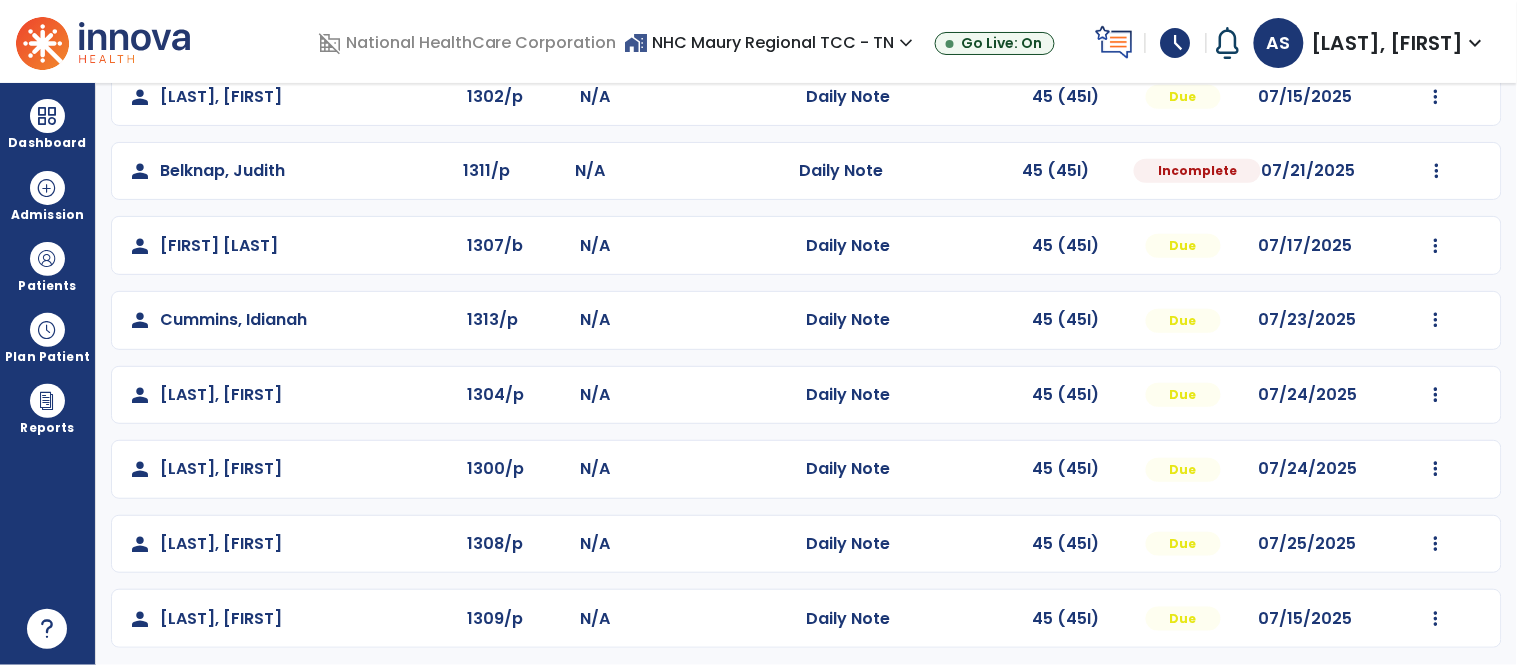 scroll, scrollTop: 271, scrollLeft: 0, axis: vertical 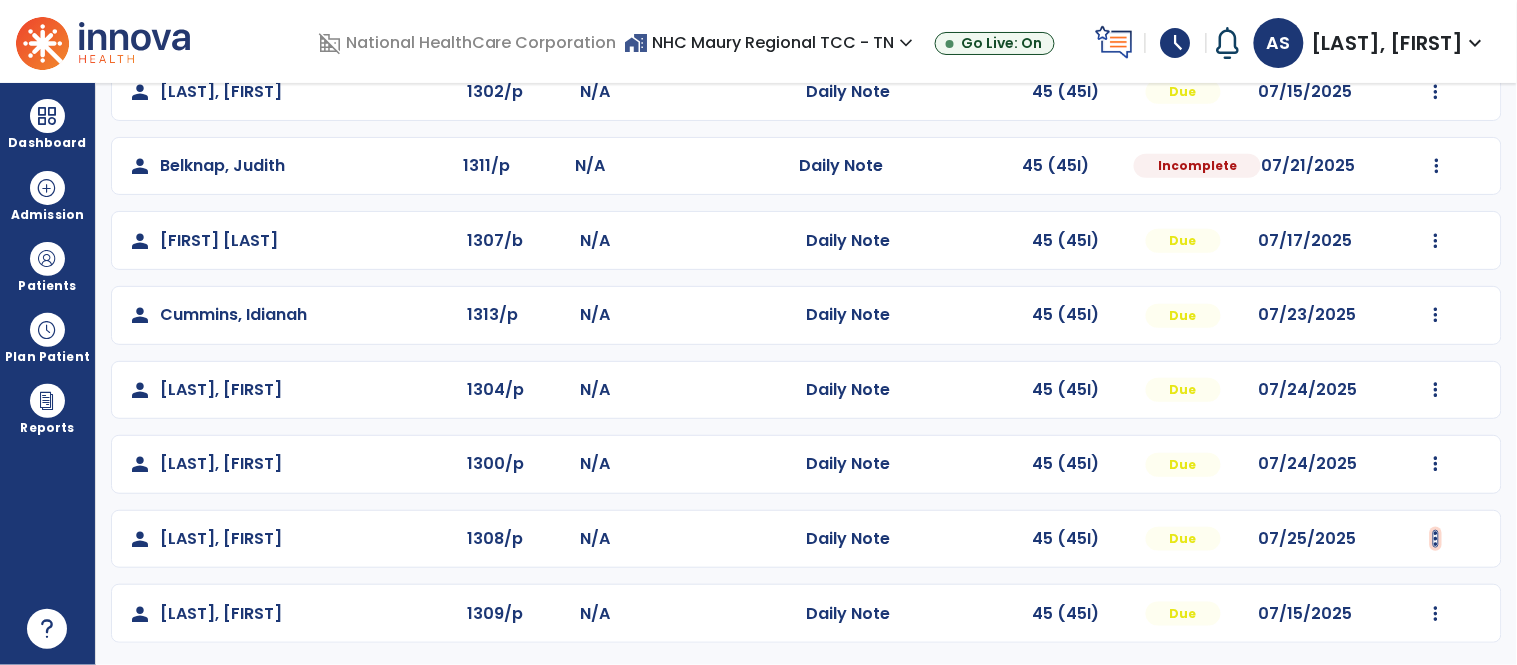 click at bounding box center [1436, 17] 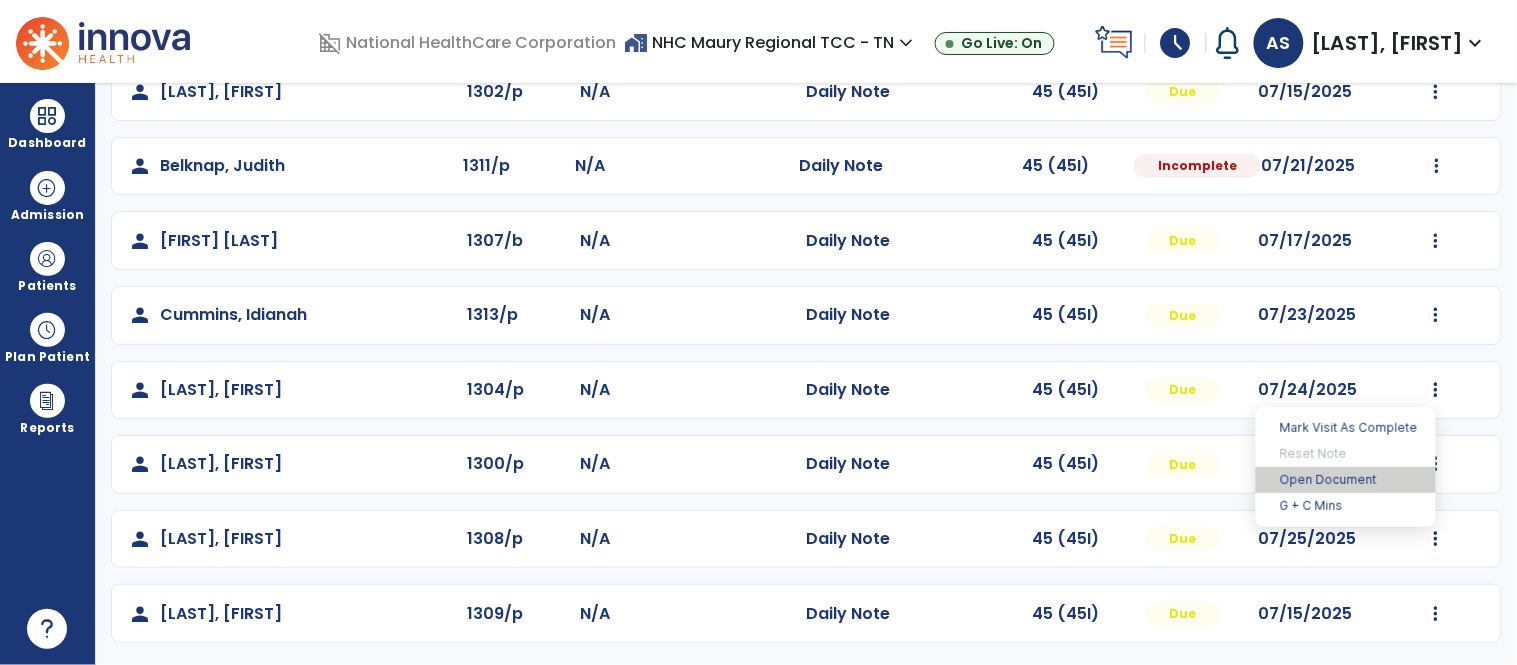 click on "Open Document" at bounding box center (1346, 480) 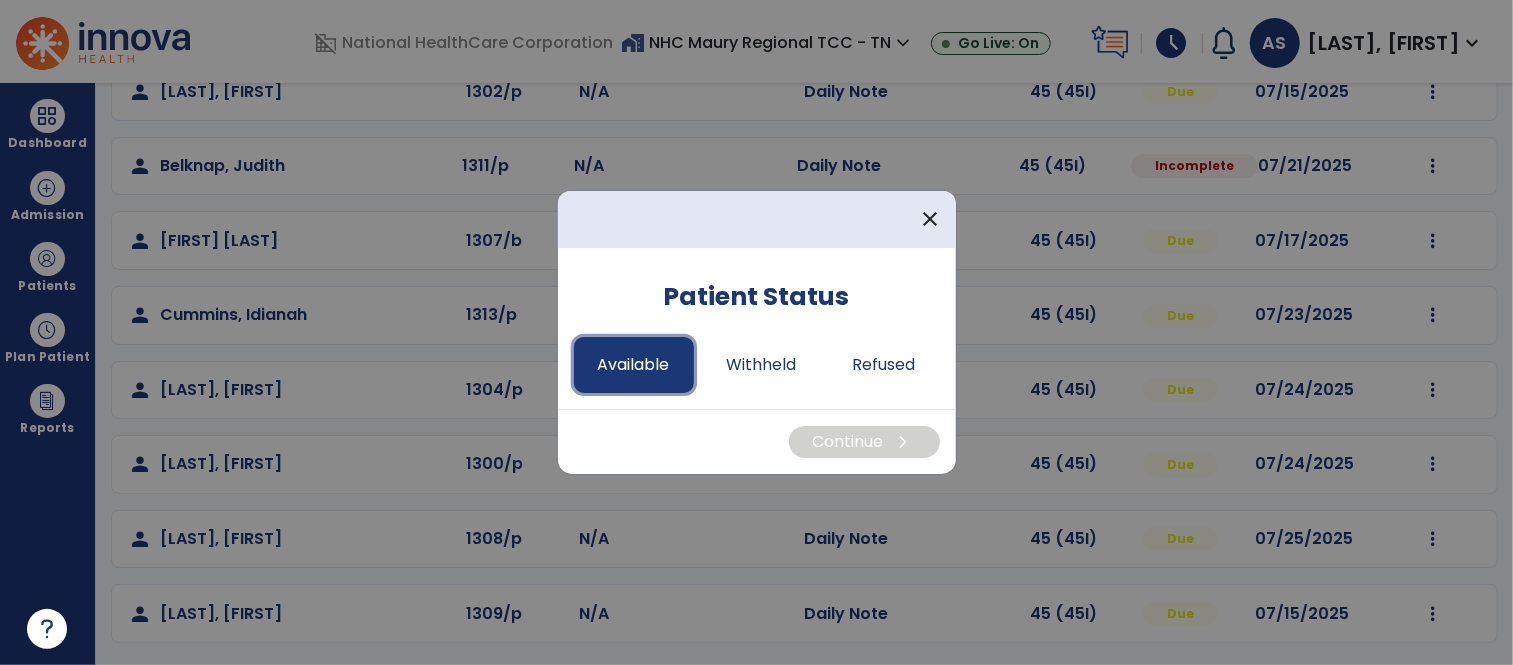 click on "Available" at bounding box center [634, 365] 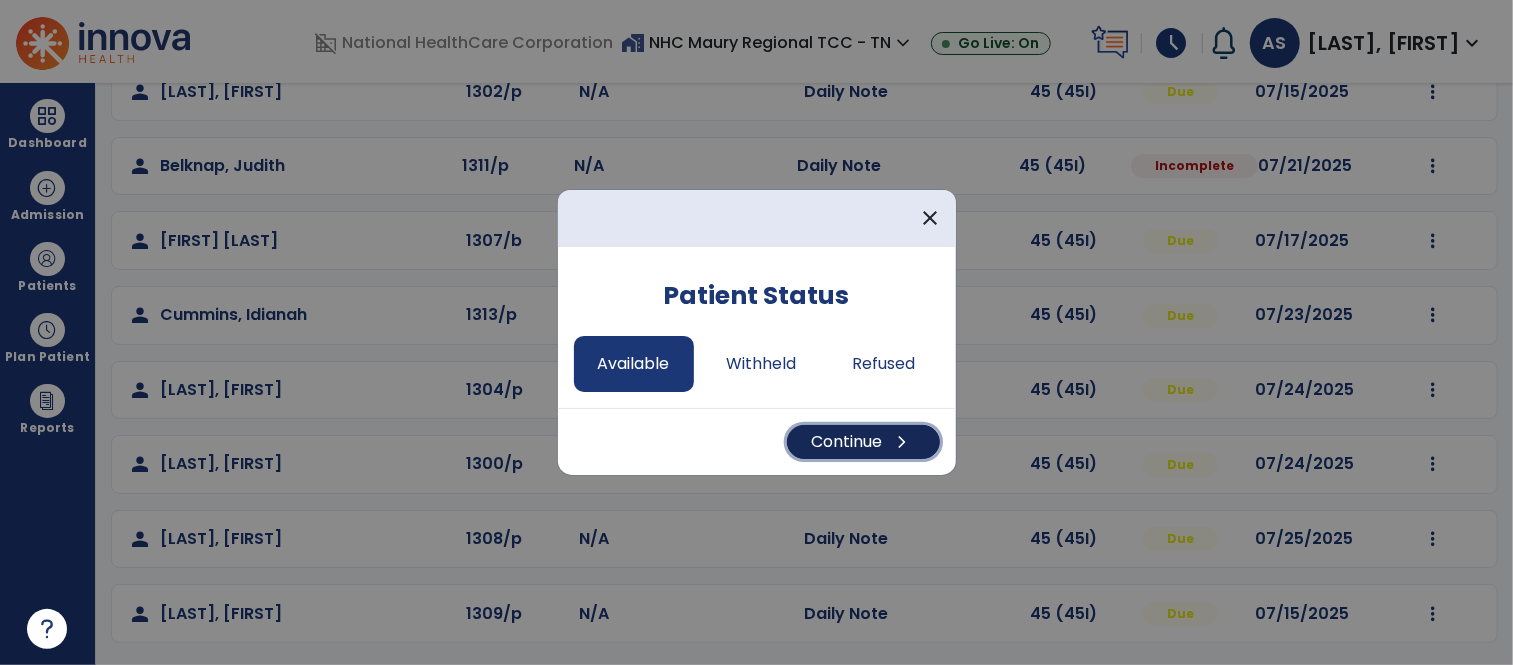 click on "Continue   chevron_right" at bounding box center [863, 442] 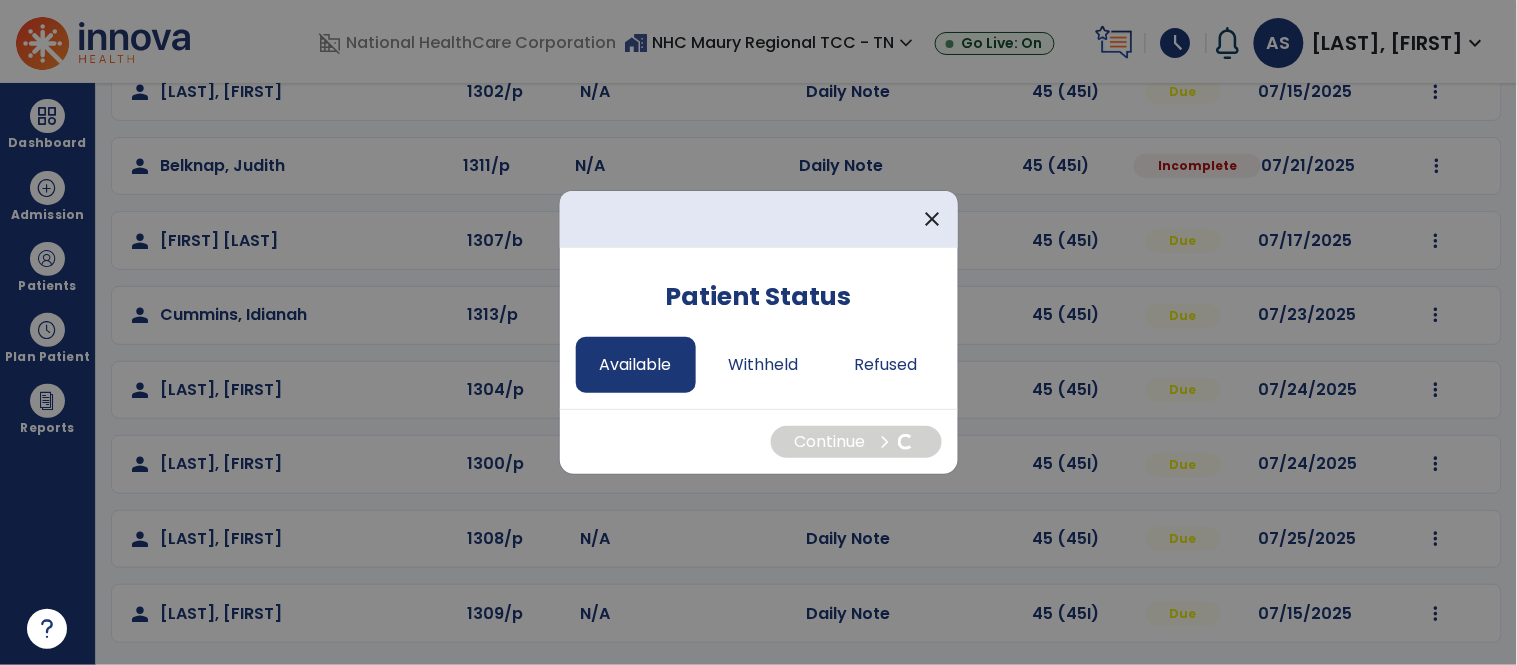 select on "*" 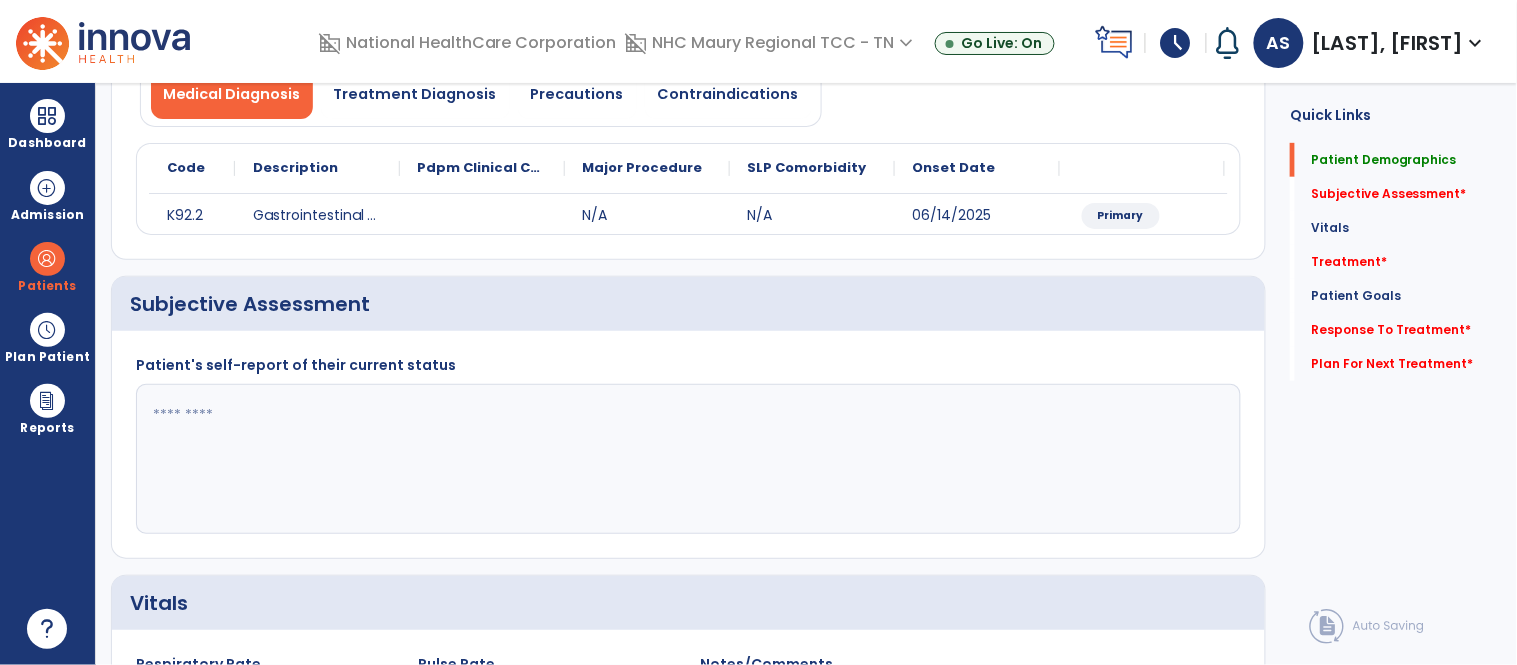 scroll, scrollTop: 0, scrollLeft: 0, axis: both 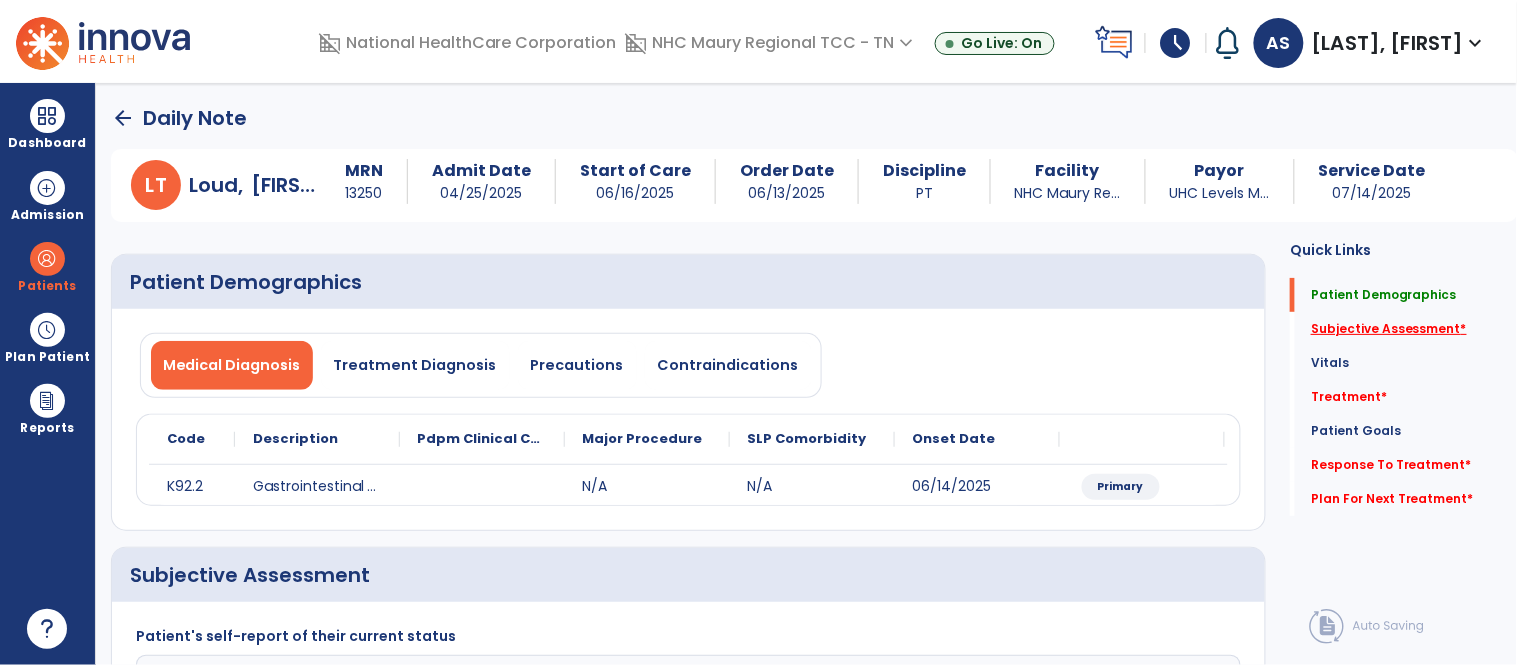 click on "Subjective Assessment   *" 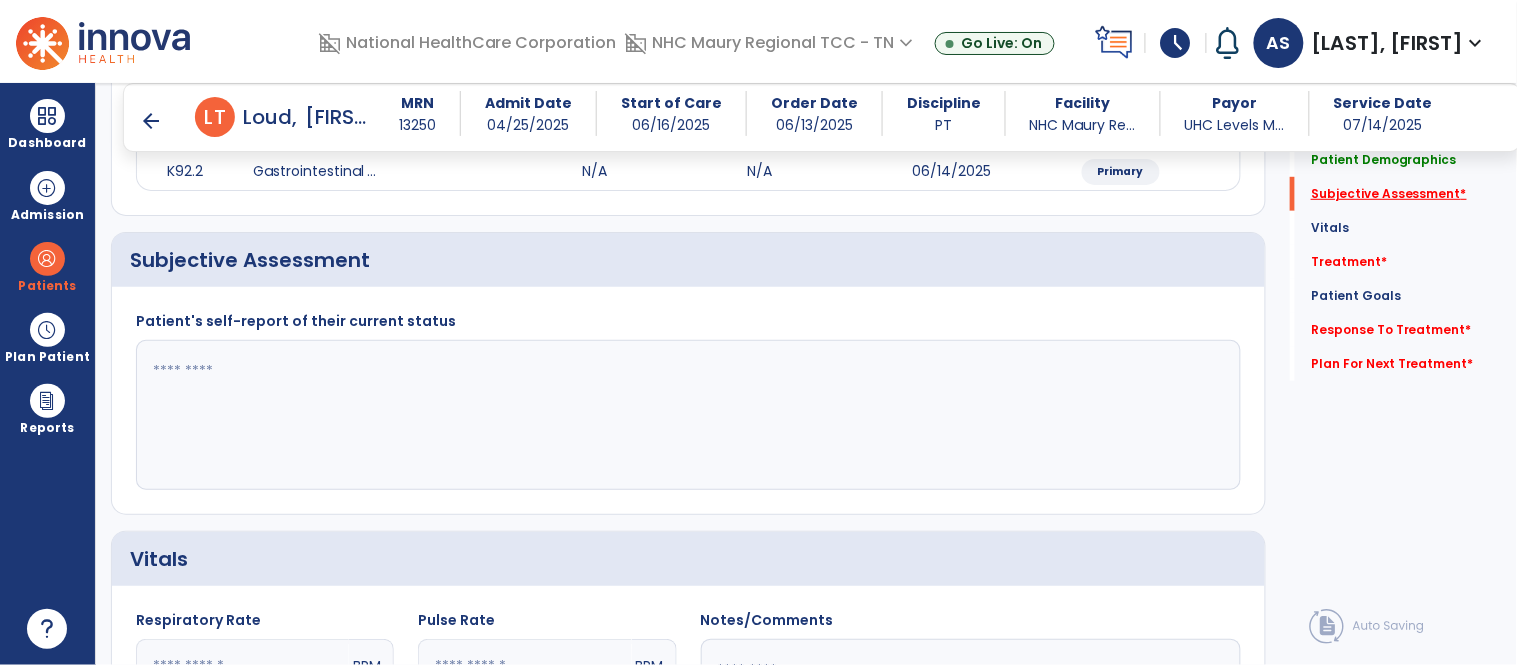 scroll, scrollTop: 314, scrollLeft: 0, axis: vertical 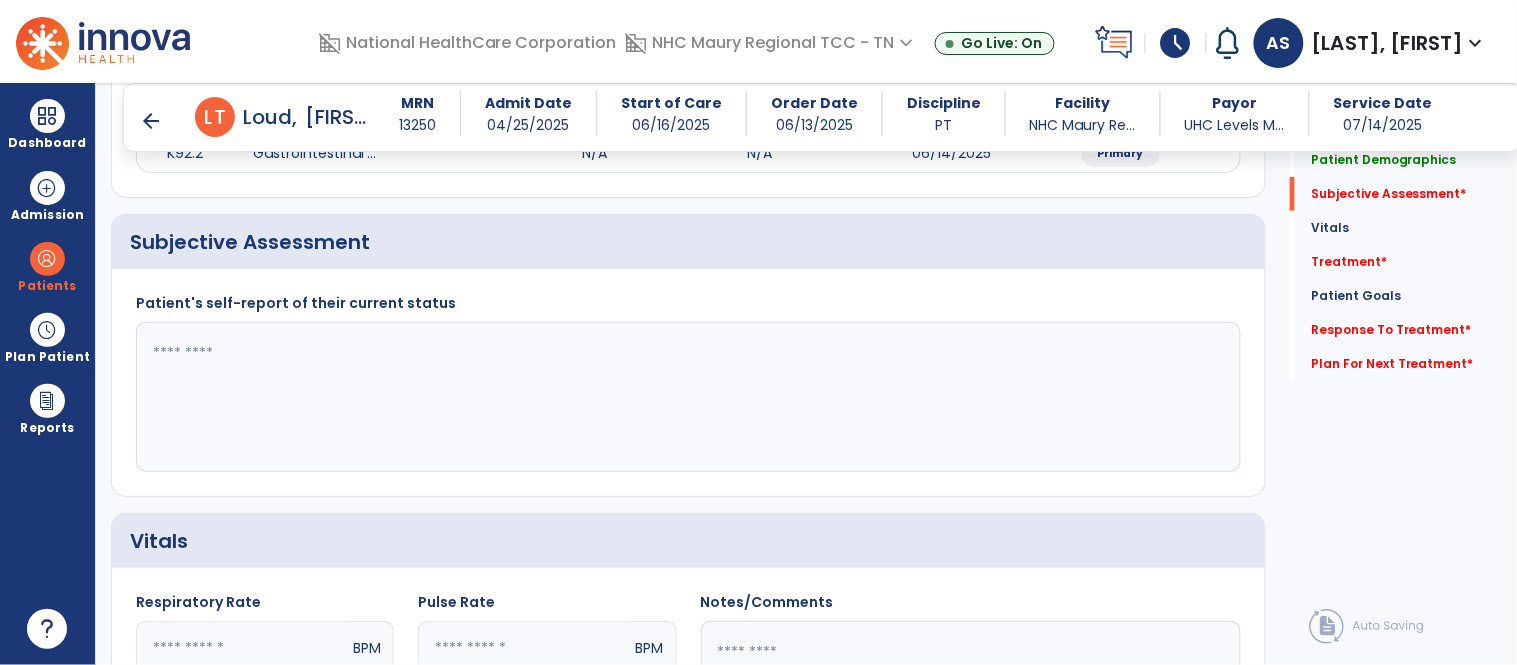 click 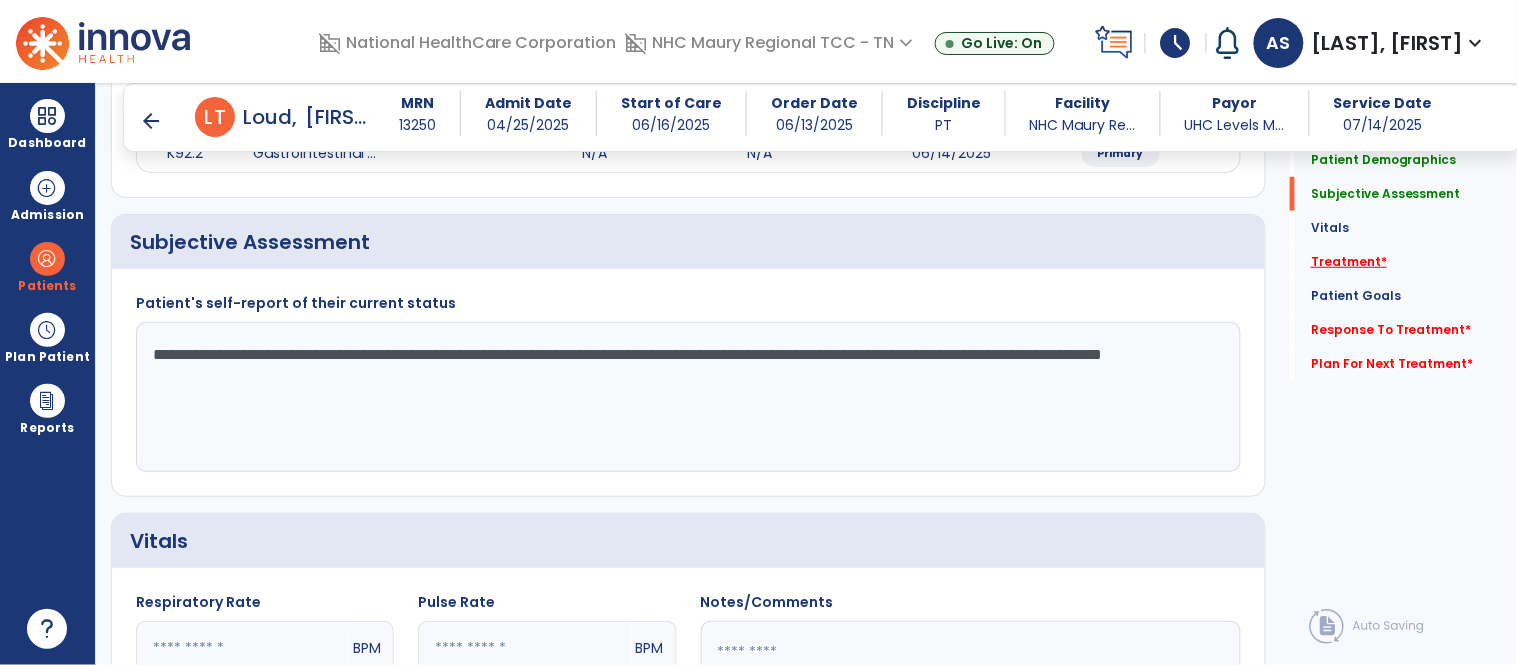 type on "**********" 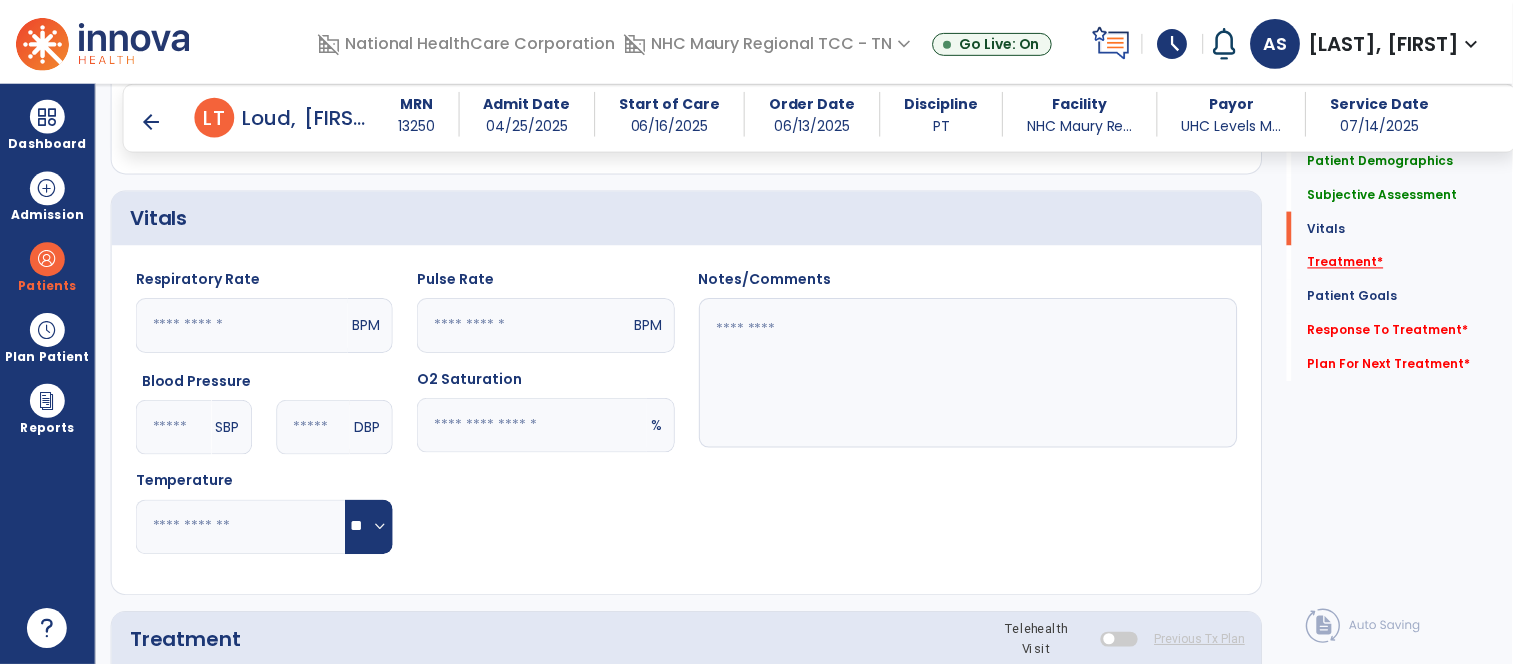 scroll, scrollTop: 1004, scrollLeft: 0, axis: vertical 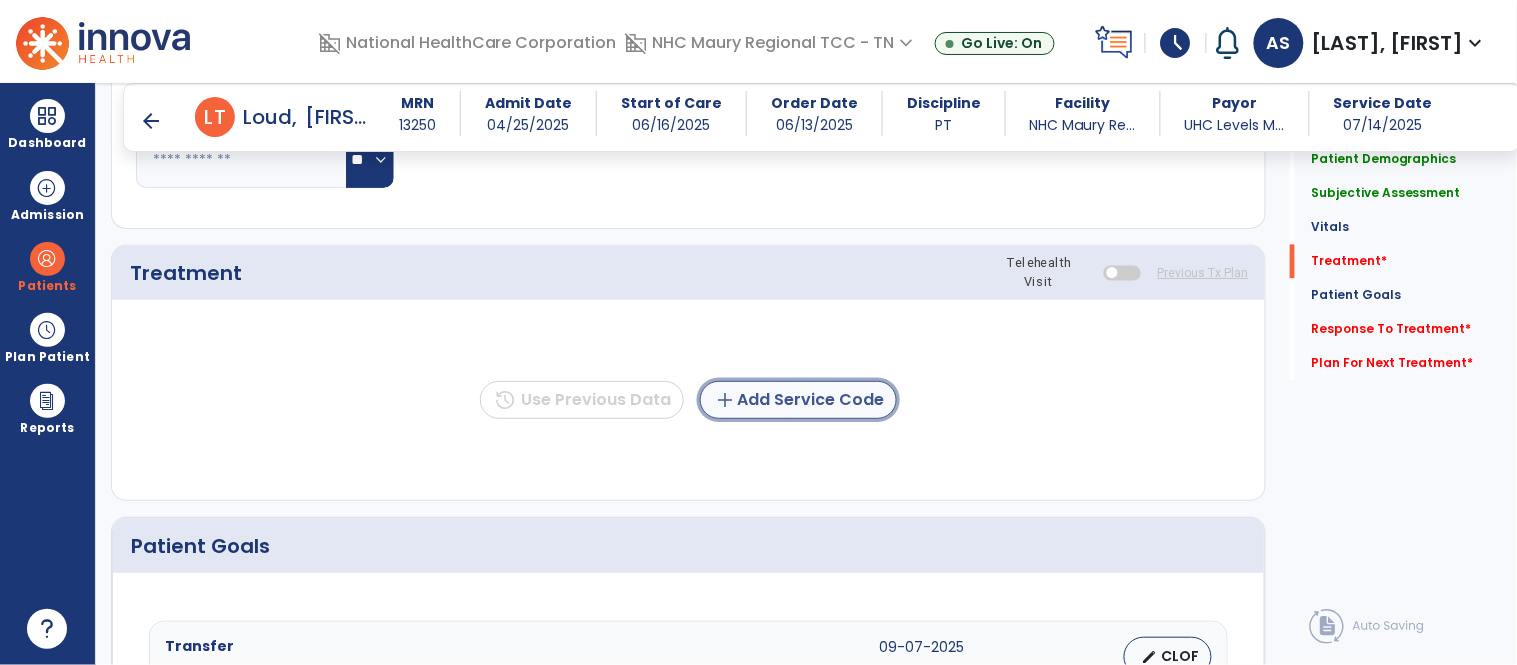 click on "add  Add Service Code" 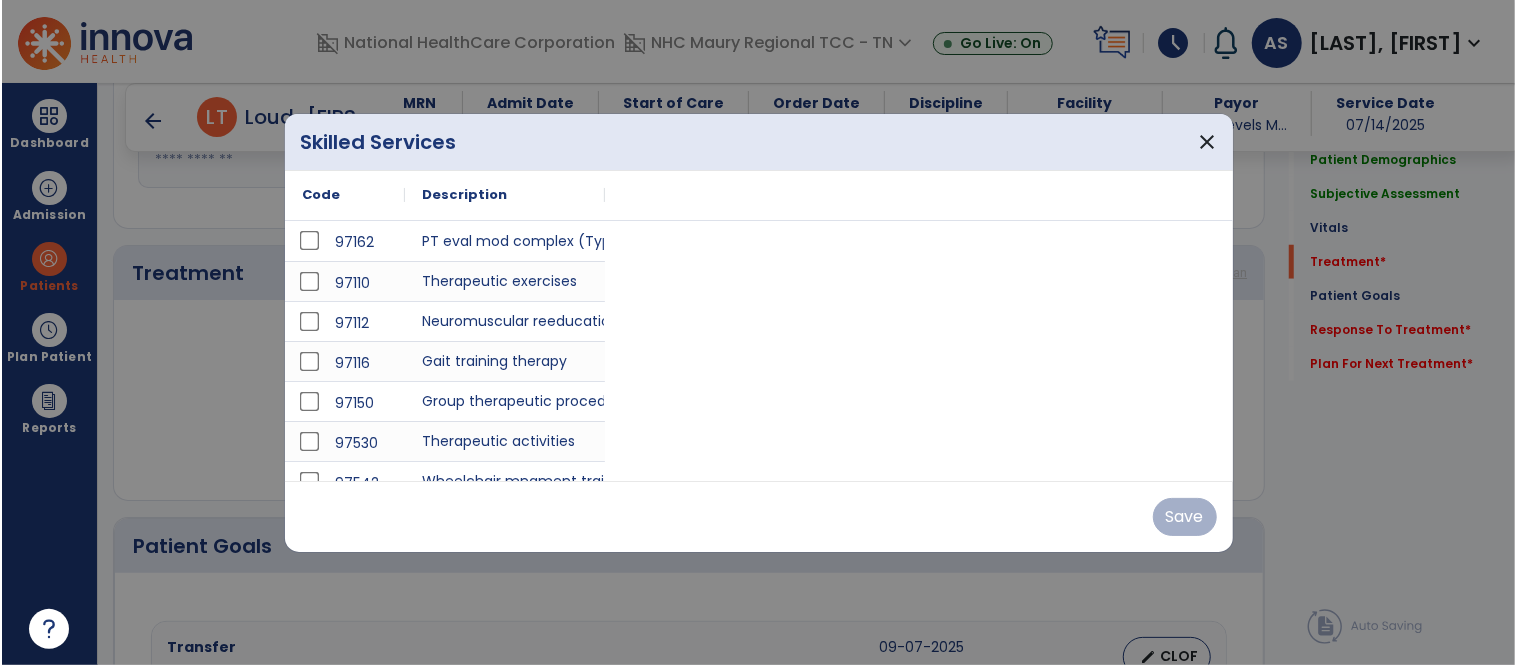 scroll, scrollTop: 1004, scrollLeft: 0, axis: vertical 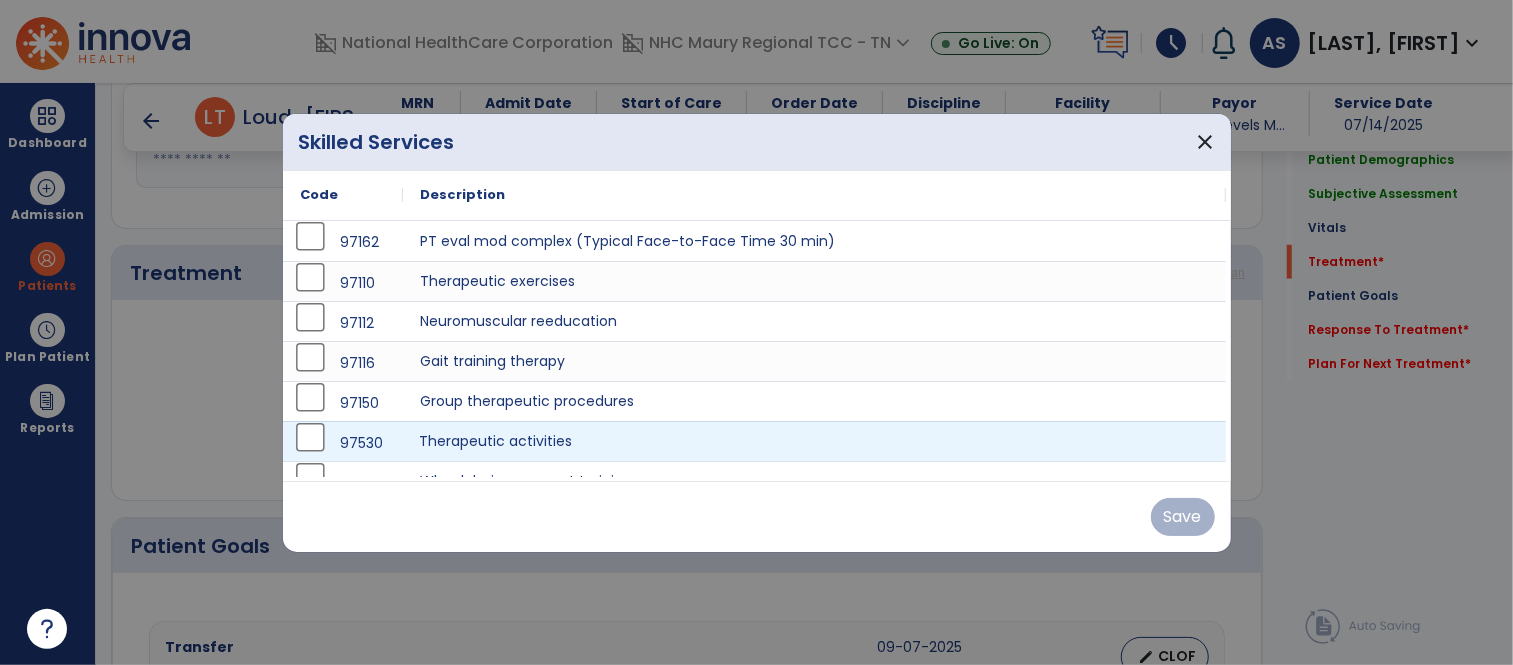 click on "Therapeutic activities" at bounding box center (815, 441) 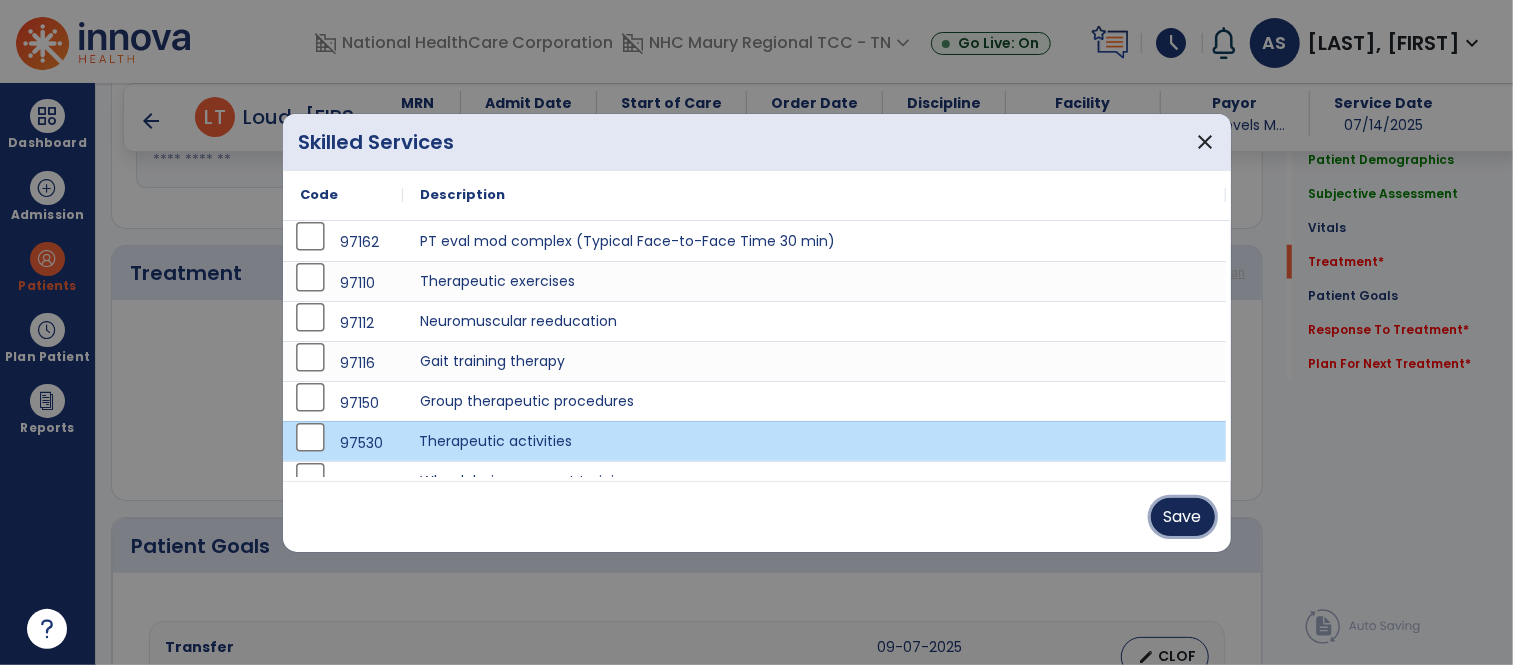 click on "Save" at bounding box center (1183, 517) 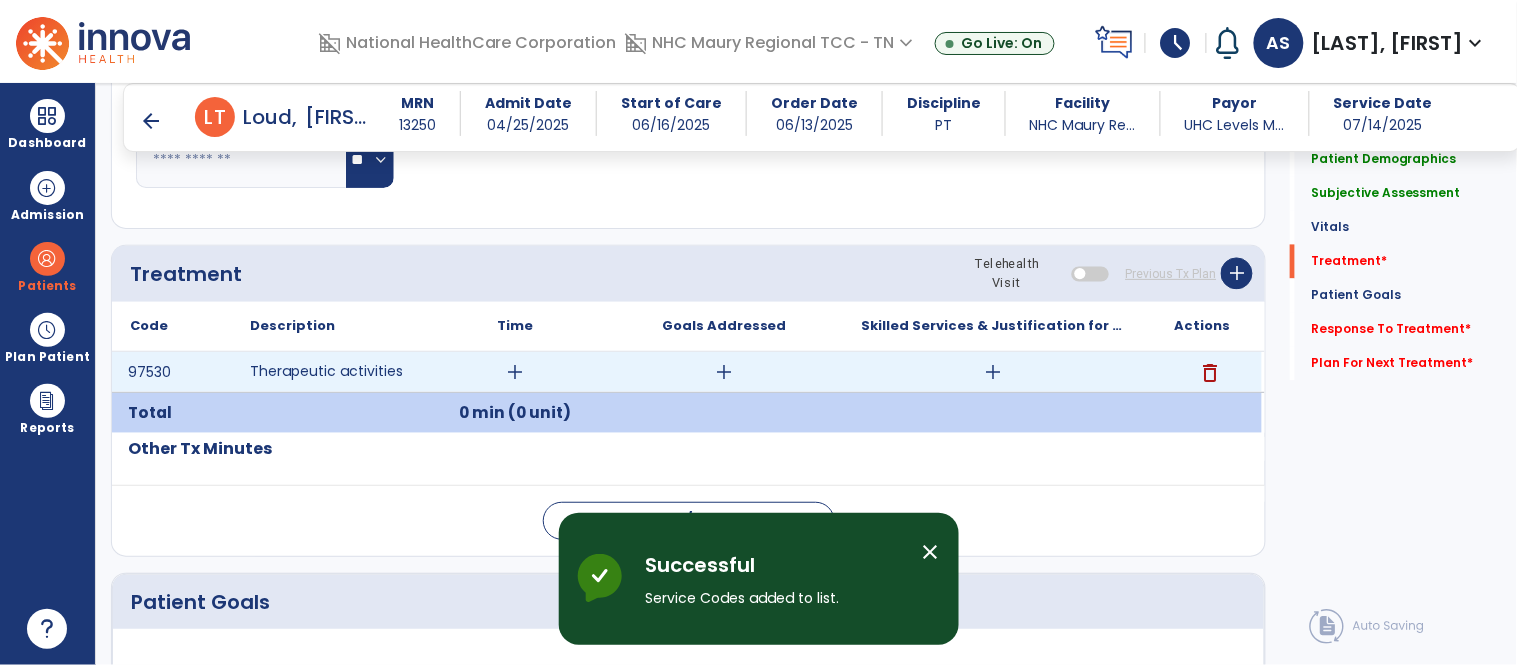 click on "add" at bounding box center (515, 372) 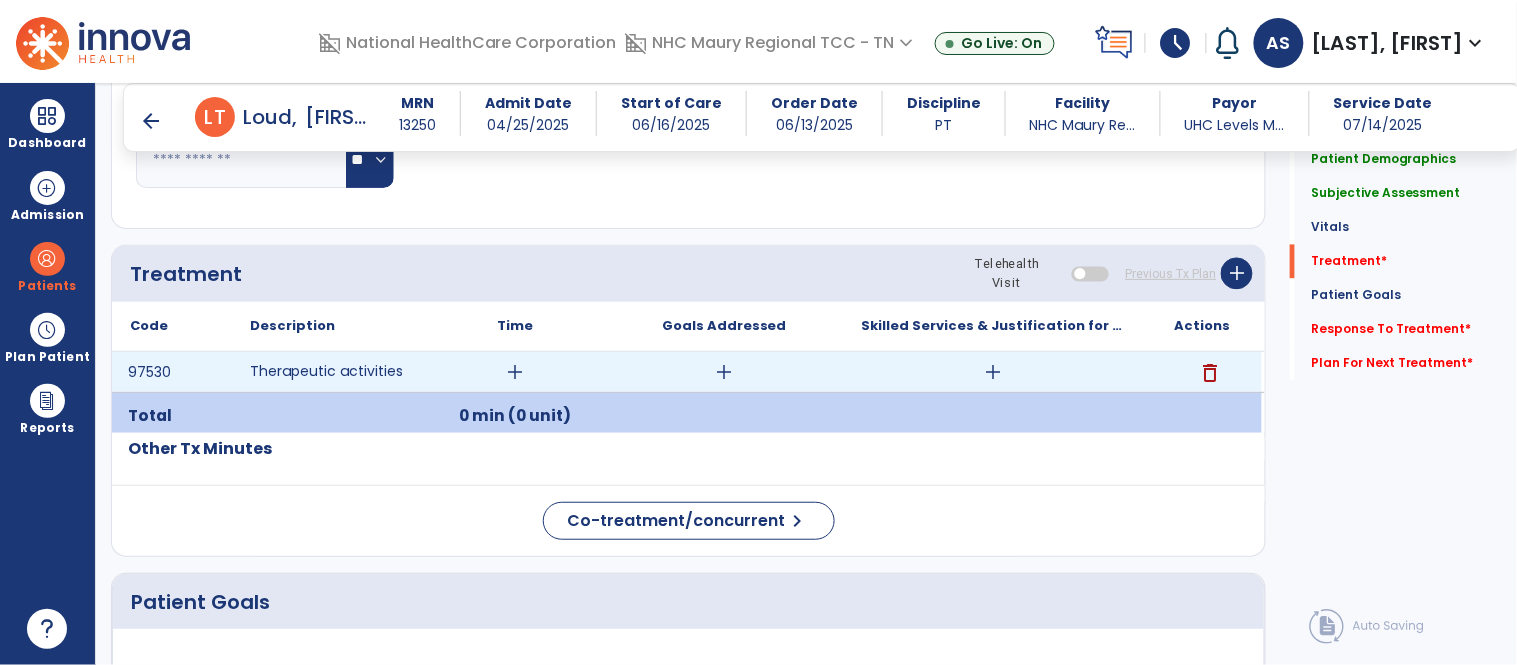 click on "add" at bounding box center [724, 372] 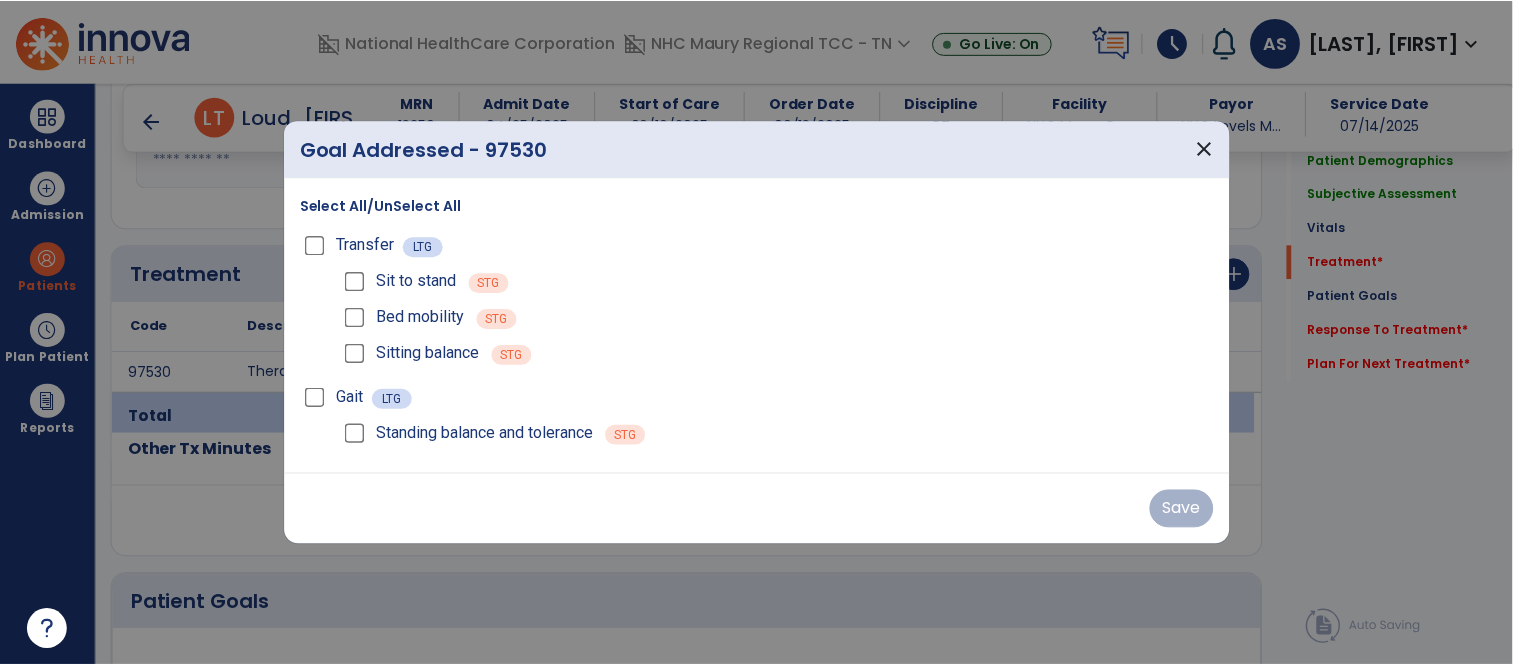 scroll, scrollTop: 1004, scrollLeft: 0, axis: vertical 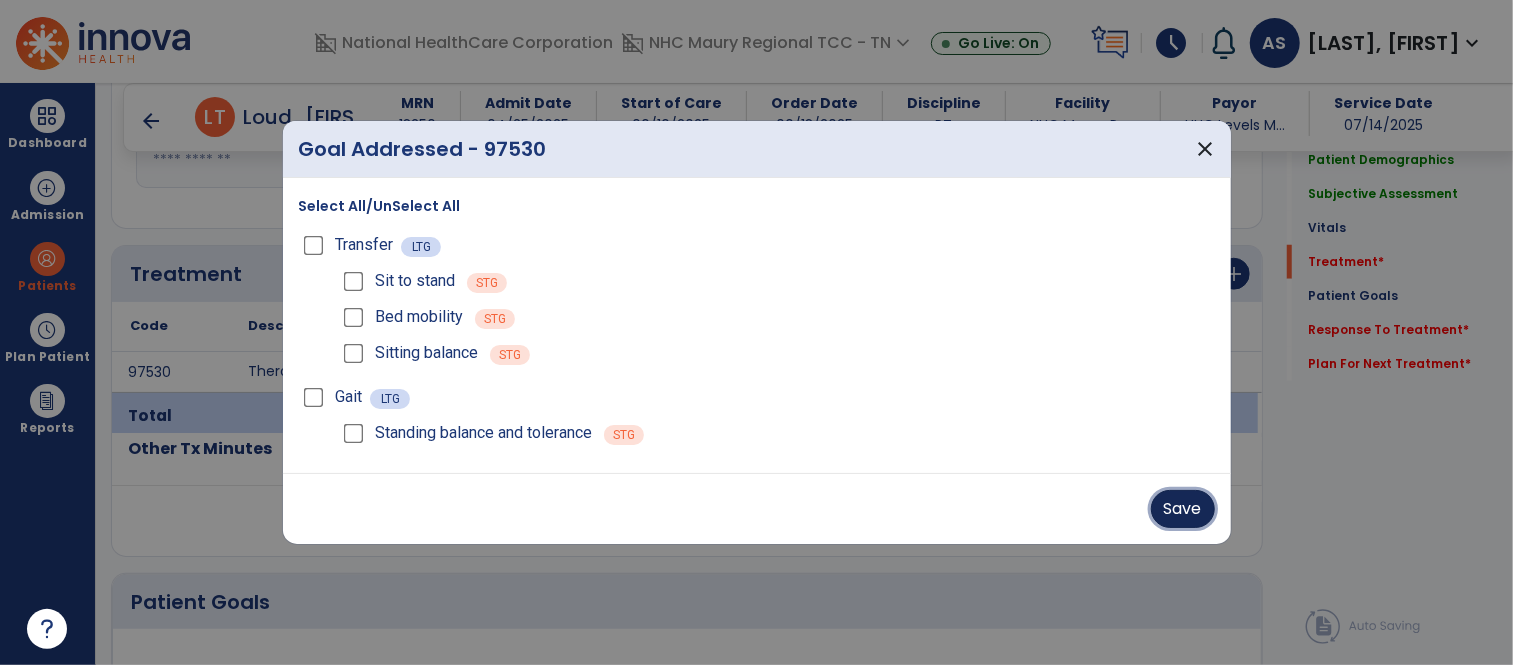 click on "Save" at bounding box center (1183, 509) 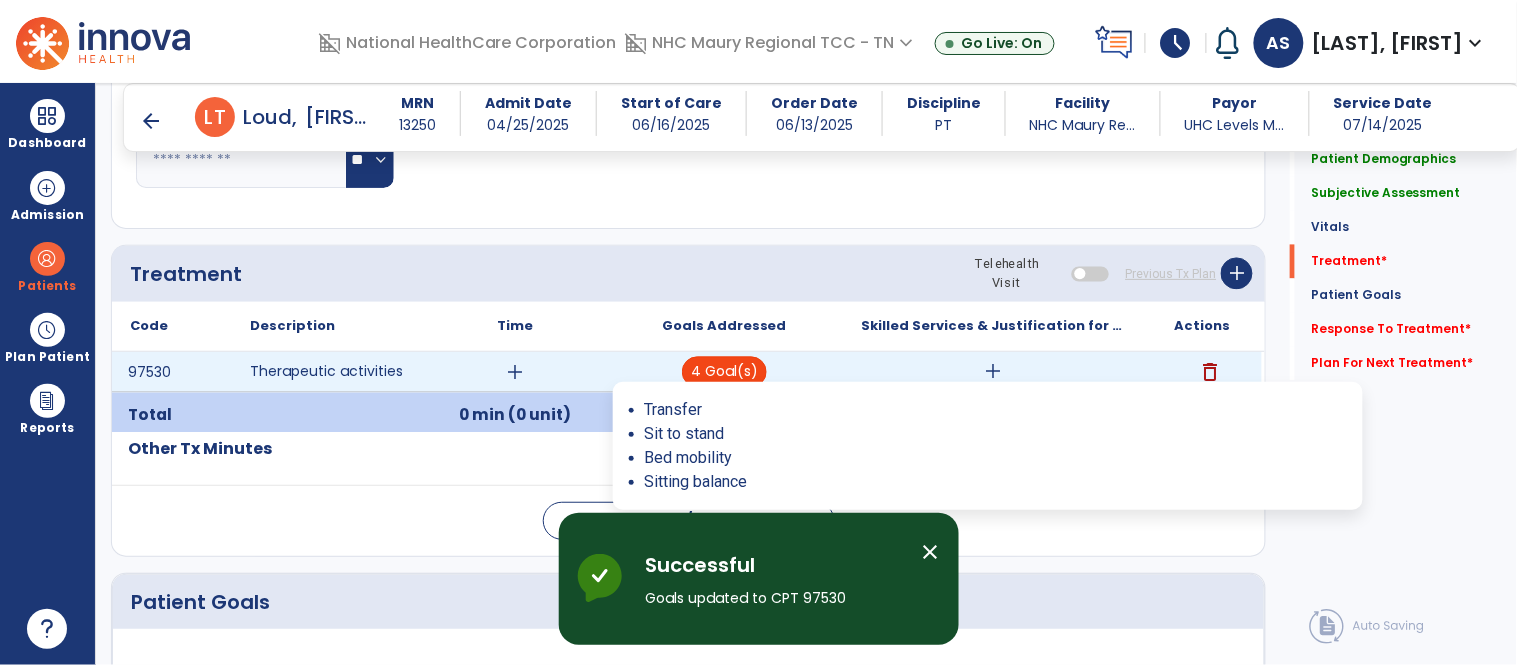 click on "4 Goal(s)" at bounding box center (724, 372) 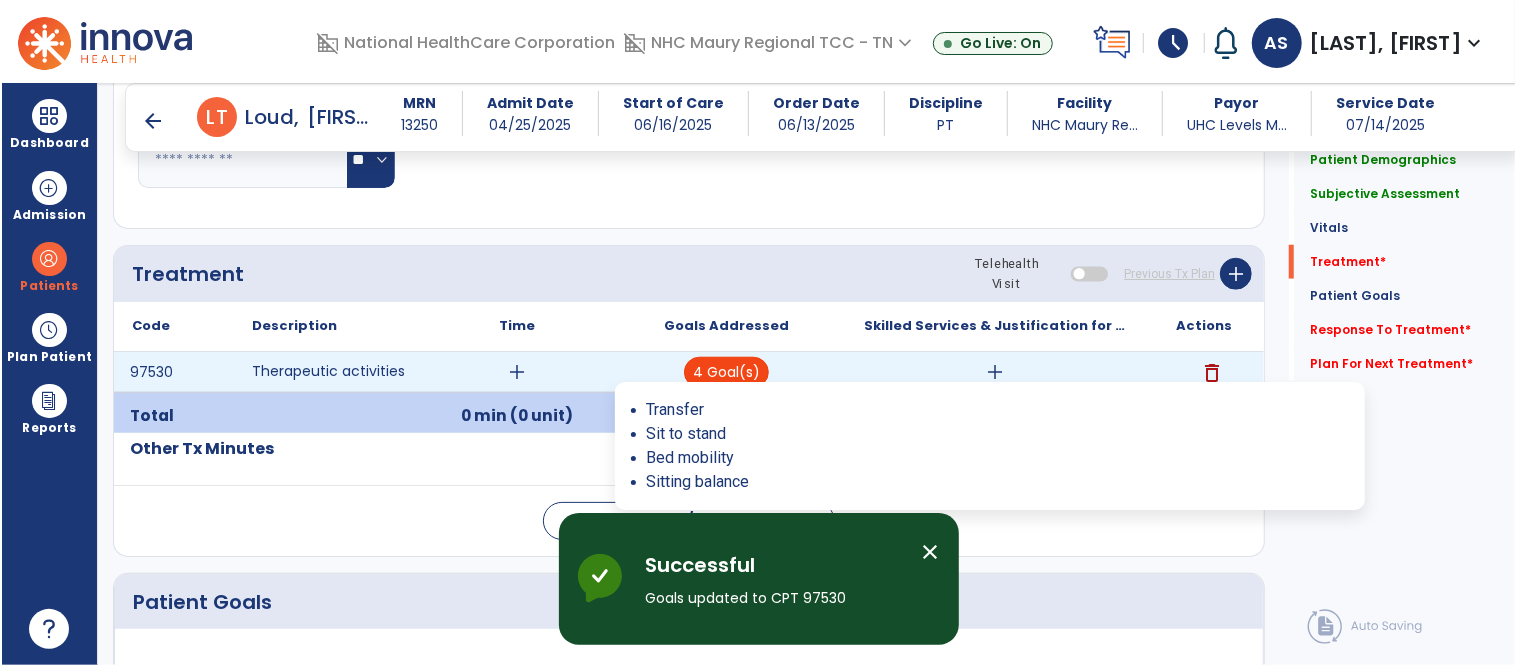scroll, scrollTop: 1004, scrollLeft: 0, axis: vertical 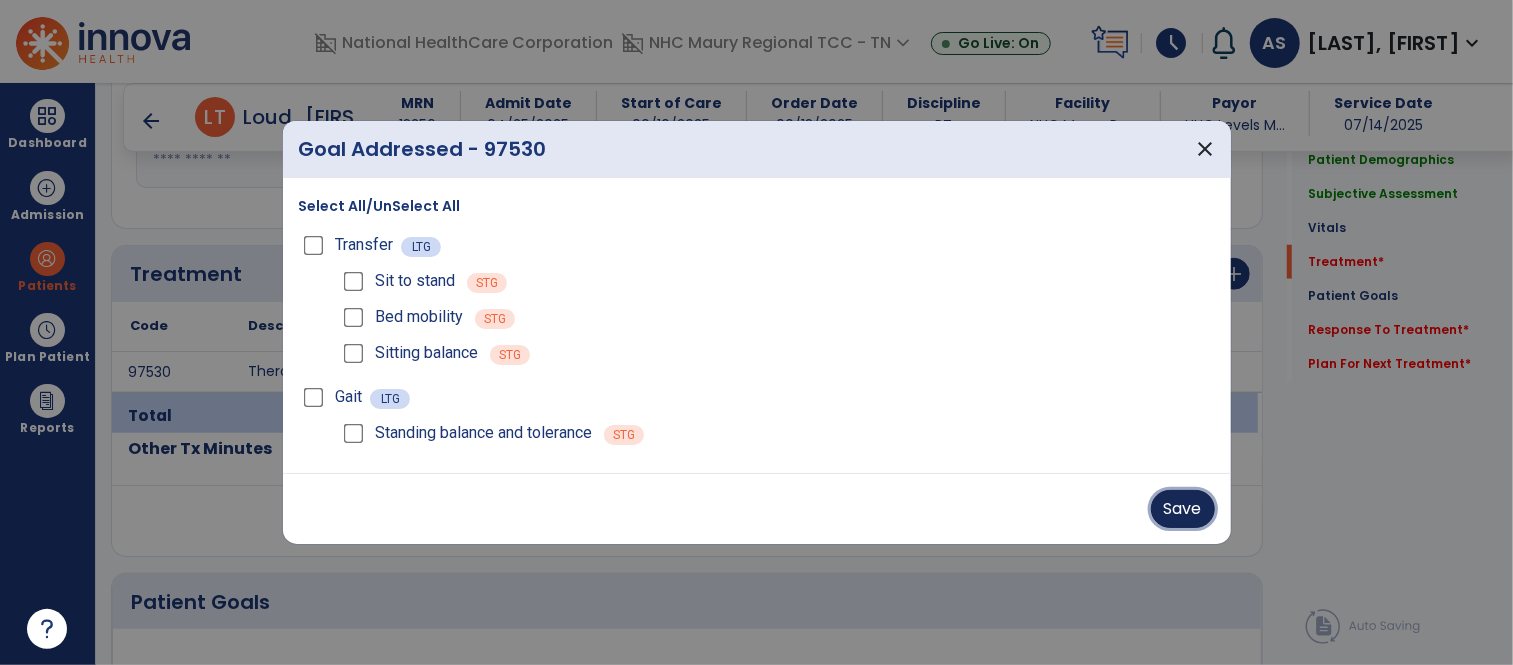 click on "Save" at bounding box center (1183, 509) 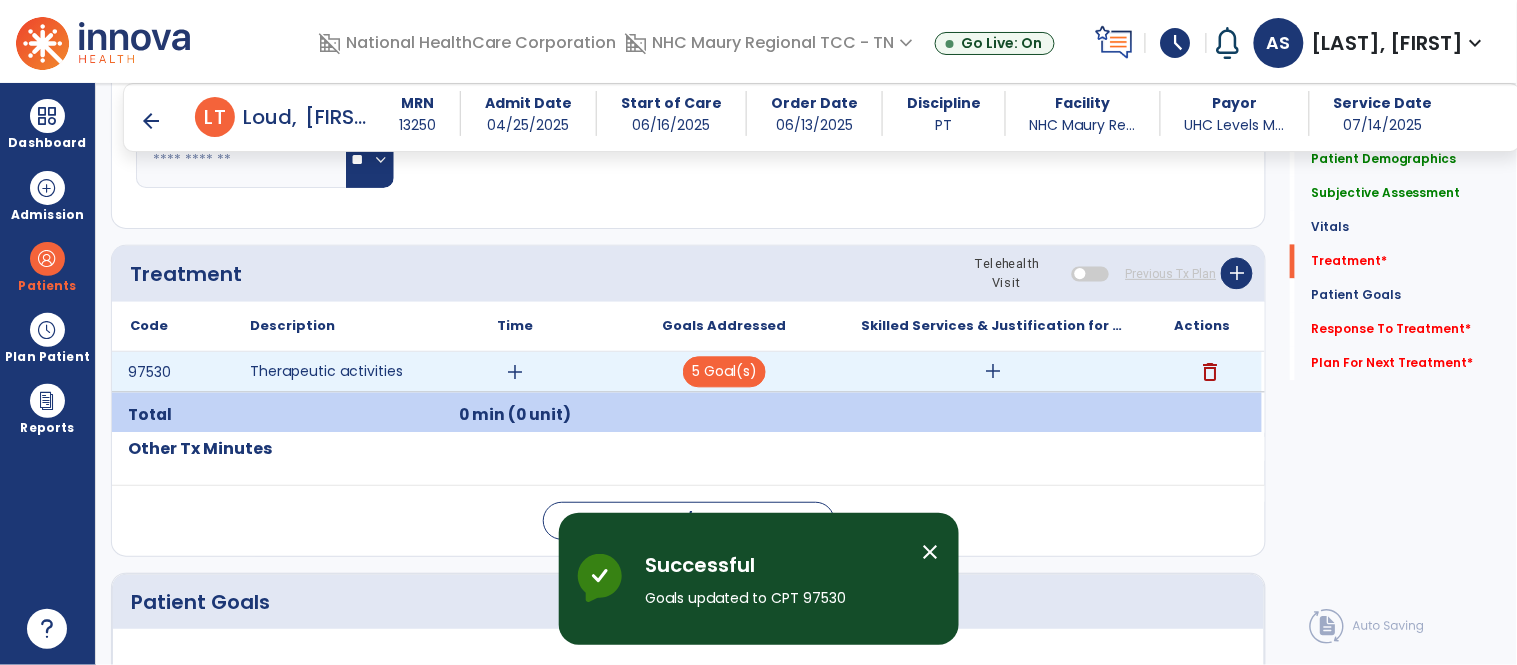 click on "add" at bounding box center [993, 372] 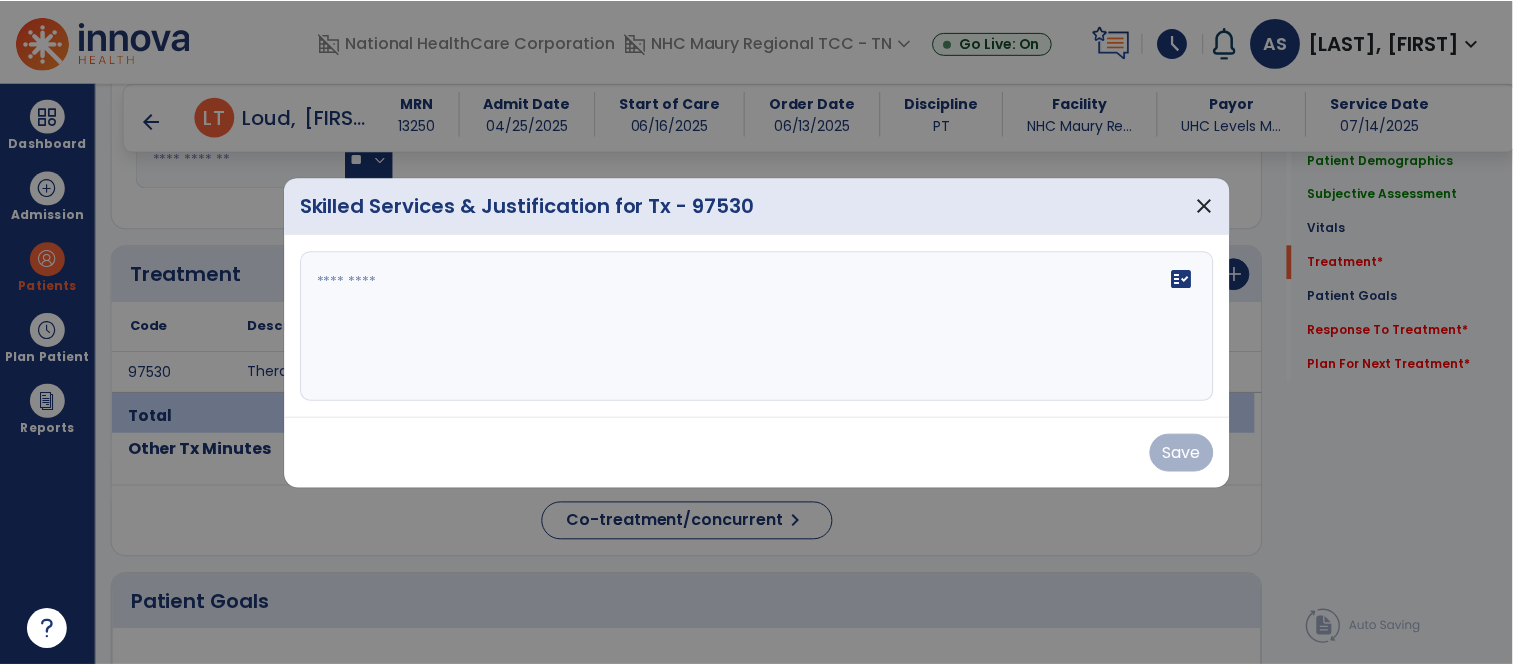 scroll, scrollTop: 1004, scrollLeft: 0, axis: vertical 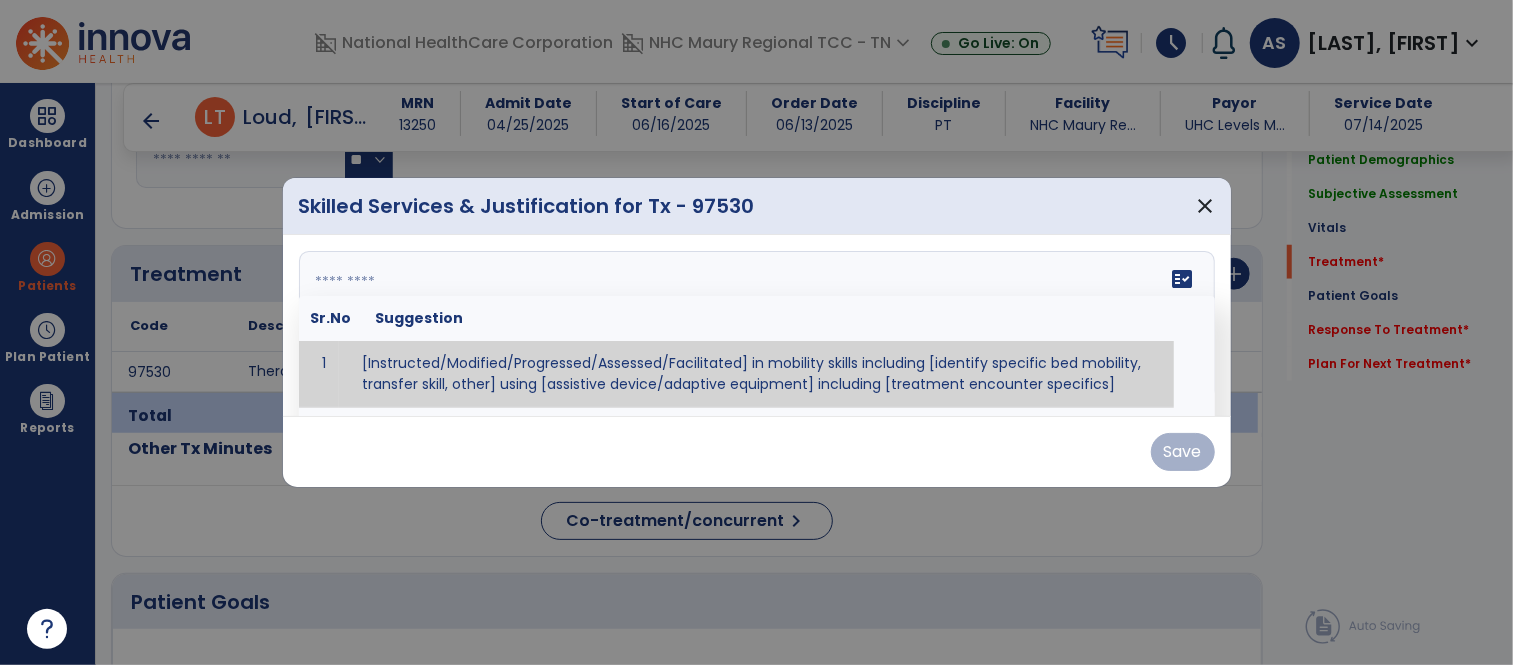 click at bounding box center (754, 326) 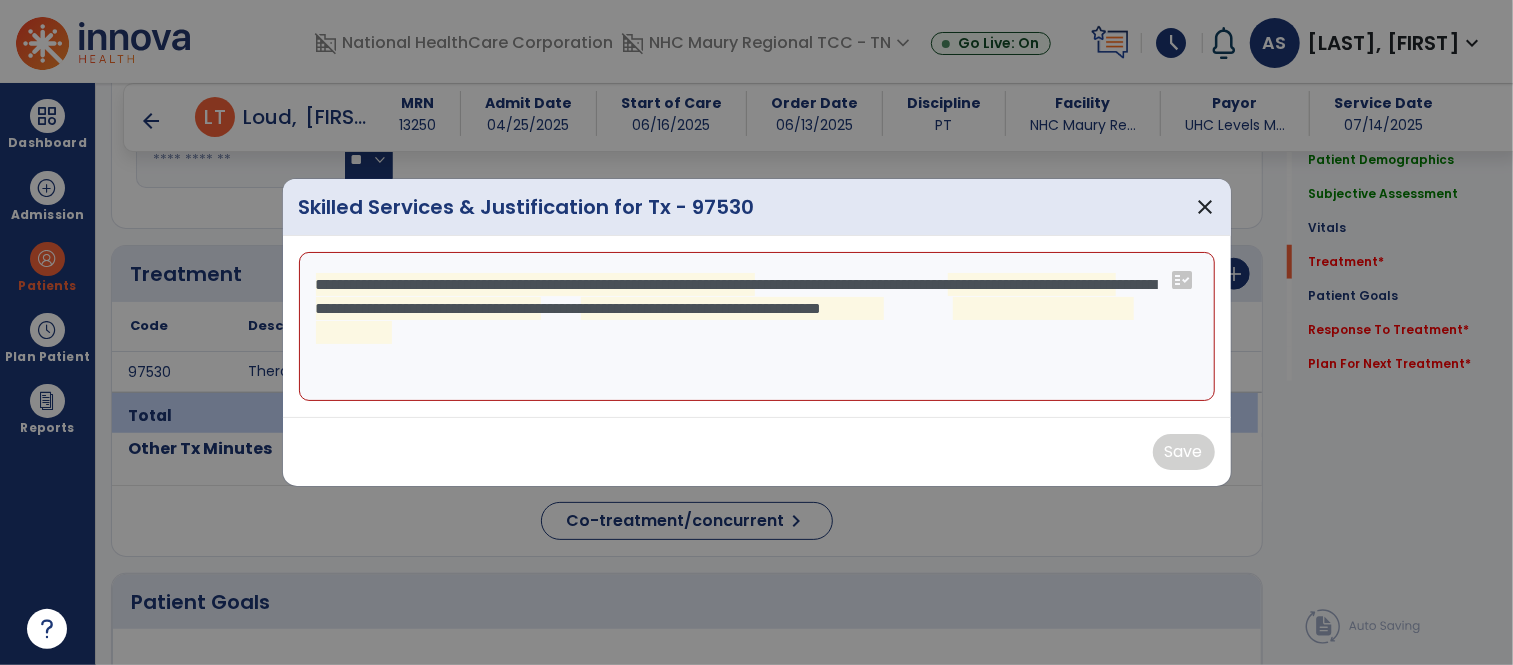 click on "**********" at bounding box center (757, 327) 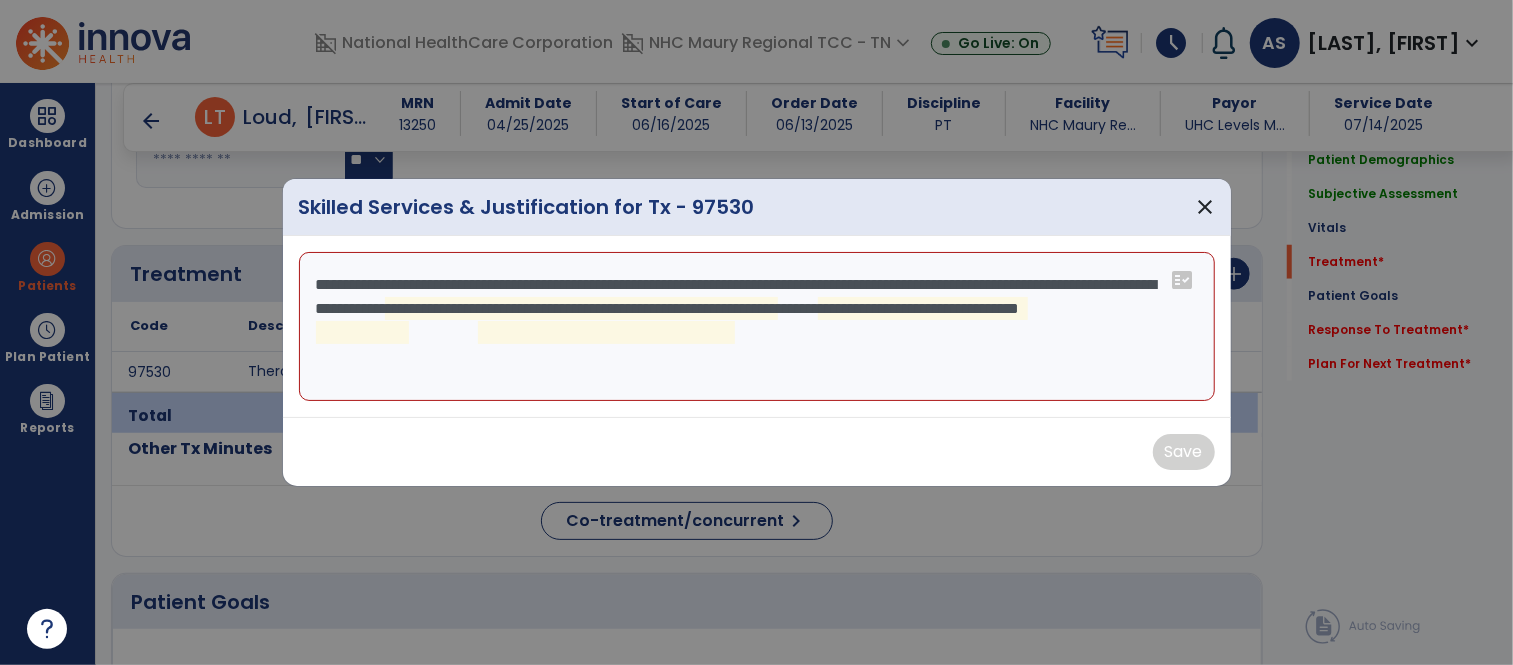 click on "**********" at bounding box center [757, 327] 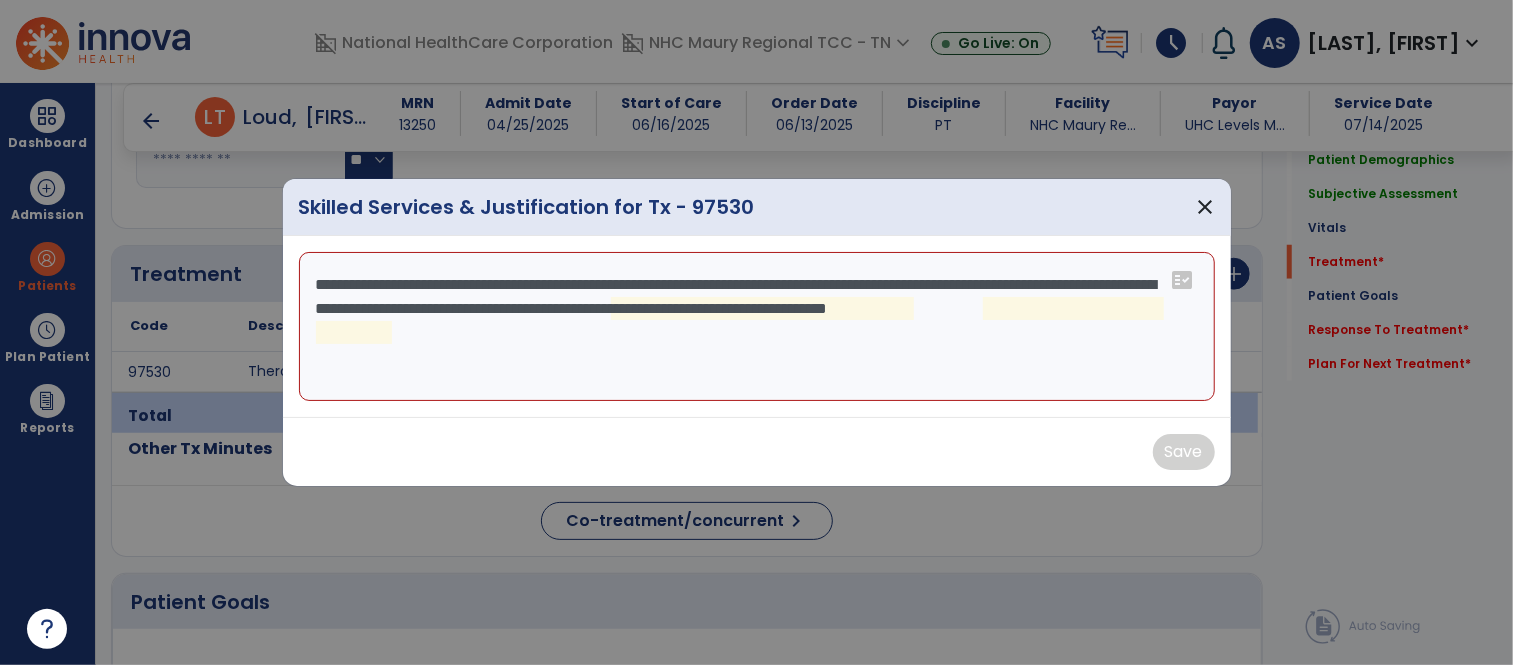 click on "**********" at bounding box center [757, 327] 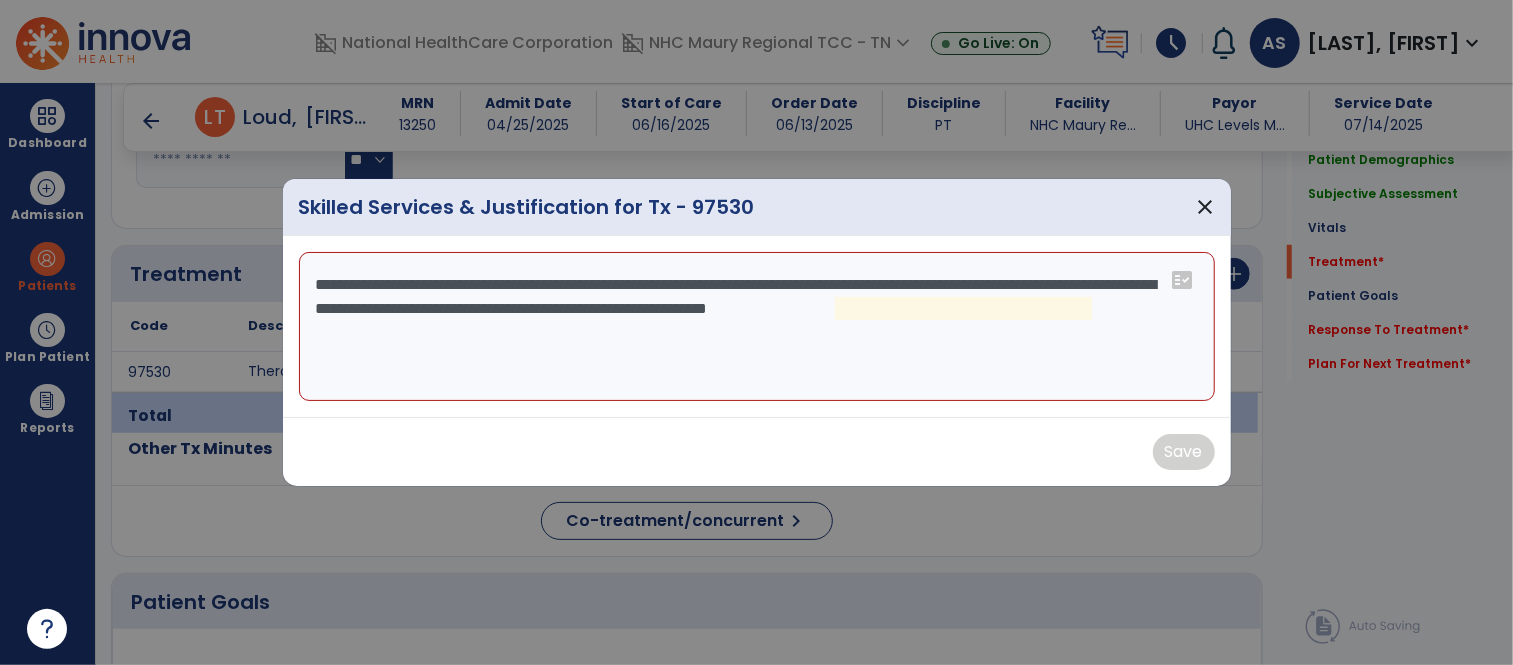 click on "**********" at bounding box center [757, 327] 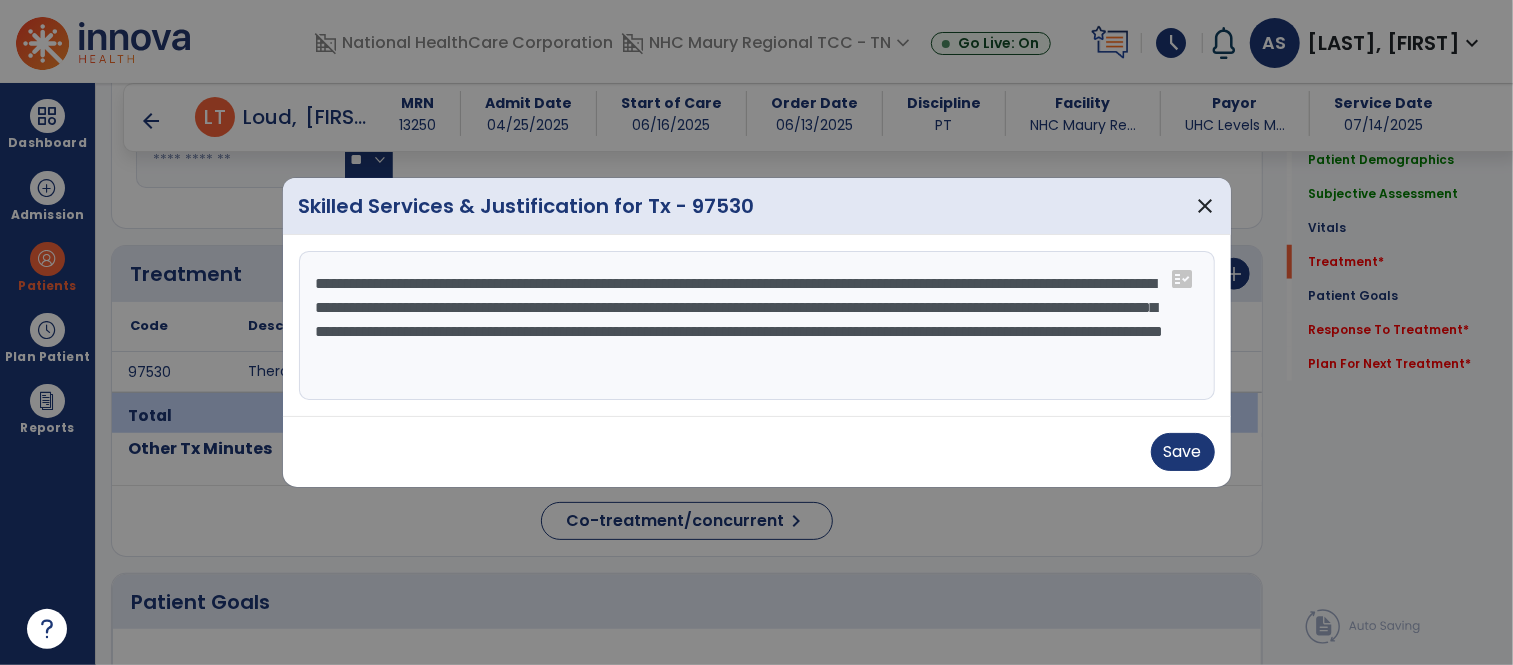 click on "**********" at bounding box center (757, 326) 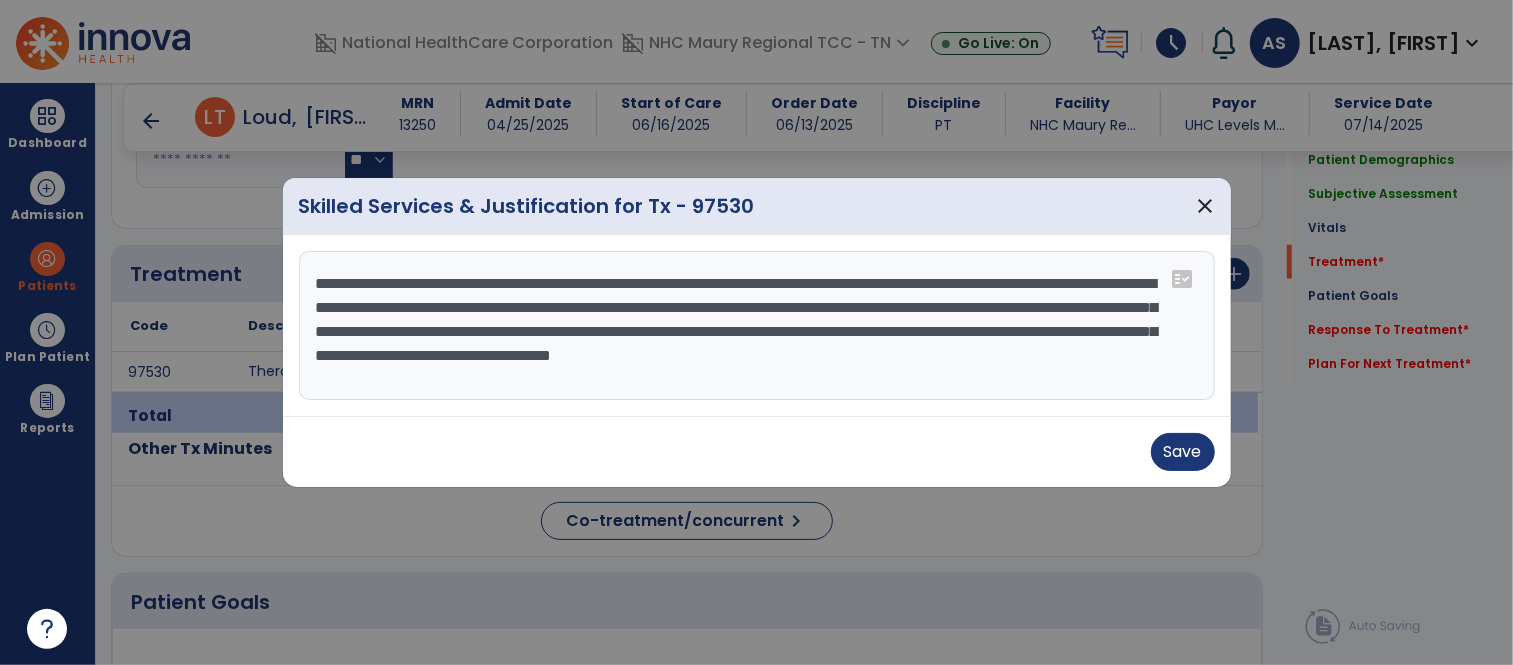 click on "**********" at bounding box center (757, 326) 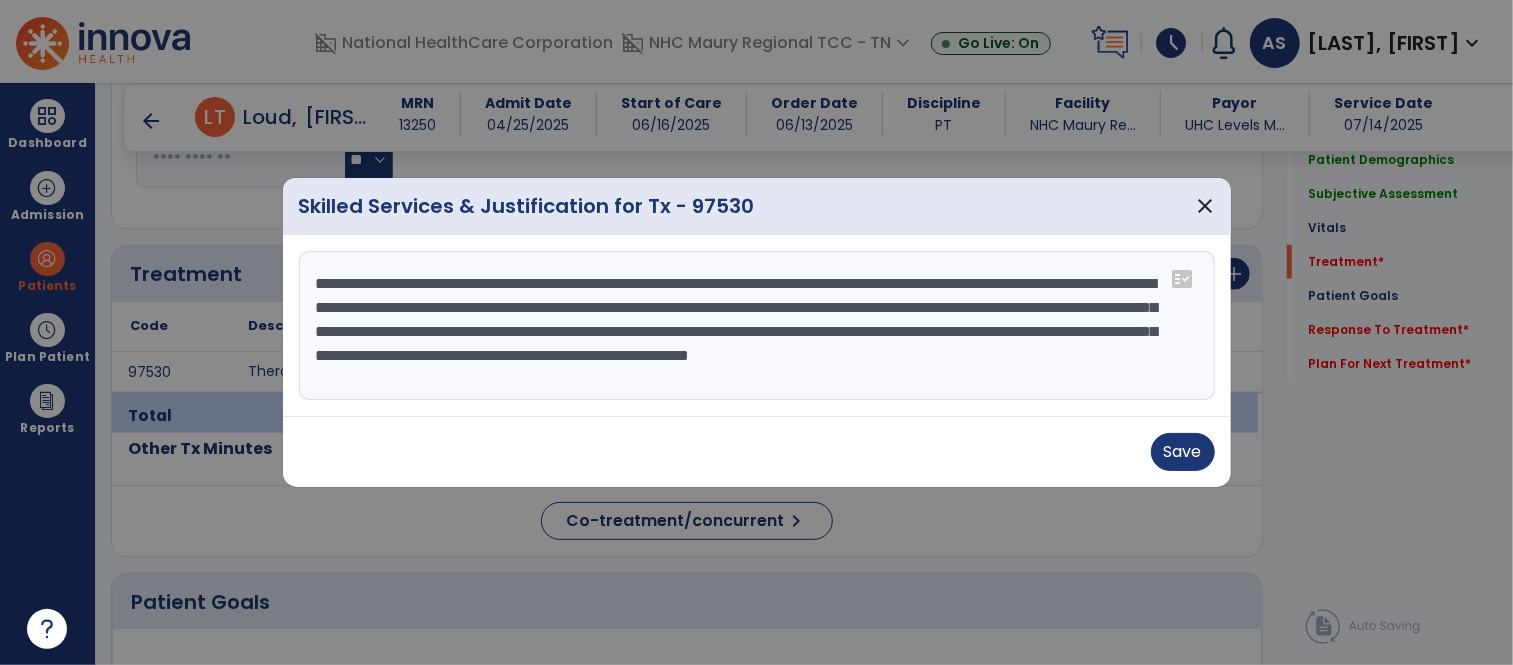 click on "**********" at bounding box center (757, 326) 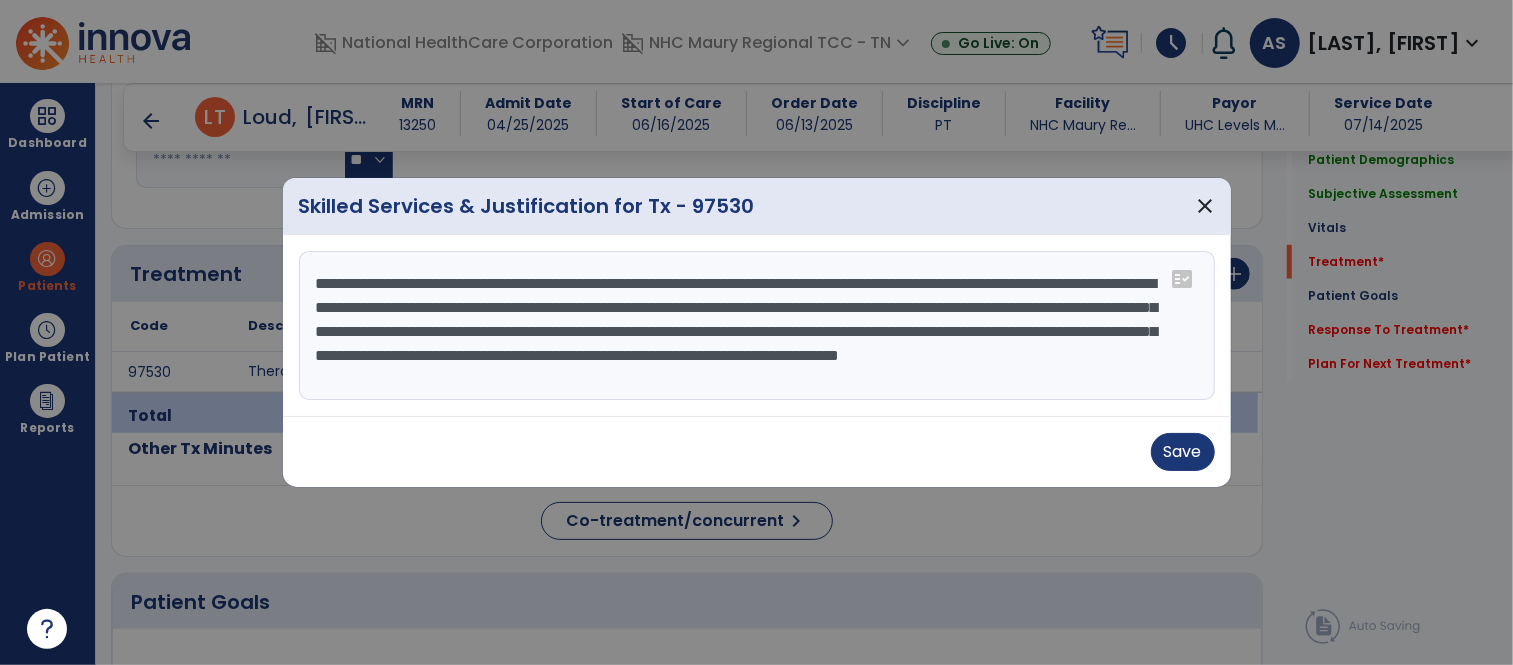 click on "**********" at bounding box center [757, 326] 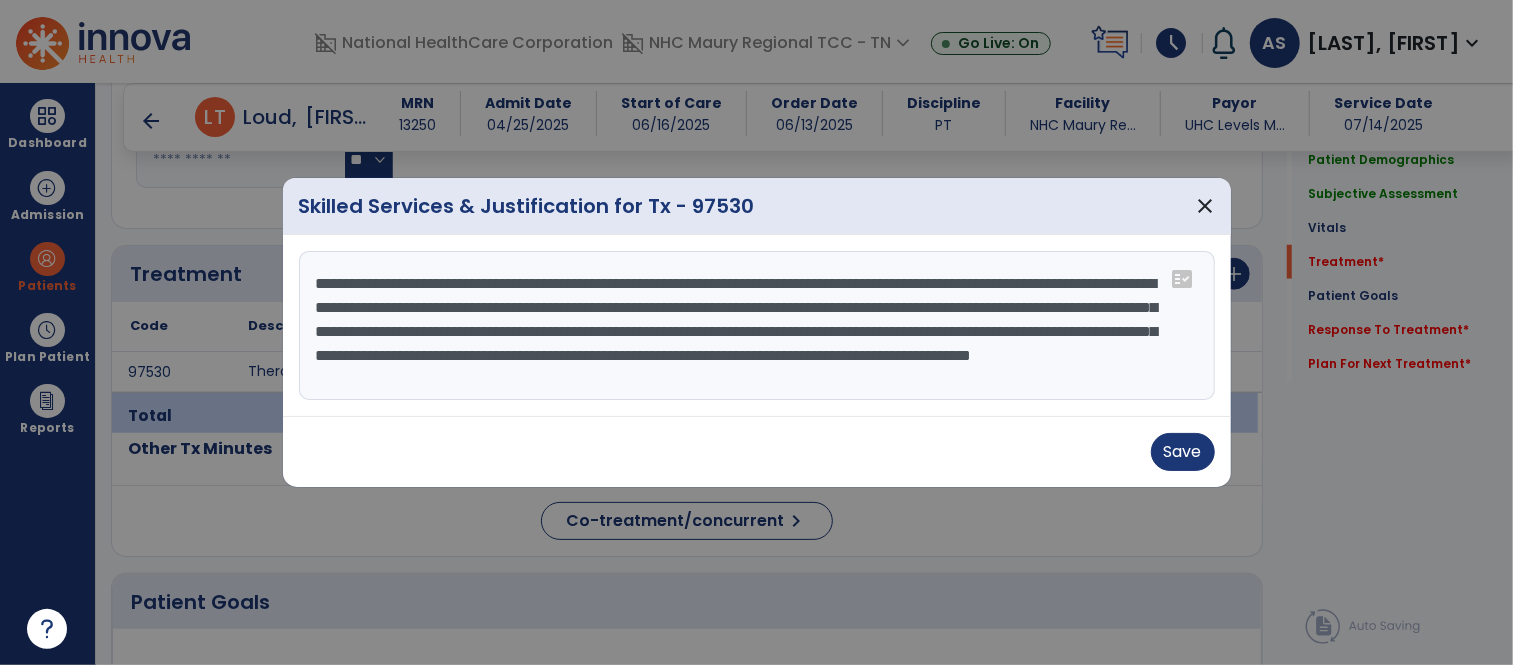click on "**********" at bounding box center [757, 326] 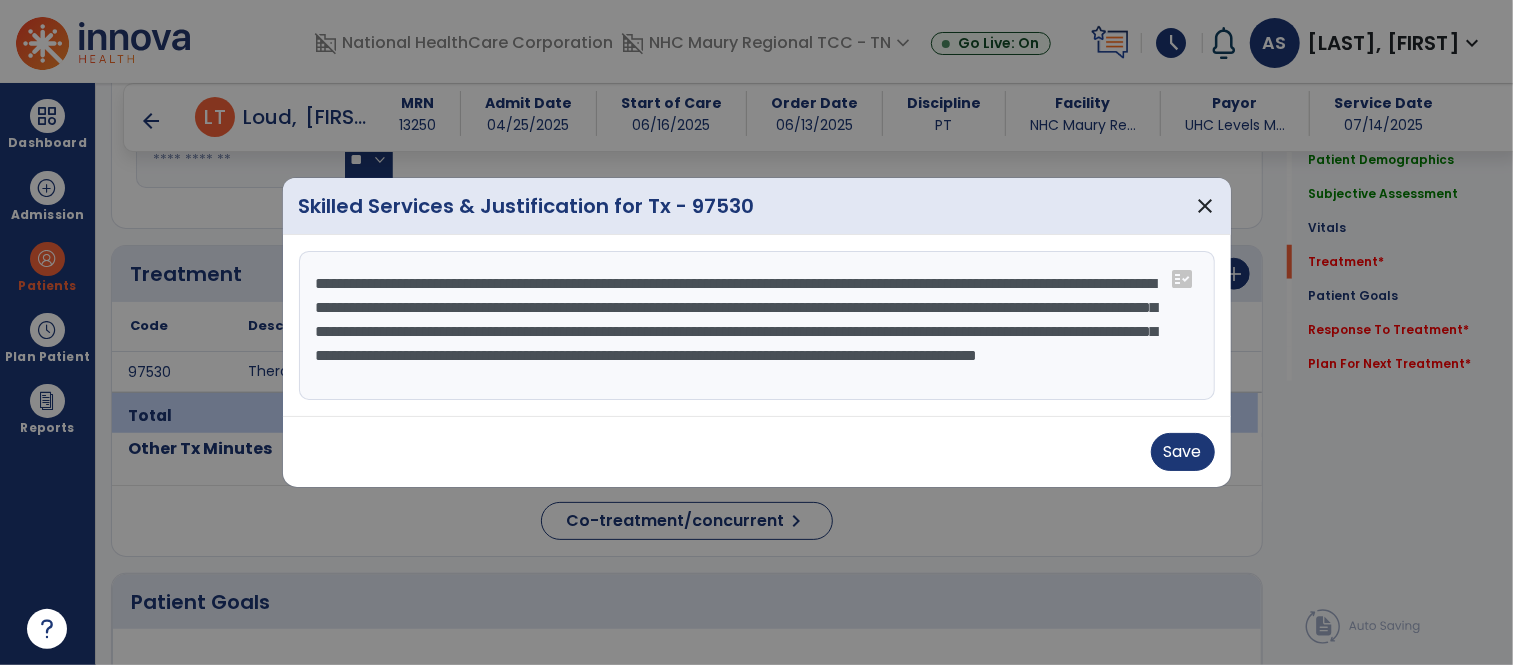 click on "**********" at bounding box center [757, 326] 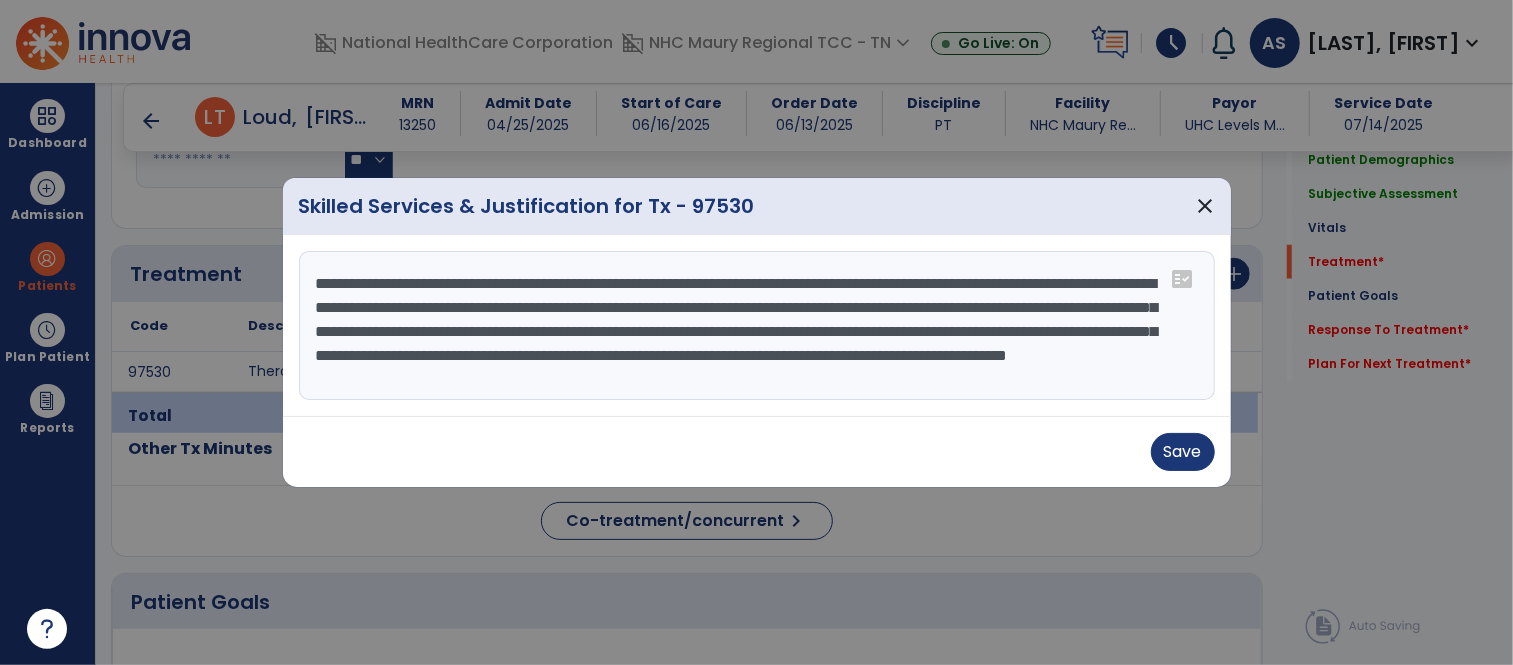 scroll, scrollTop: 14, scrollLeft: 0, axis: vertical 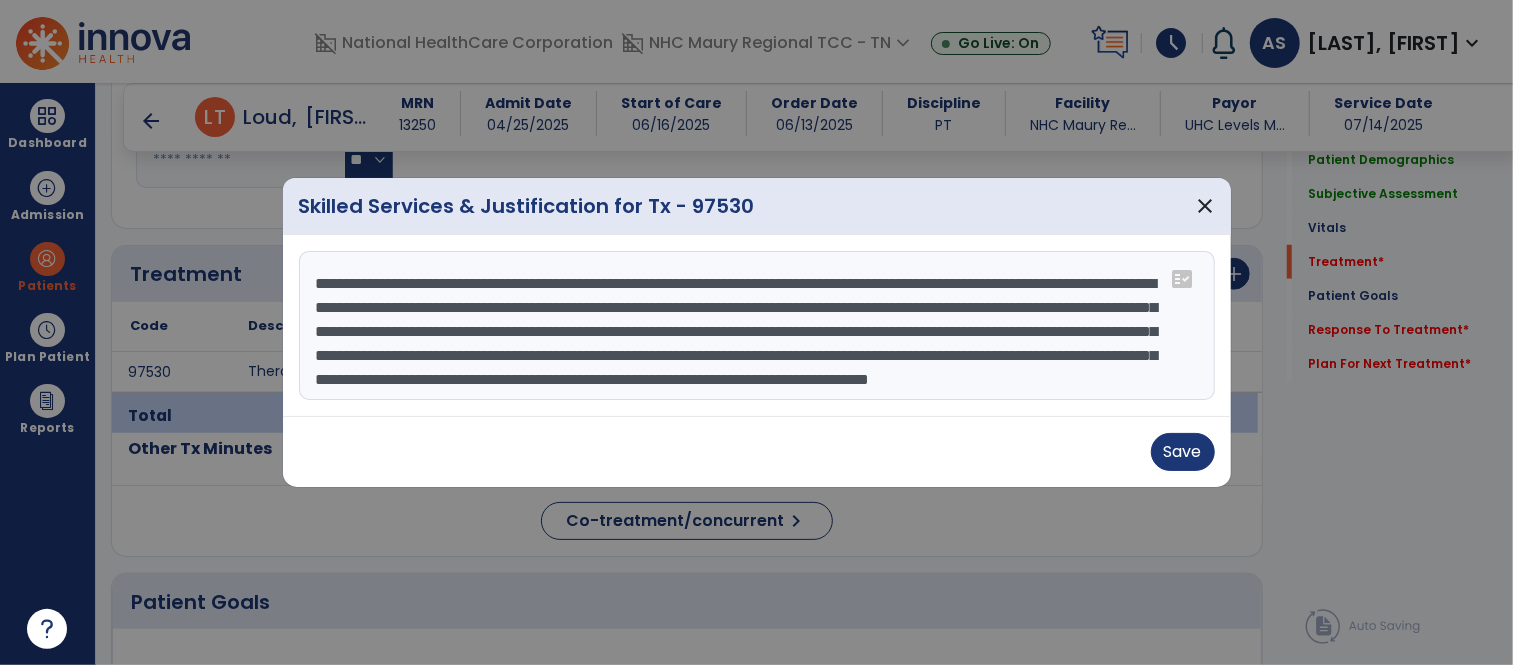 click on "**********" at bounding box center (757, 326) 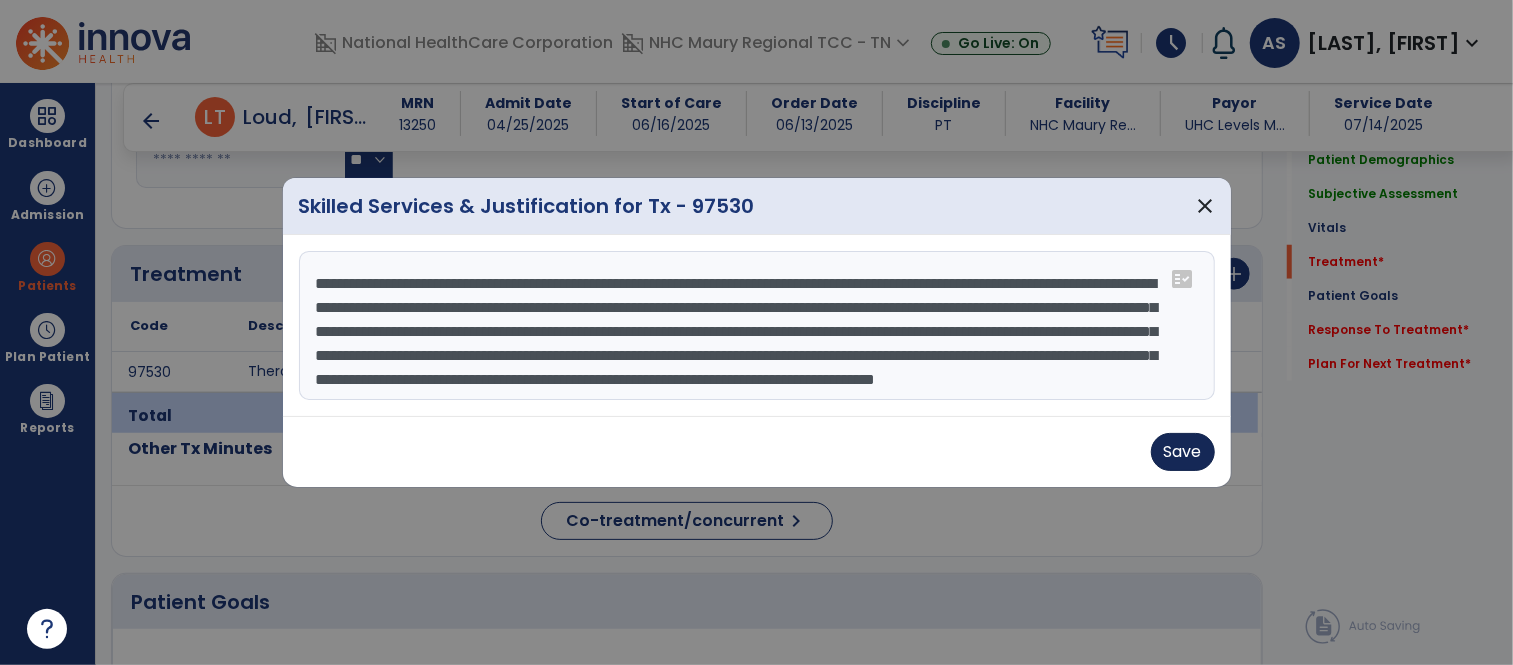 type on "**********" 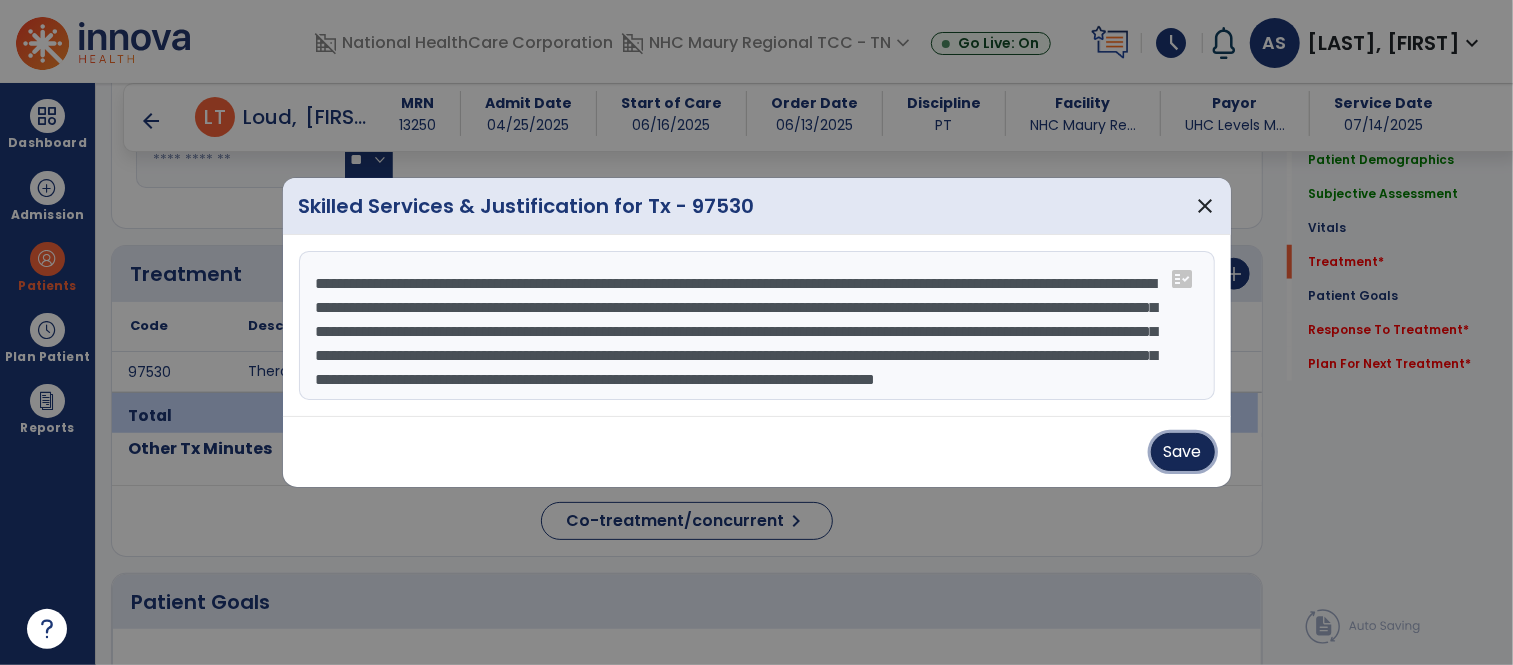 click on "Save" at bounding box center (1183, 452) 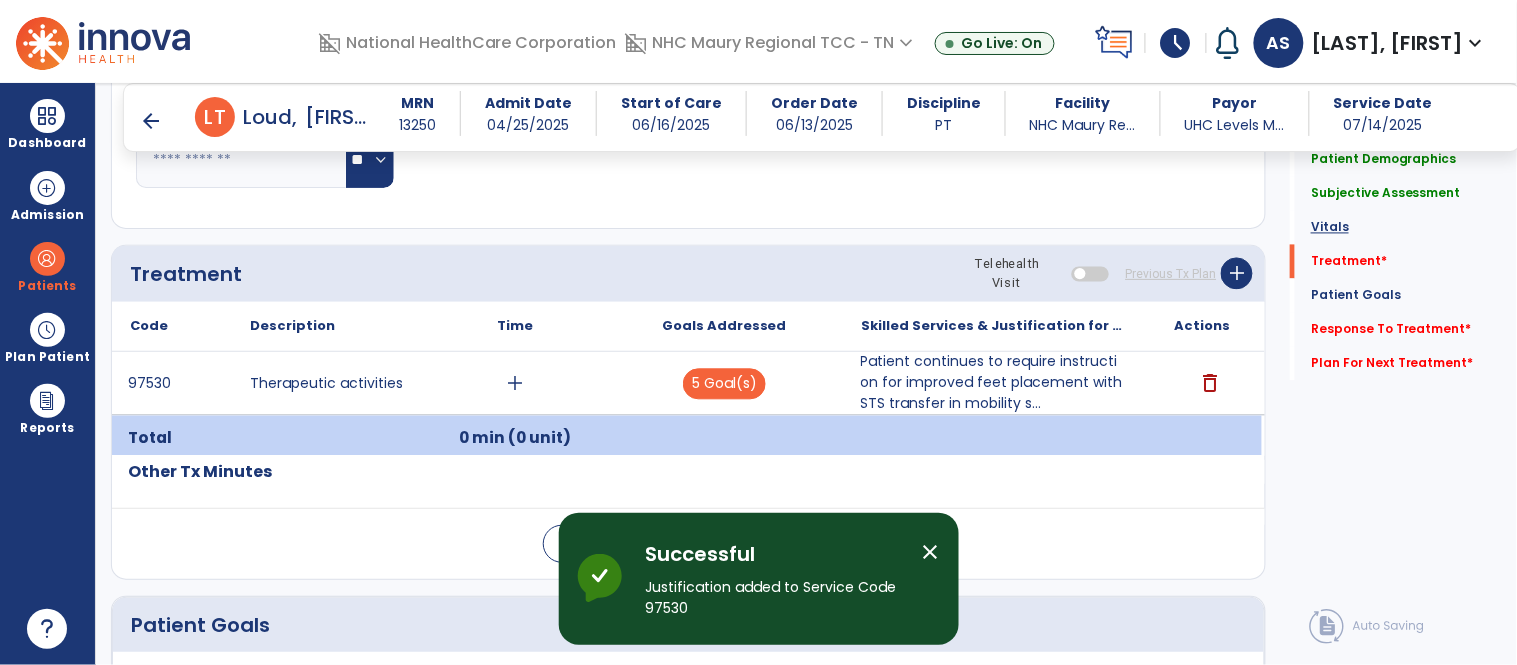 click on "Vitals" 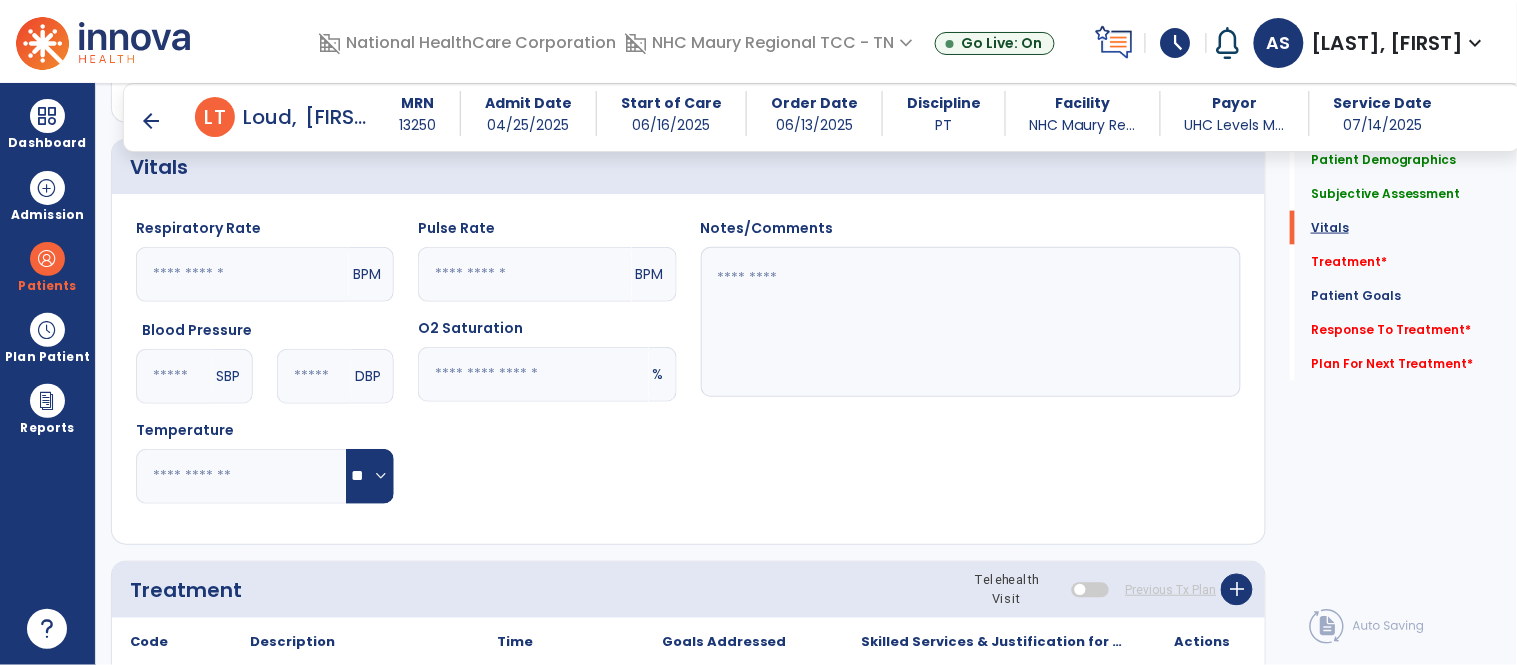 scroll, scrollTop: 656, scrollLeft: 0, axis: vertical 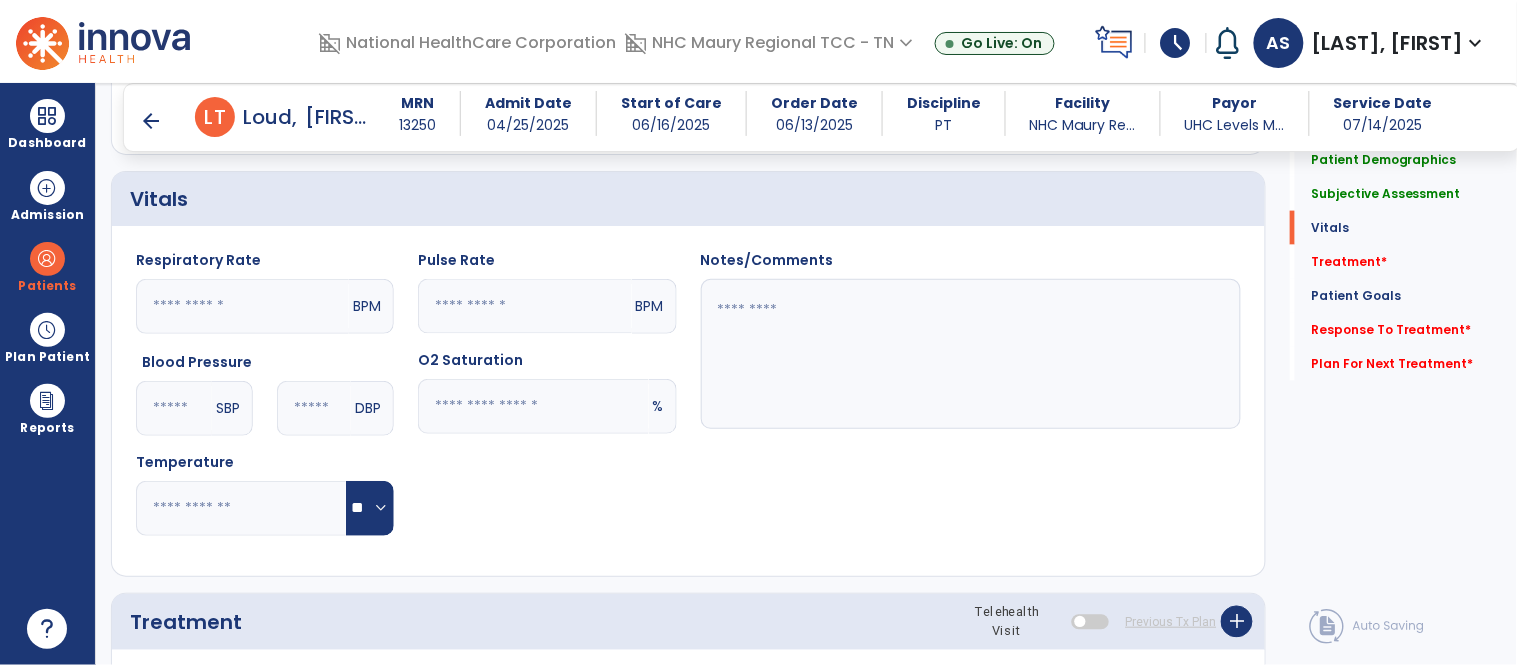 click 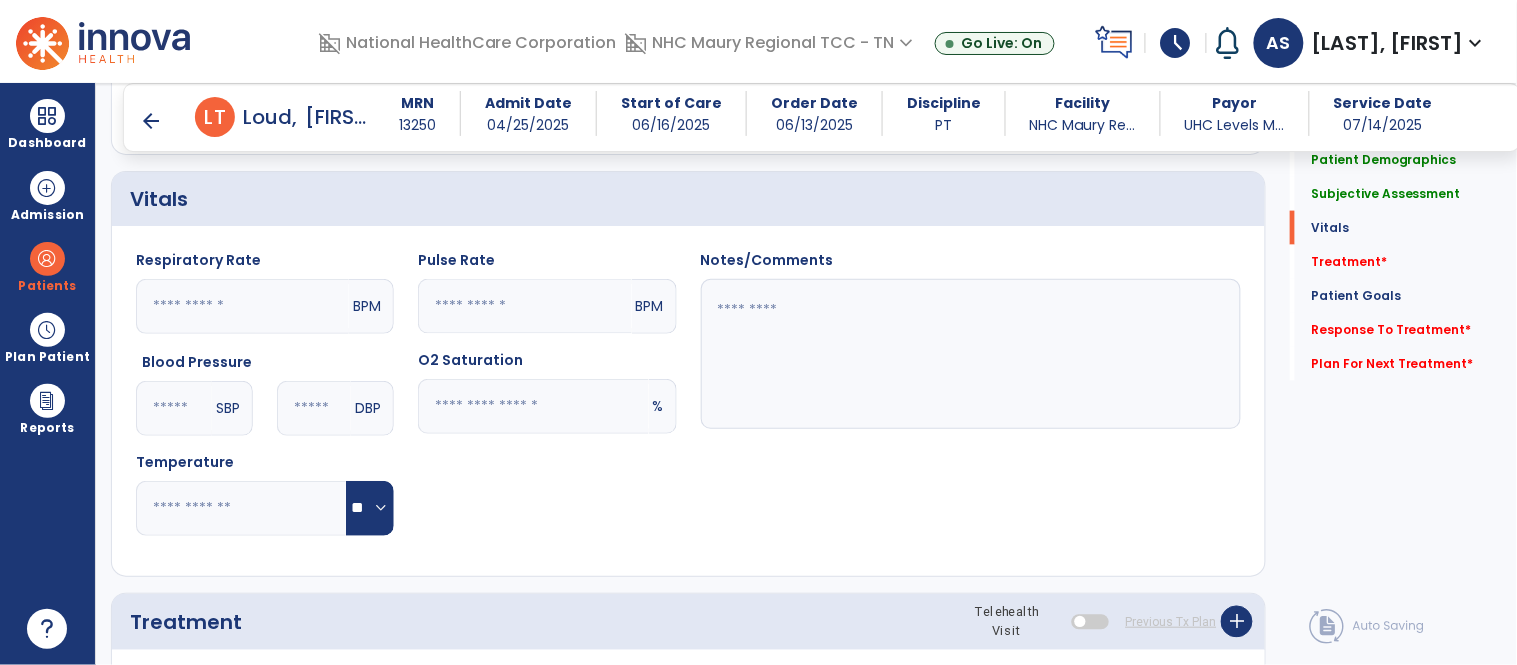 type on "**" 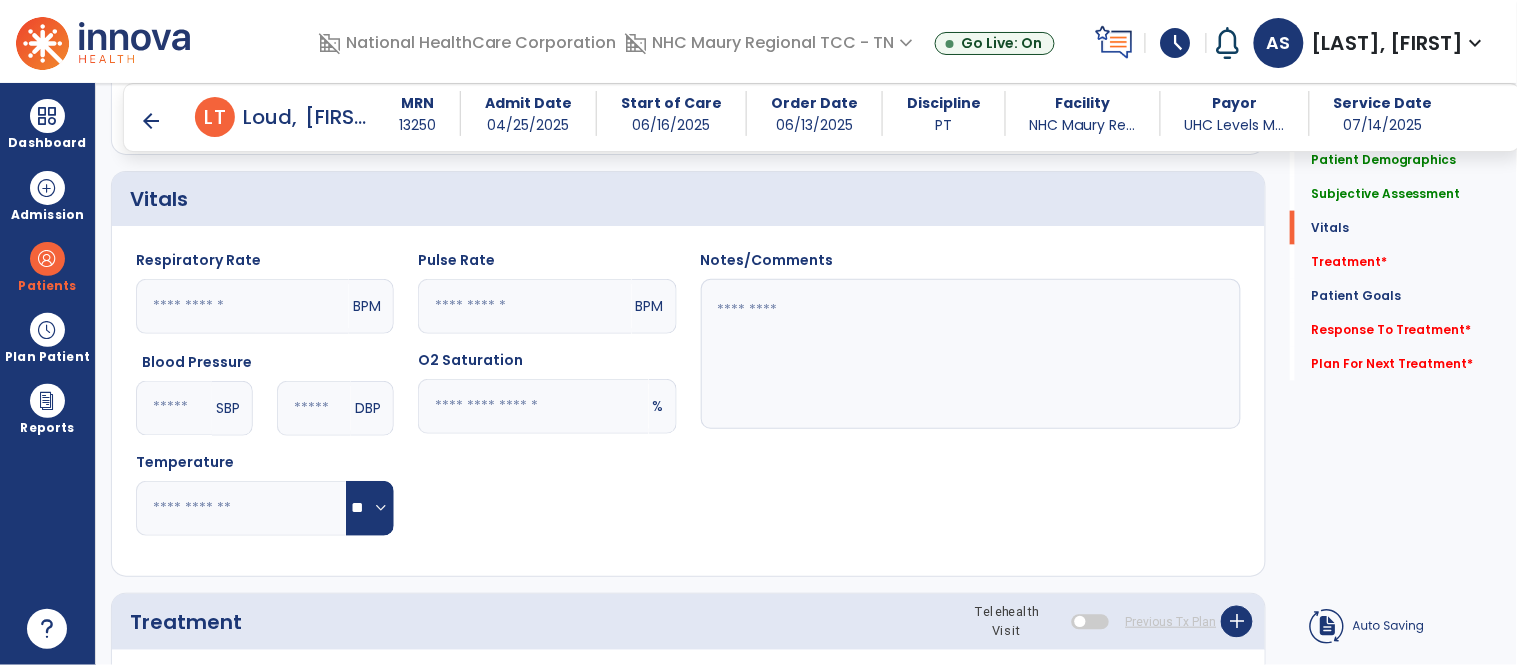 click 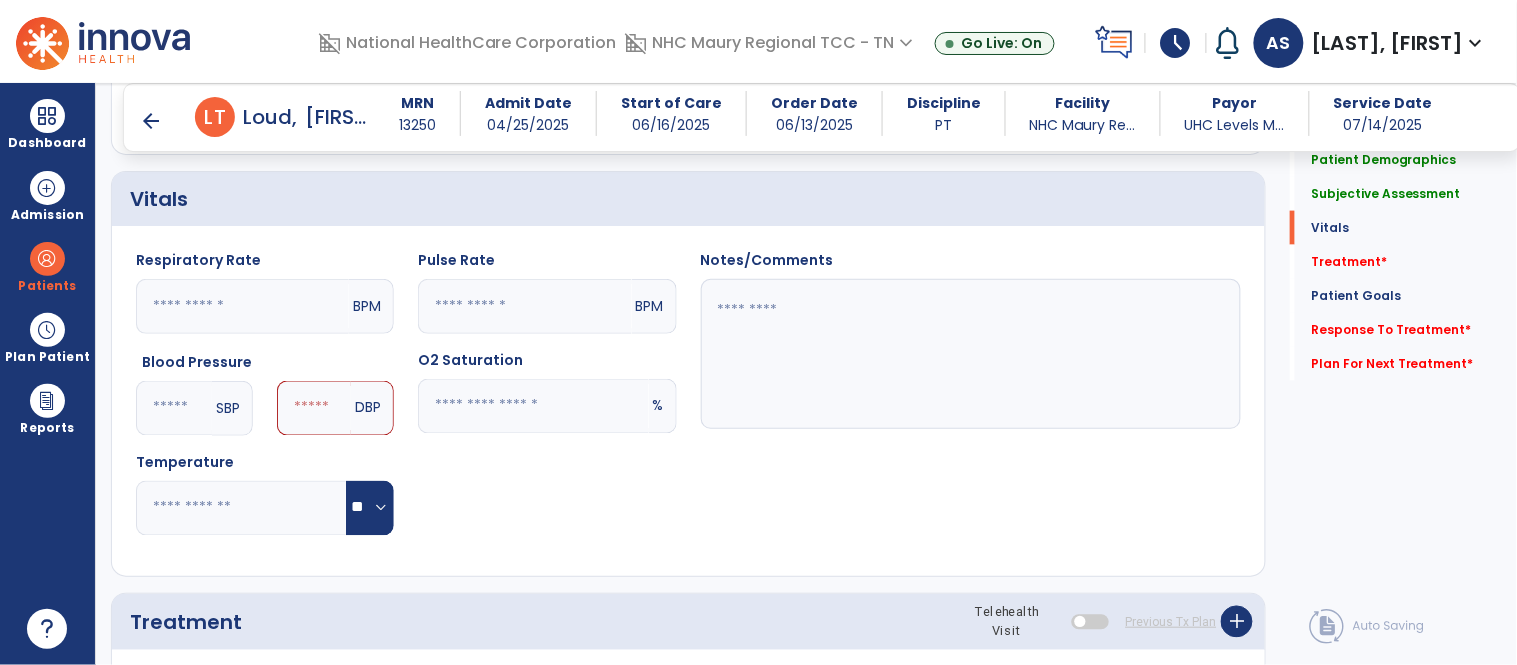 type on "***" 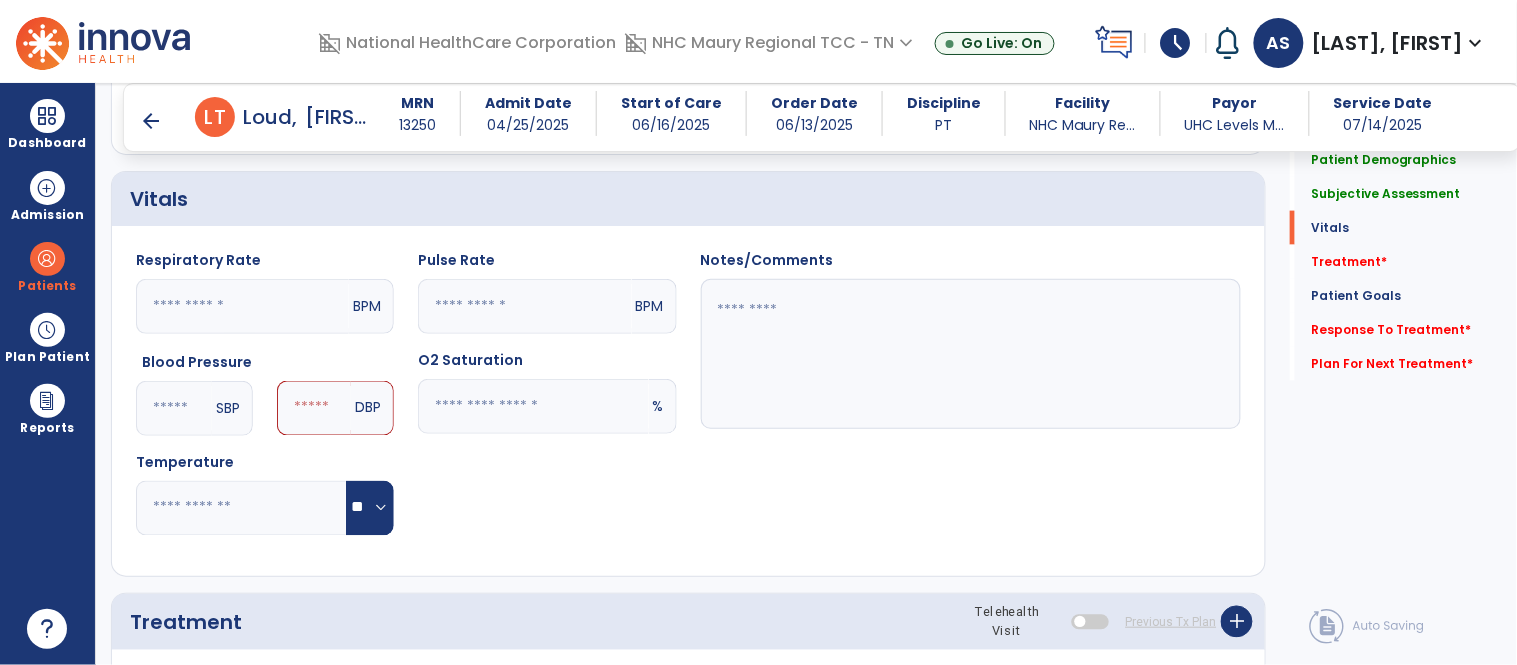 click 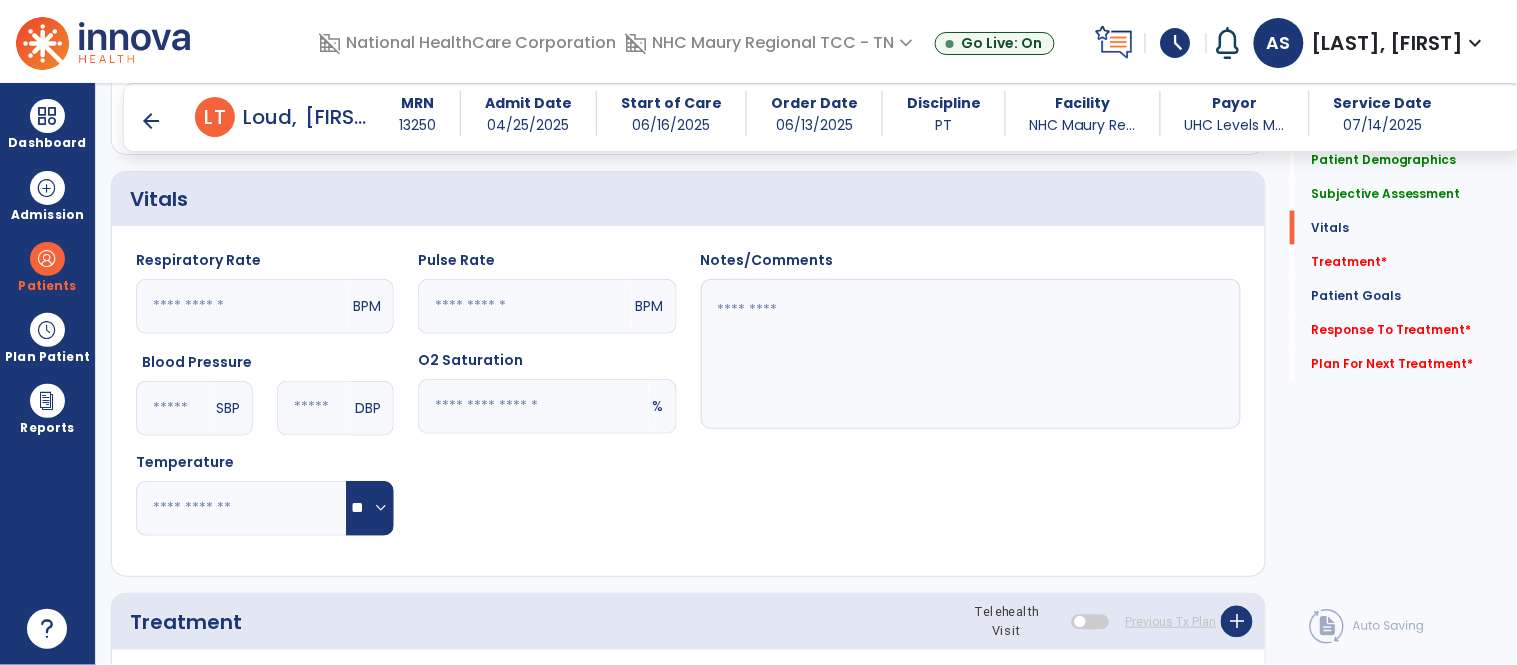type on "**" 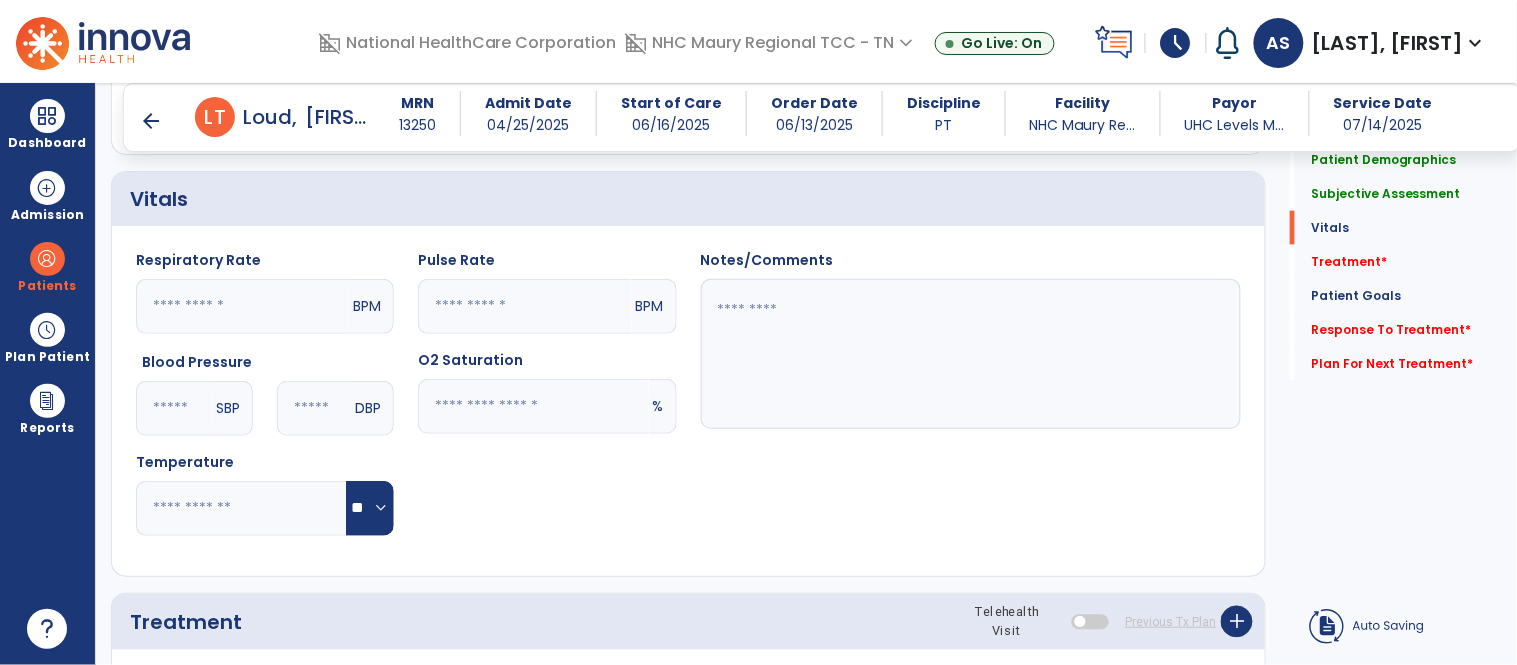click 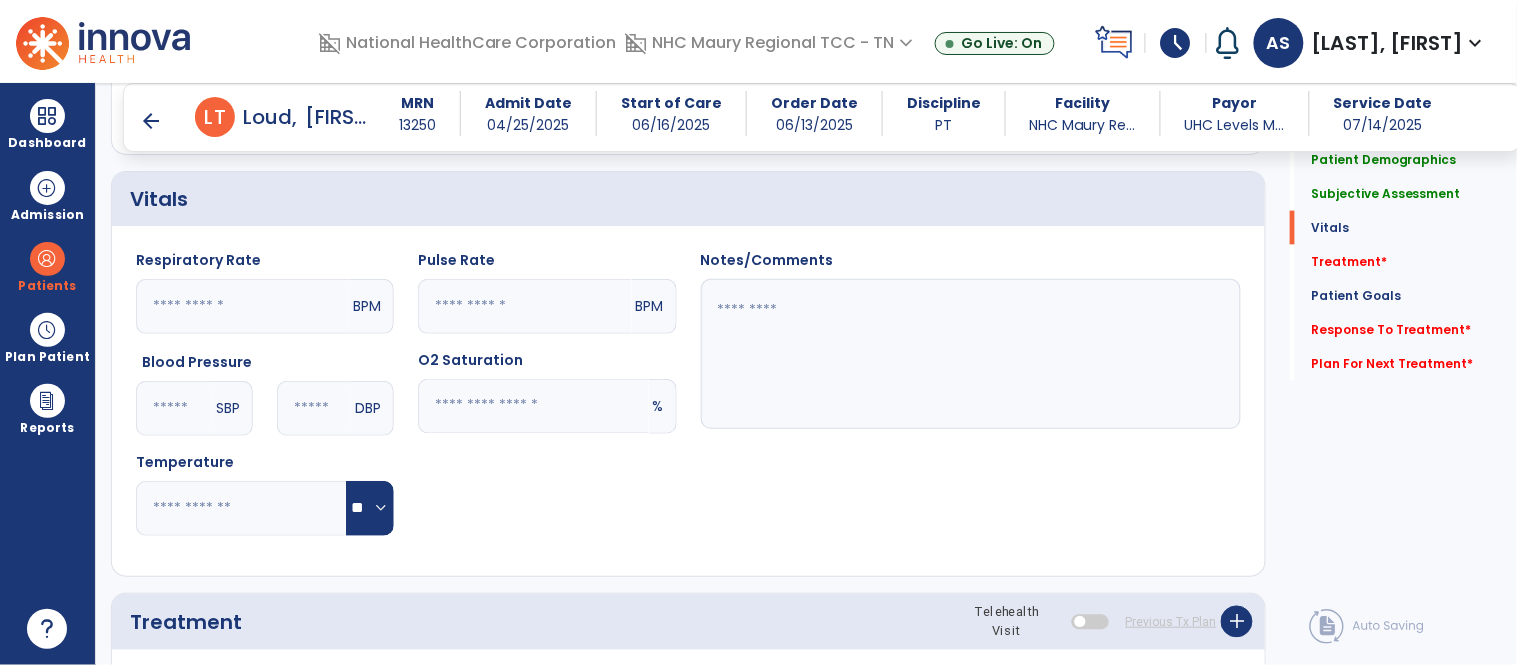 click 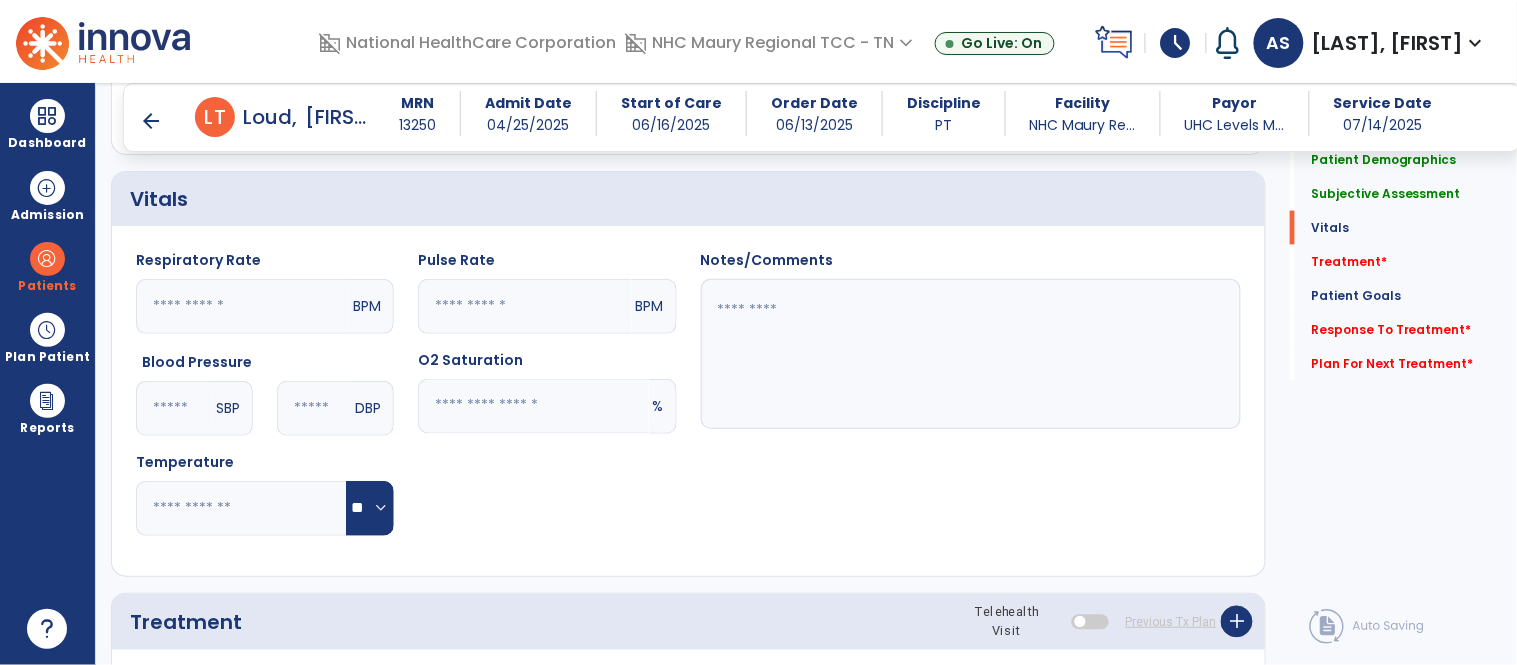 type on "**" 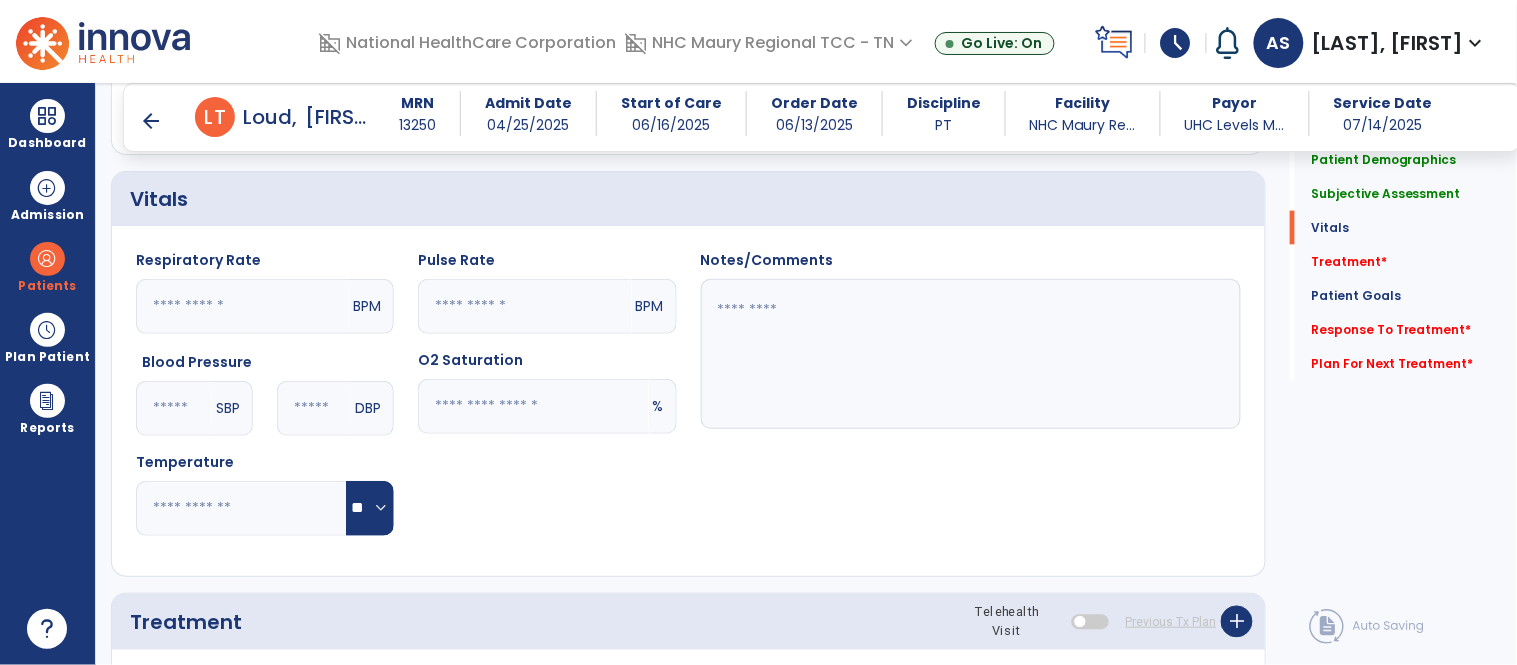 click 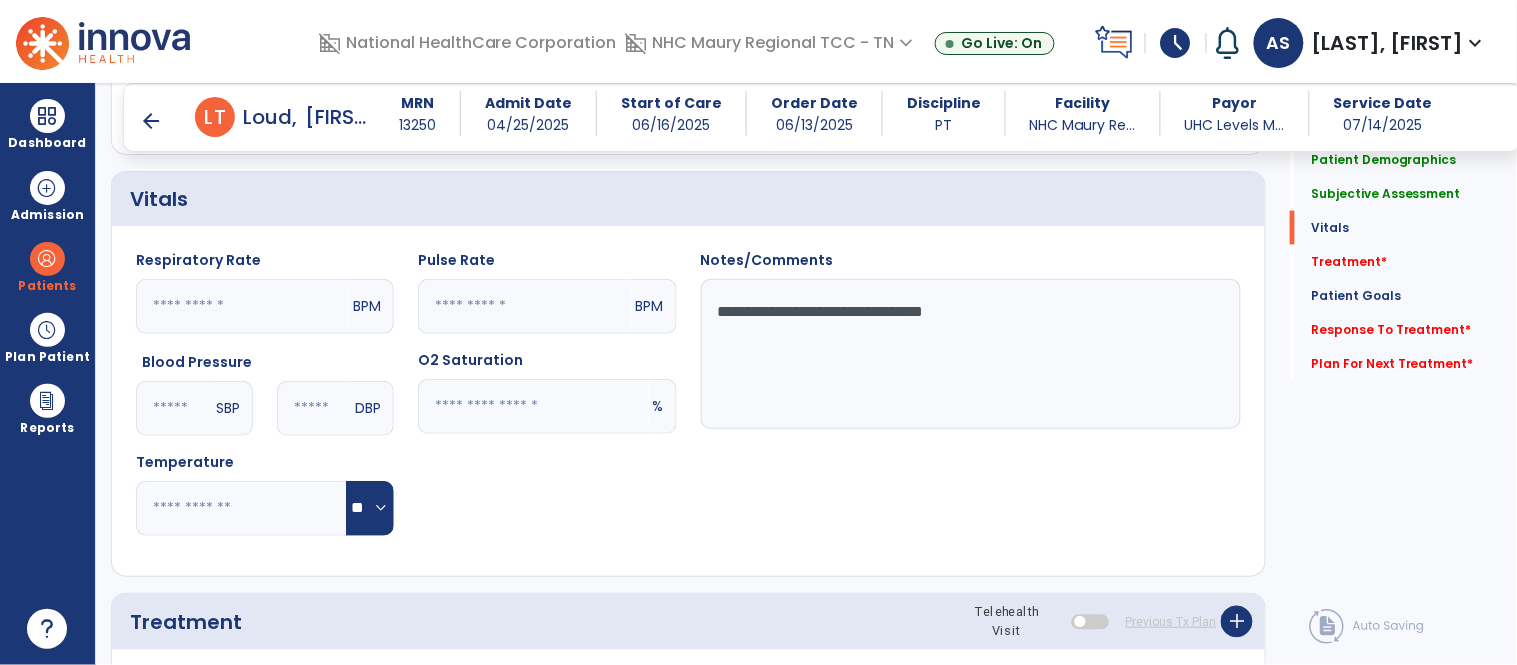 click on "**********" 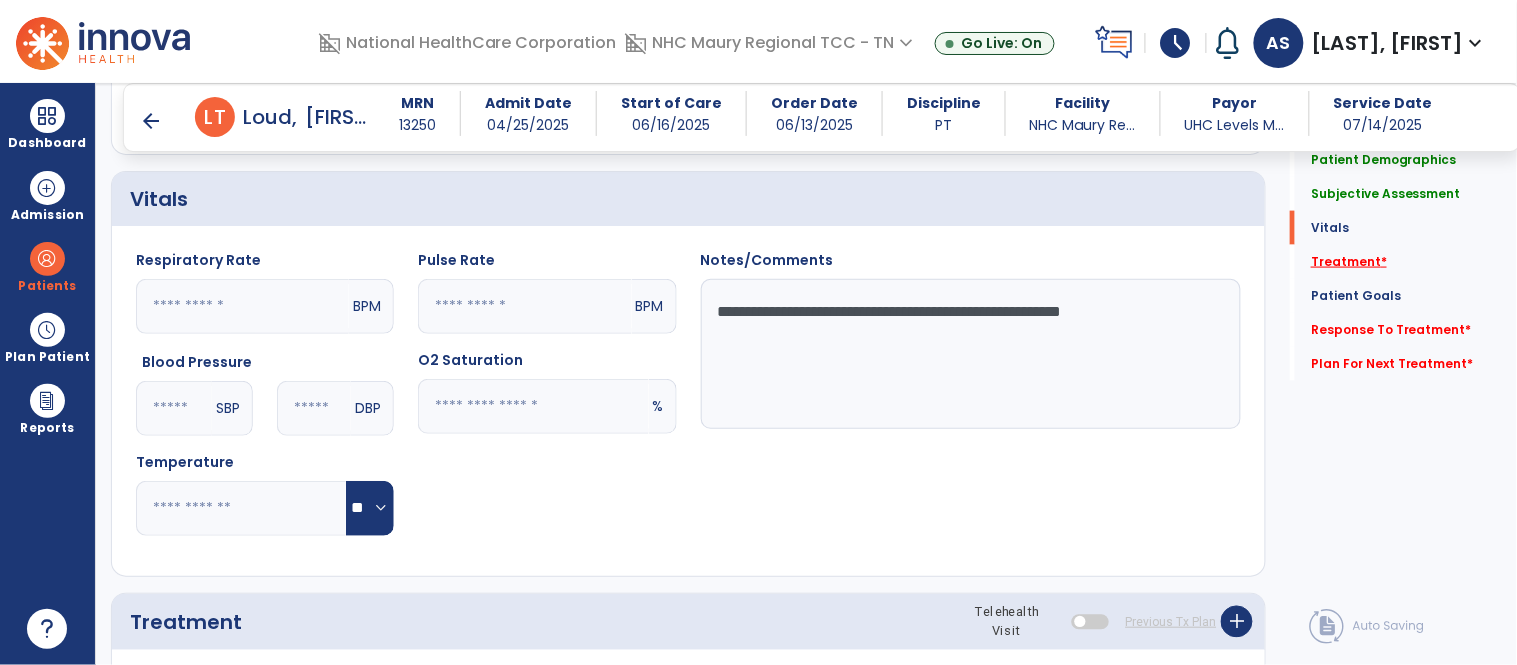 type on "**********" 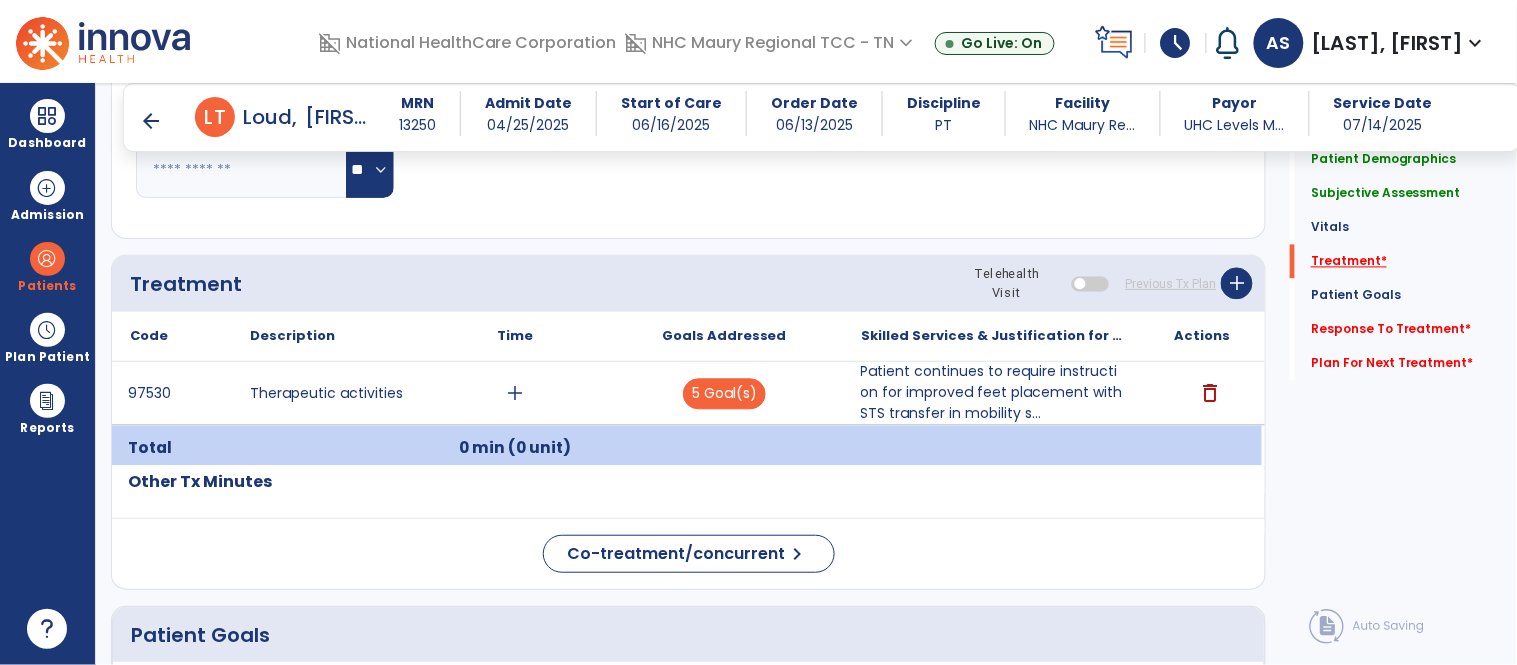 scroll, scrollTop: 1044, scrollLeft: 0, axis: vertical 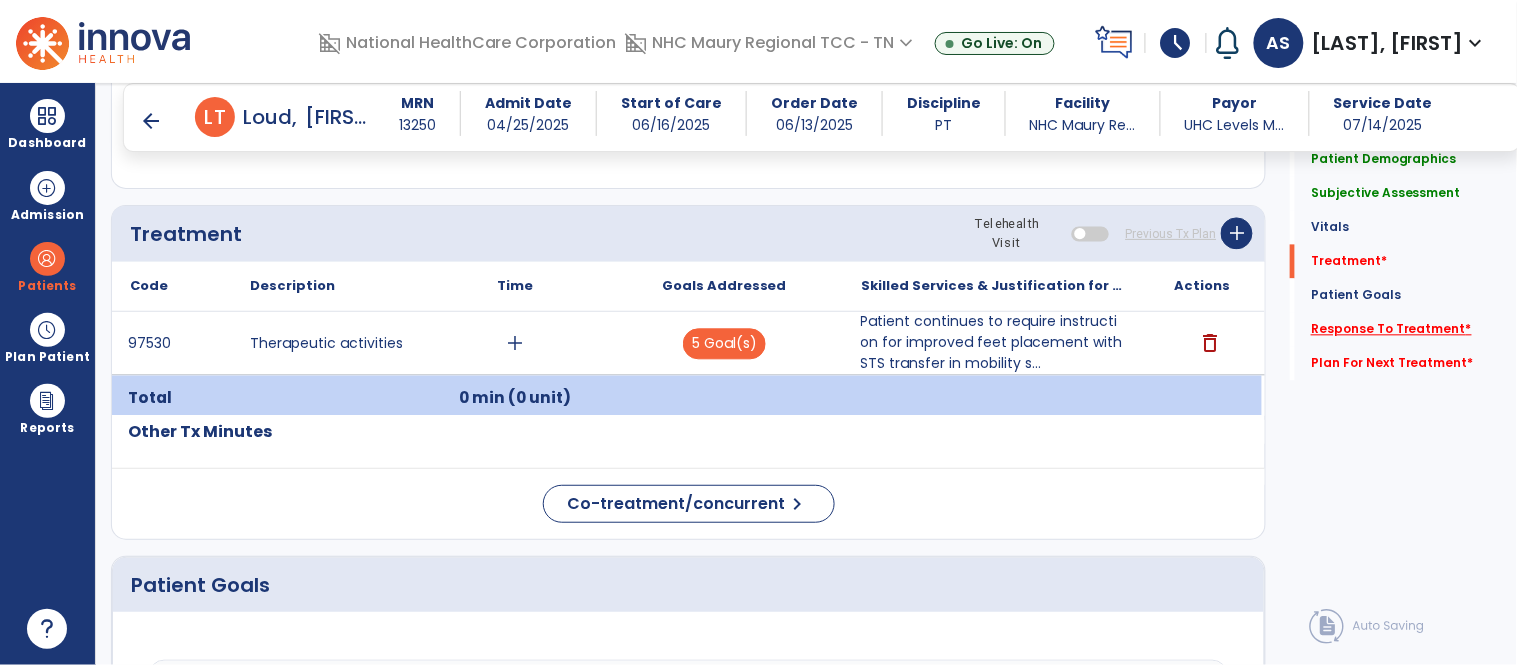 click on "Response To Treatment   *" 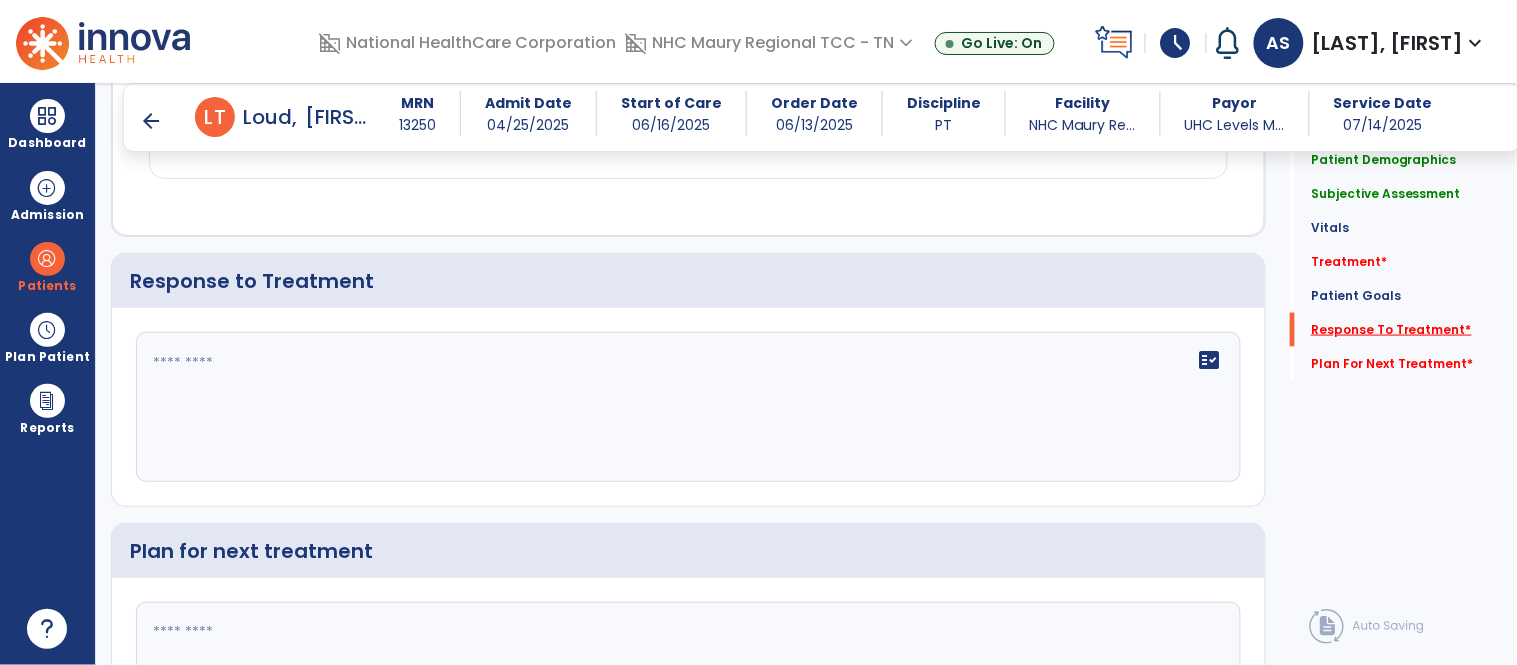 scroll, scrollTop: 2570, scrollLeft: 0, axis: vertical 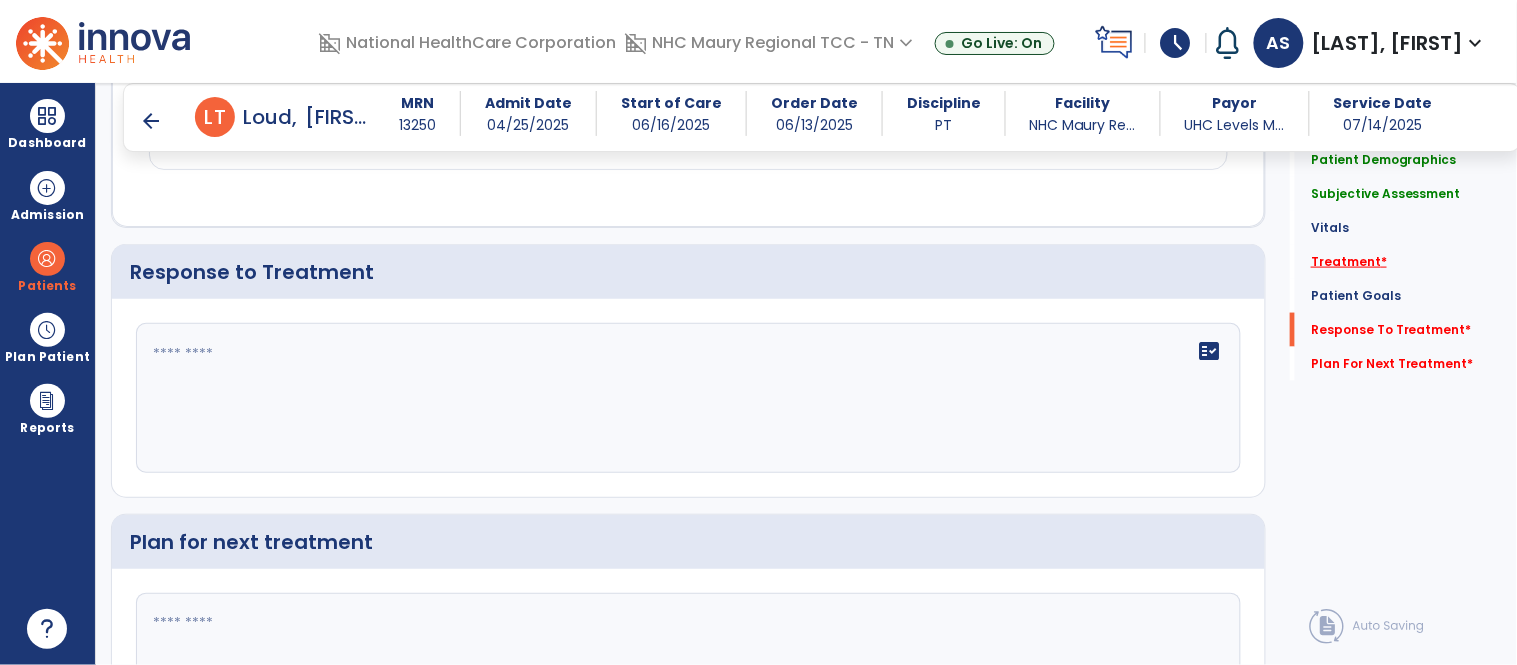 click on "Treatment   *" 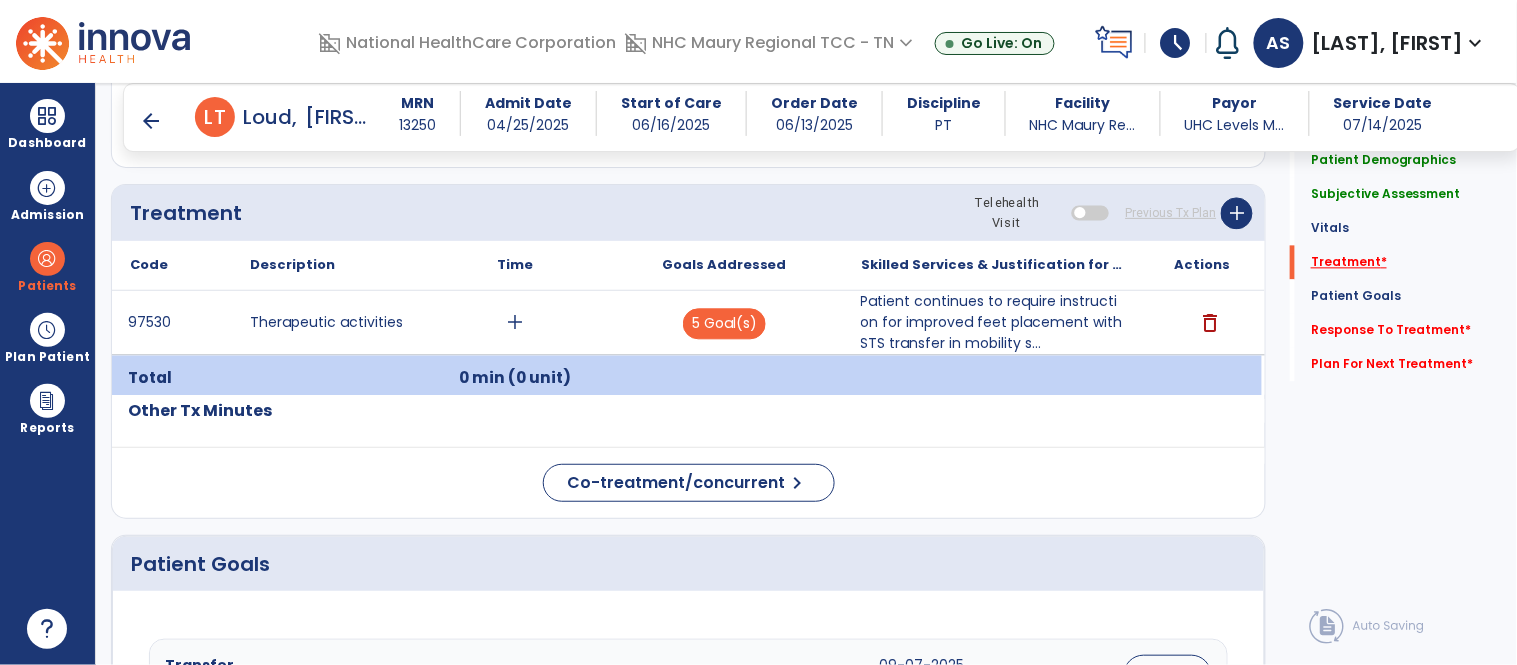 scroll, scrollTop: 1044, scrollLeft: 0, axis: vertical 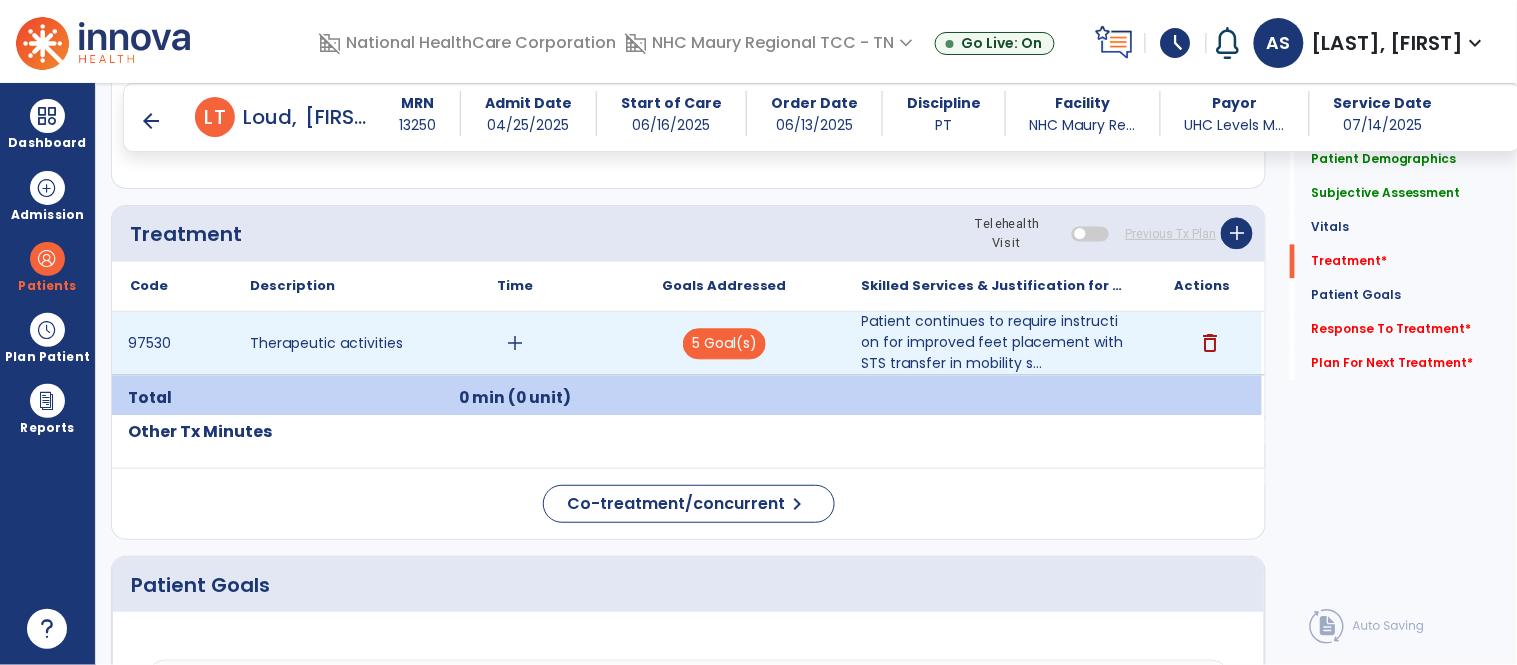 click on "add" at bounding box center (515, 343) 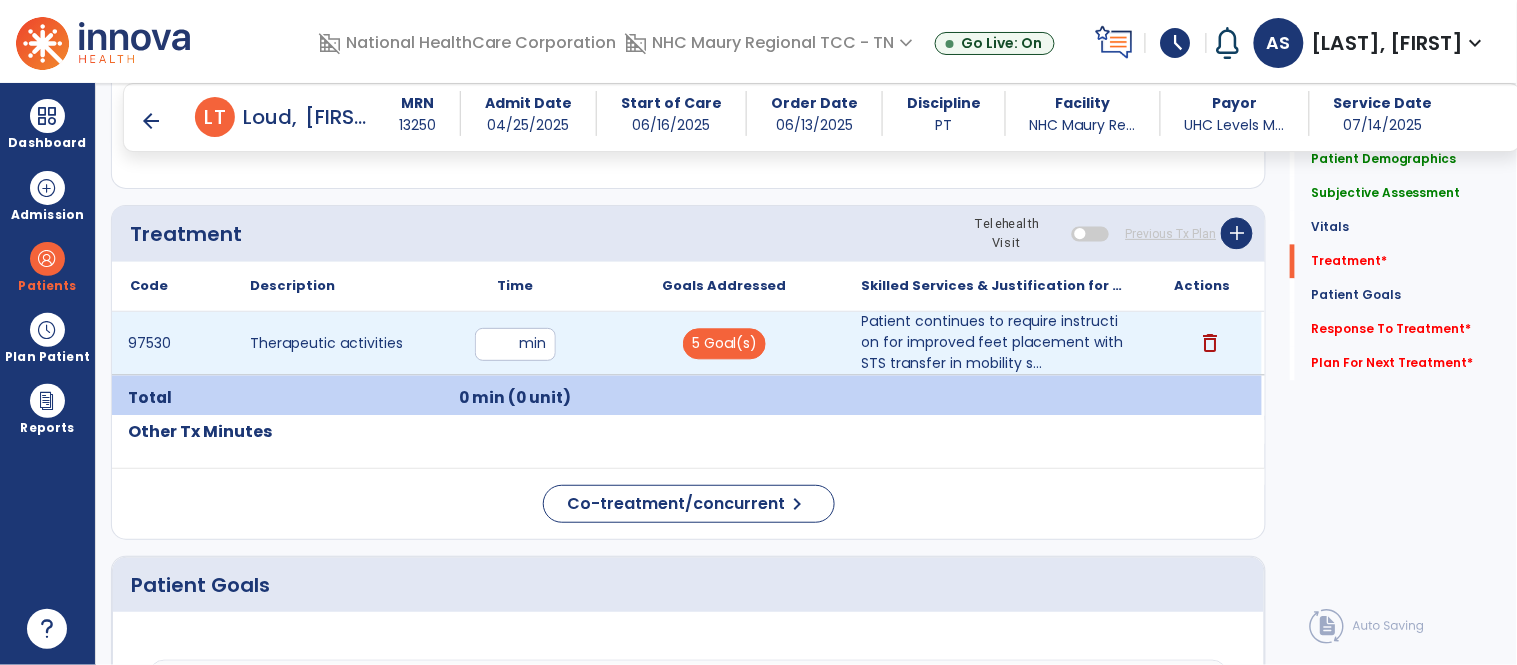 type on "**" 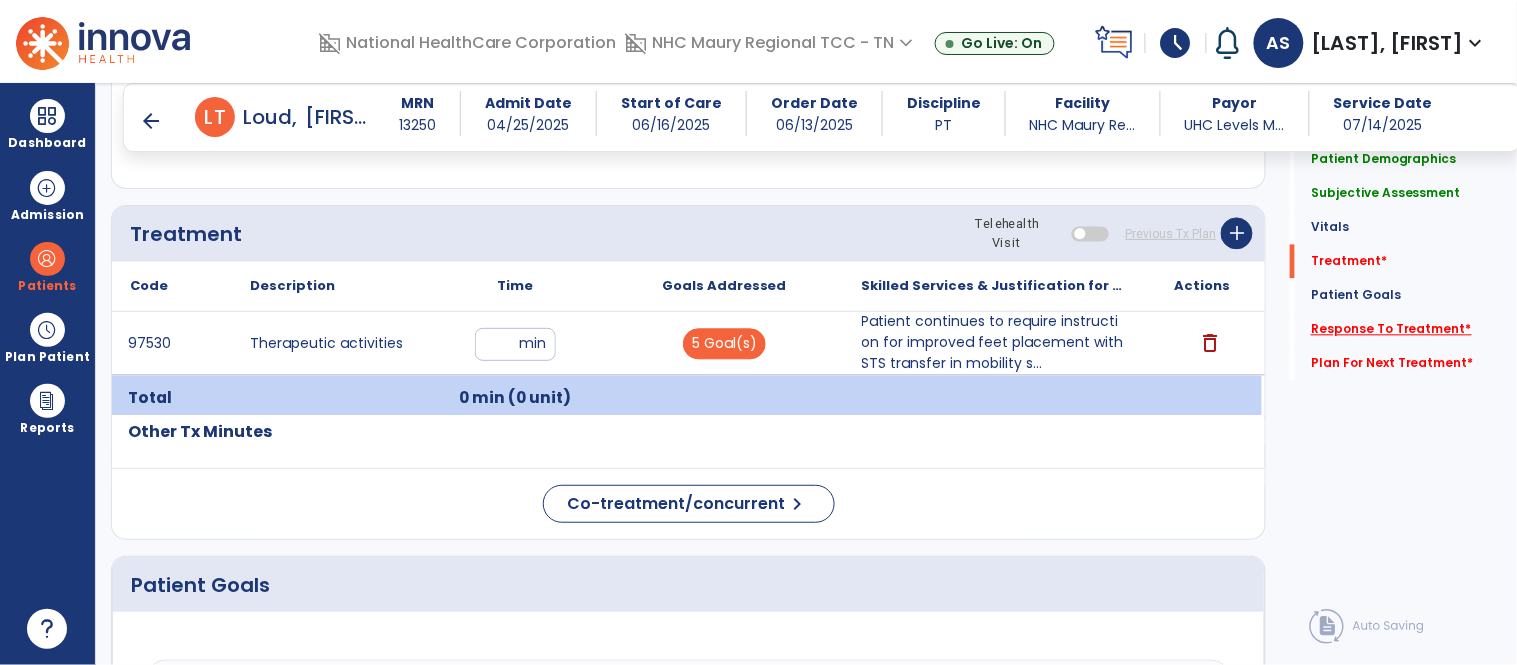 click on "Response To Treatment   *" 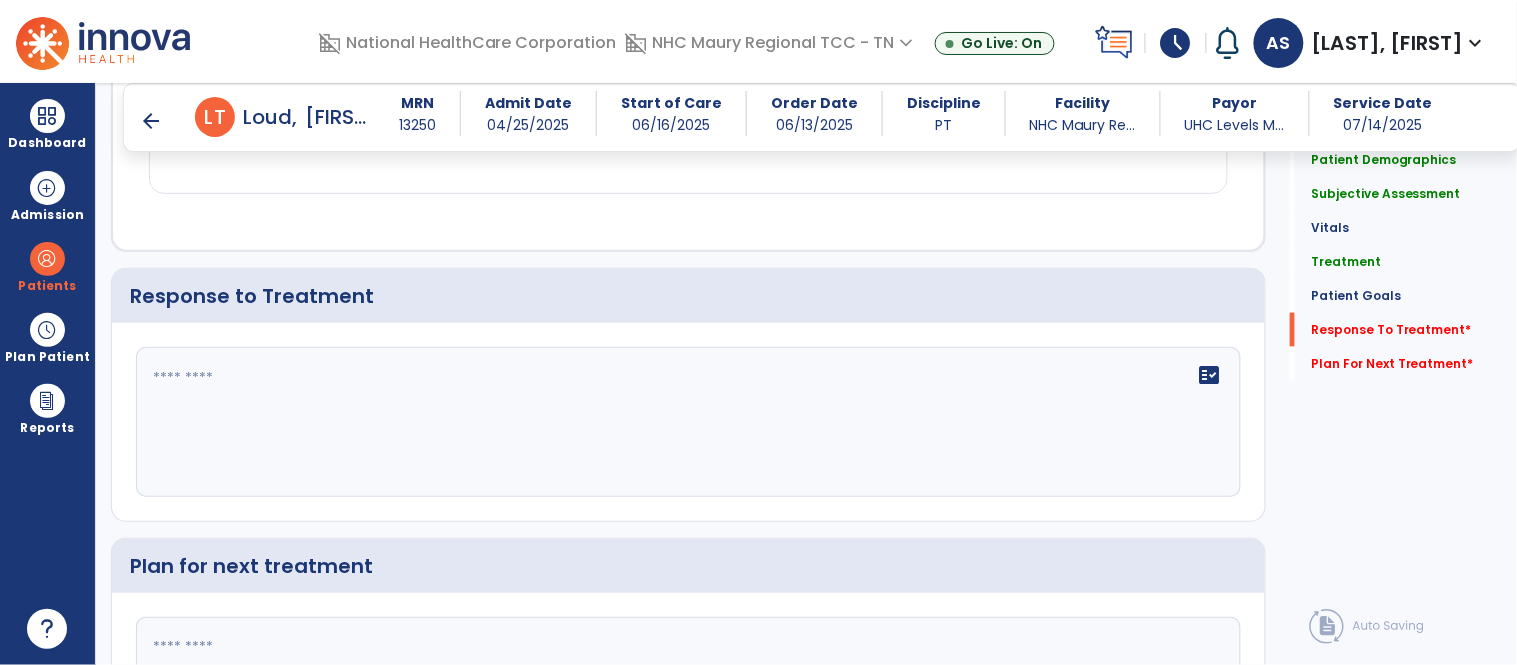 scroll, scrollTop: 2547, scrollLeft: 0, axis: vertical 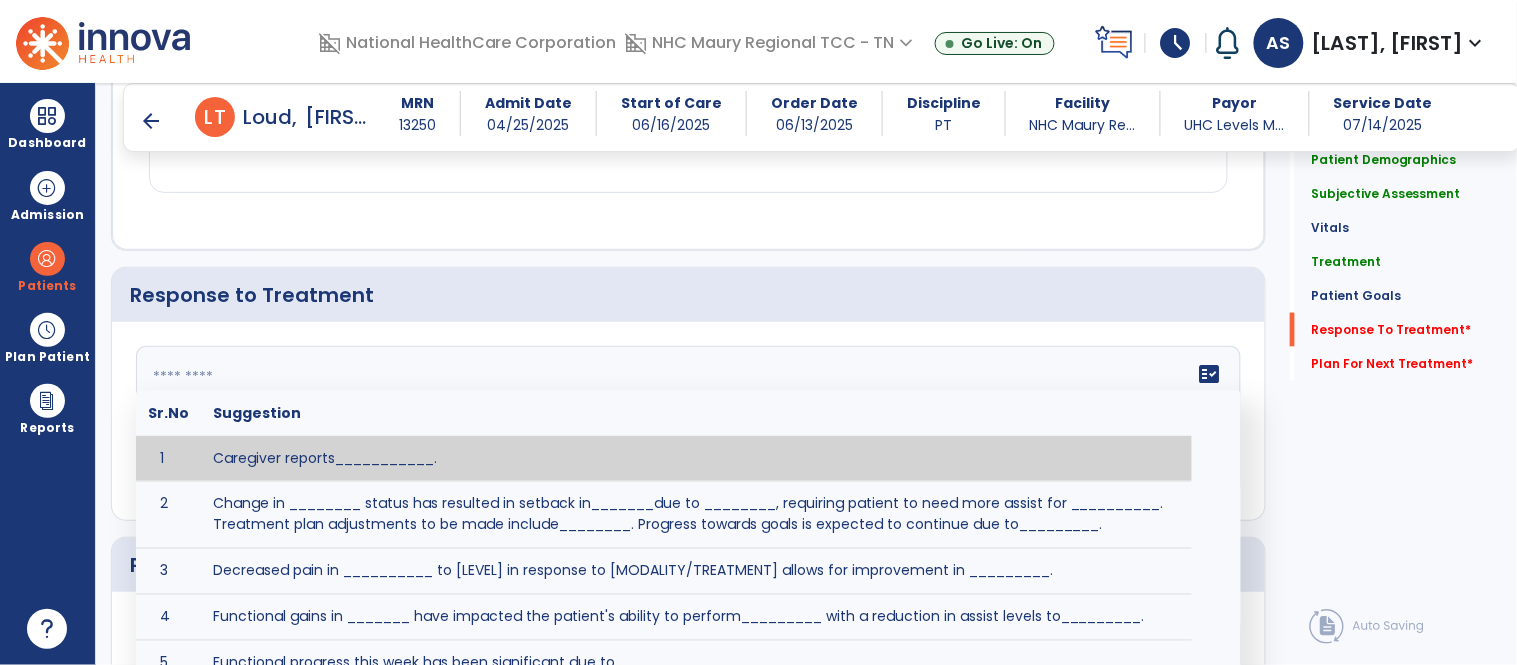 click 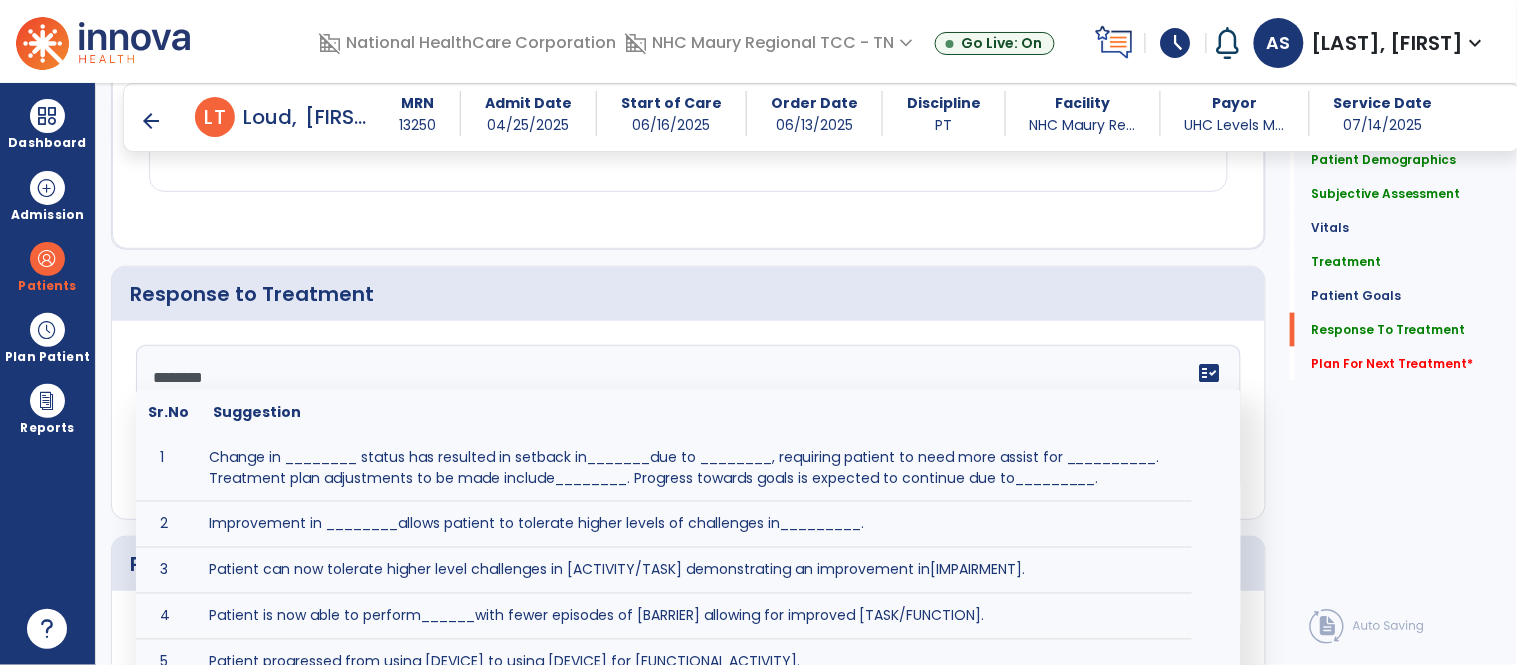 scroll, scrollTop: 2548, scrollLeft: 0, axis: vertical 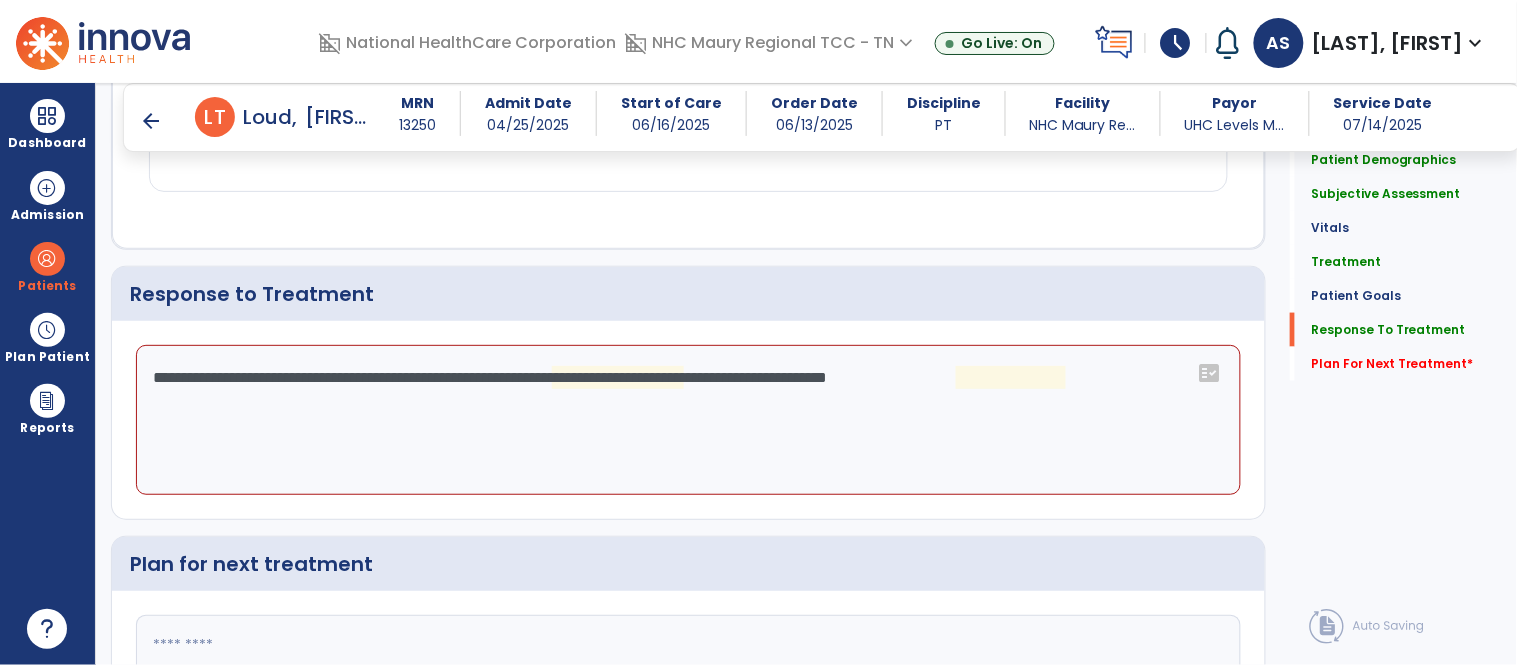 drag, startPoint x: 211, startPoint y: 375, endPoint x: 280, endPoint y: 384, distance: 69.58448 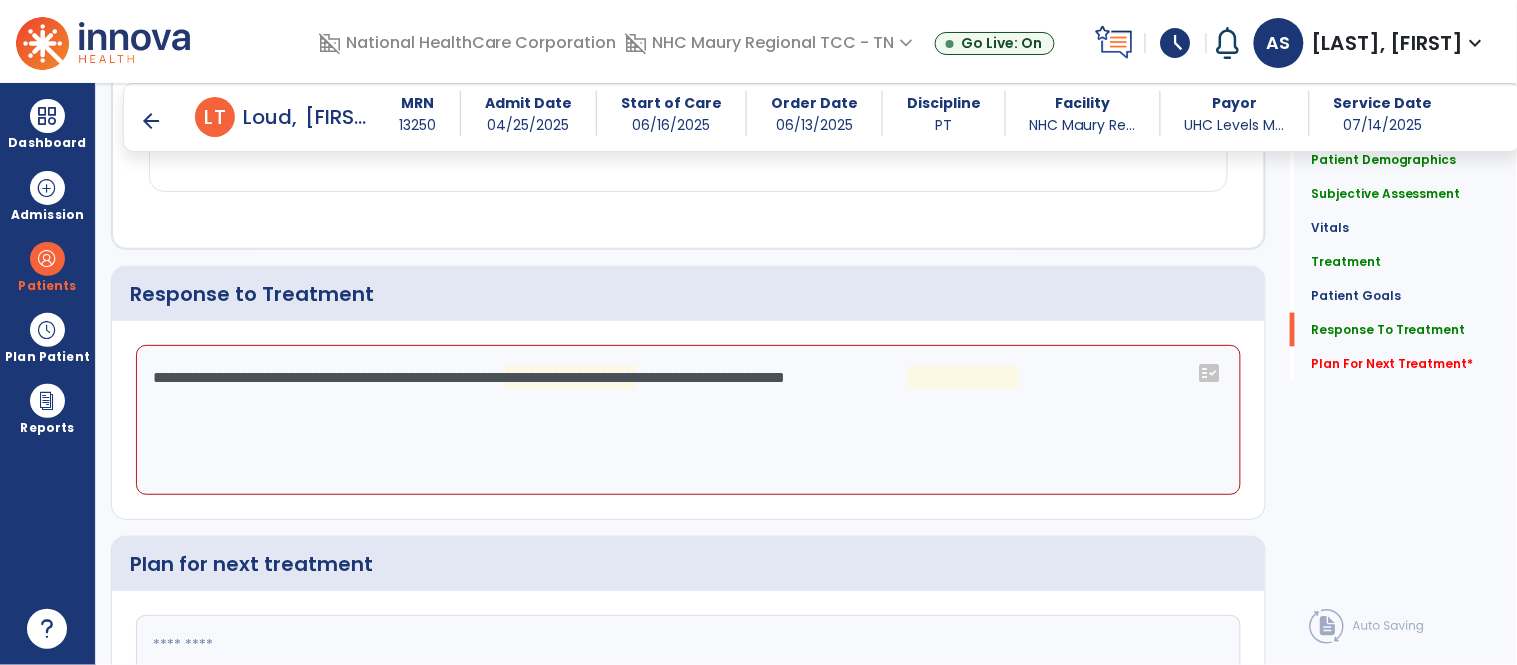 click on "**********" 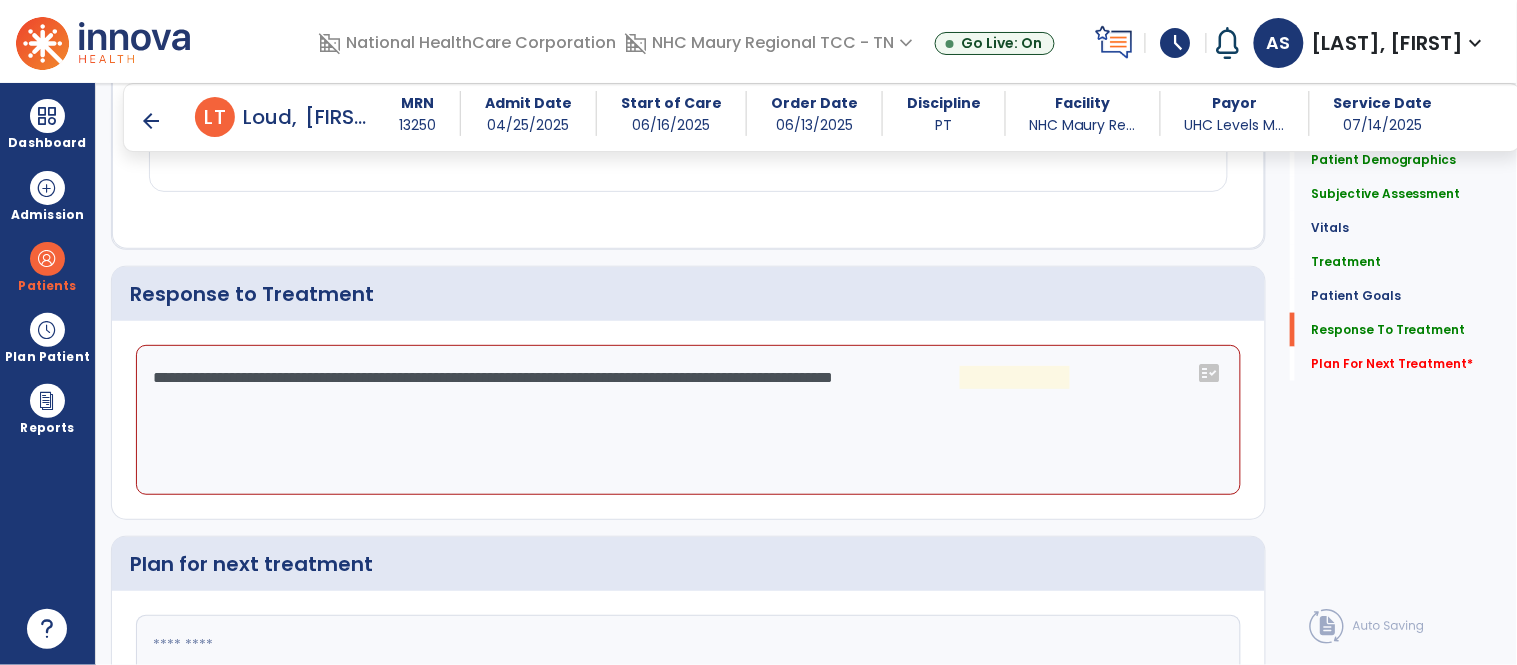 click on "**********" 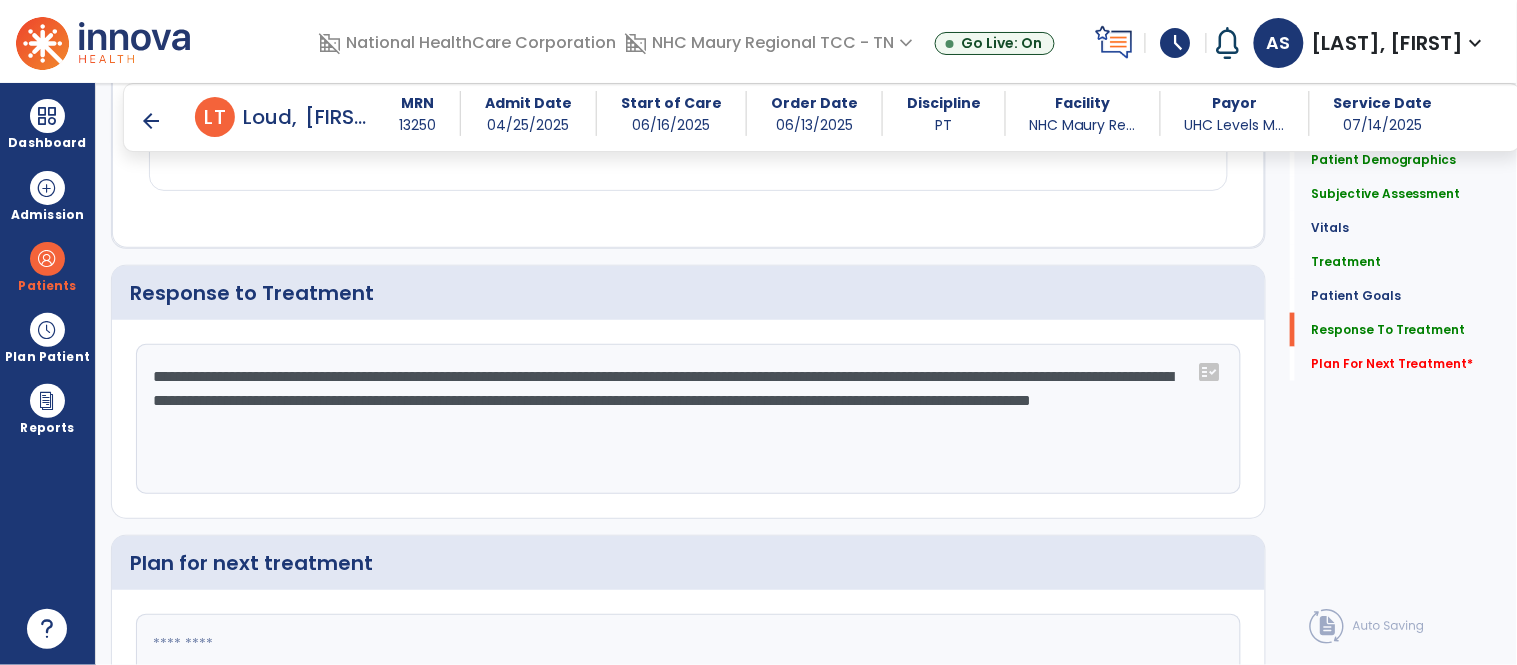 scroll, scrollTop: 2550, scrollLeft: 0, axis: vertical 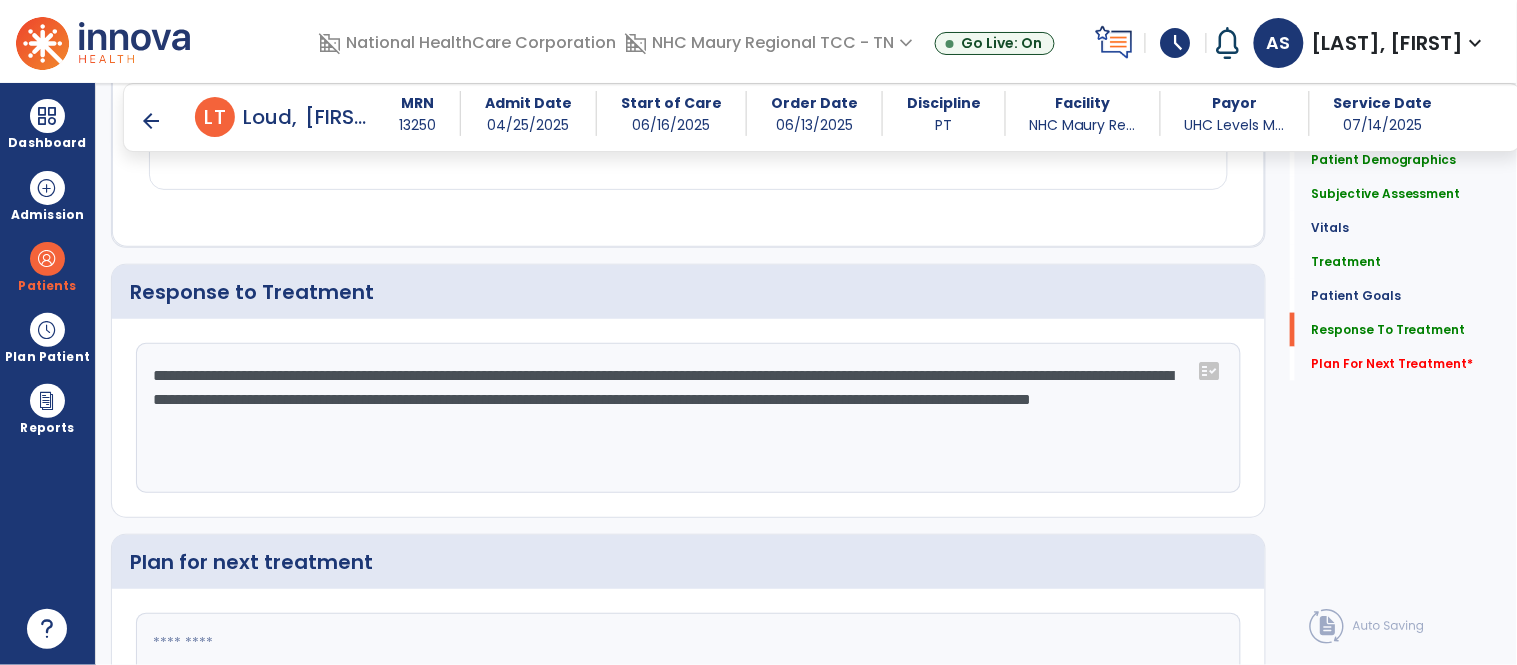 click on "**********" 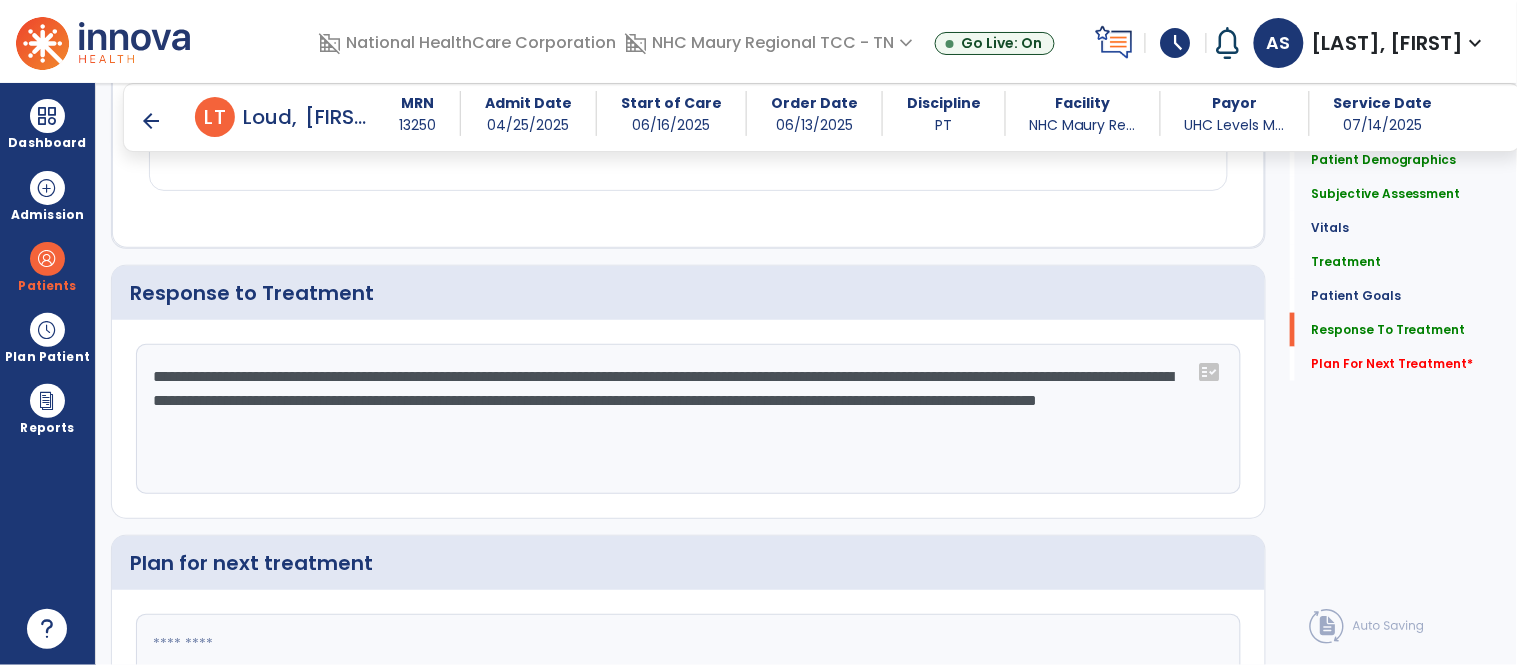 scroll, scrollTop: 2550, scrollLeft: 0, axis: vertical 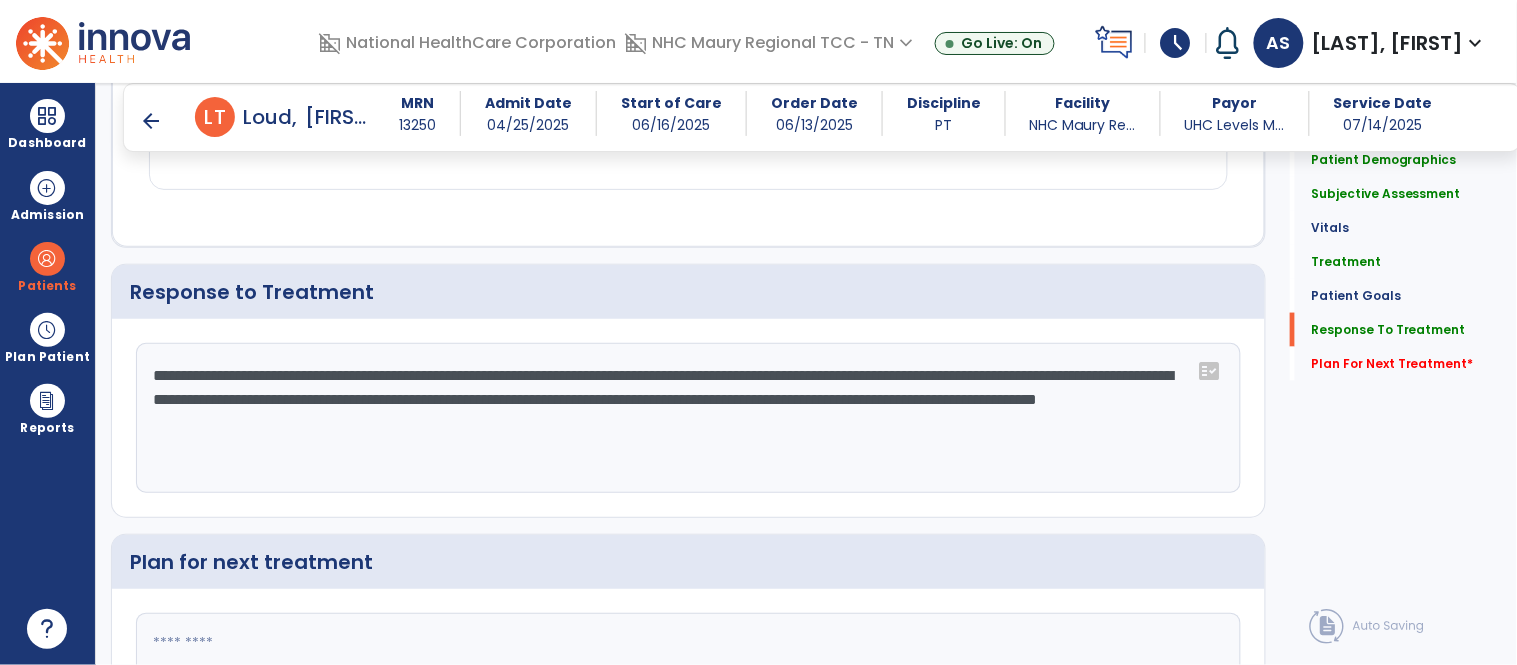click on "**********" 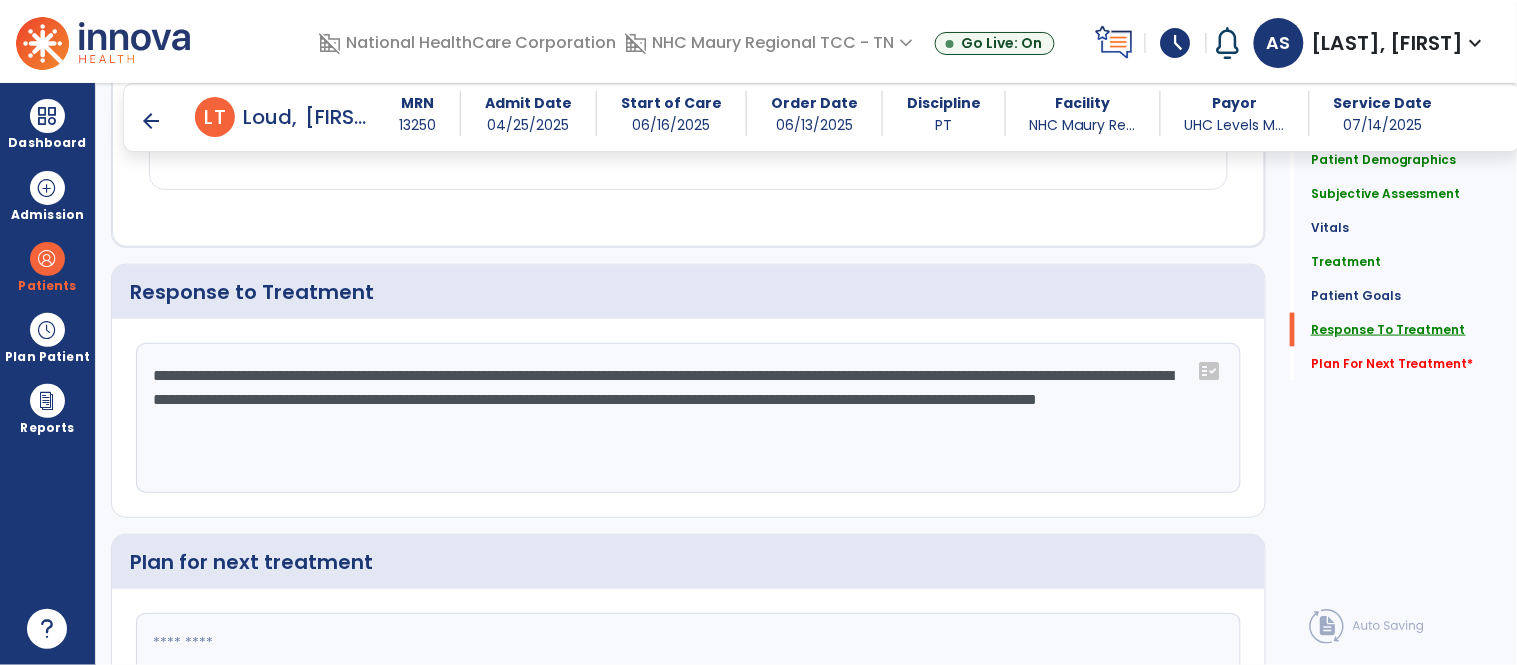 click on "Response To Treatment" 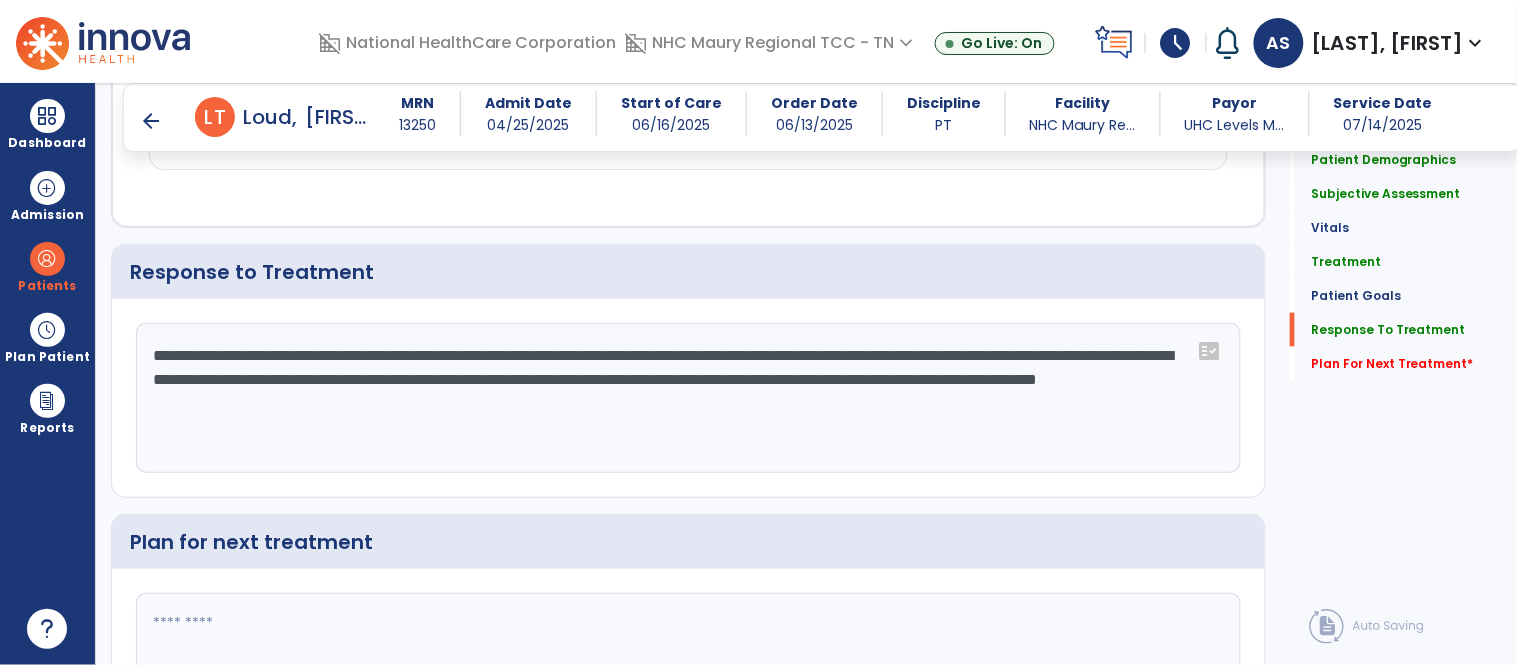 click on "**********" 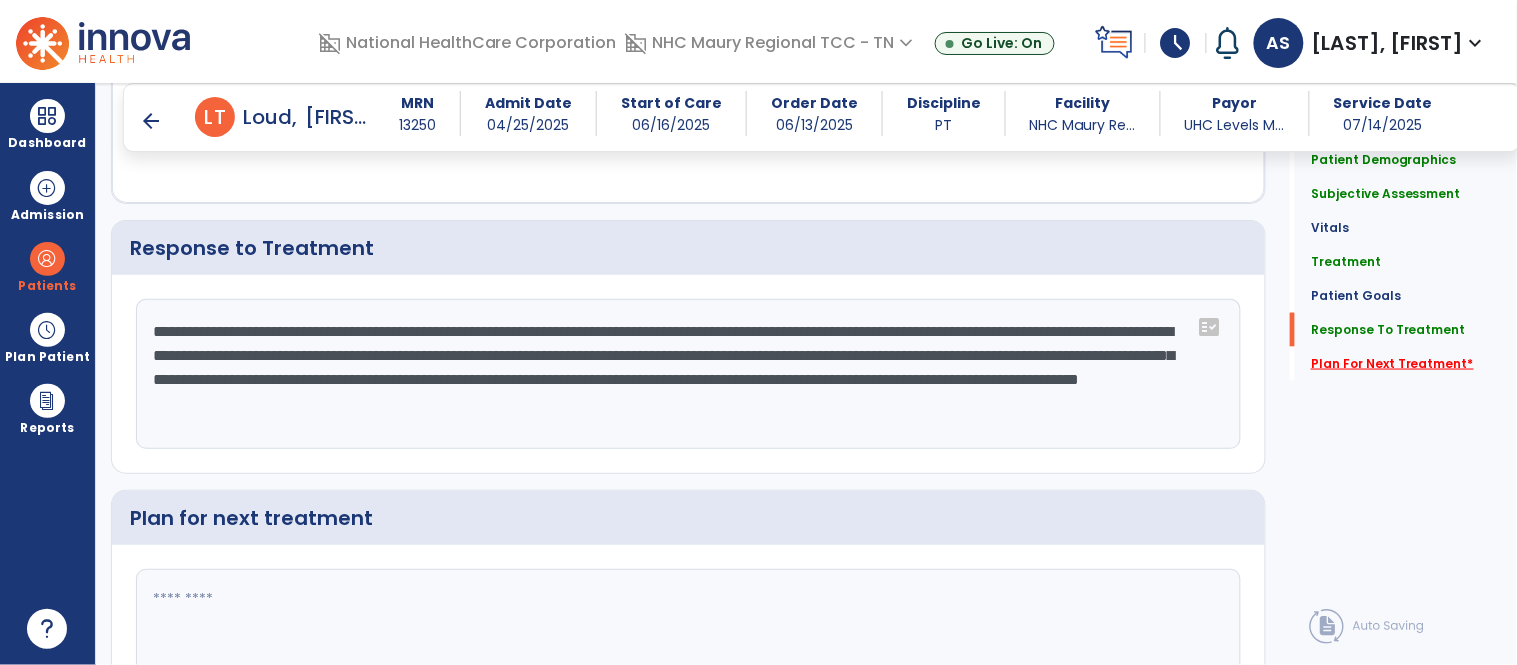 scroll, scrollTop: 2571, scrollLeft: 0, axis: vertical 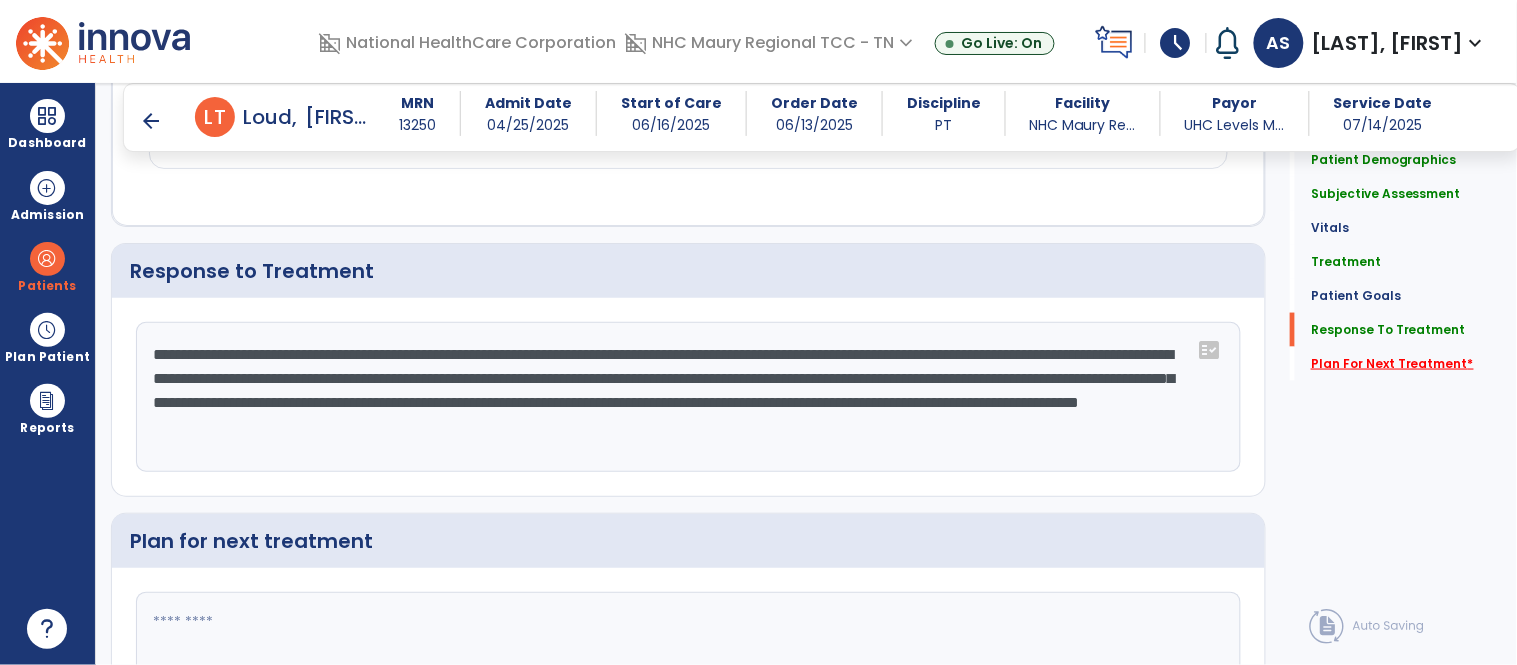 type on "**********" 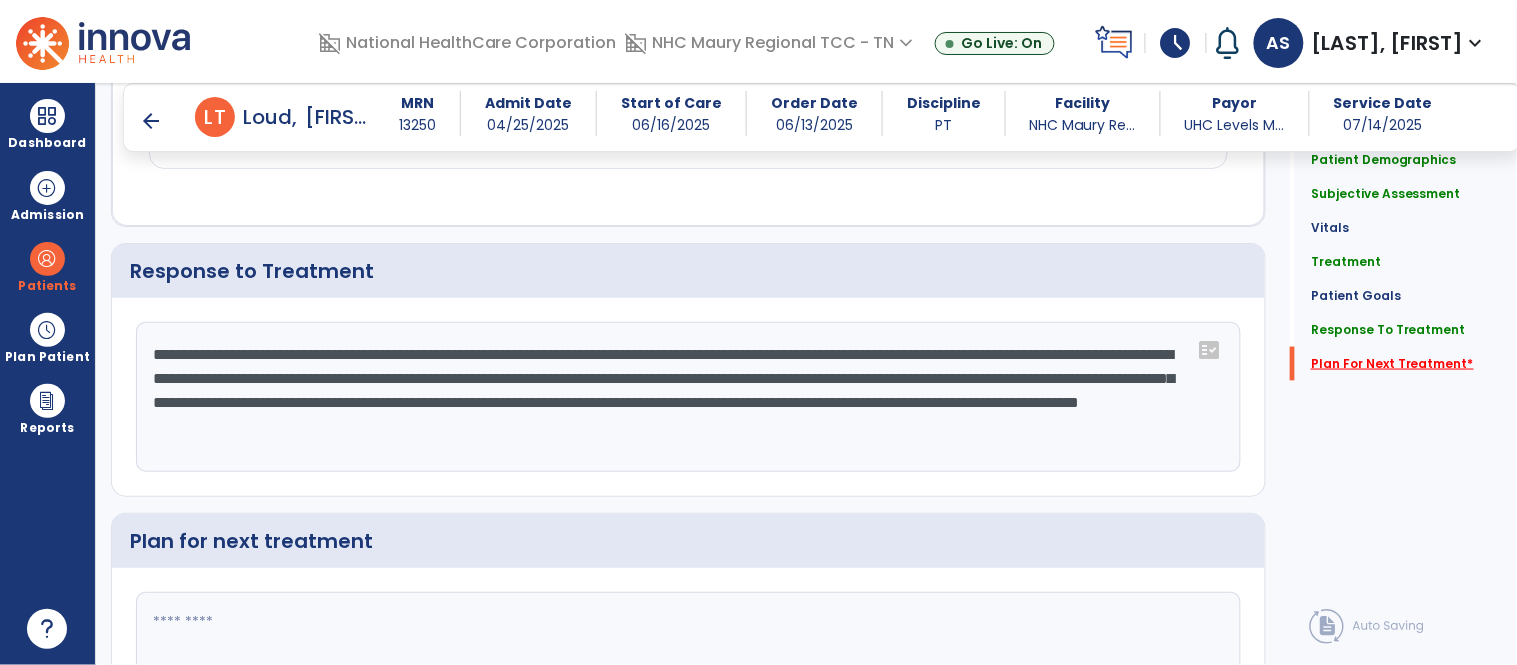 scroll, scrollTop: 2743, scrollLeft: 0, axis: vertical 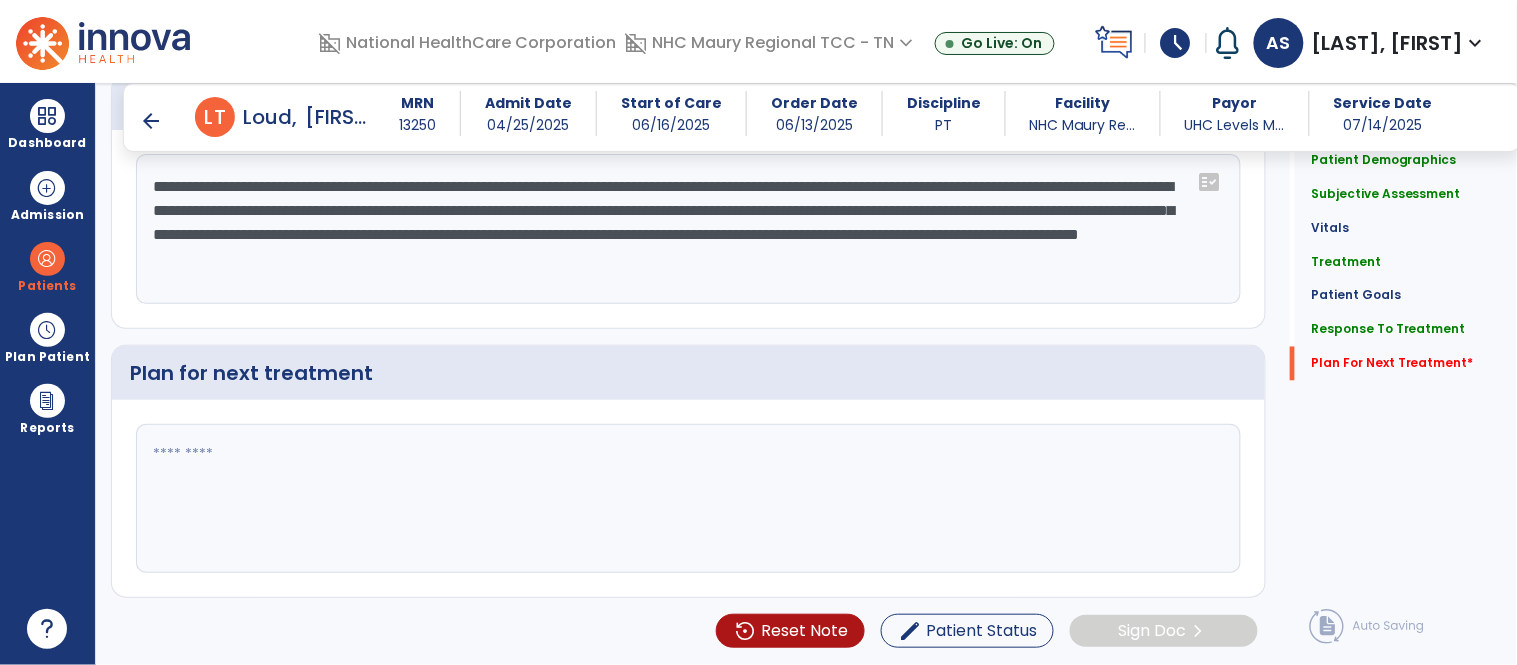 click 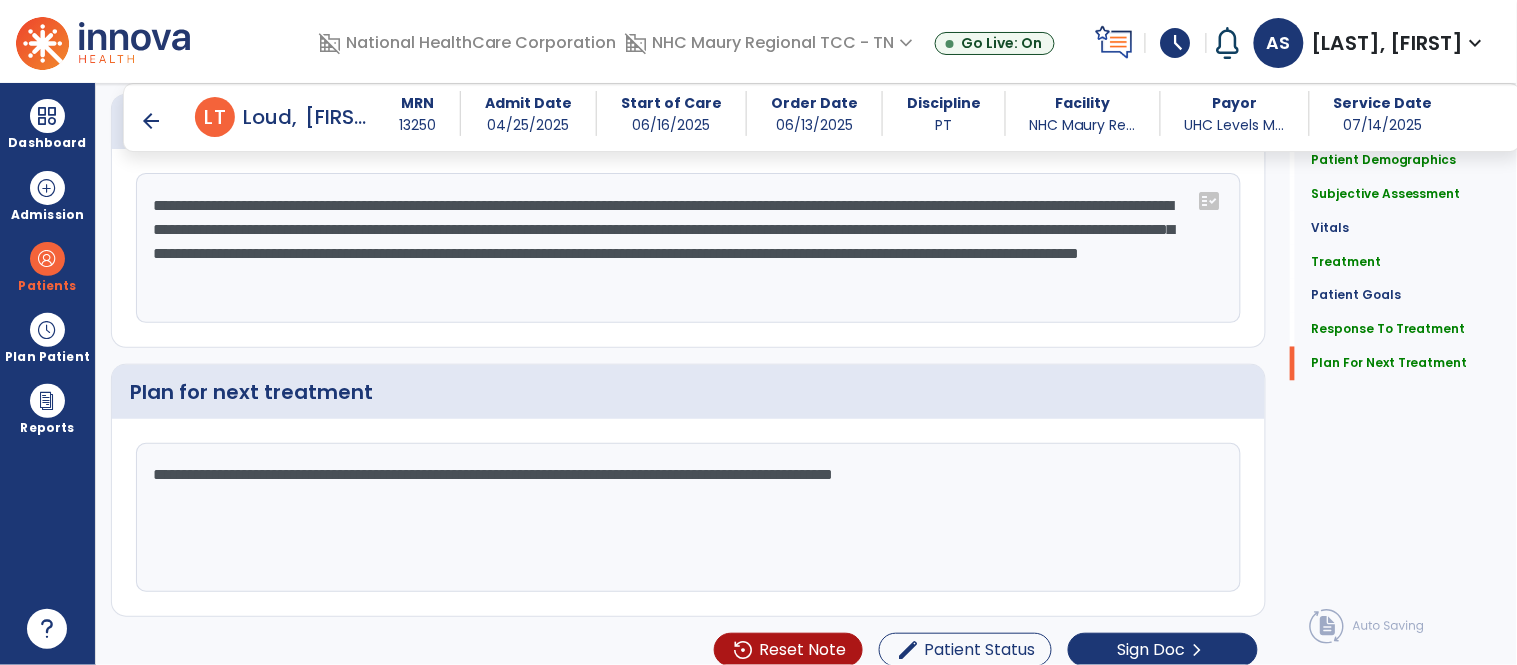 scroll, scrollTop: 2743, scrollLeft: 0, axis: vertical 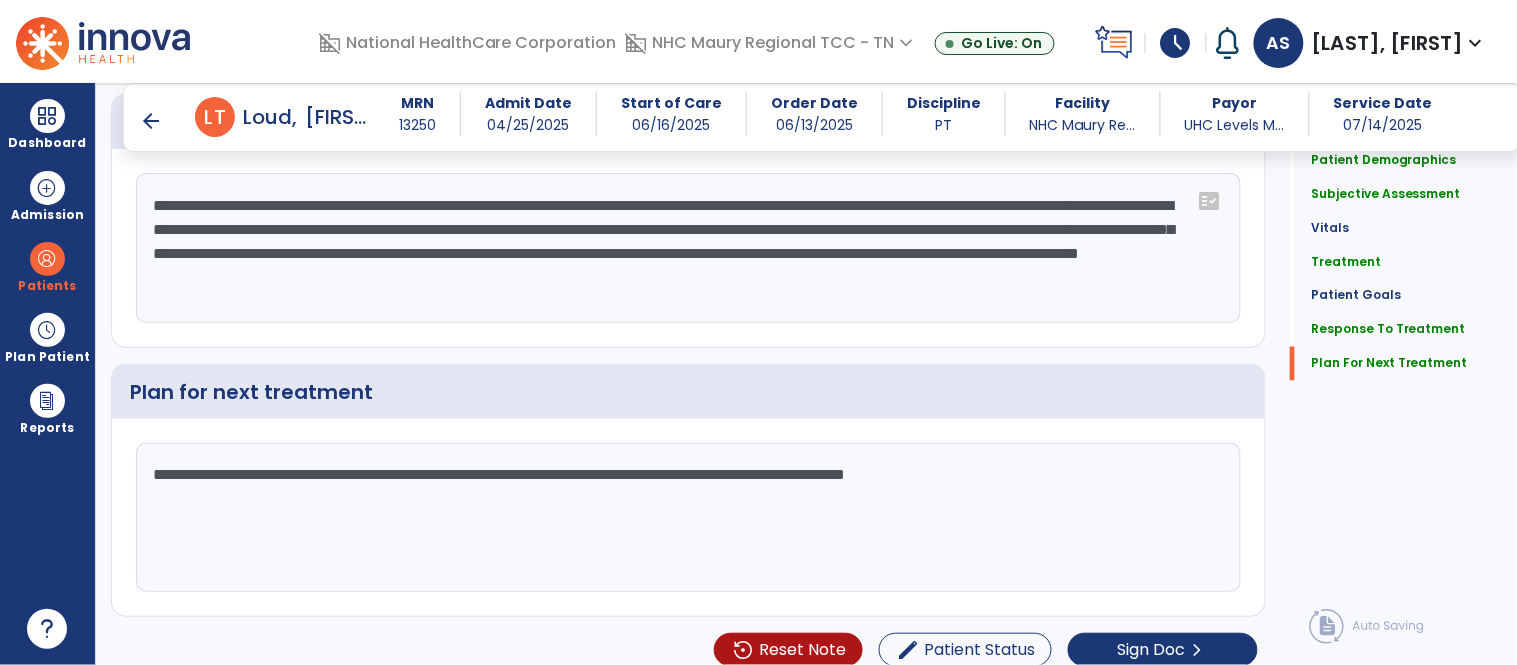 click on "**********" 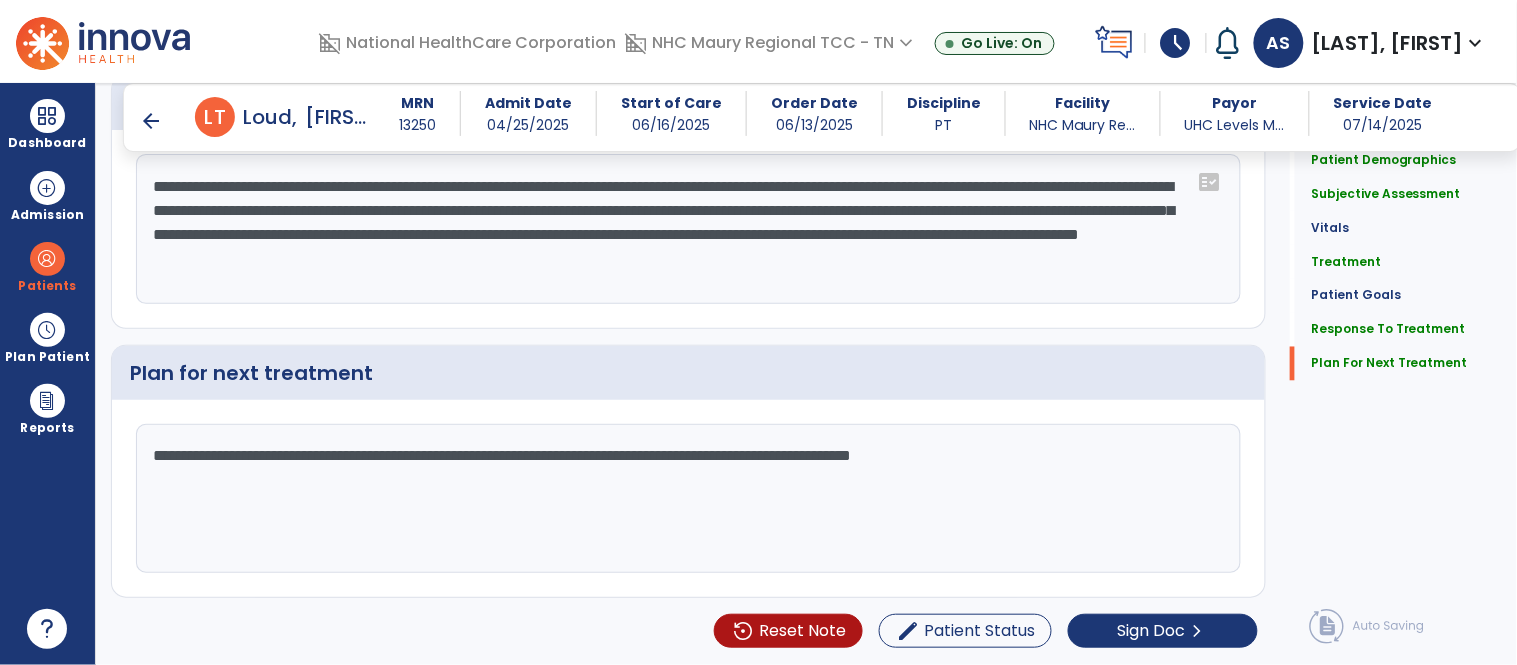 scroll, scrollTop: 2743, scrollLeft: 0, axis: vertical 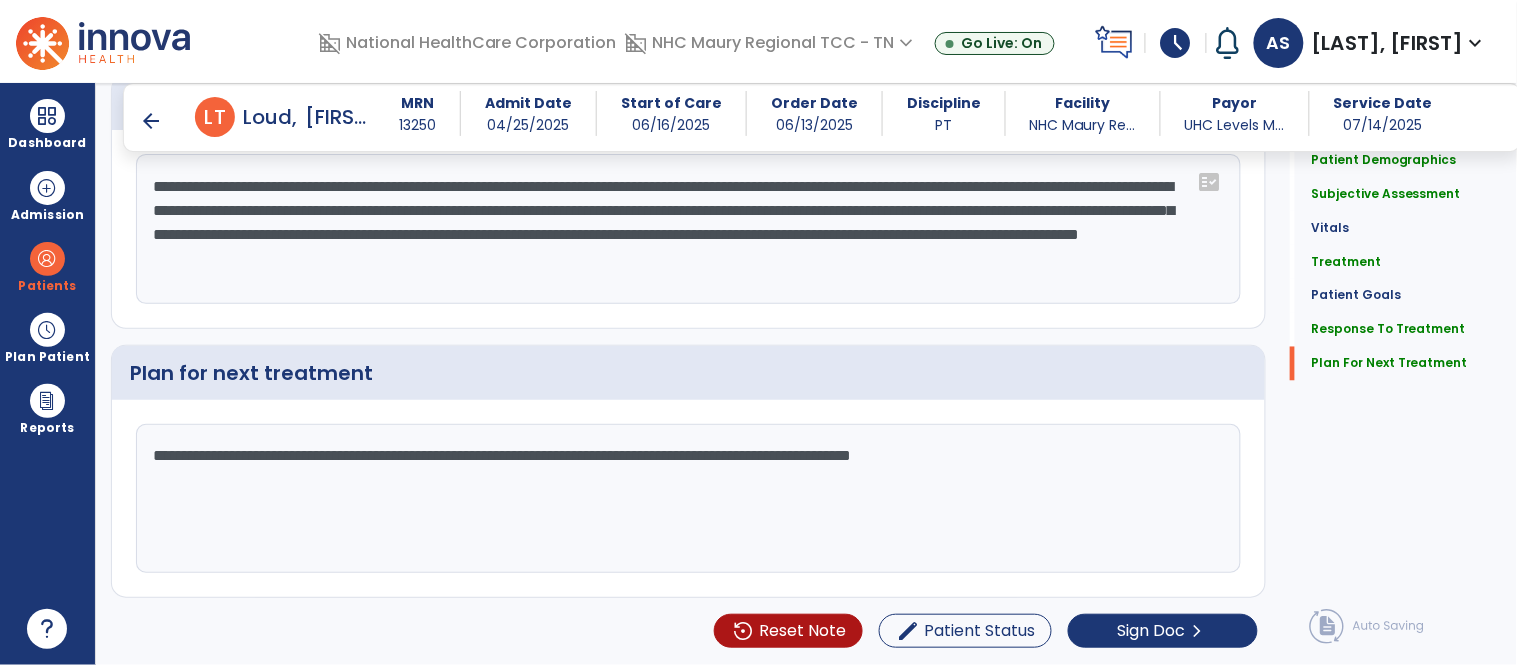 click on "**********" 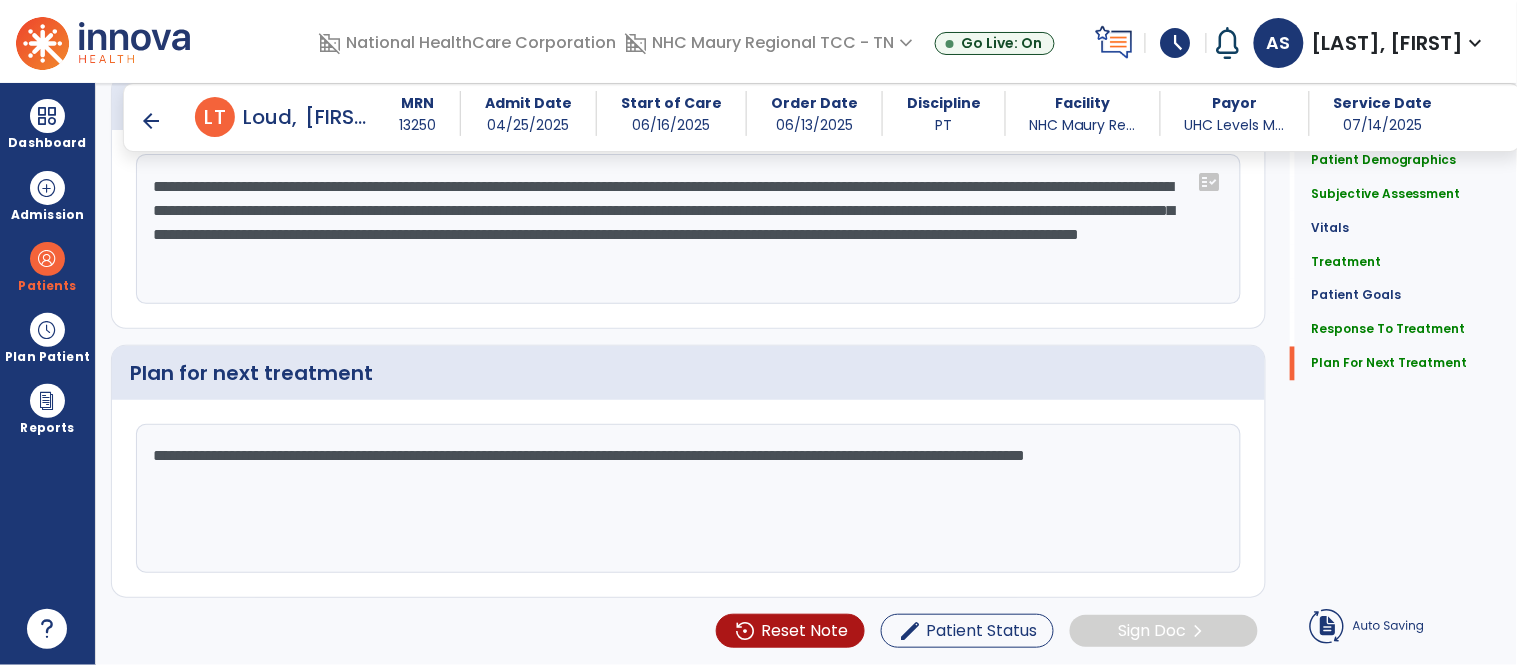 type on "**********" 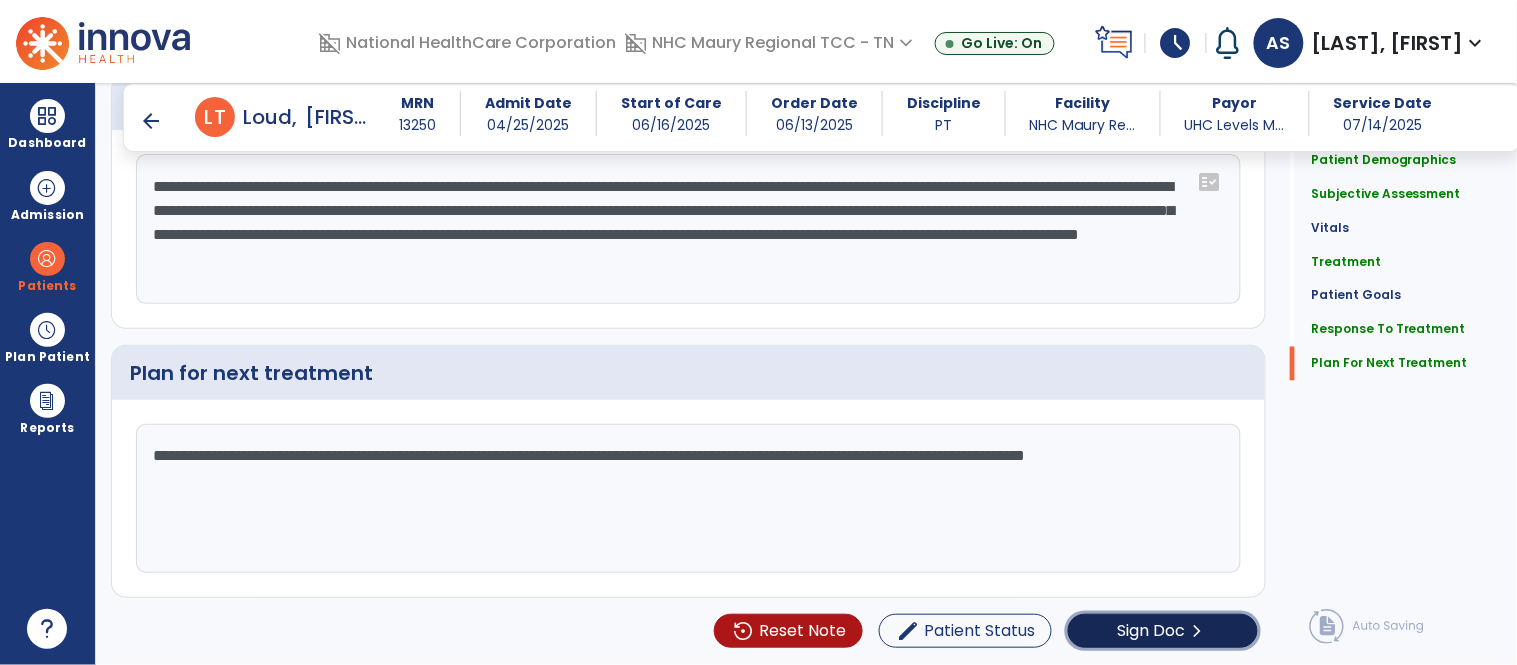 click on "Sign Doc" 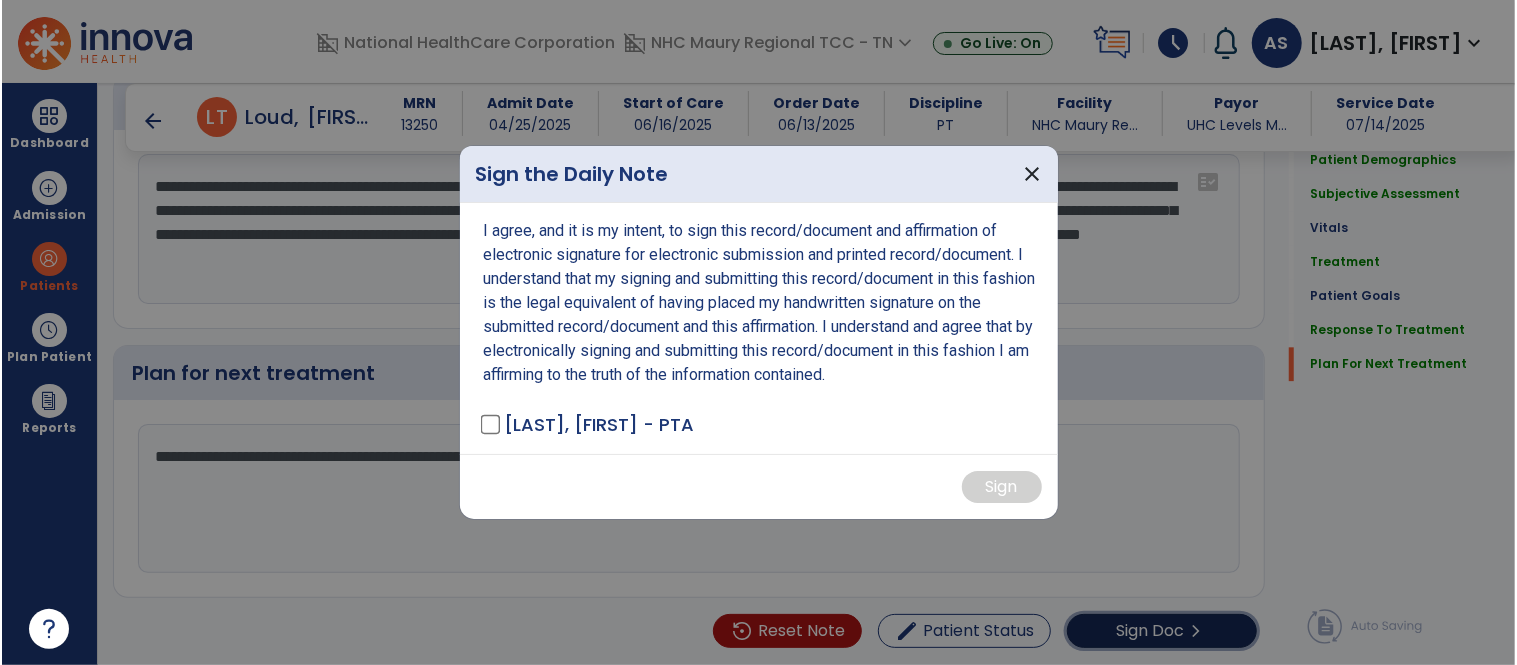scroll, scrollTop: 2743, scrollLeft: 0, axis: vertical 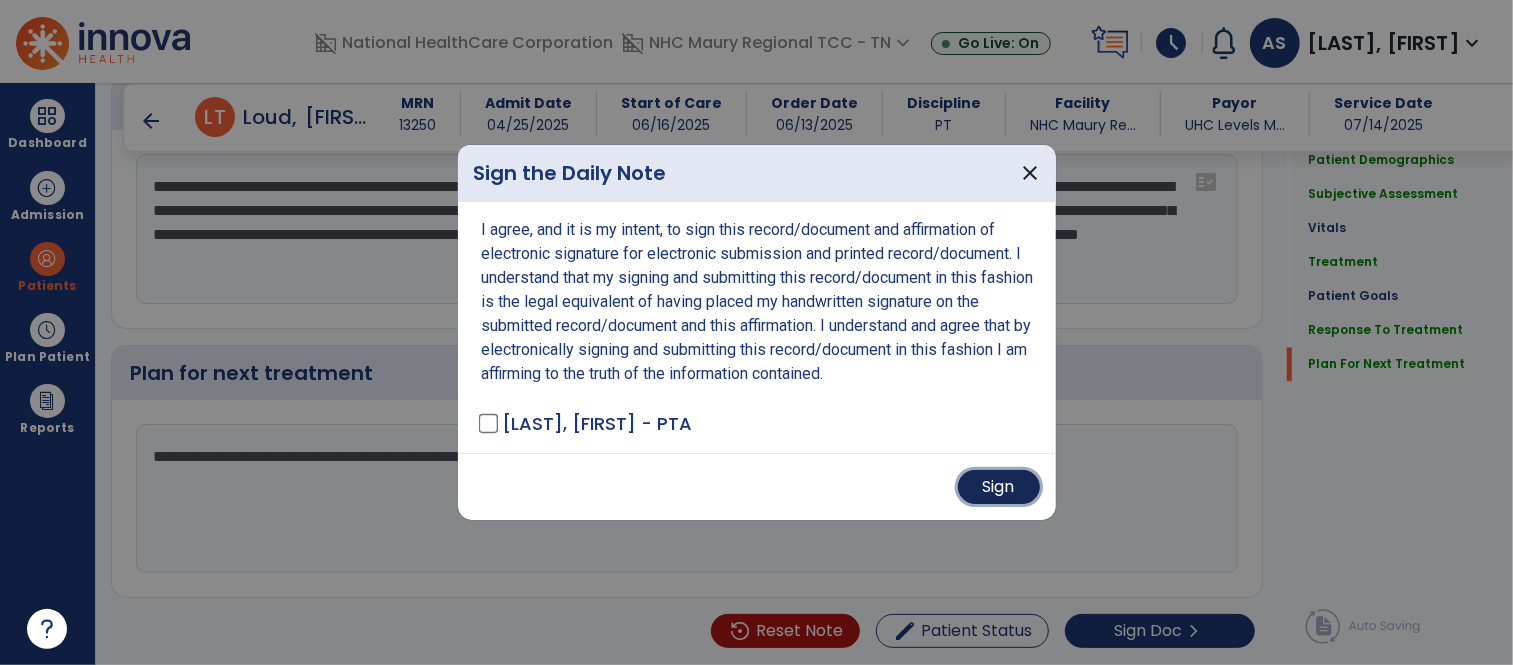 click on "Sign" at bounding box center [999, 487] 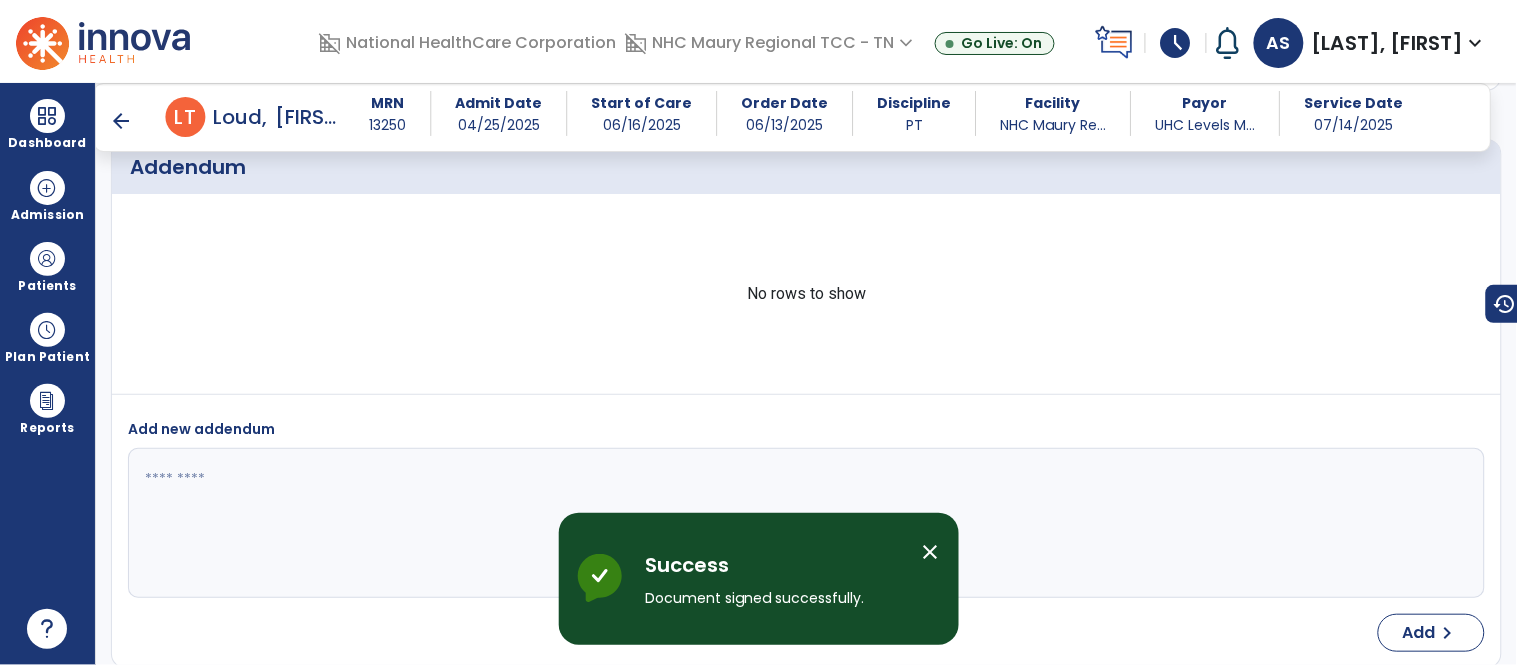 scroll, scrollTop: 4148, scrollLeft: 0, axis: vertical 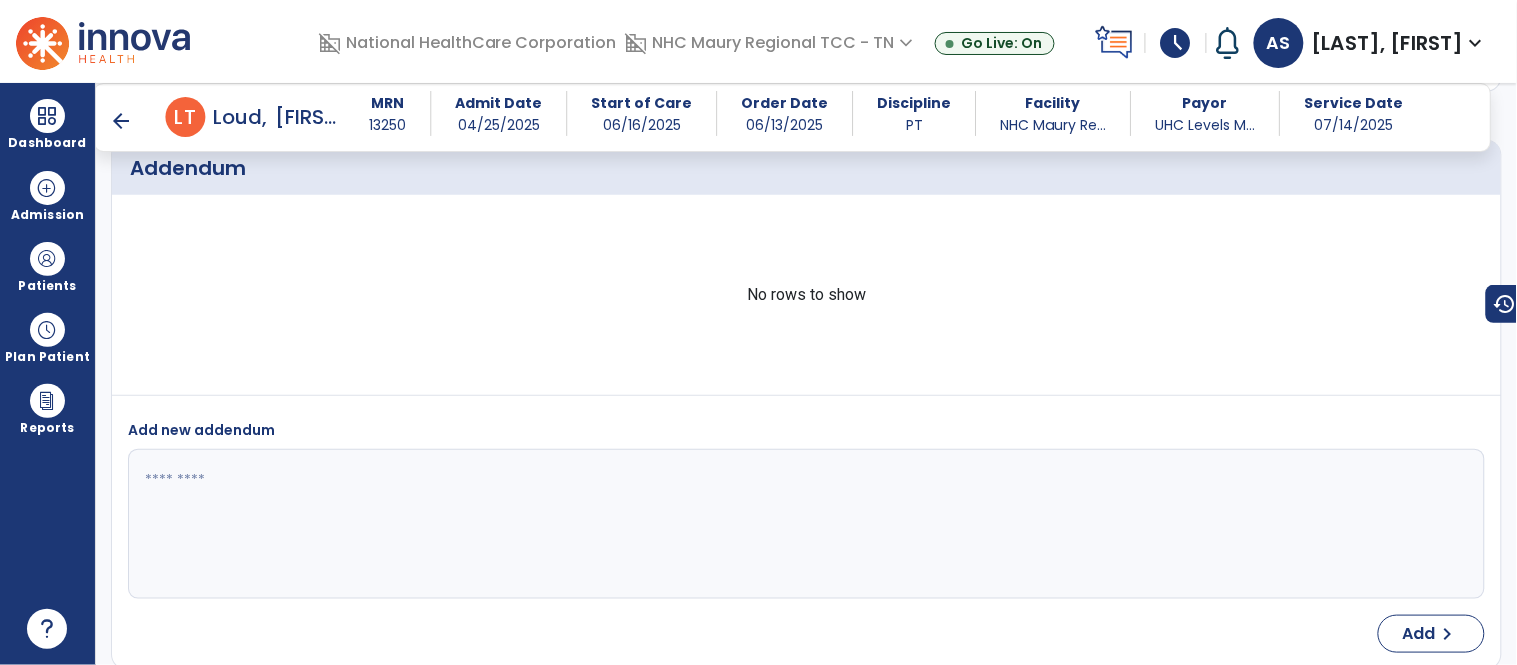 click on "arrow_back" at bounding box center (122, 121) 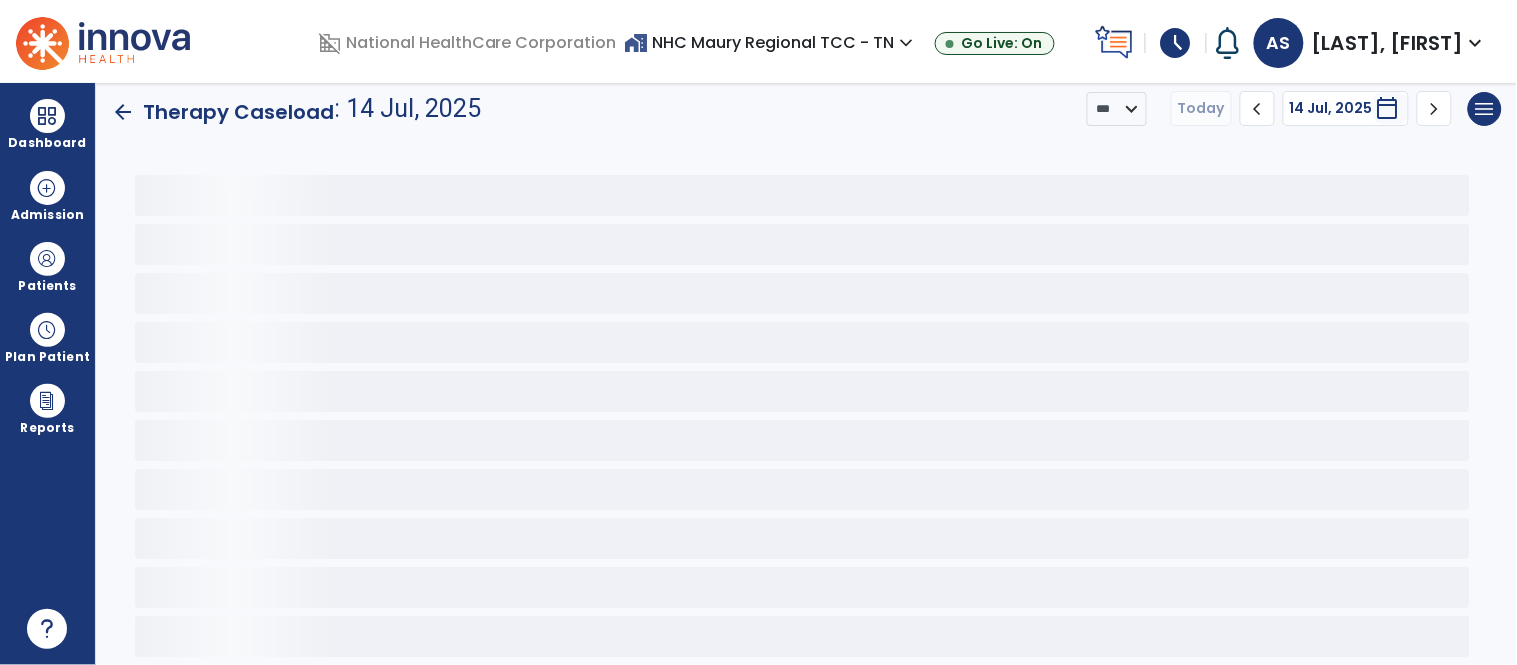 scroll, scrollTop: 4, scrollLeft: 0, axis: vertical 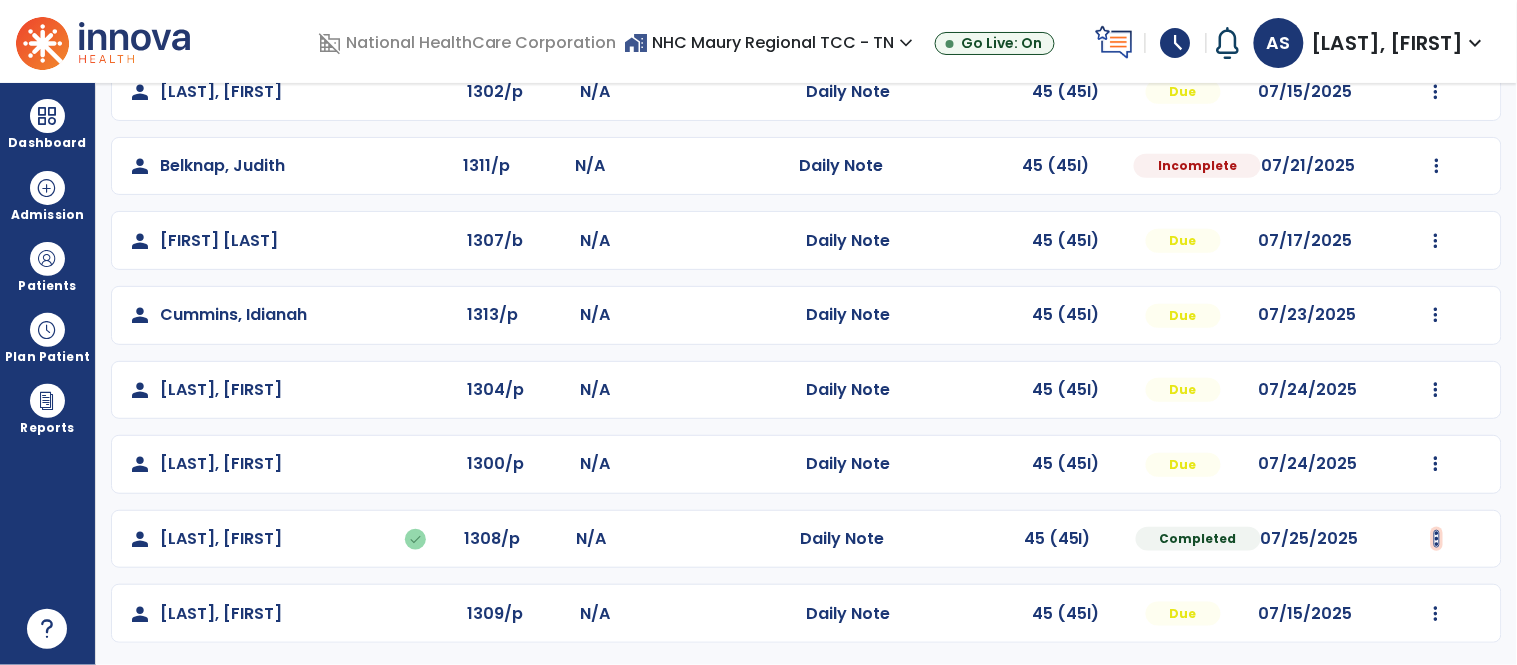 click at bounding box center [1436, 17] 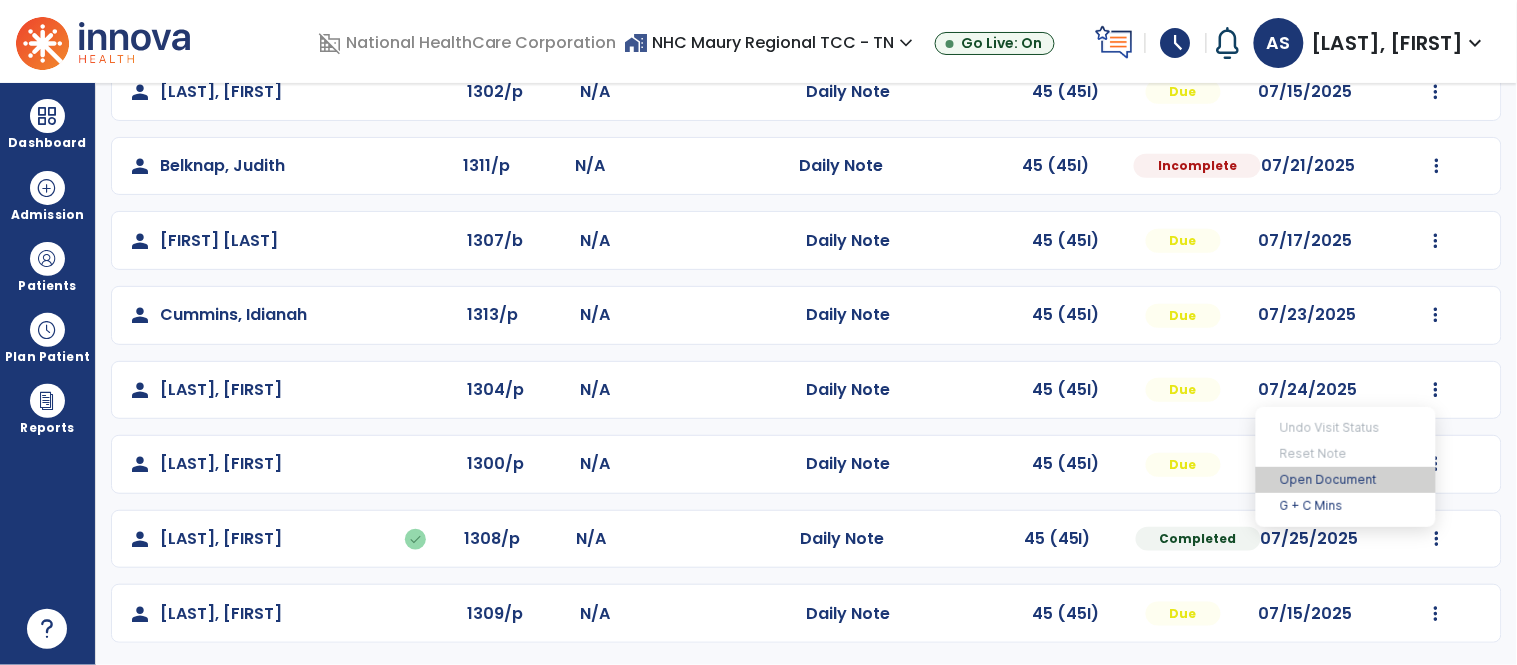 click on "Open Document" at bounding box center [1346, 480] 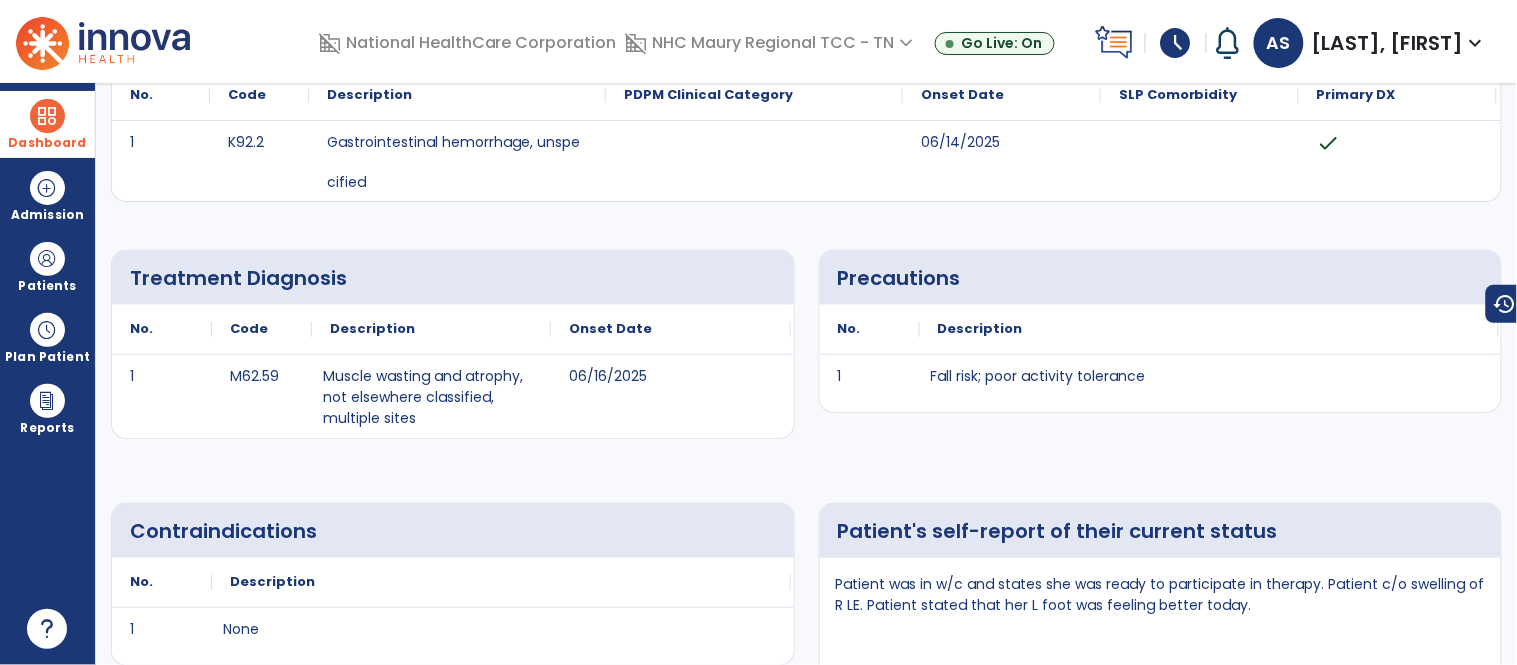click at bounding box center [47, 116] 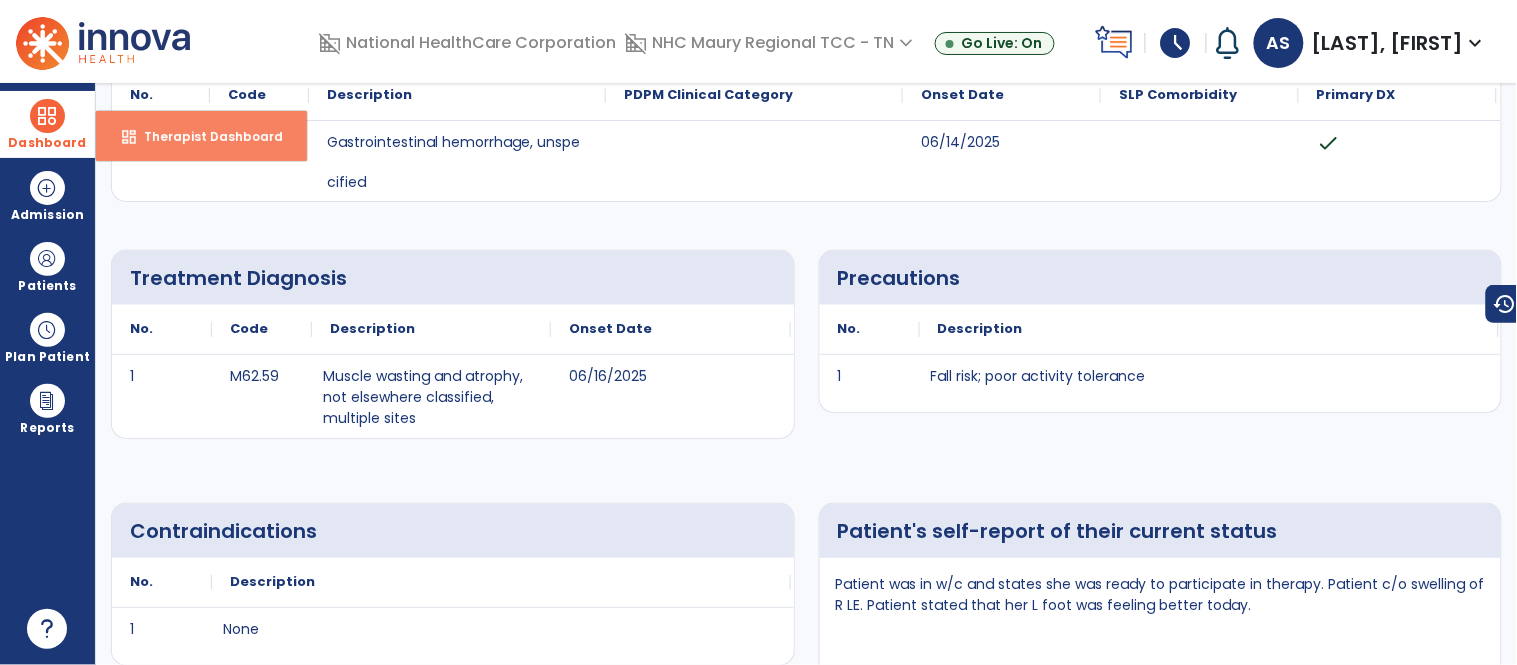 click on "Therapist Dashboard" at bounding box center [205, 136] 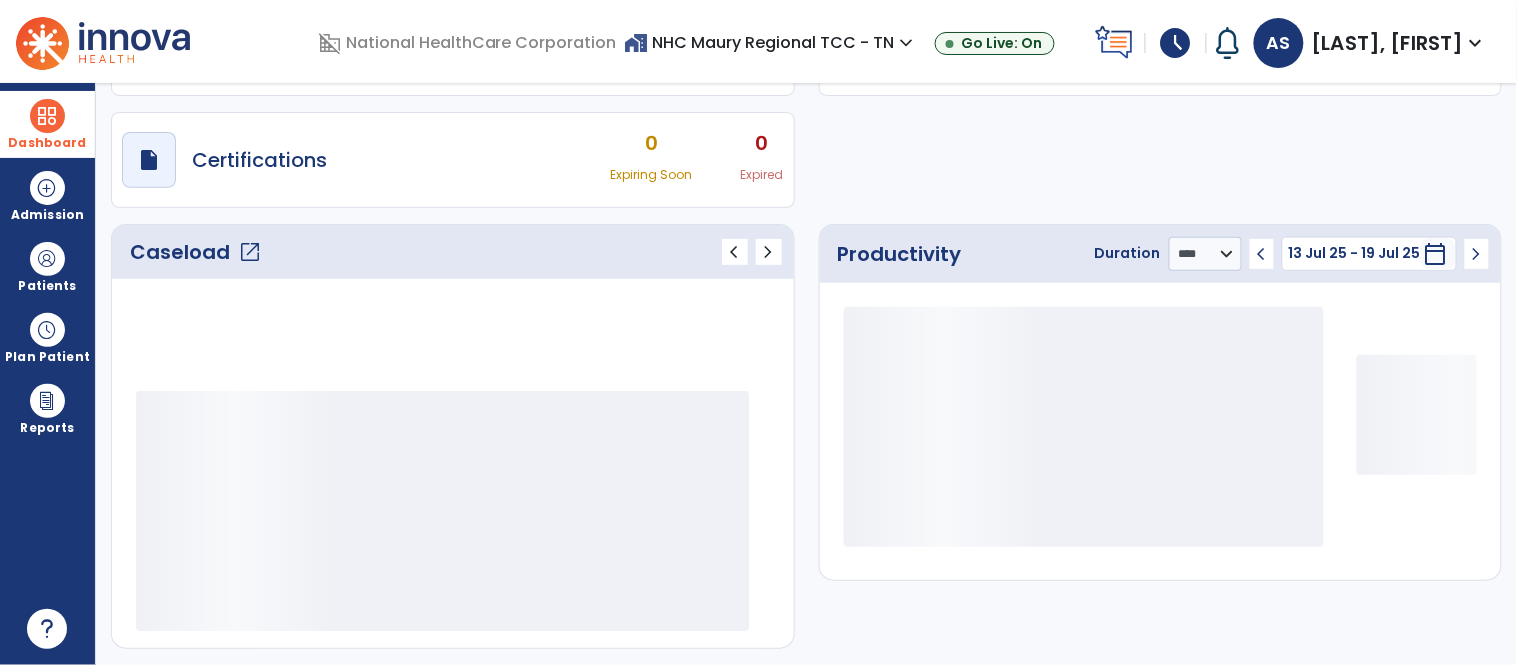 scroll, scrollTop: 142, scrollLeft: 0, axis: vertical 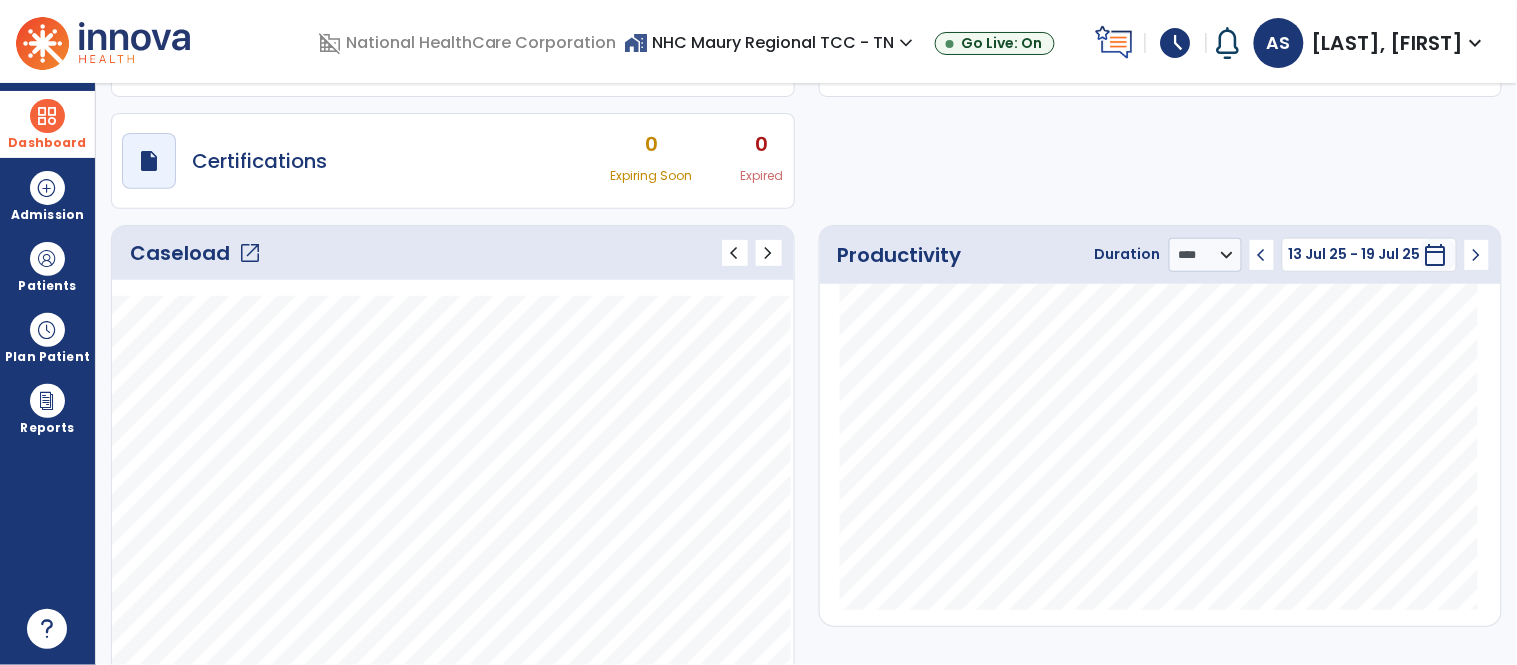 click on "open_in_new" 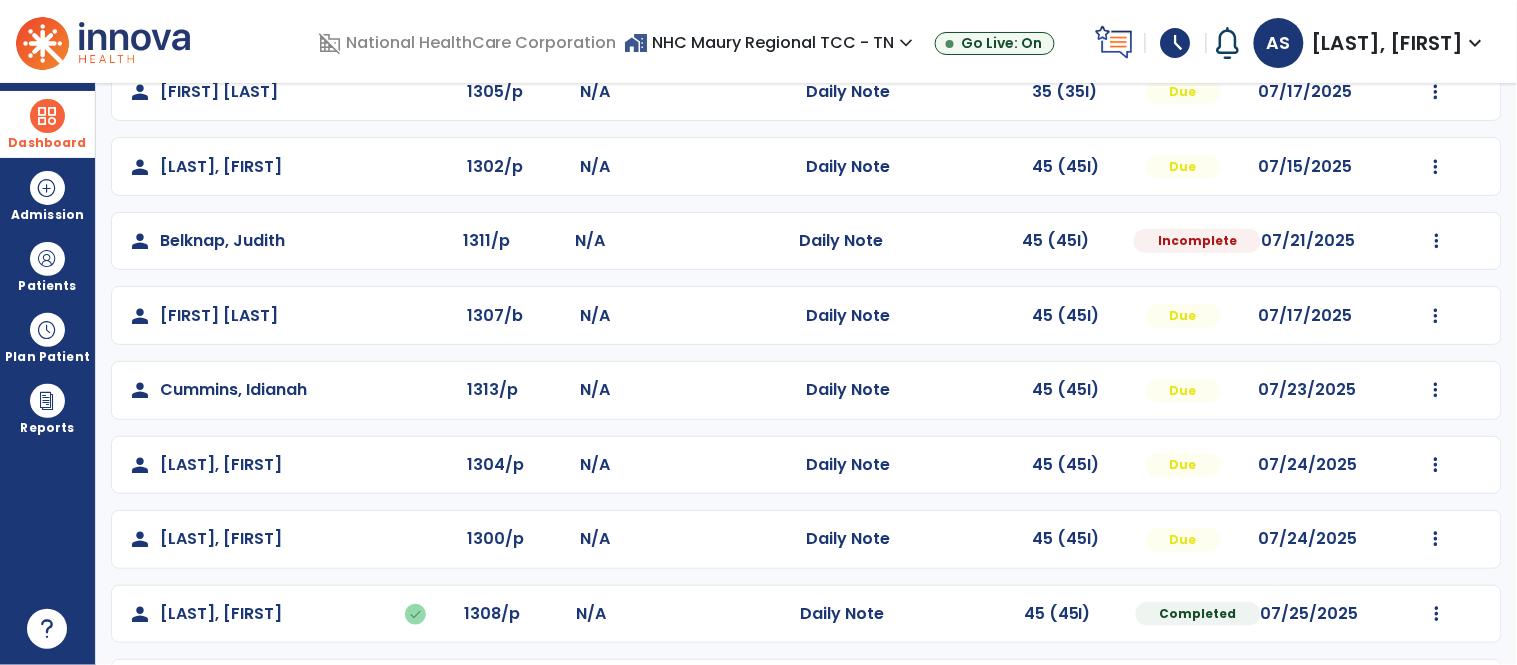 scroll, scrollTop: 271, scrollLeft: 0, axis: vertical 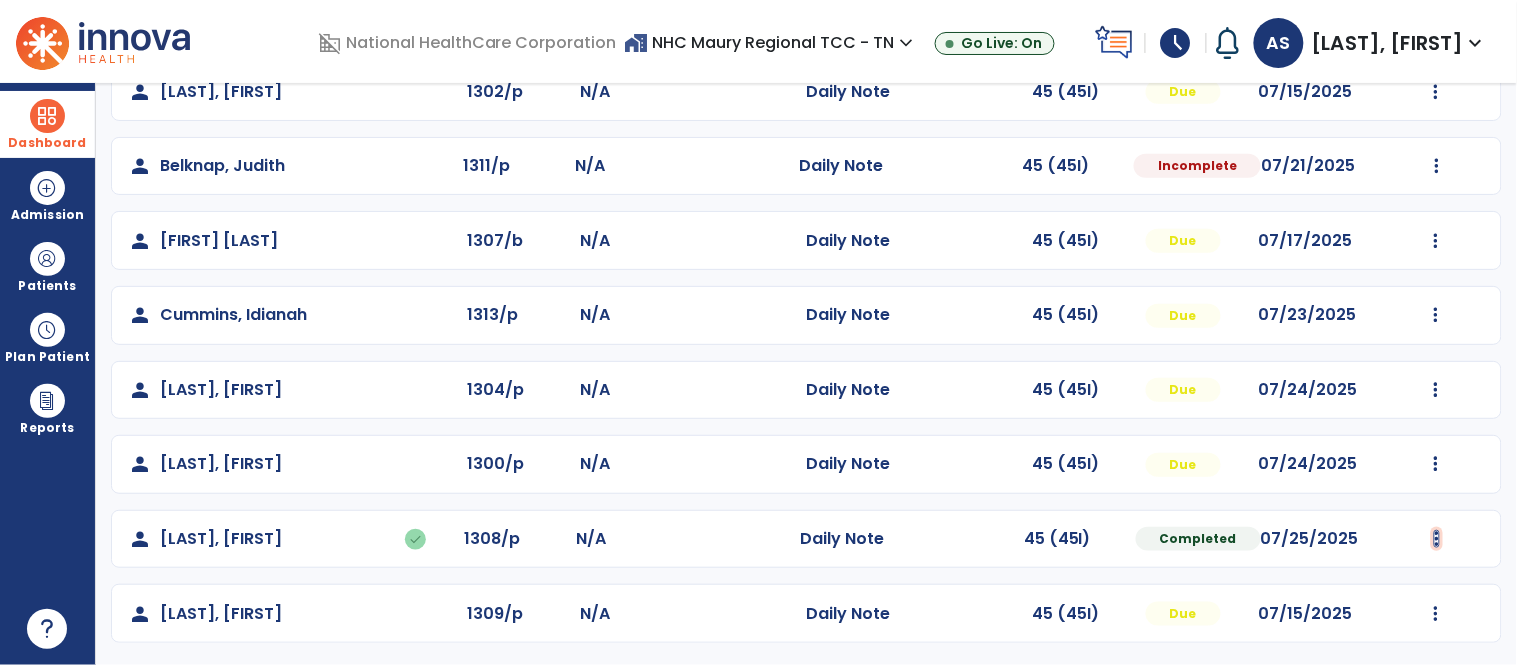 click at bounding box center (1436, 17) 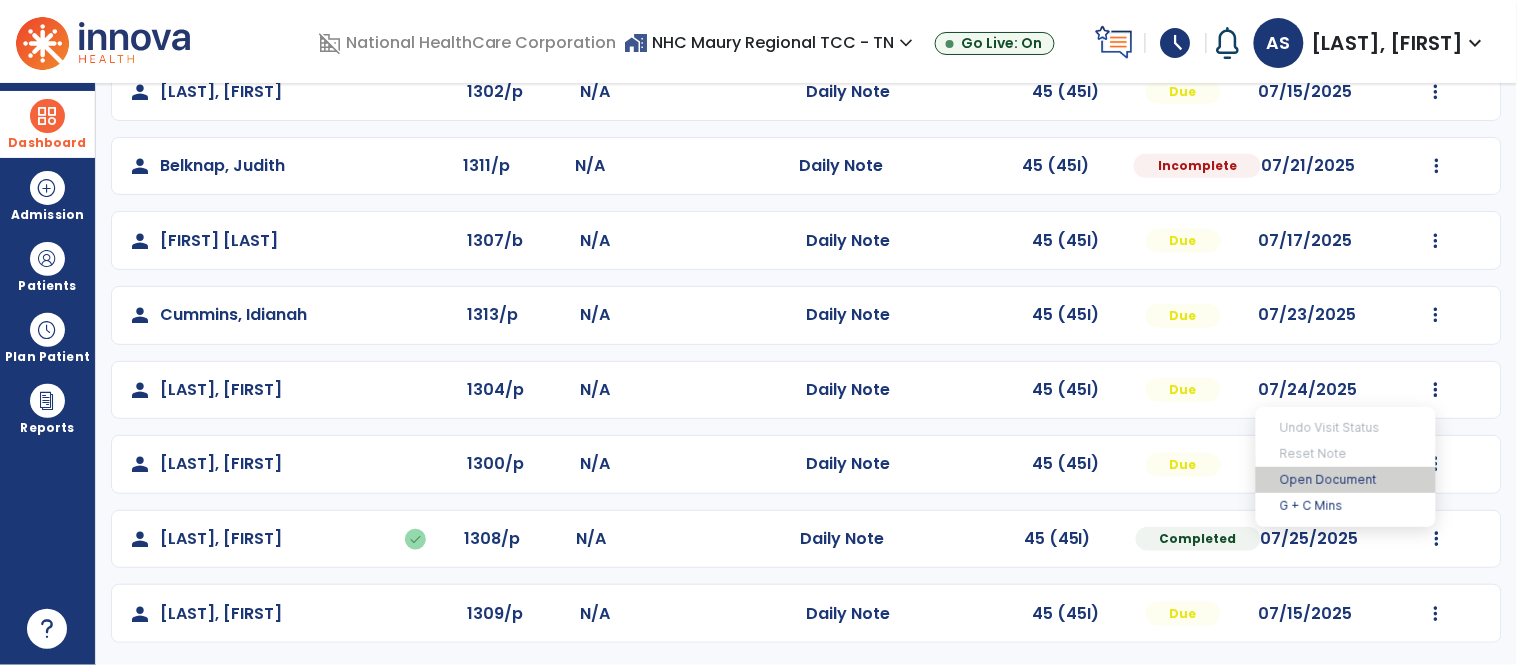 click on "Open Document" at bounding box center [1346, 480] 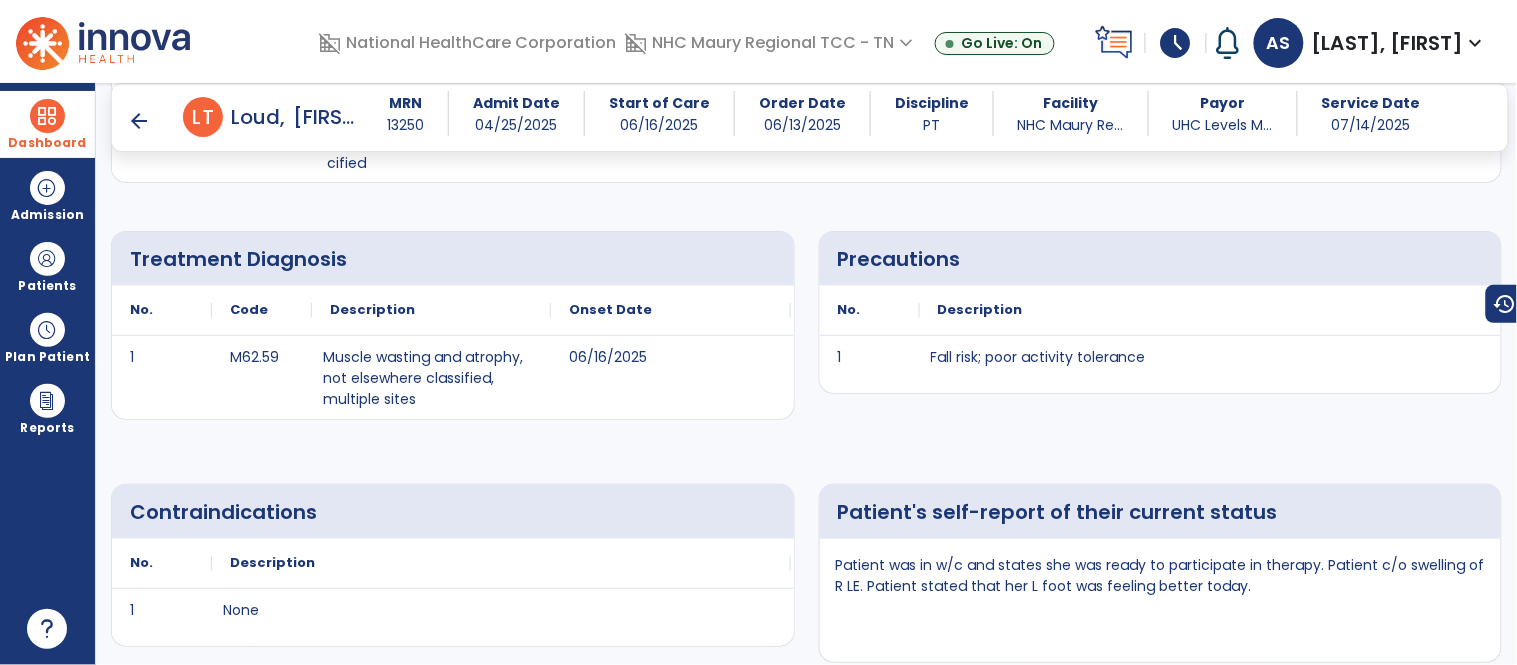 scroll, scrollTop: 0, scrollLeft: 0, axis: both 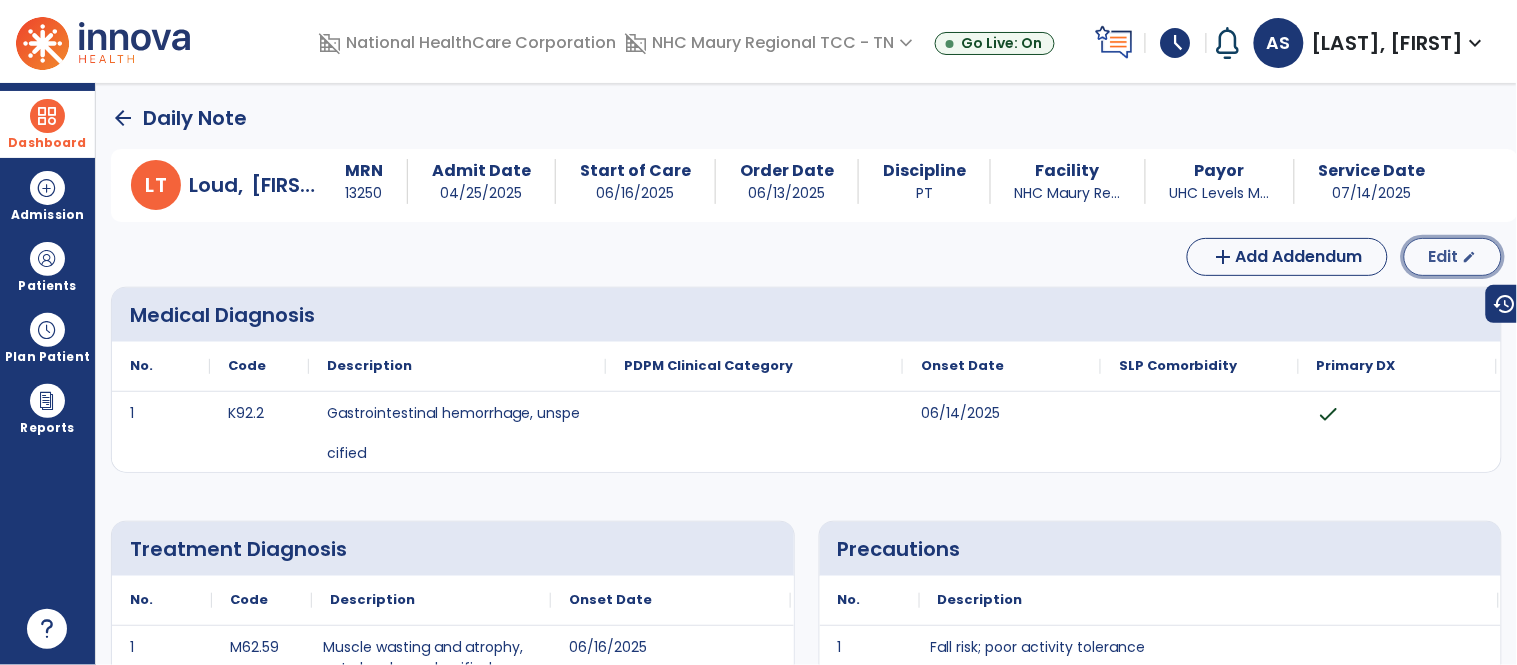 click on "Edit  edit" 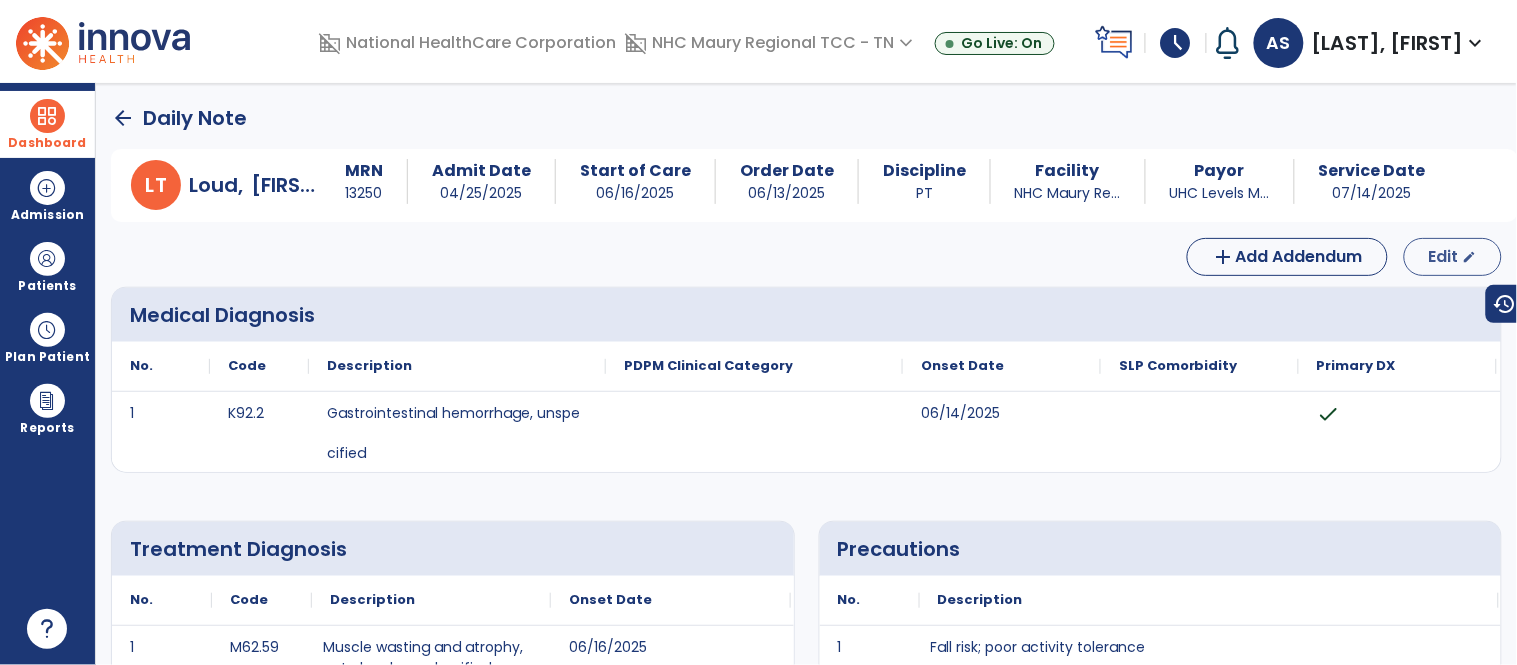 select on "*" 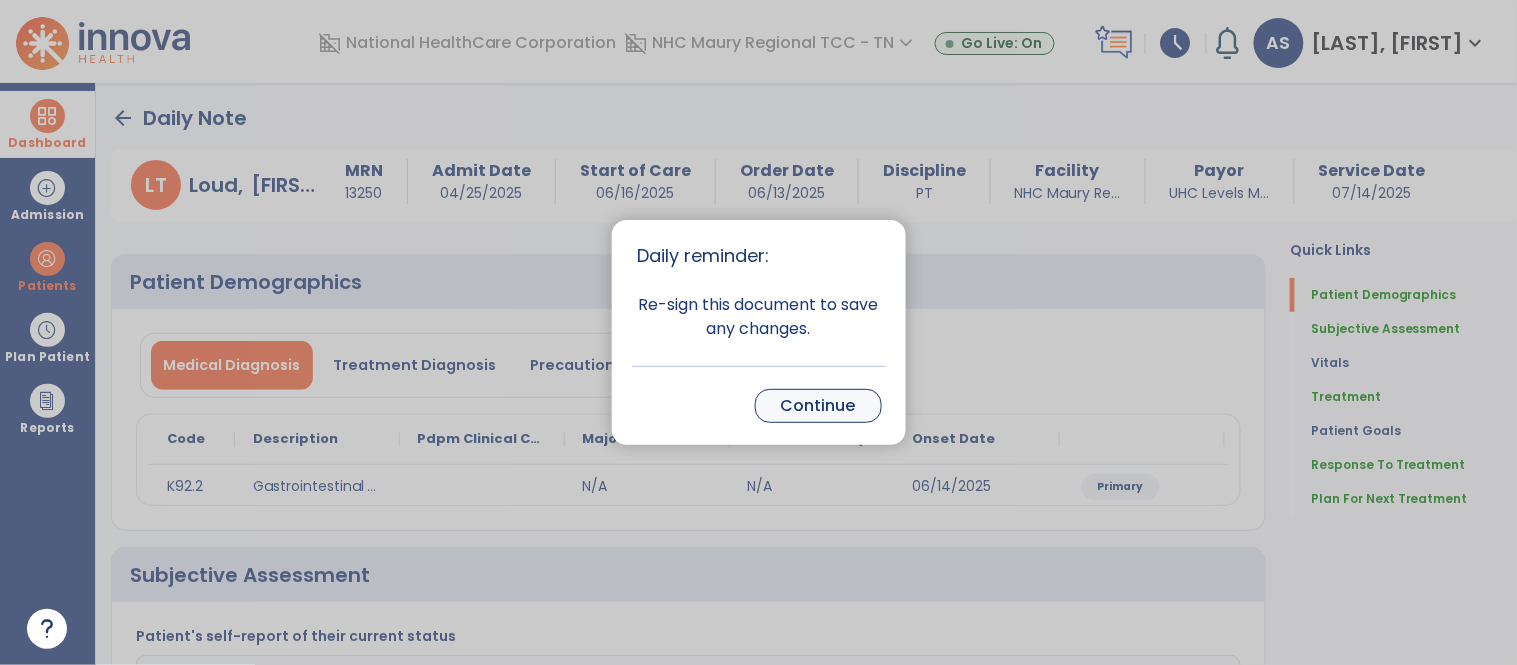 click on "Continue" at bounding box center (818, 406) 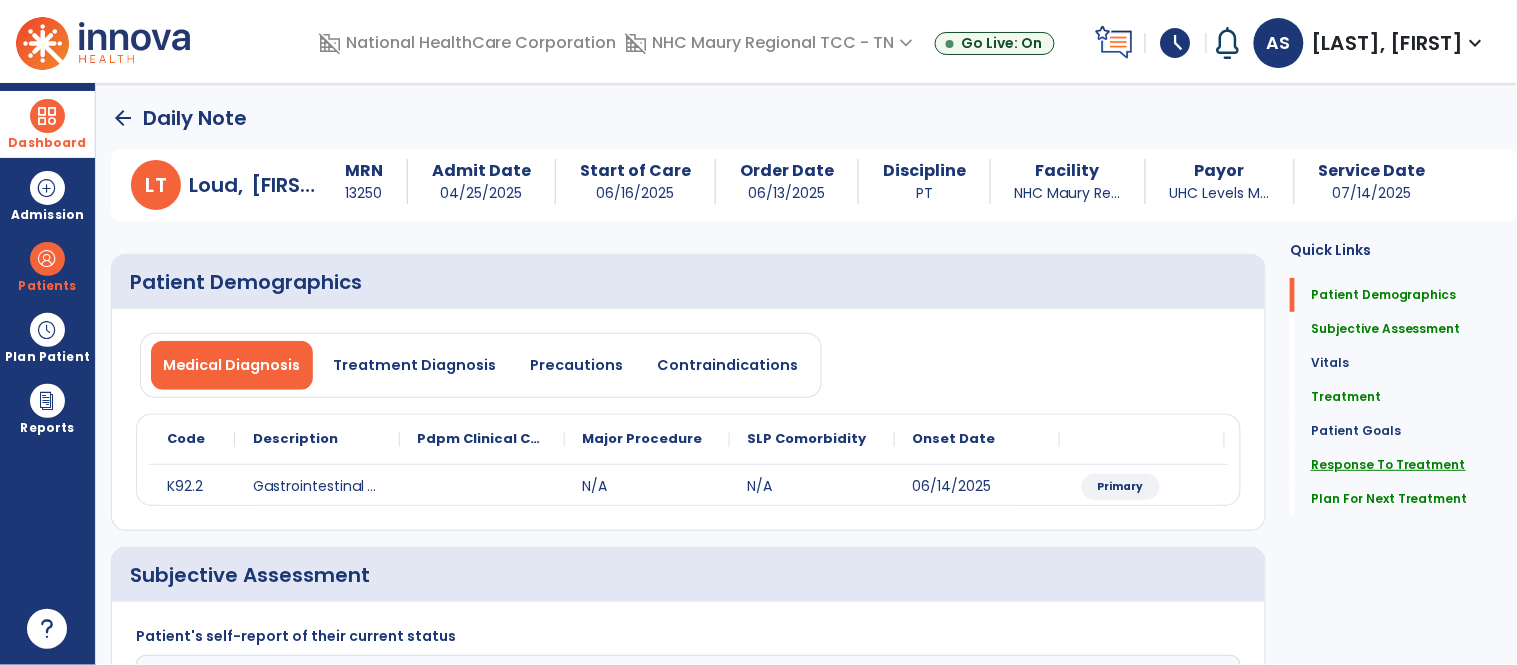 click on "Response To Treatment" 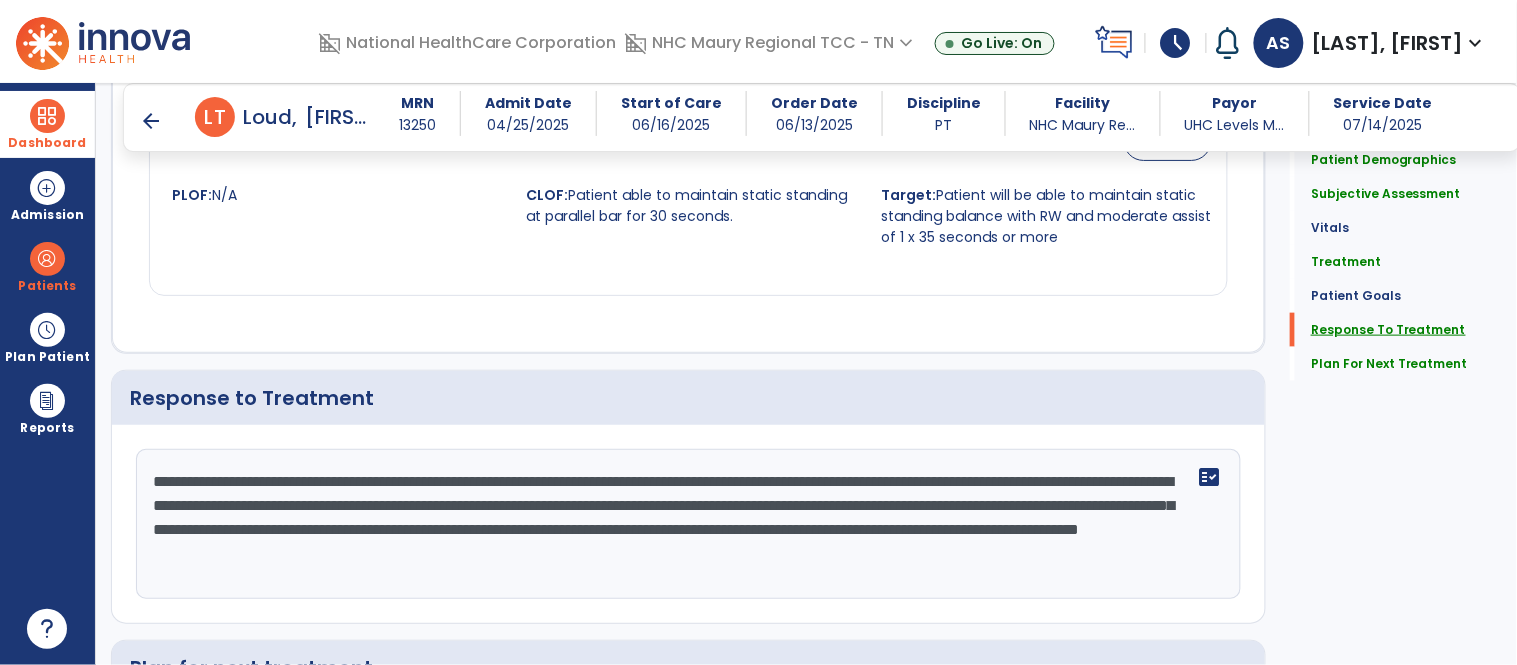 scroll, scrollTop: 2588, scrollLeft: 0, axis: vertical 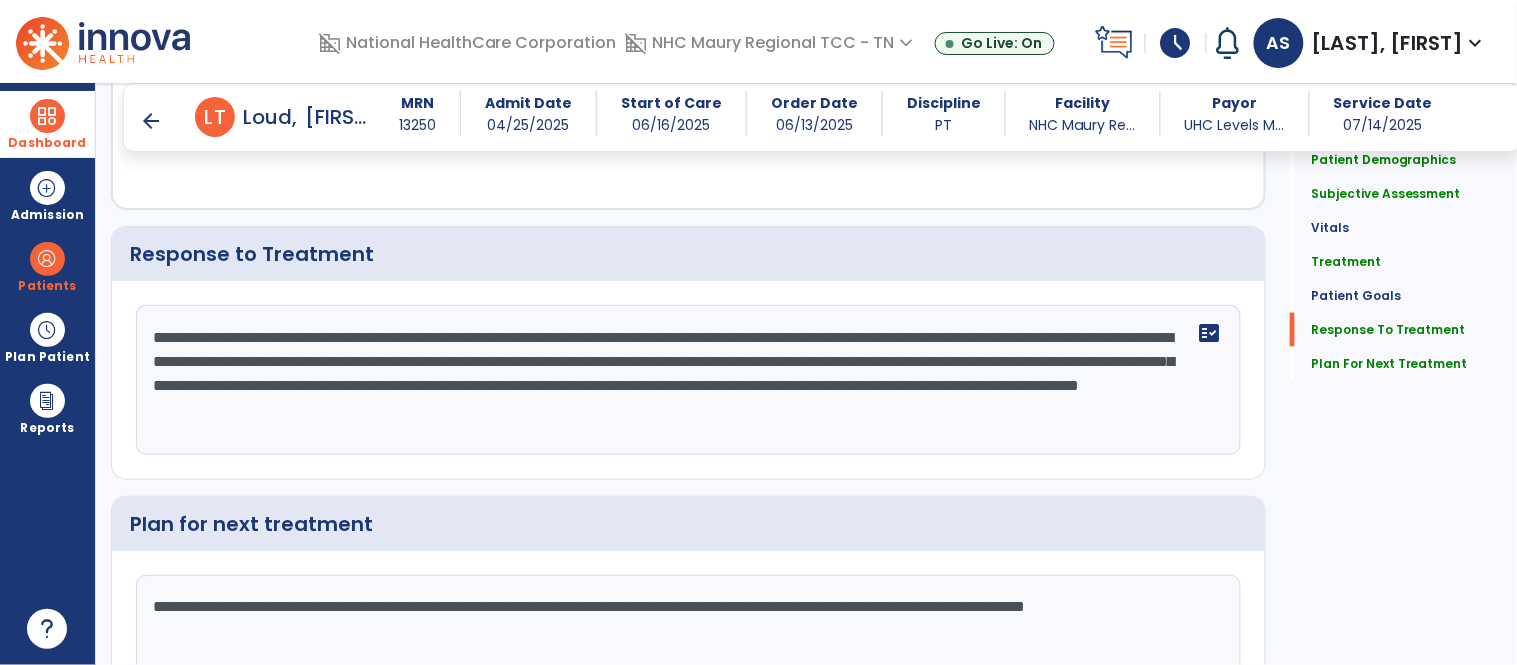 click on "**********" 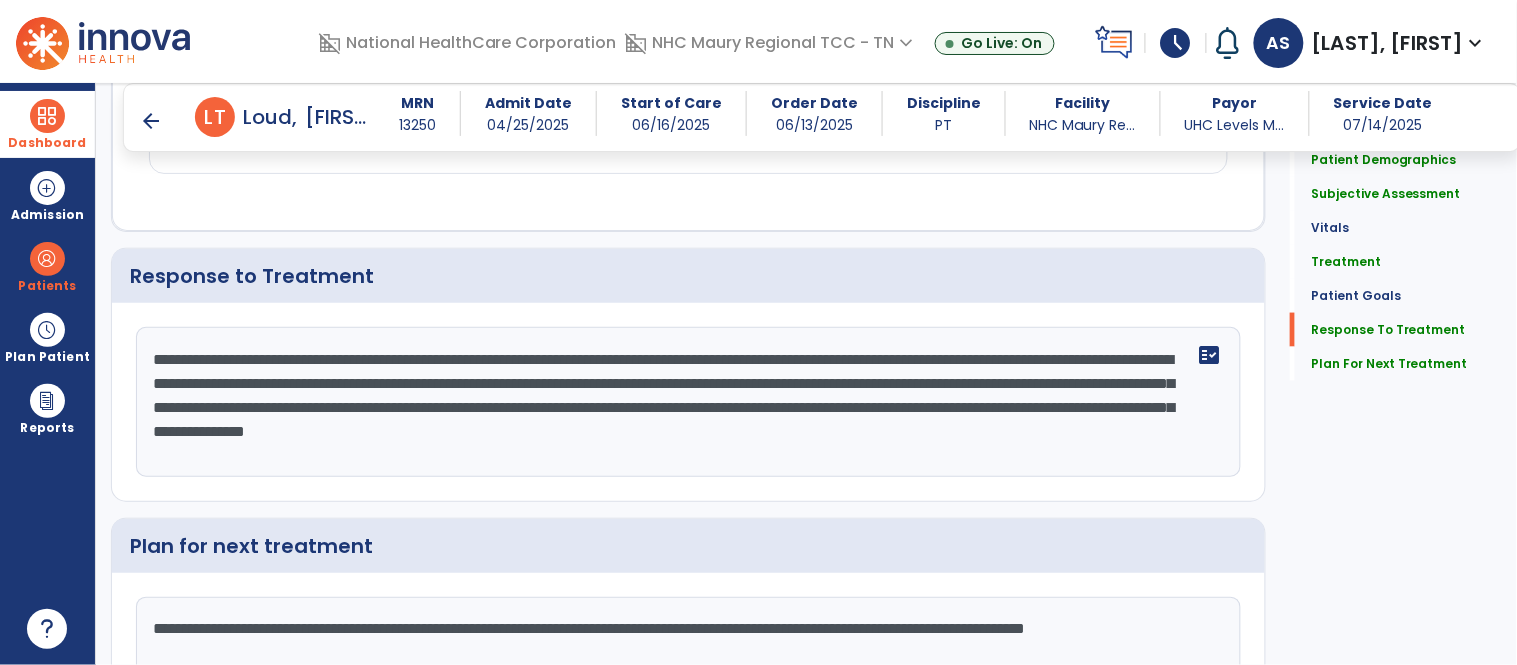 scroll, scrollTop: 2590, scrollLeft: 0, axis: vertical 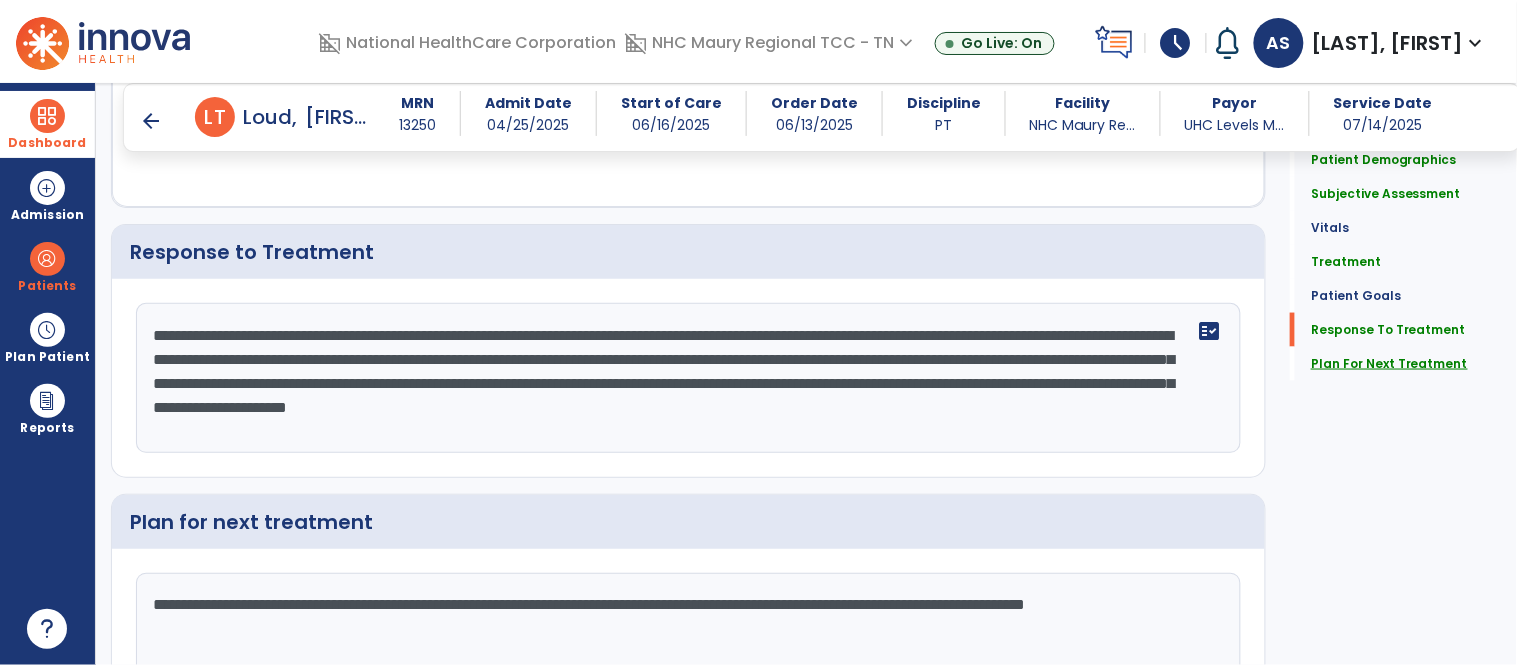 type on "**********" 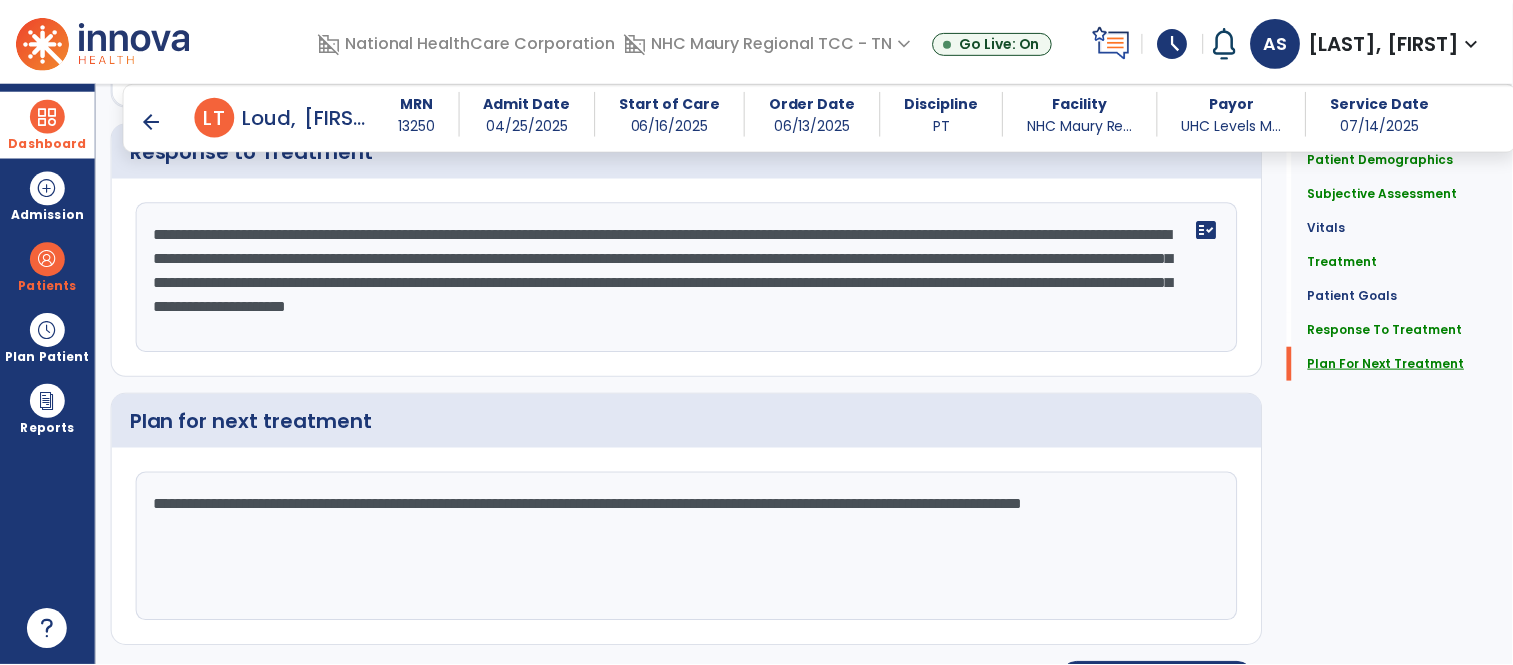 scroll, scrollTop: 2743, scrollLeft: 0, axis: vertical 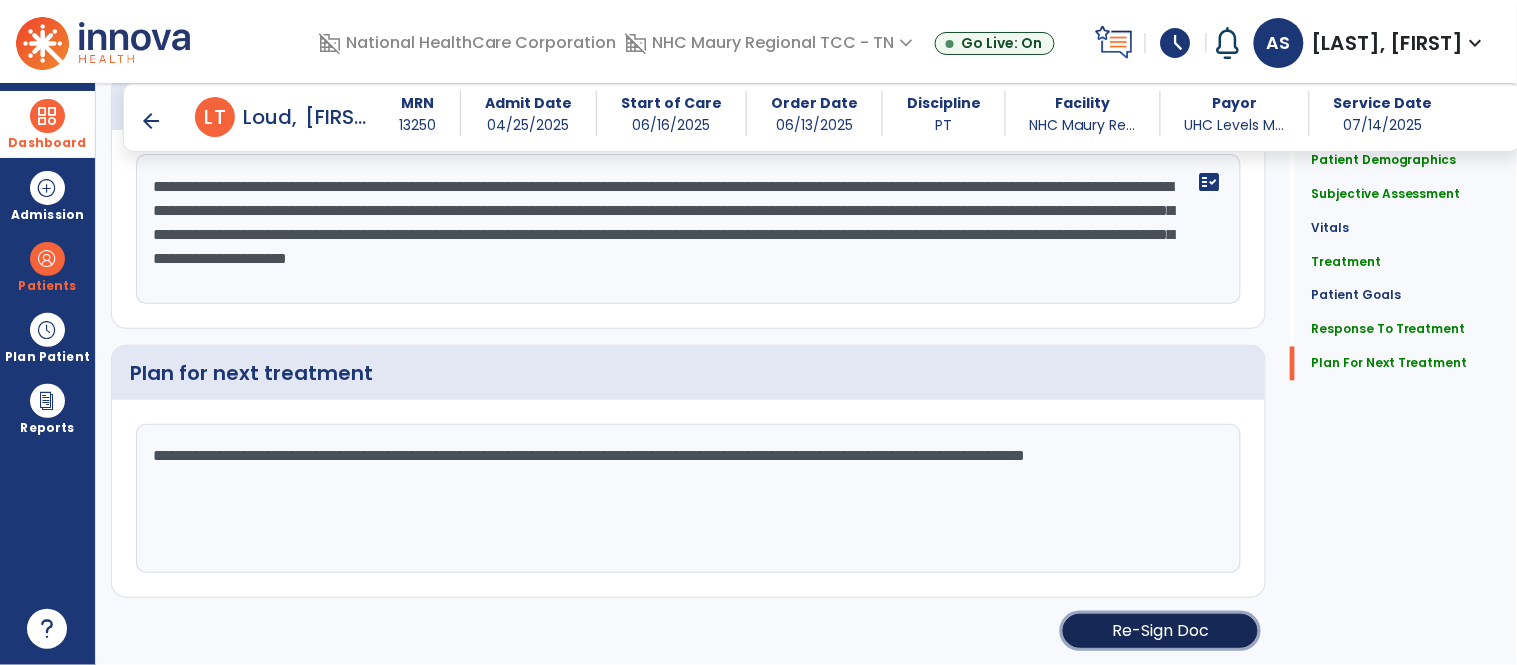 click on "Re-Sign Doc" 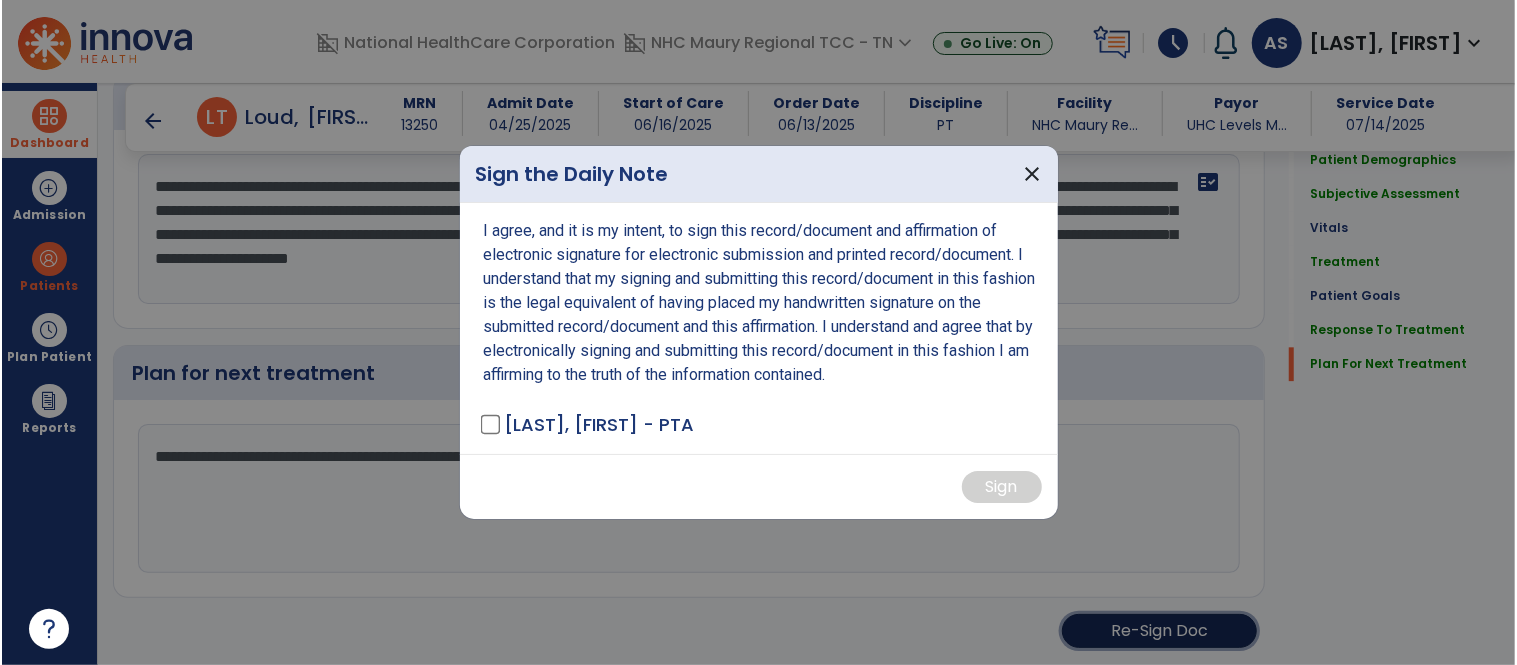 scroll, scrollTop: 2743, scrollLeft: 0, axis: vertical 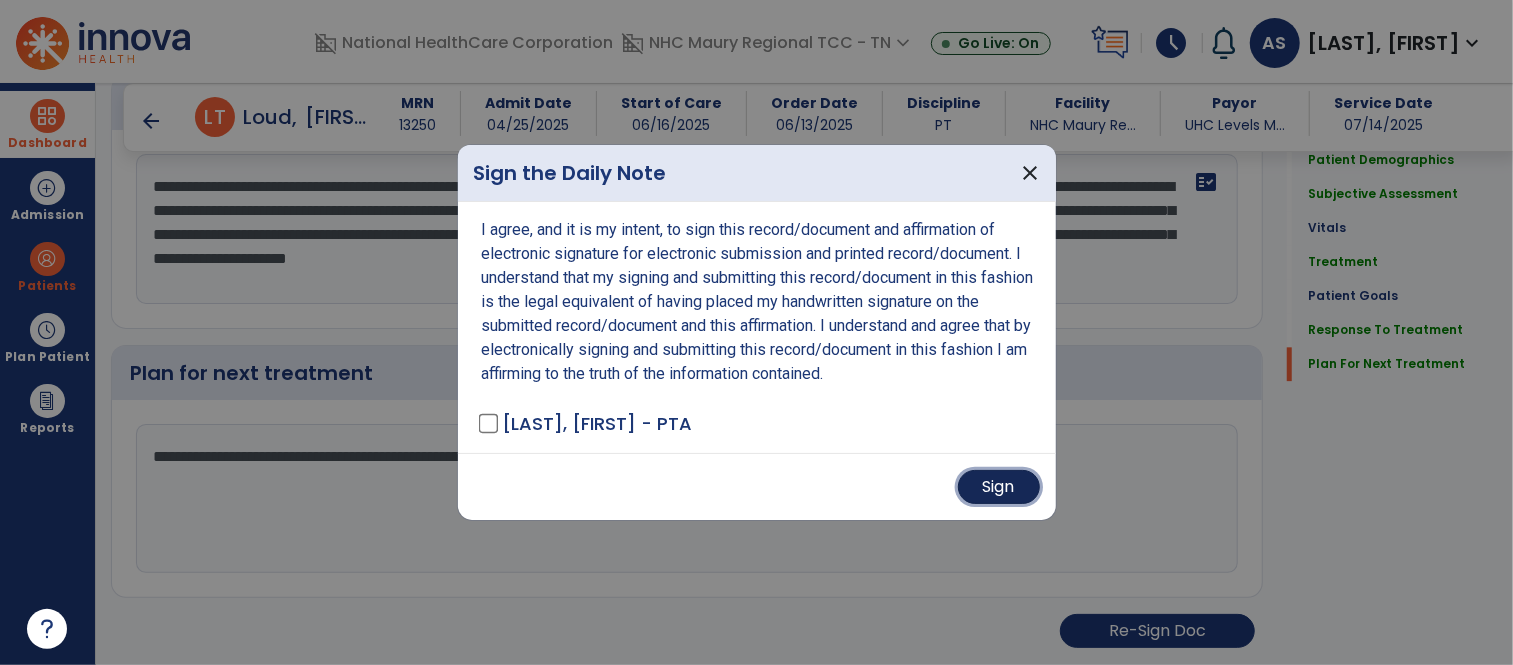 click on "Sign" at bounding box center [999, 487] 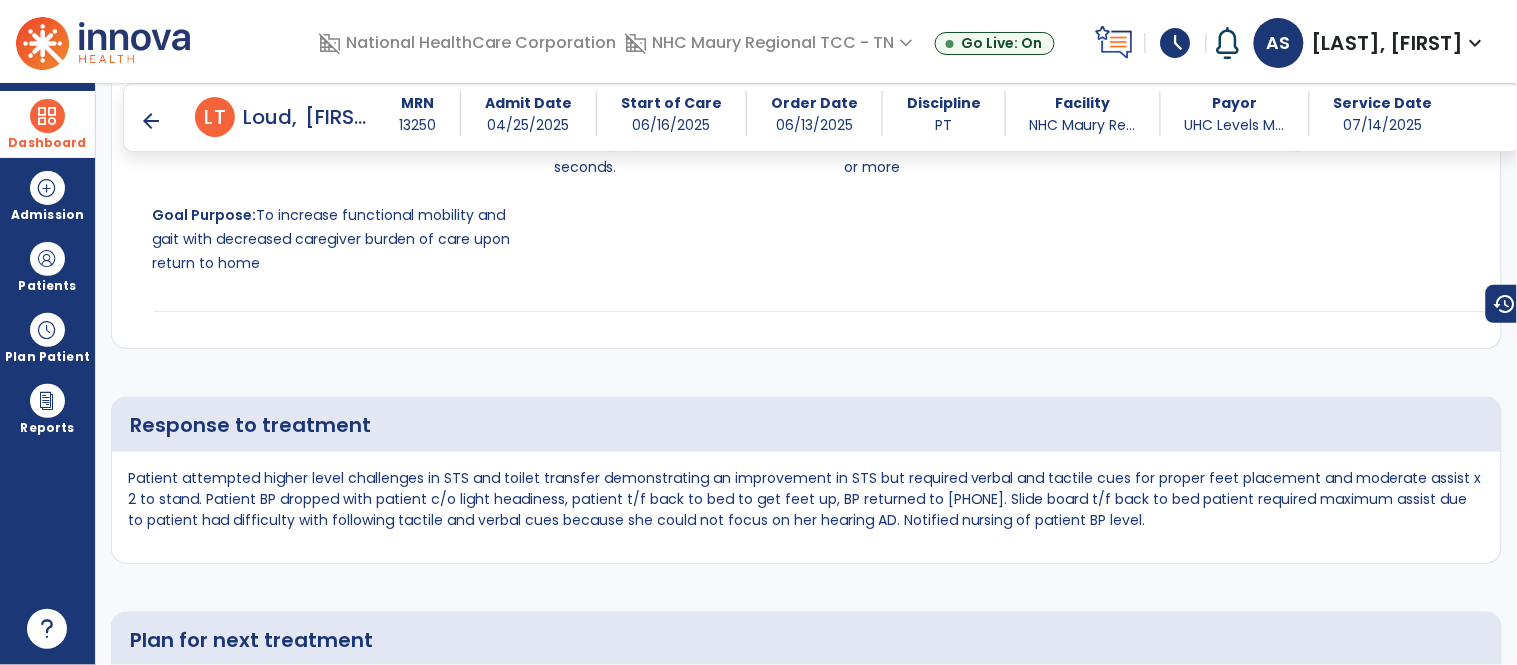 scroll, scrollTop: 4148, scrollLeft: 0, axis: vertical 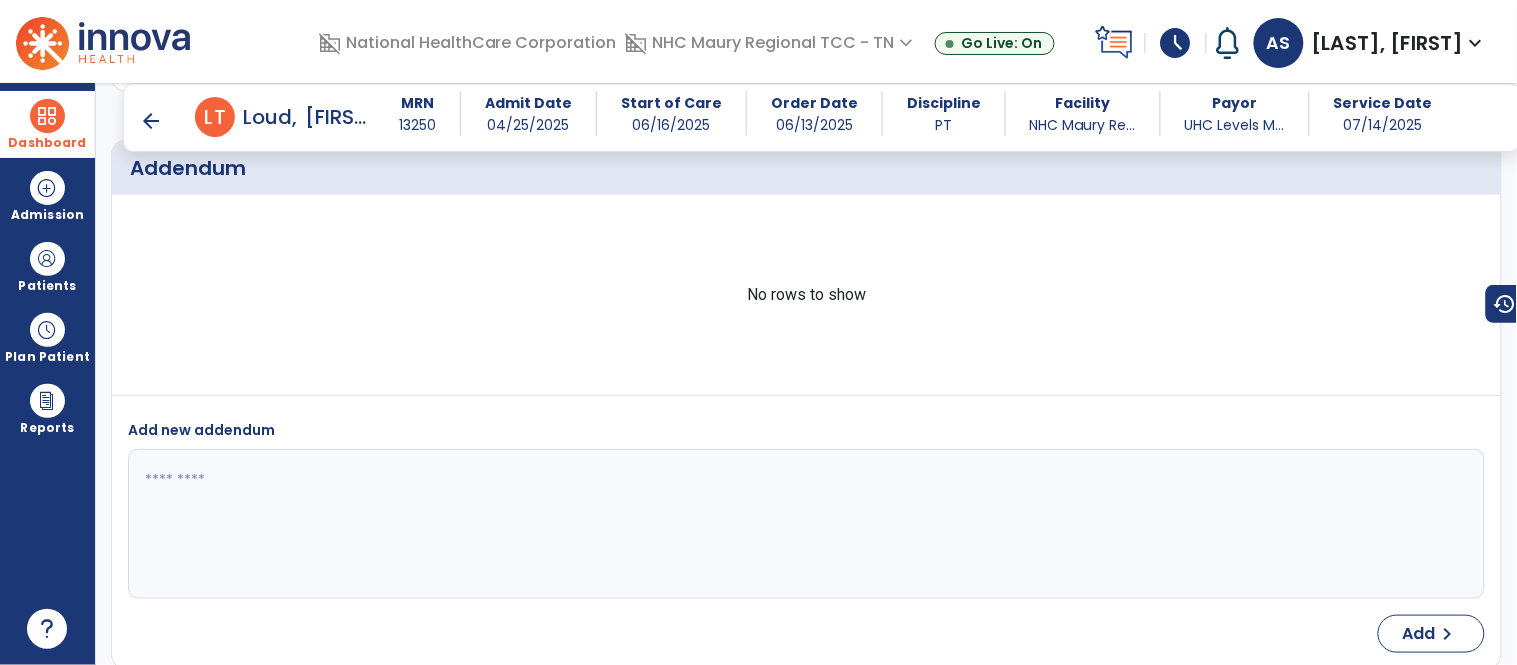 click on "arrow_back" at bounding box center (151, 121) 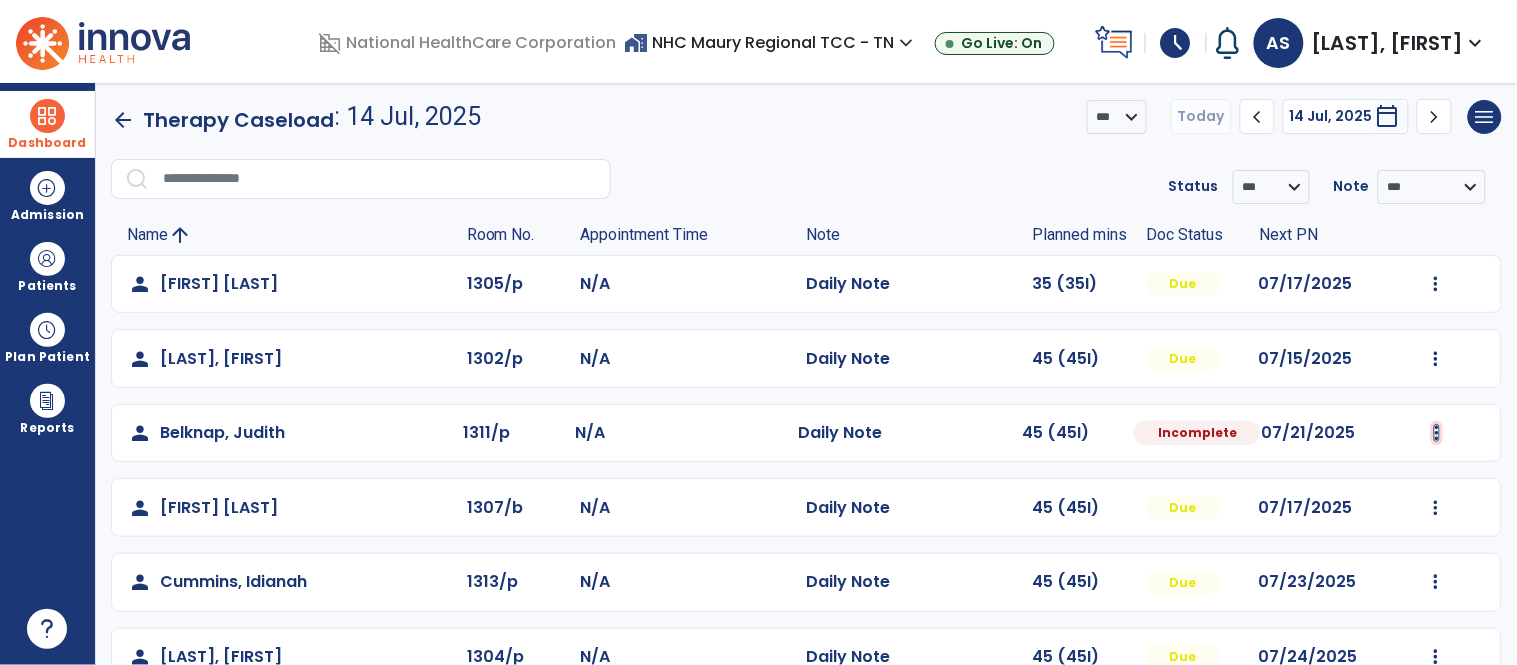 click at bounding box center (1436, 284) 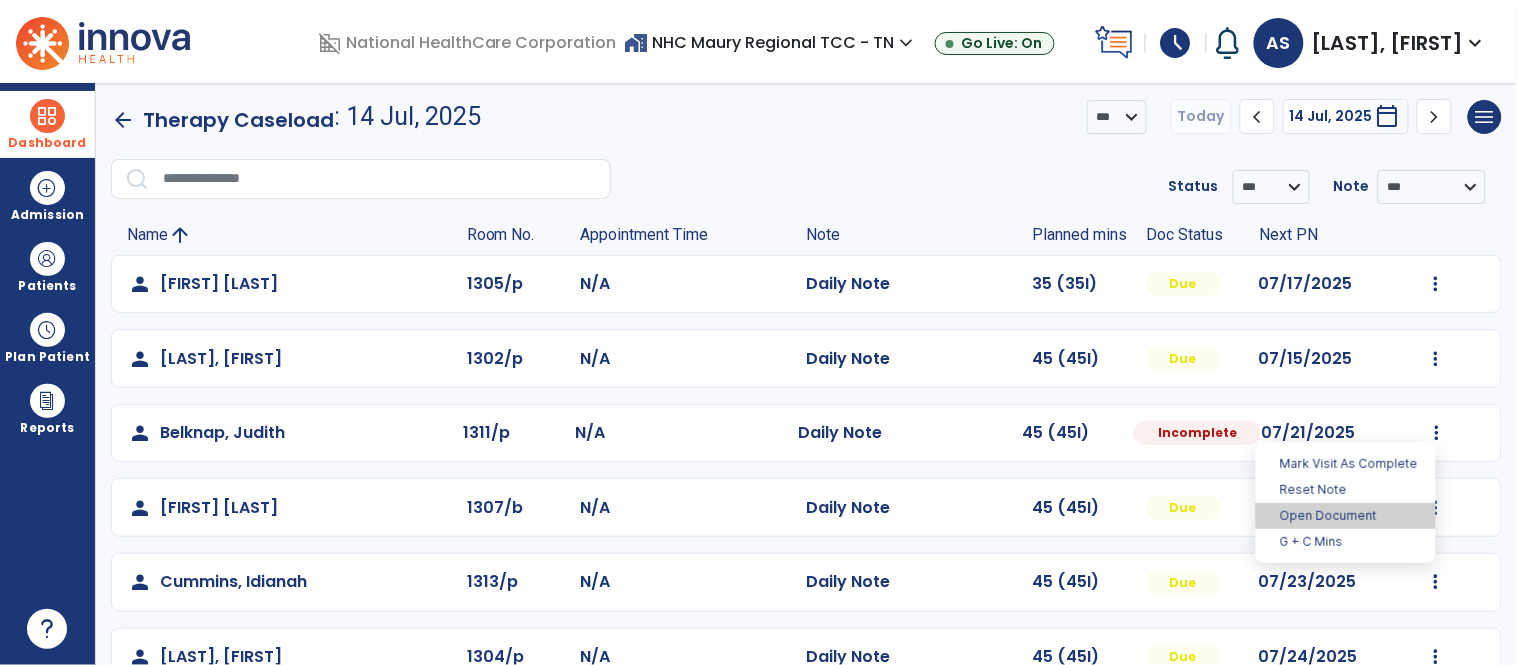 click on "Open Document" at bounding box center (1346, 516) 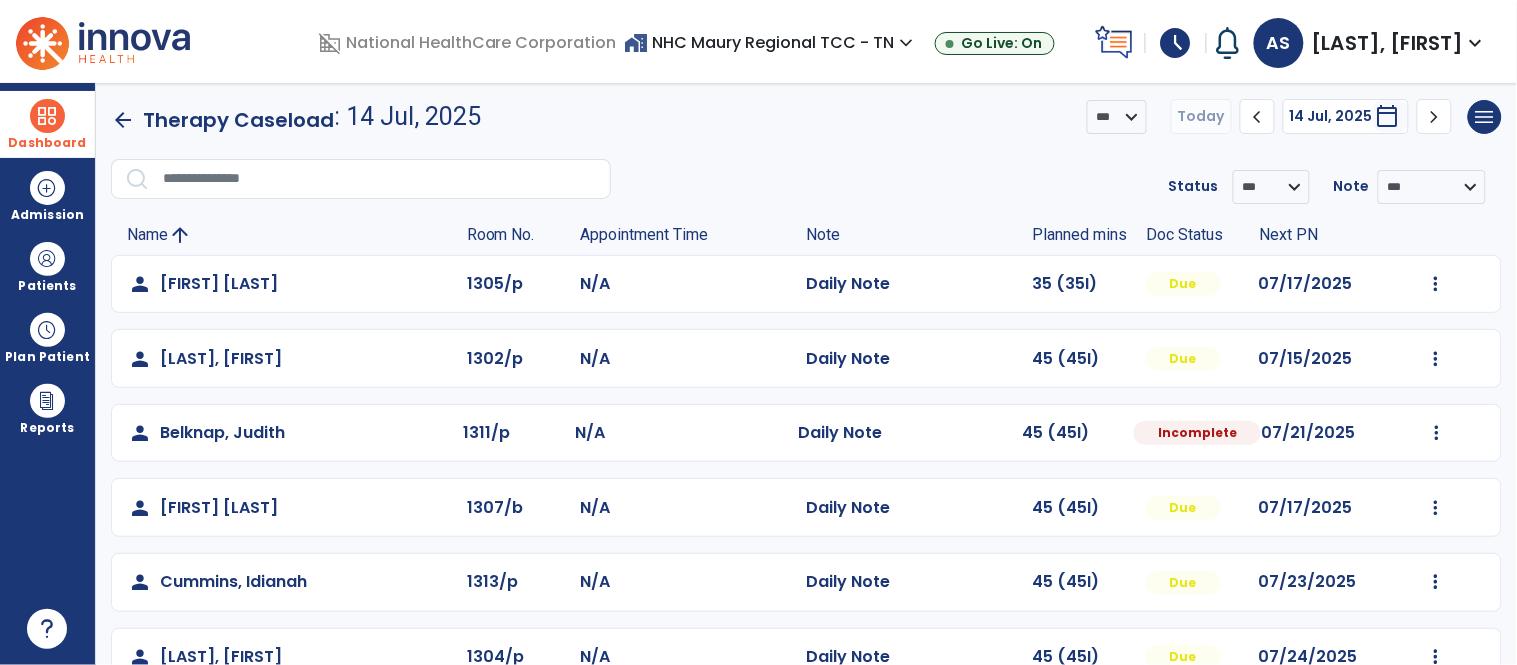 select on "*" 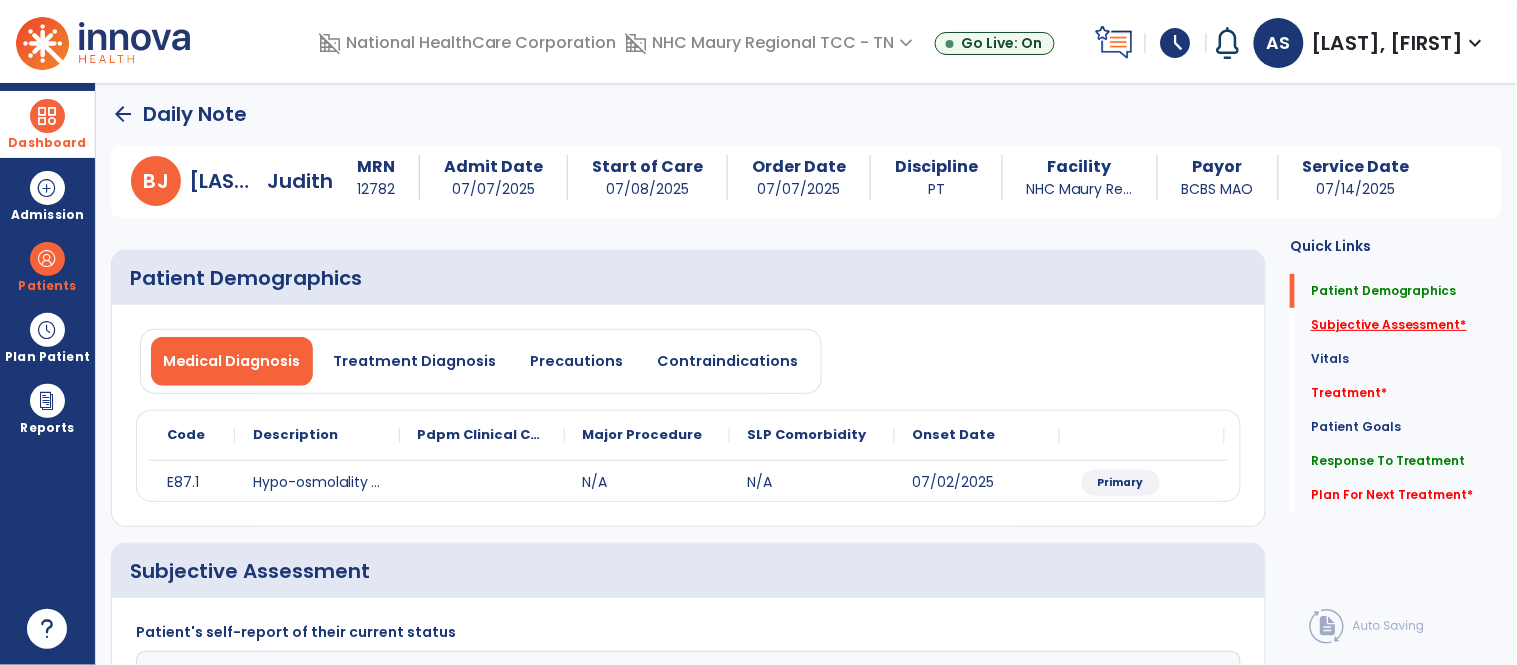 click on "Subjective Assessment   *" 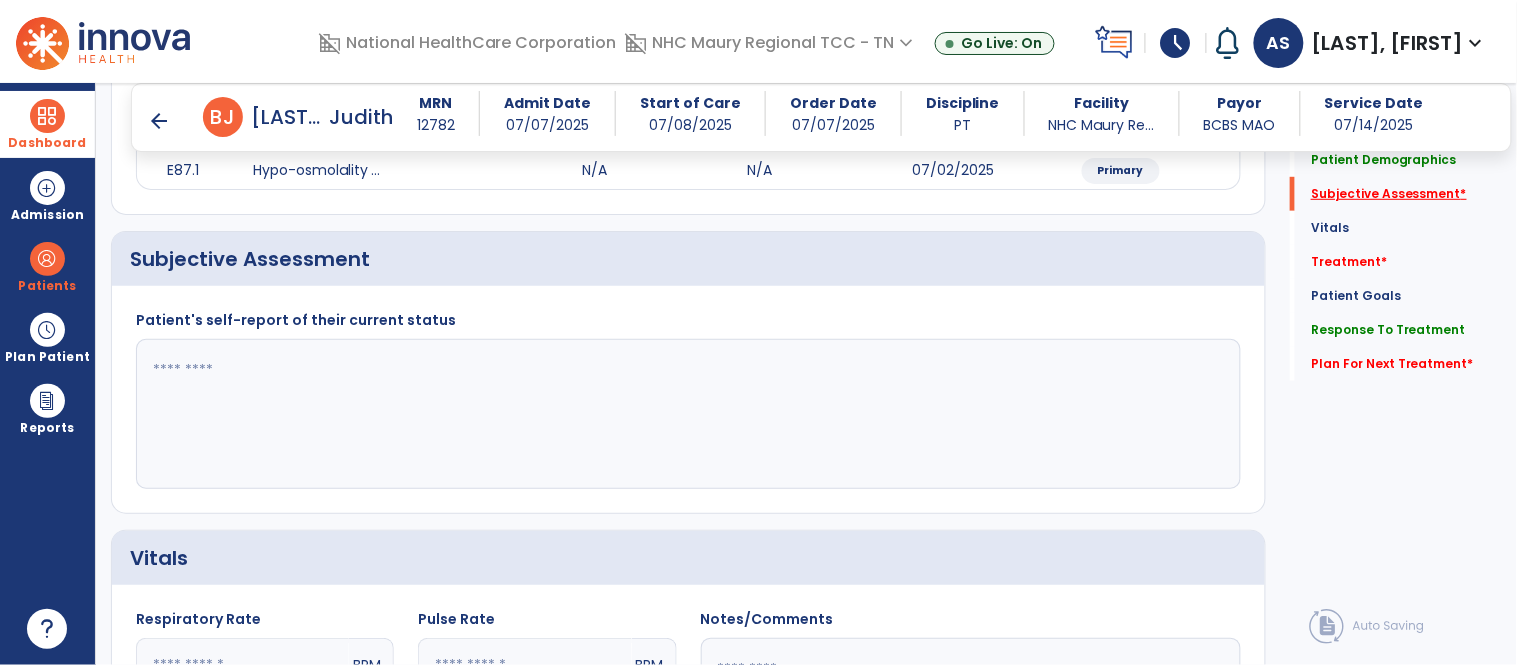 scroll, scrollTop: 314, scrollLeft: 0, axis: vertical 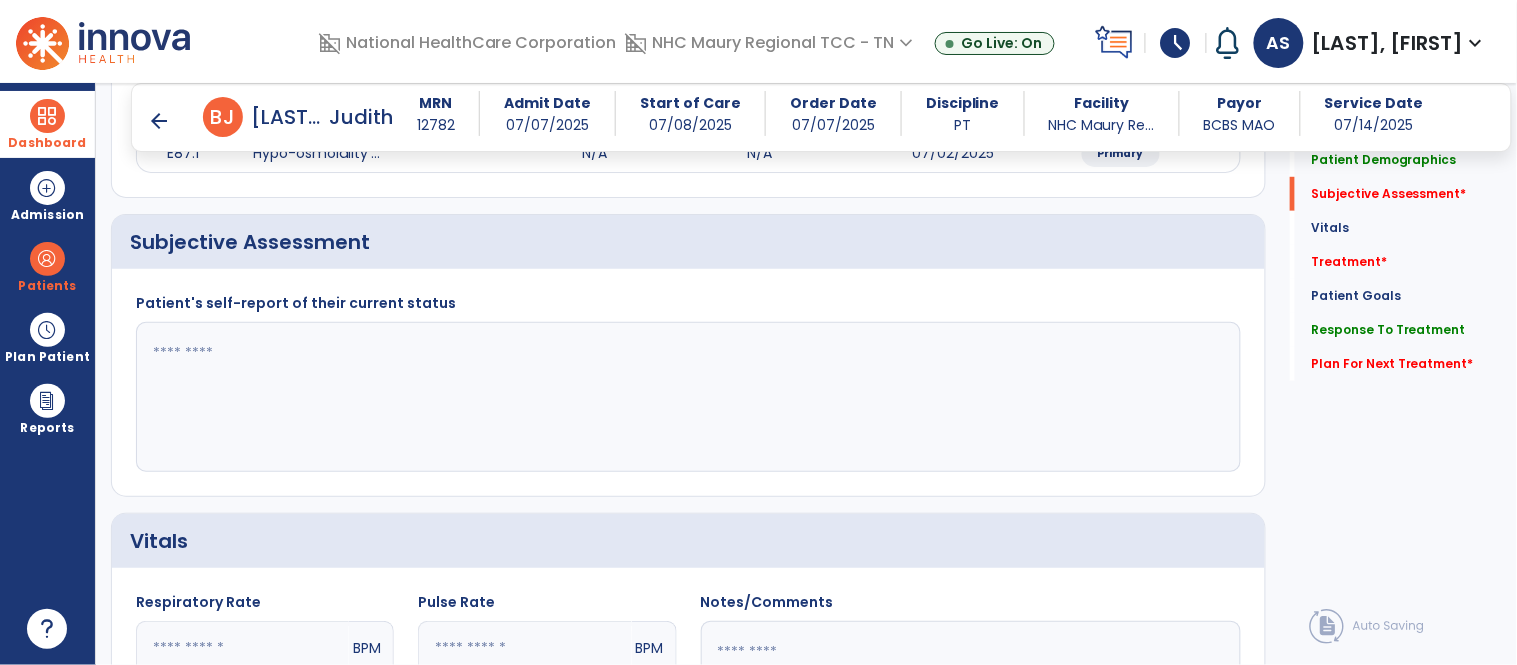 click 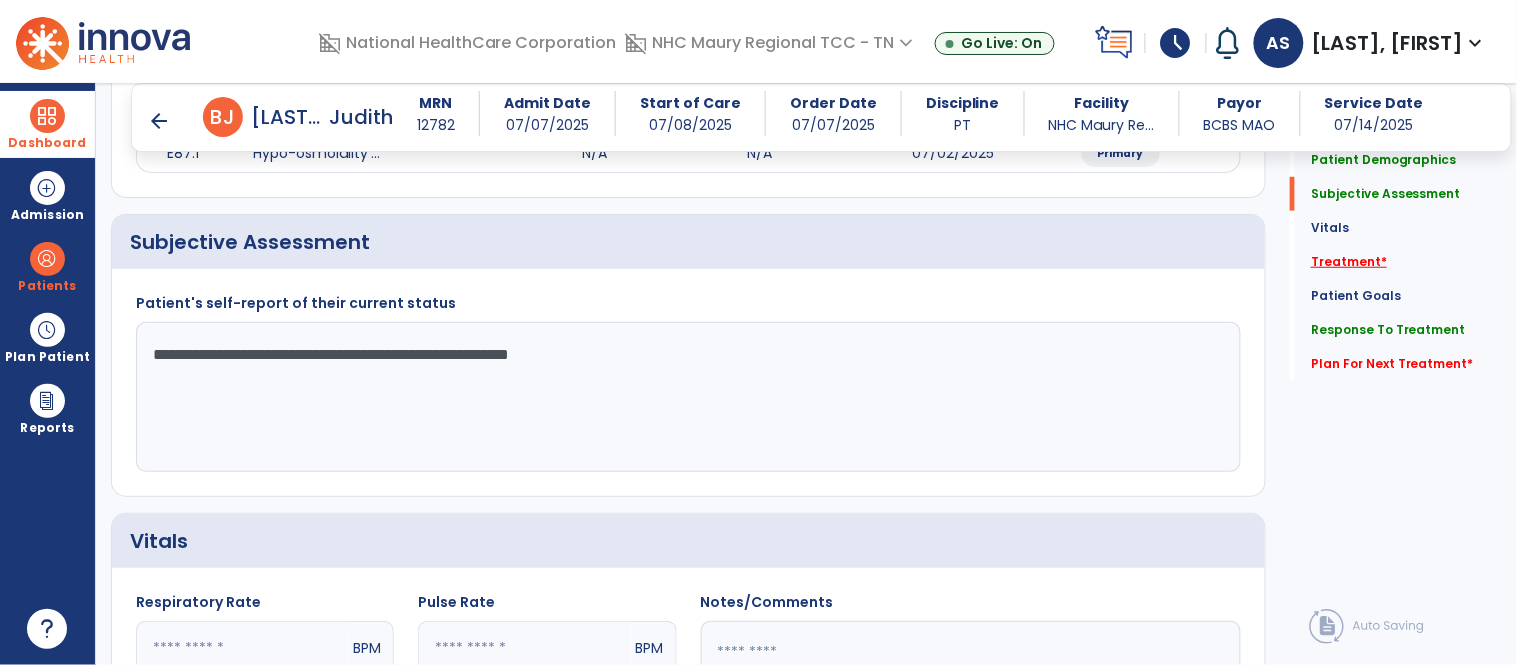 type on "**********" 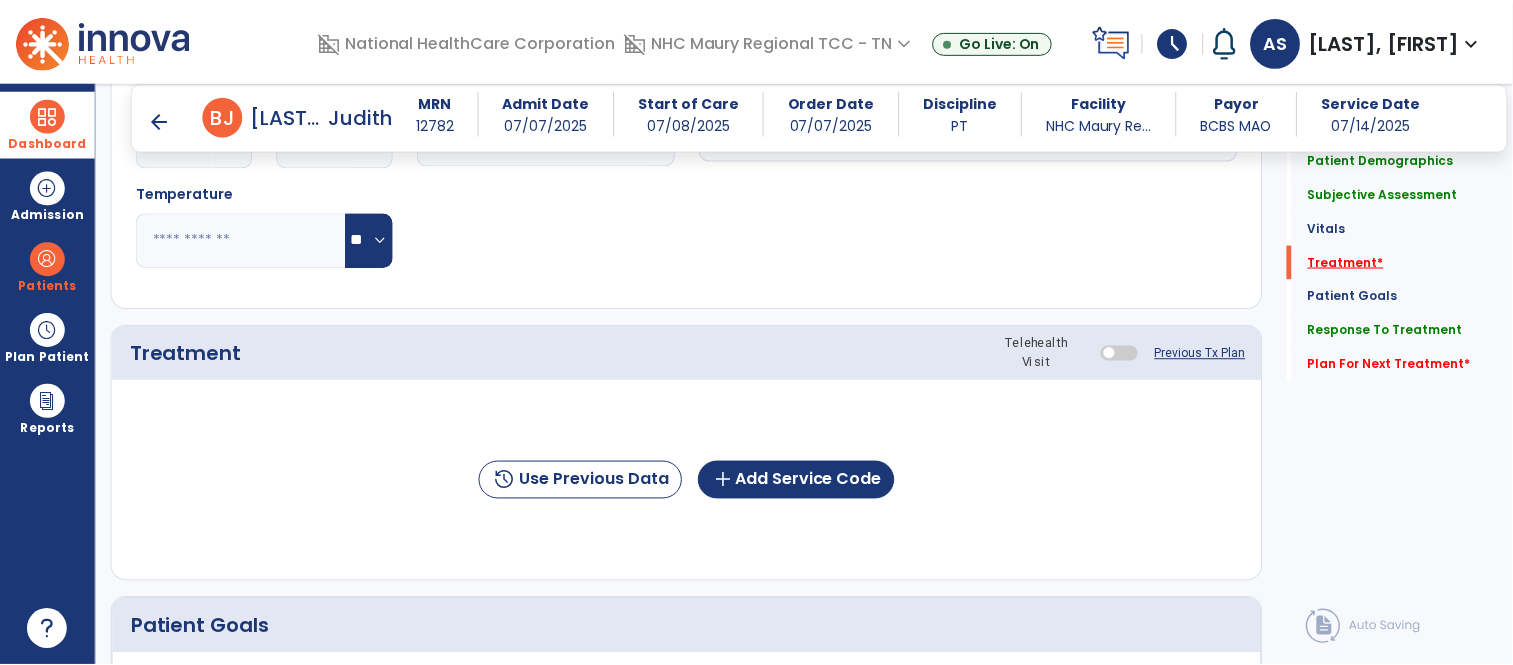 scroll, scrollTop: 1004, scrollLeft: 0, axis: vertical 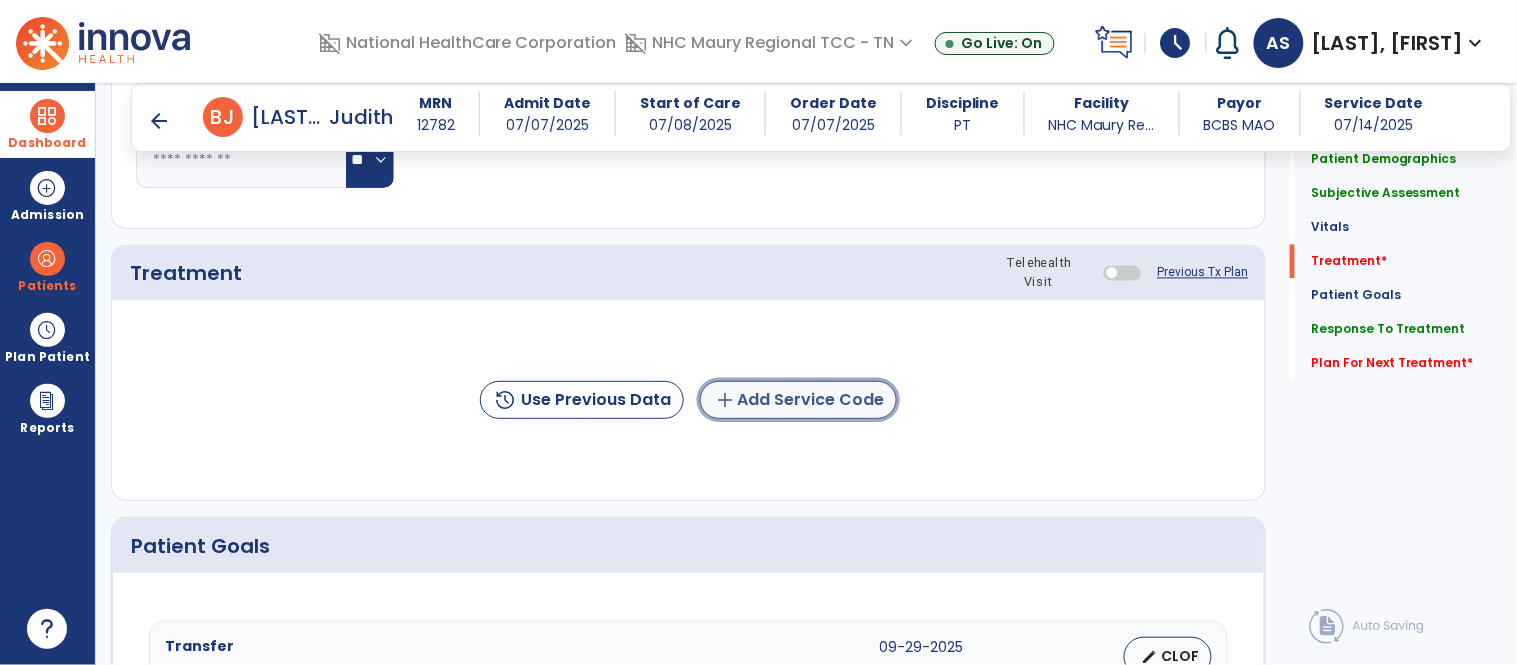 click on "add  Add Service Code" 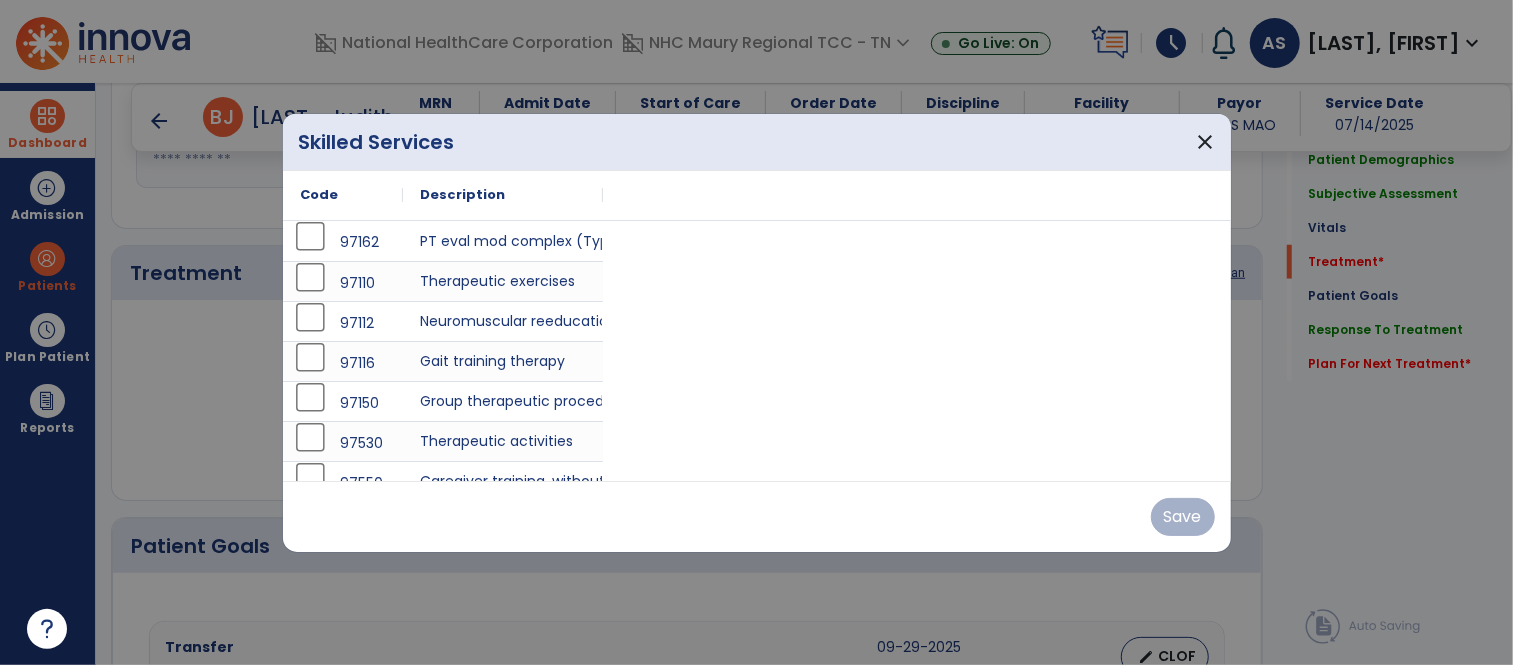 scroll, scrollTop: 1004, scrollLeft: 0, axis: vertical 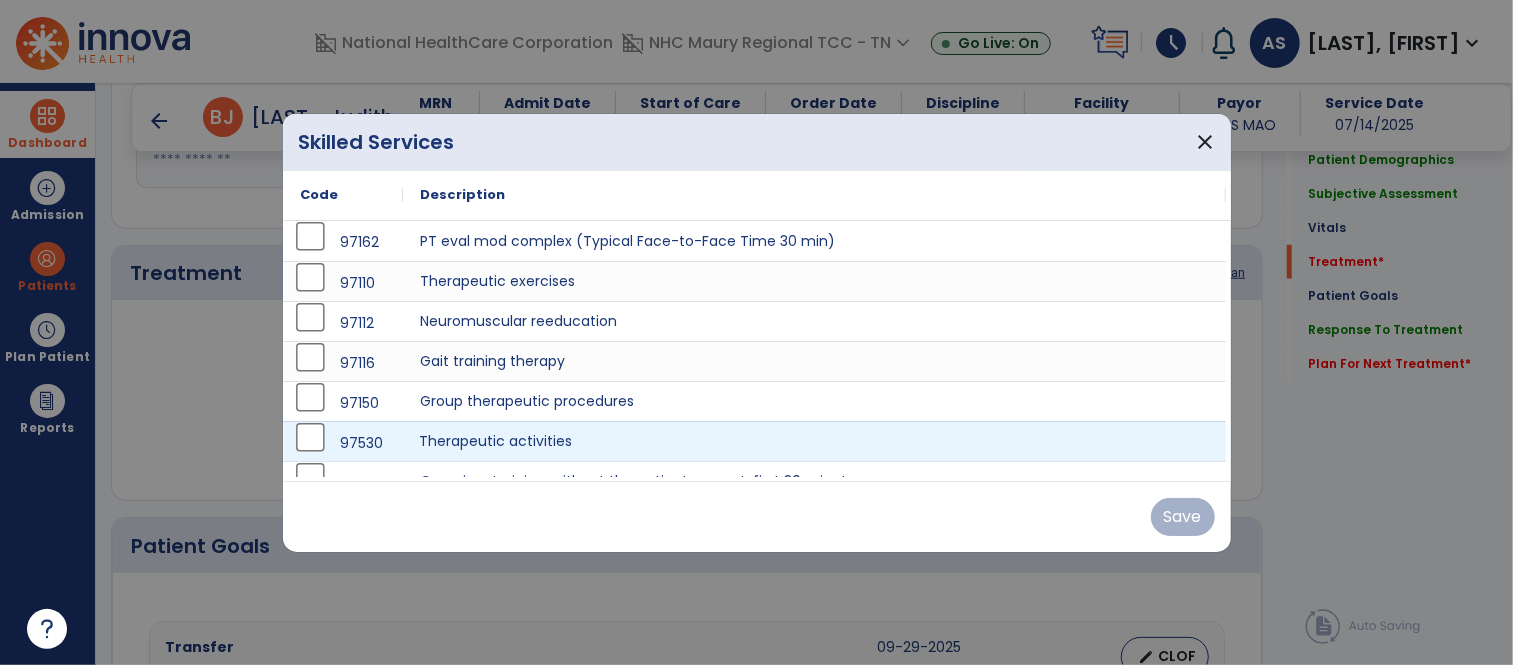 click on "Therapeutic activities" at bounding box center (815, 441) 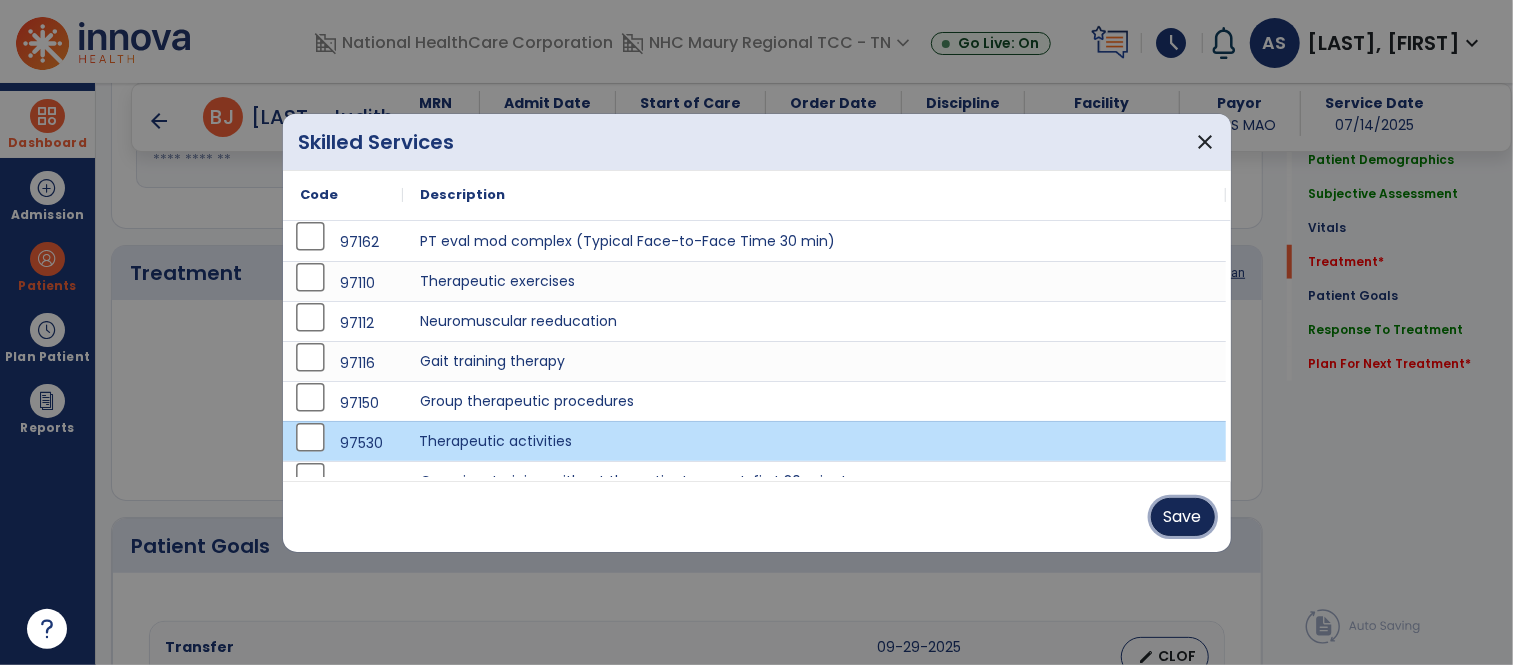 click on "Save" at bounding box center [1183, 517] 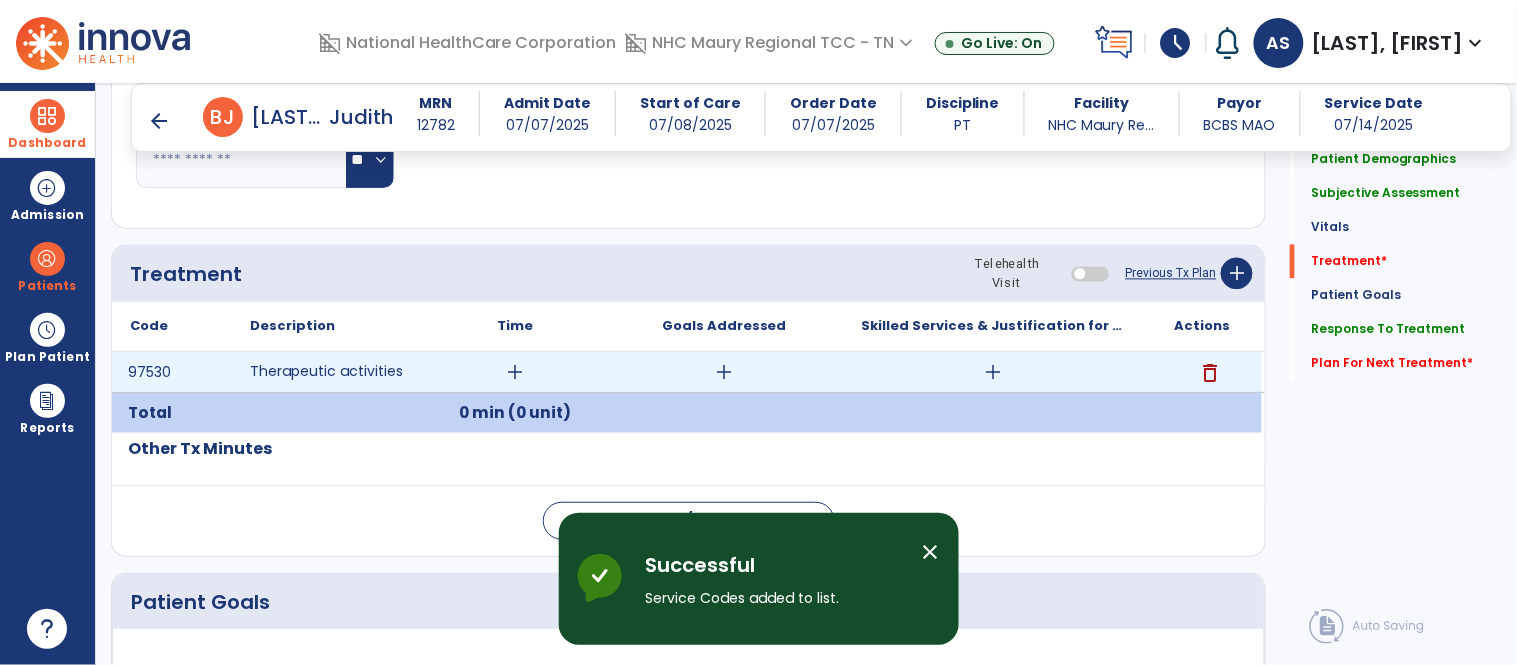 click on "add" at bounding box center [515, 372] 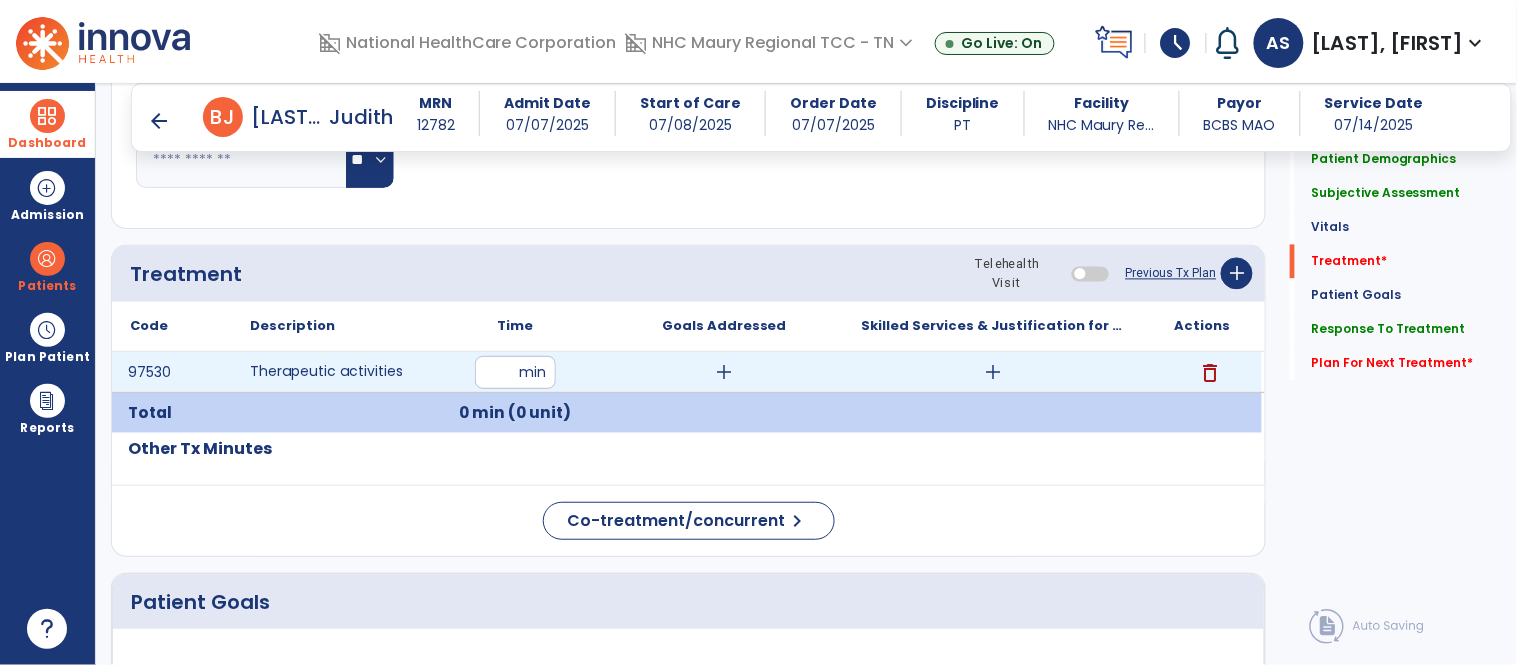 type on "**" 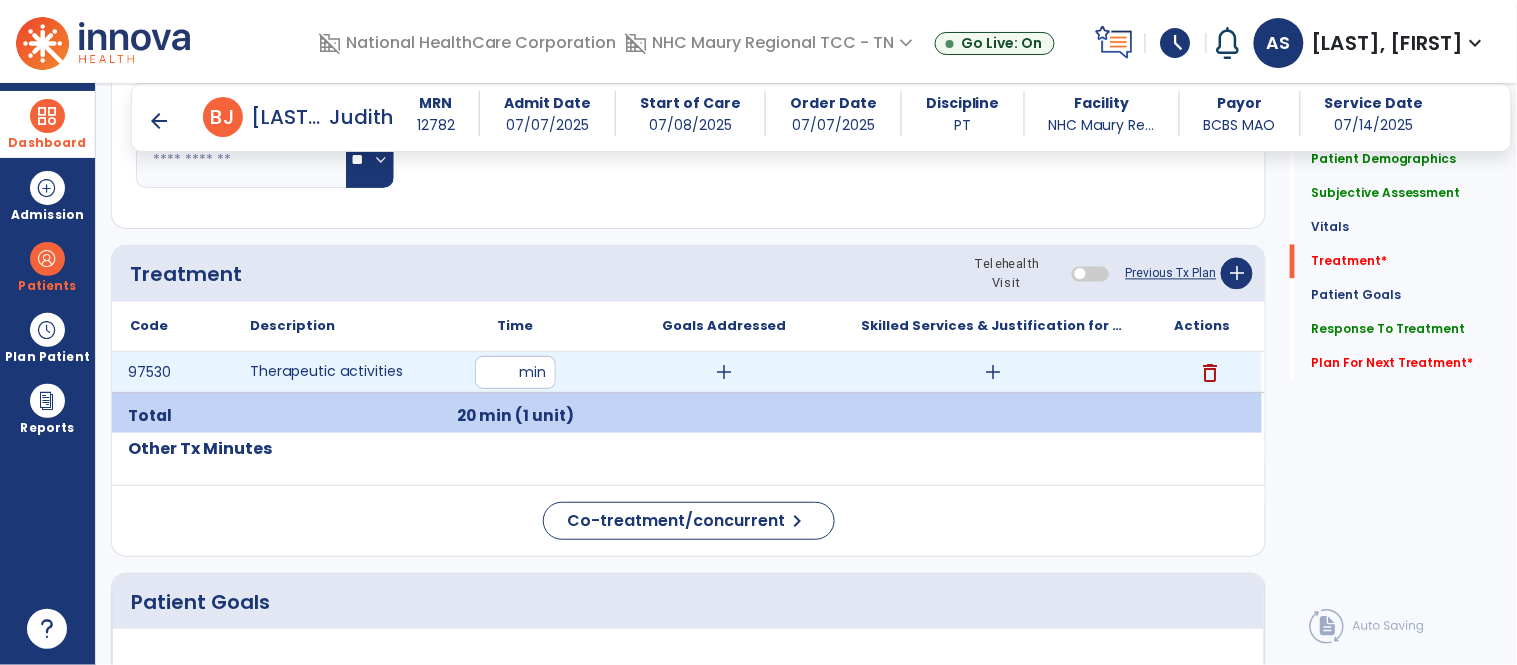 click on "add" at bounding box center (724, 372) 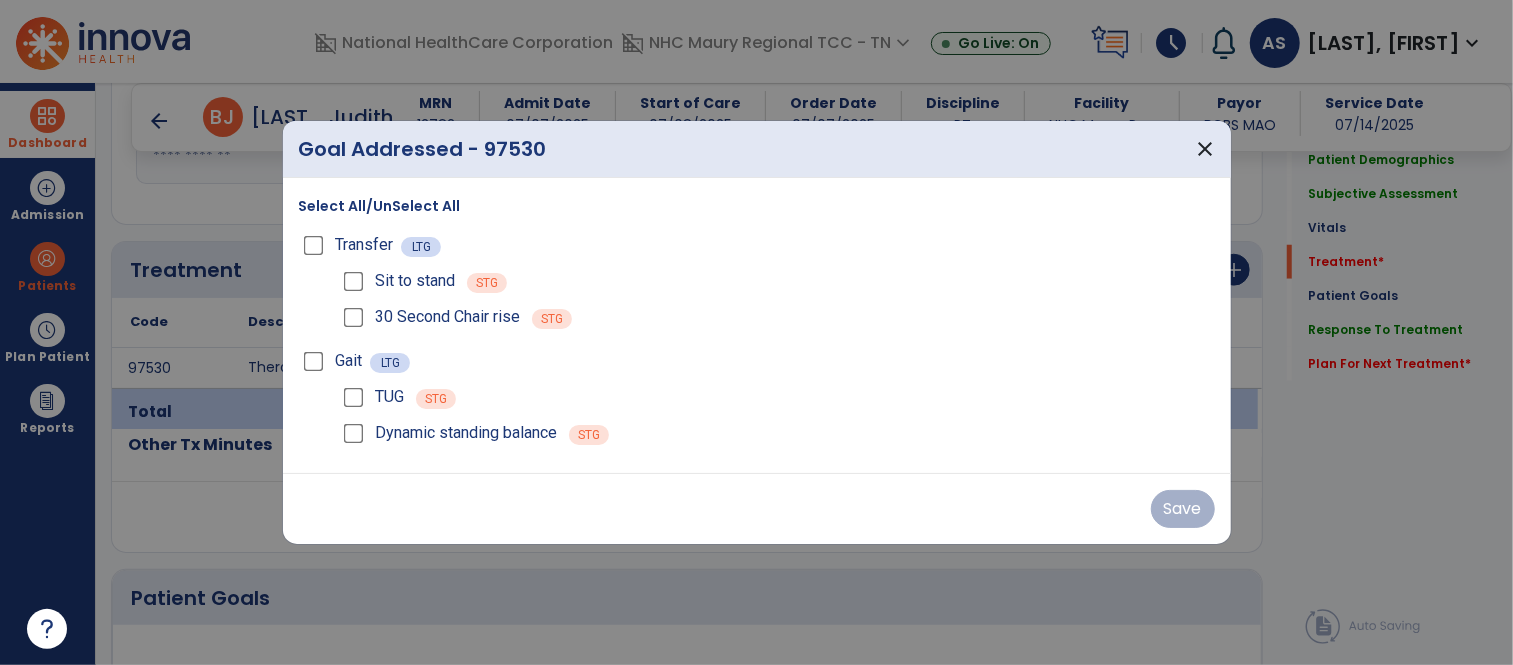 scroll, scrollTop: 1004, scrollLeft: 0, axis: vertical 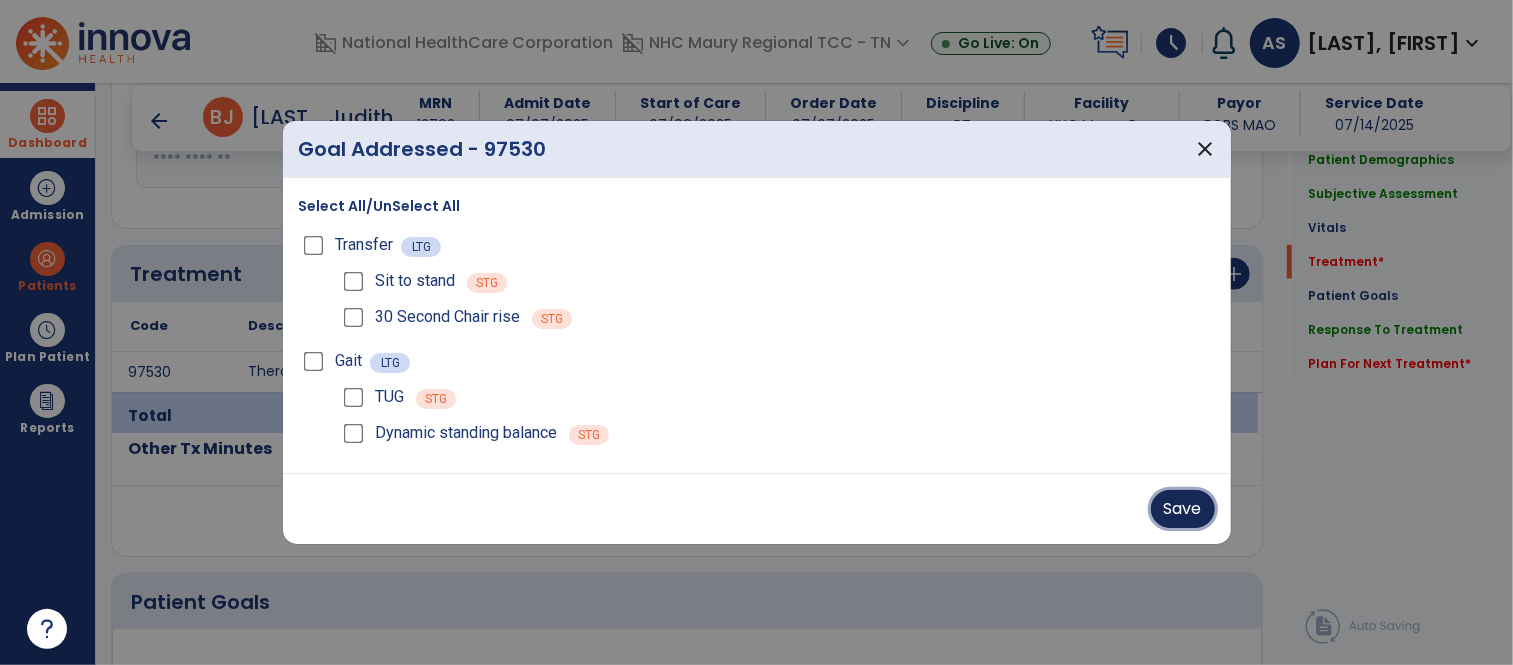 click on "Save" at bounding box center (1183, 509) 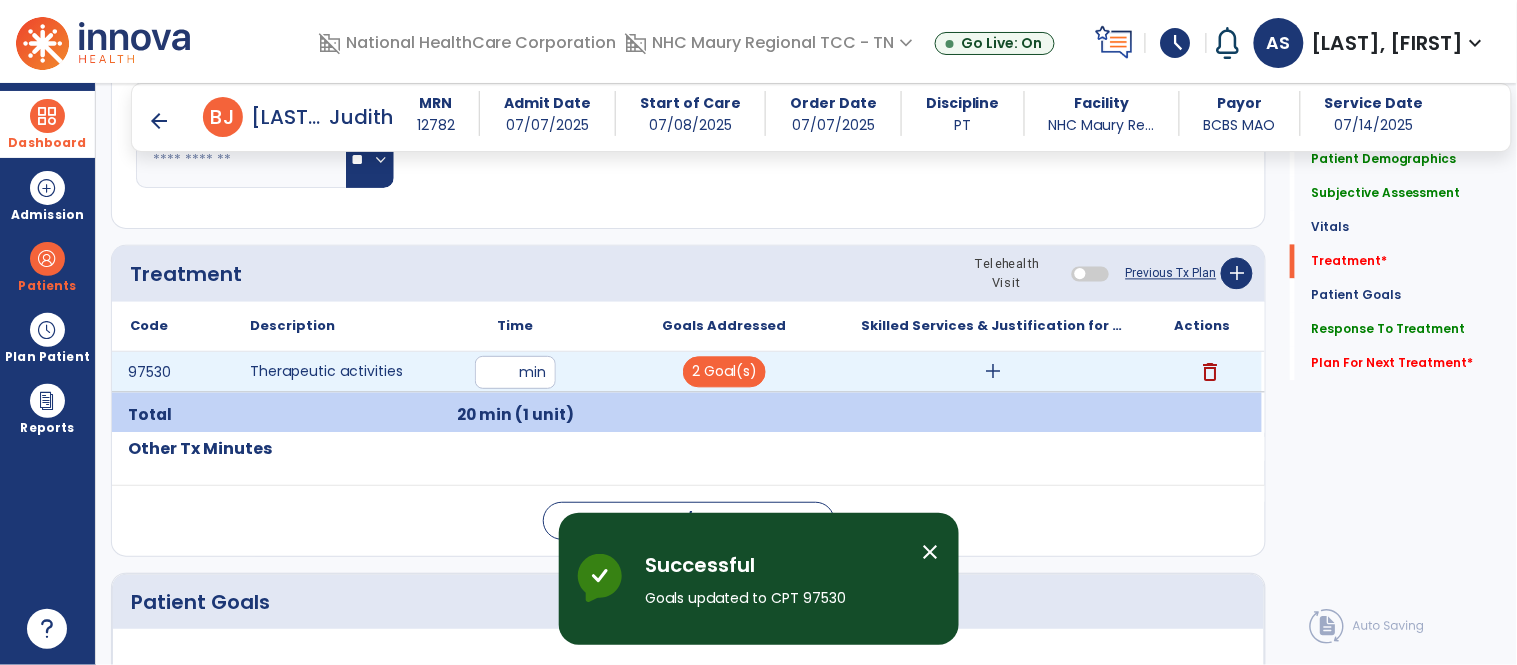 click on "add" at bounding box center (993, 372) 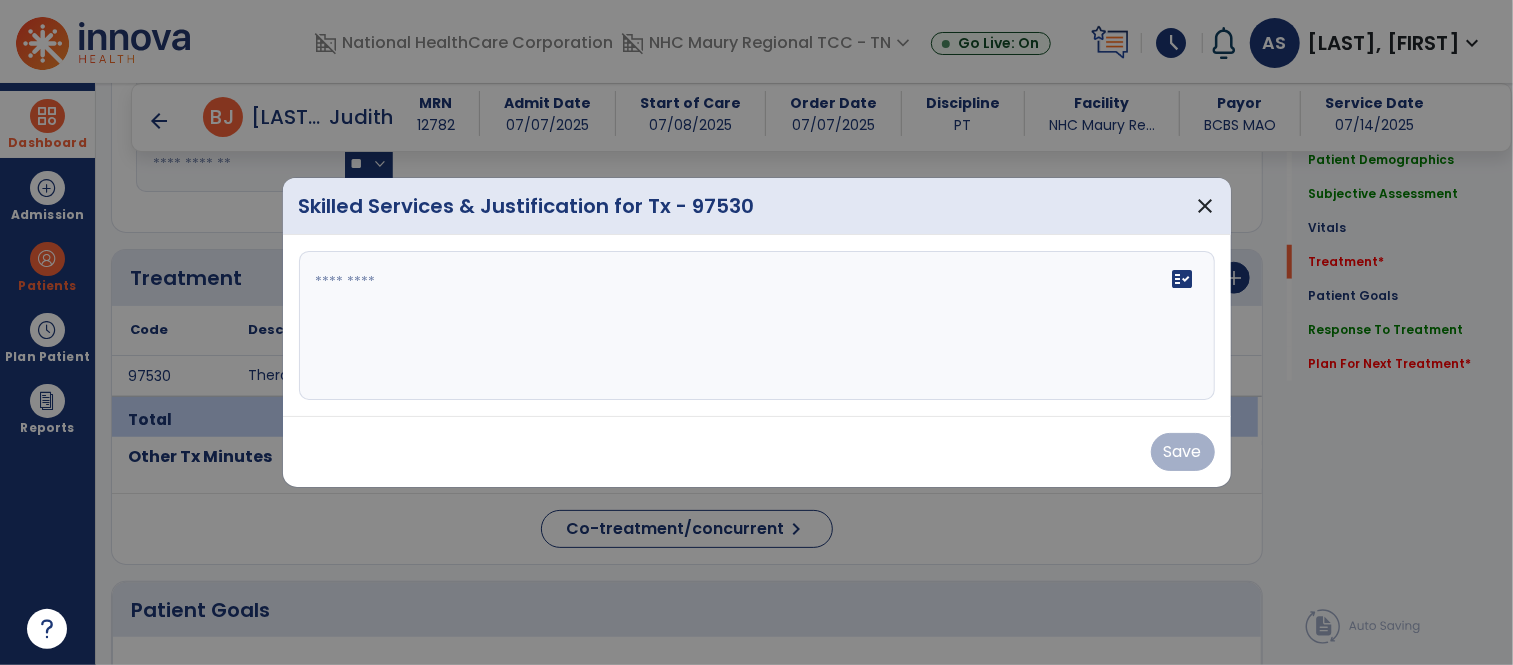 scroll, scrollTop: 1004, scrollLeft: 0, axis: vertical 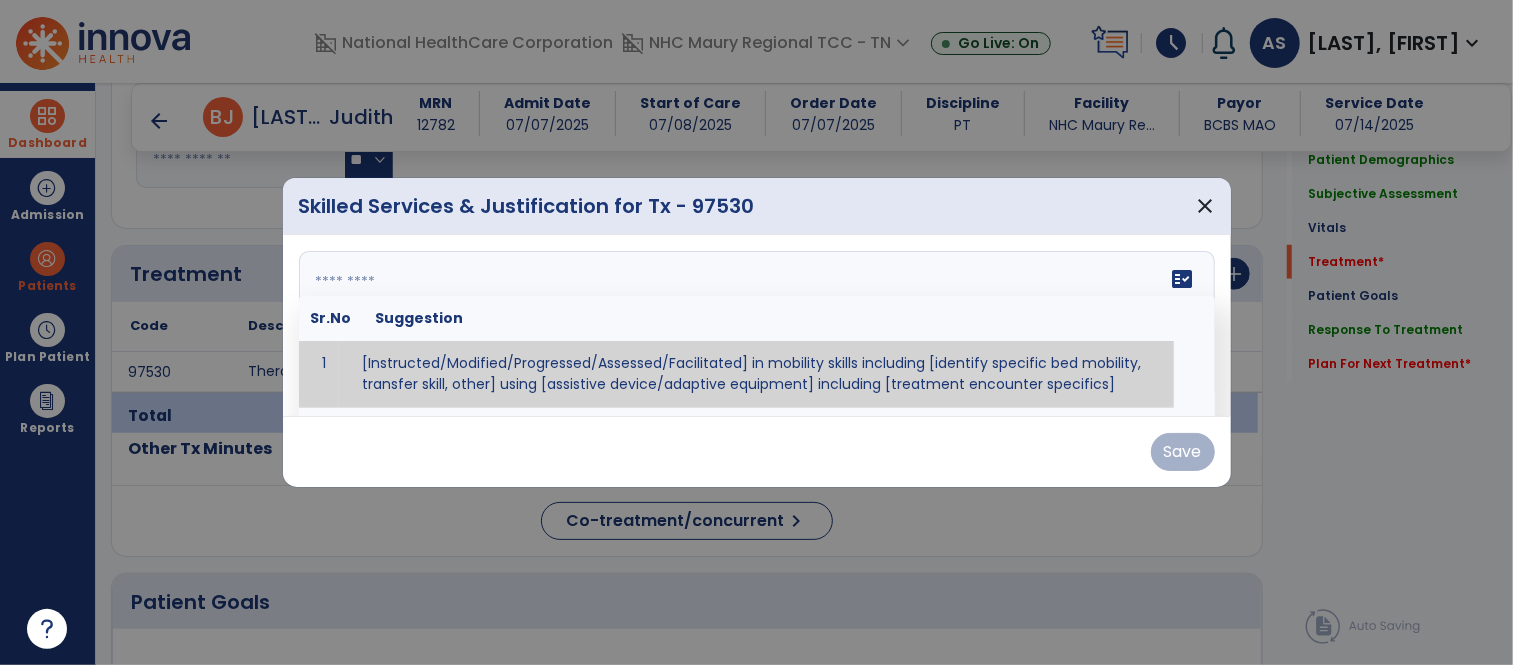 click at bounding box center [754, 326] 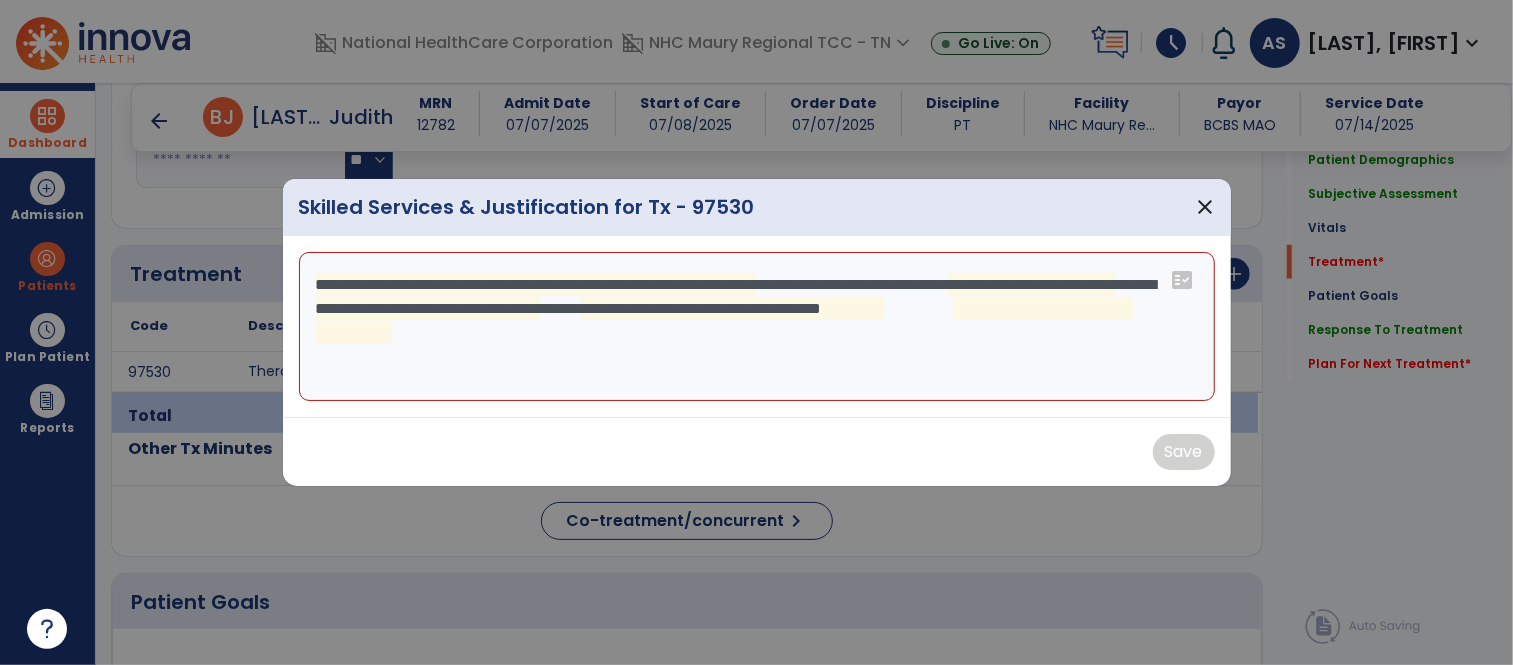 click on "**********" at bounding box center [757, 327] 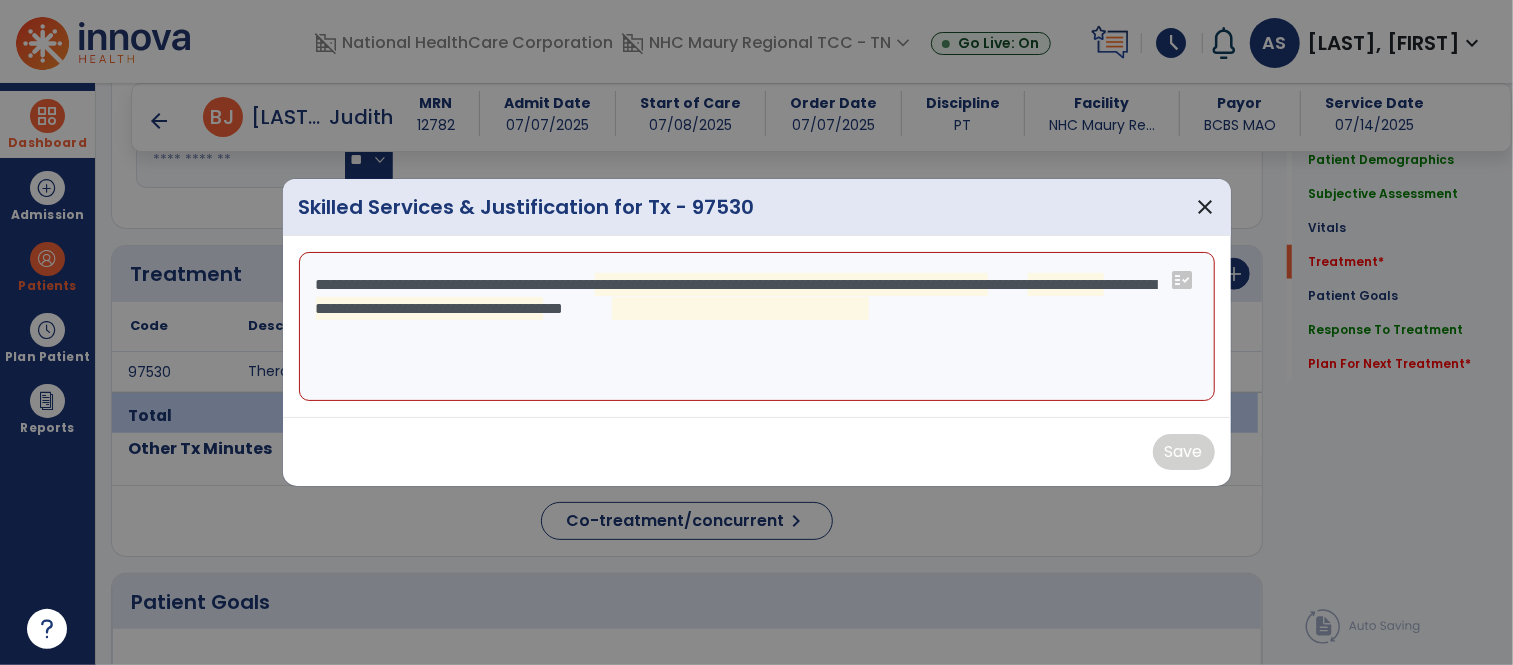click on "**********" at bounding box center [757, 327] 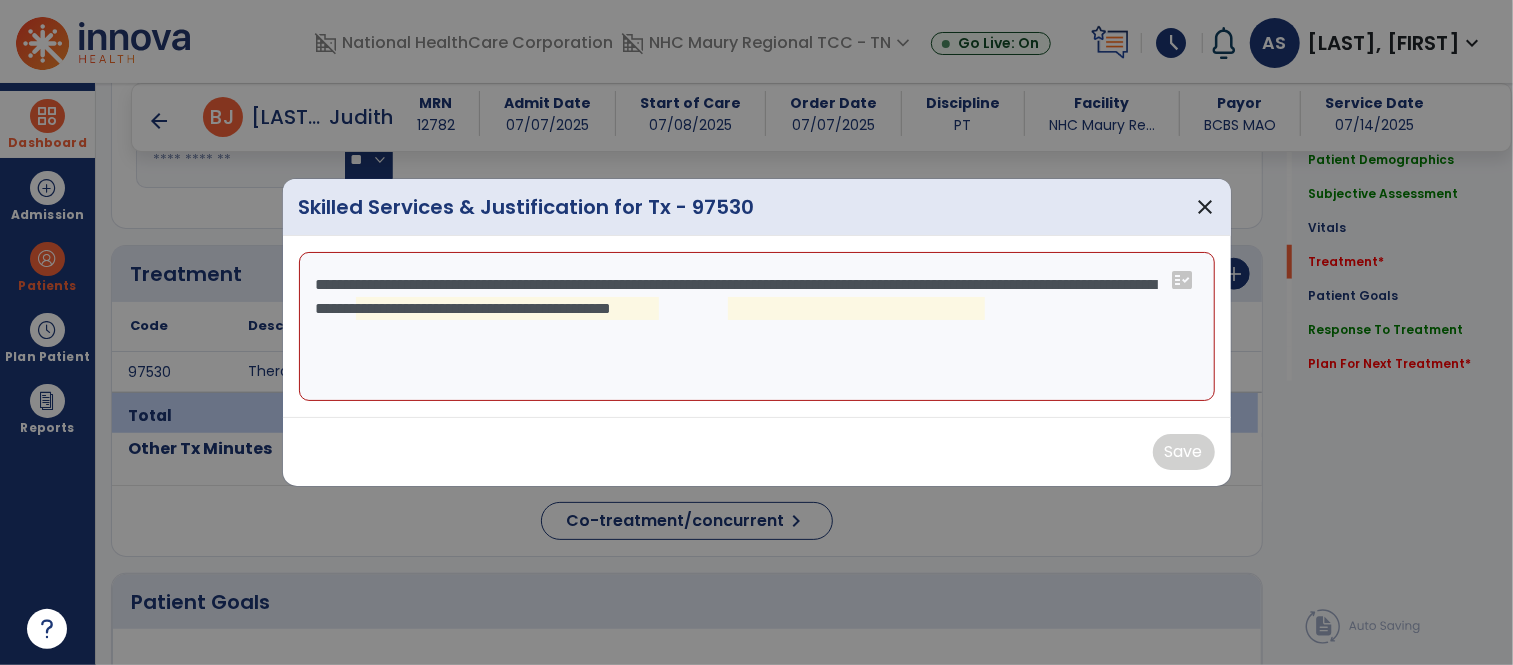 click on "**********" at bounding box center (757, 327) 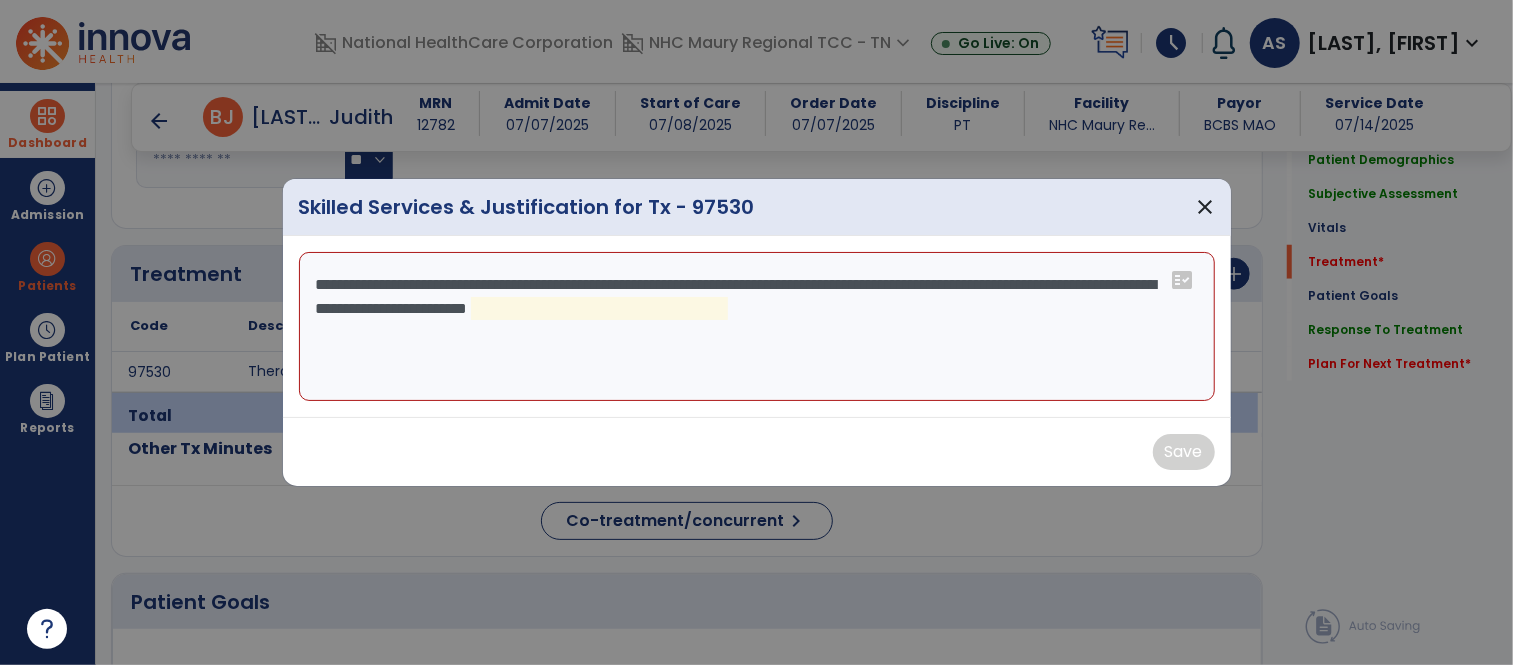 click on "**********" at bounding box center [757, 327] 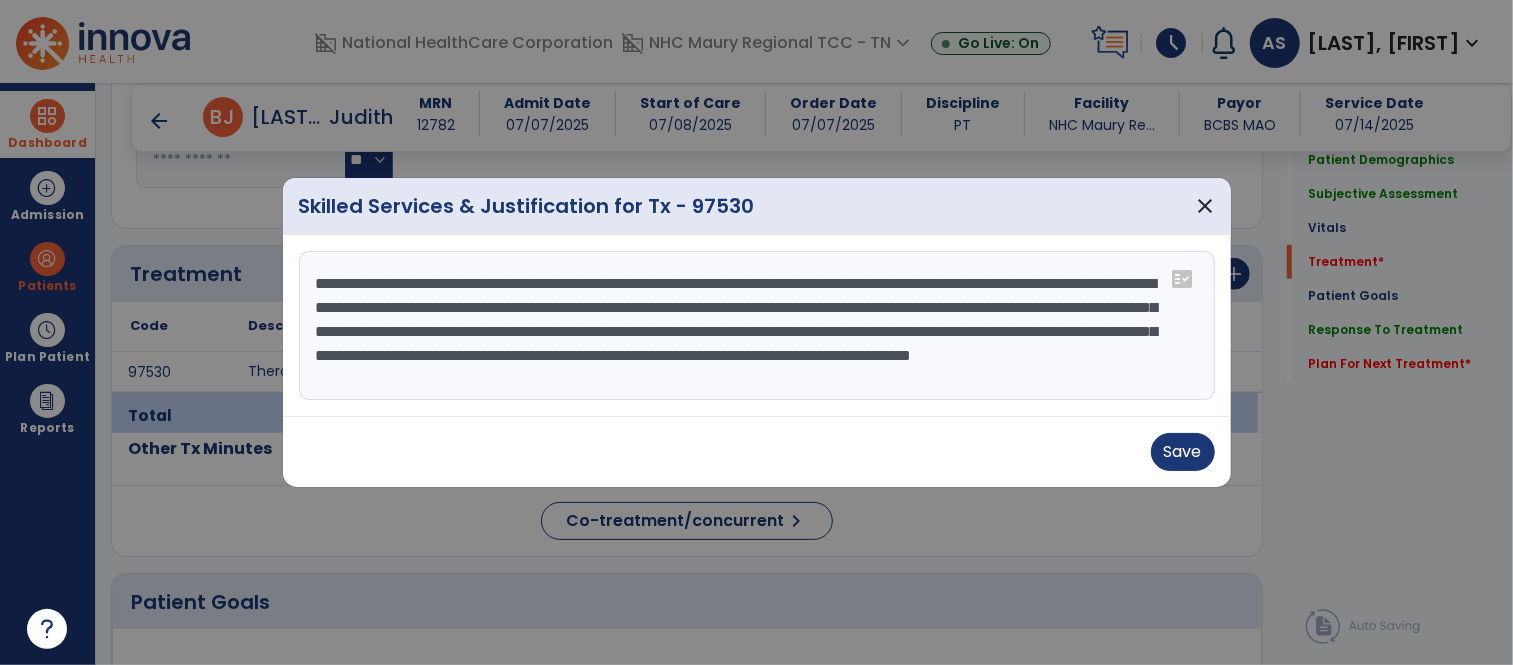 scroll, scrollTop: 14, scrollLeft: 0, axis: vertical 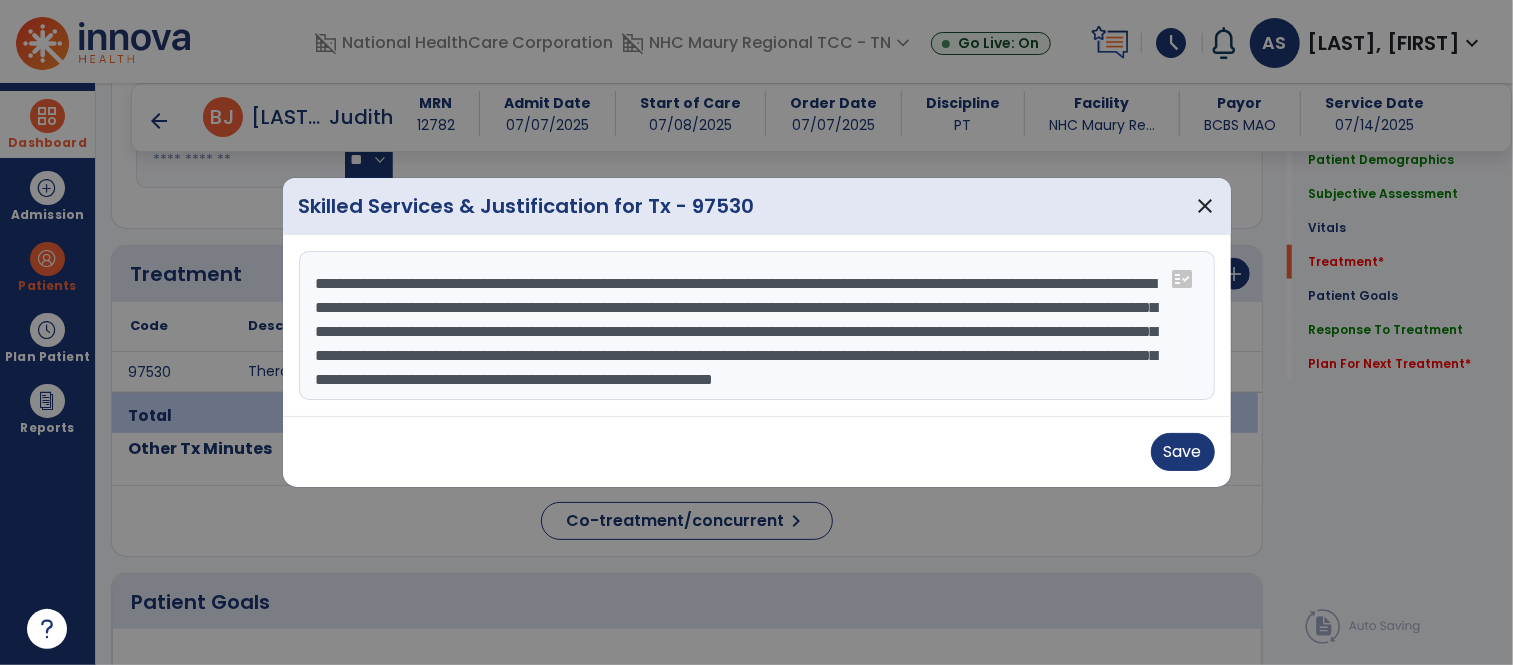 click on "**********" at bounding box center (757, 326) 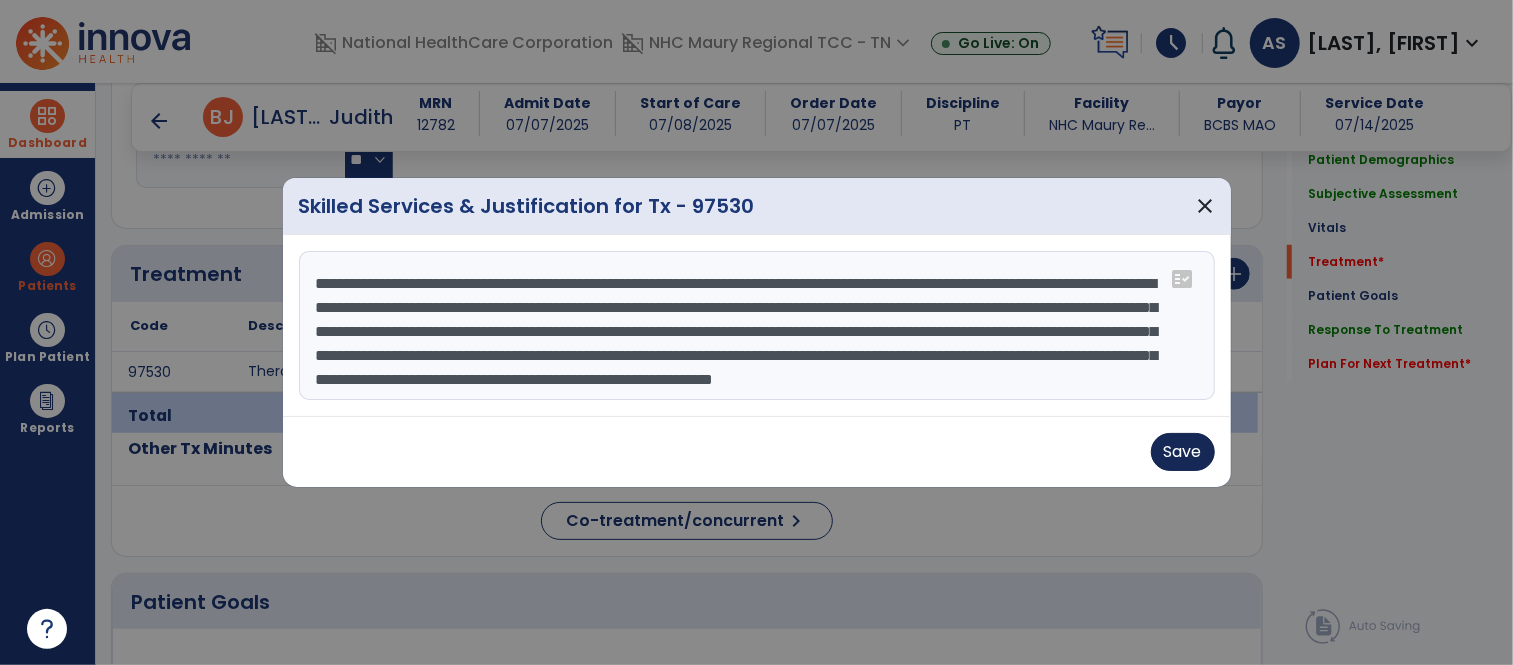 type on "**********" 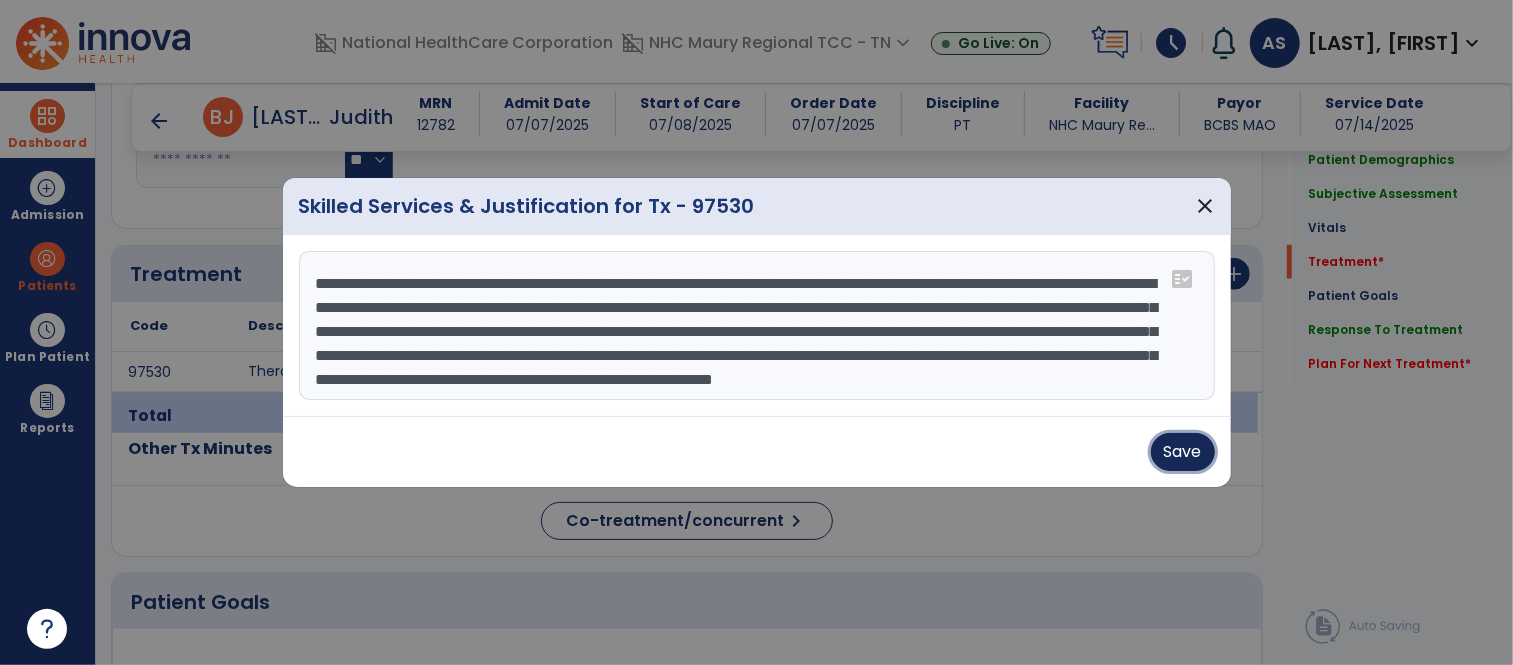 click on "Save" at bounding box center (1183, 452) 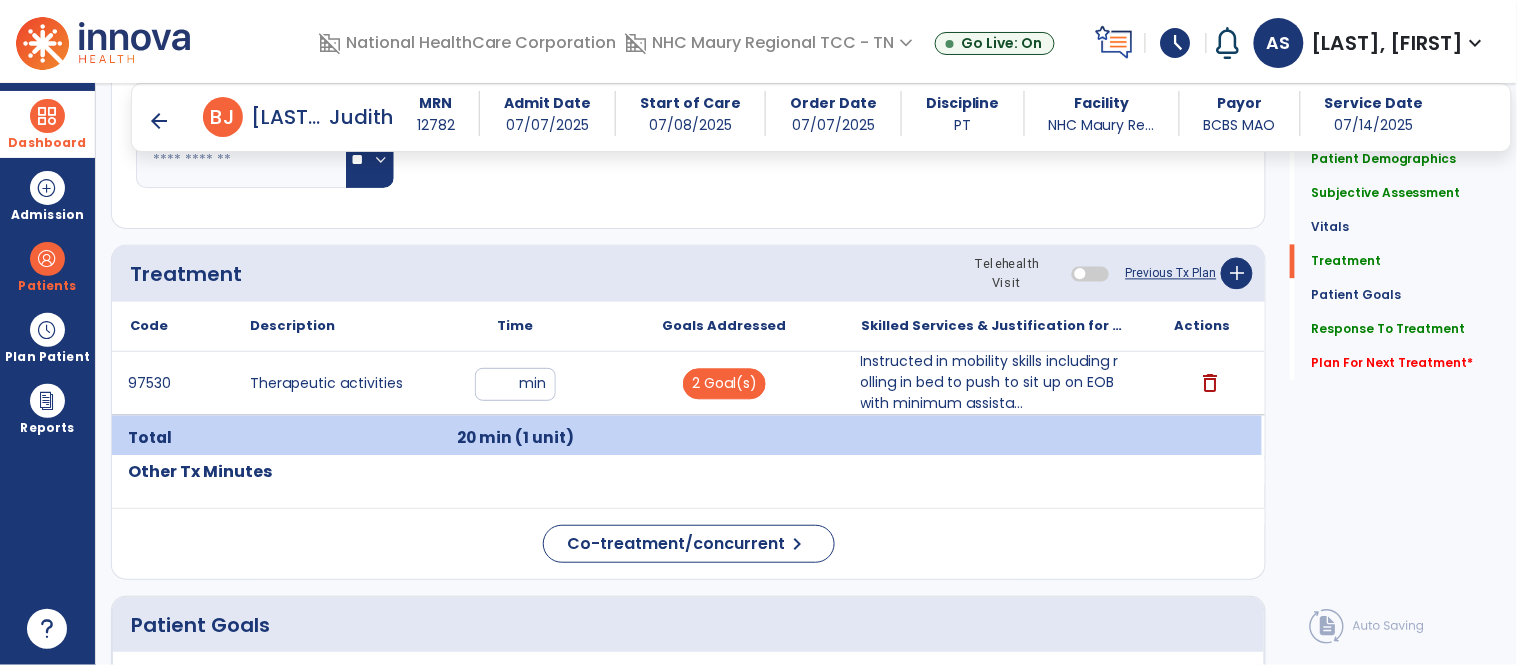 click on "arrow_back" at bounding box center [159, 121] 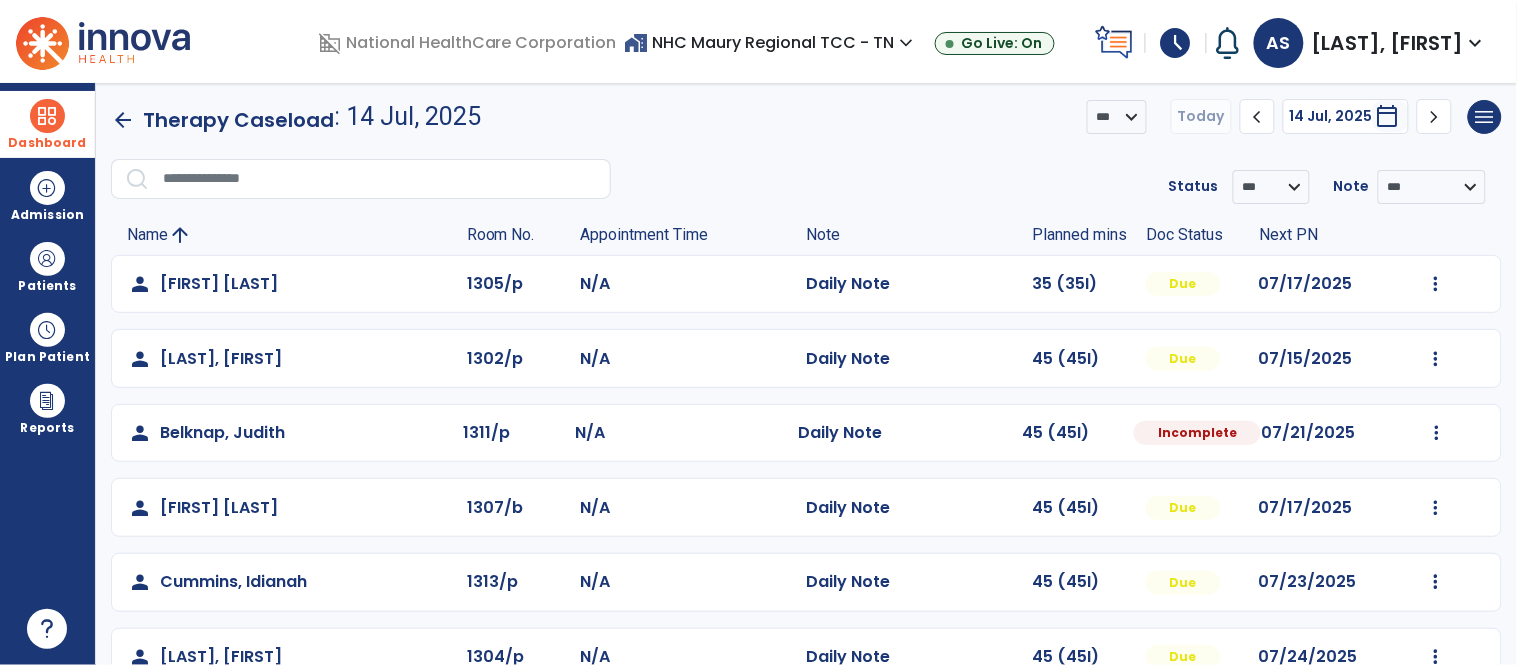click on "Mark Visit As Complete   Reset Note   Open Document   G + C Mins" 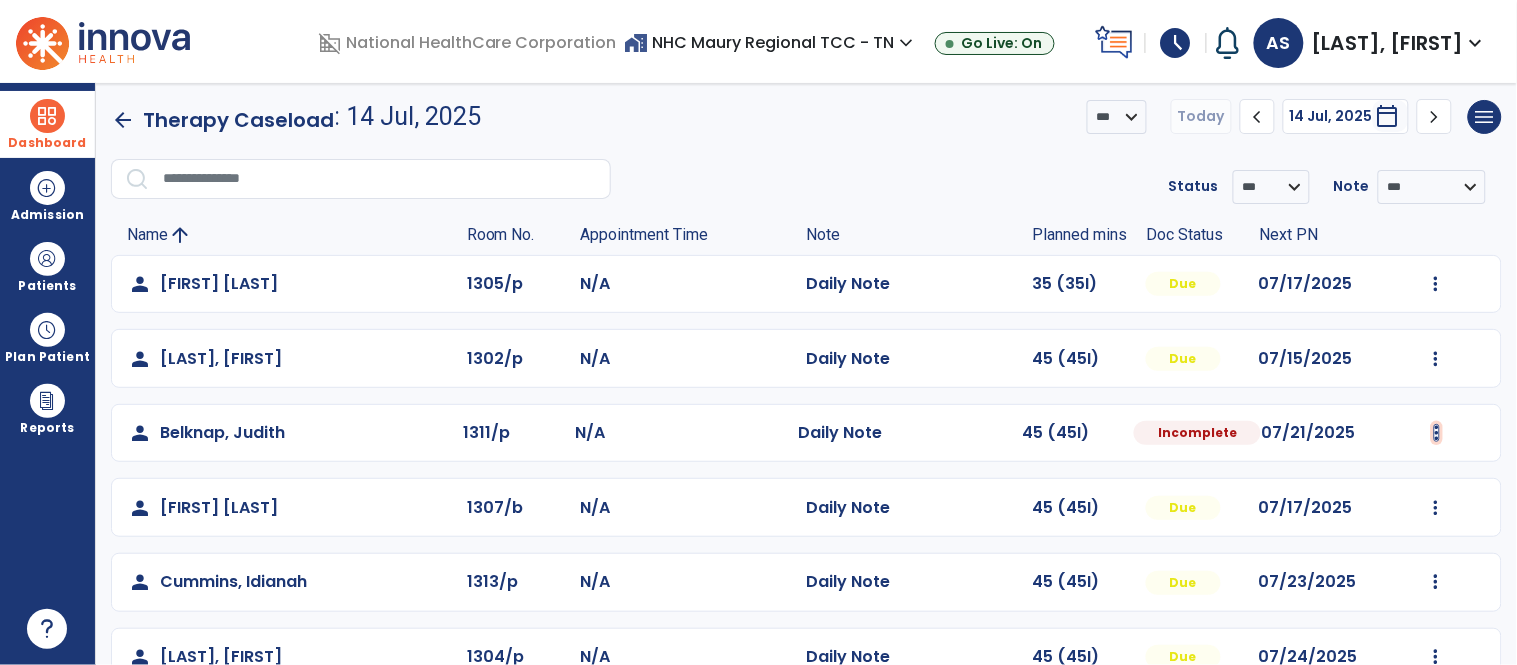 click at bounding box center (1436, 284) 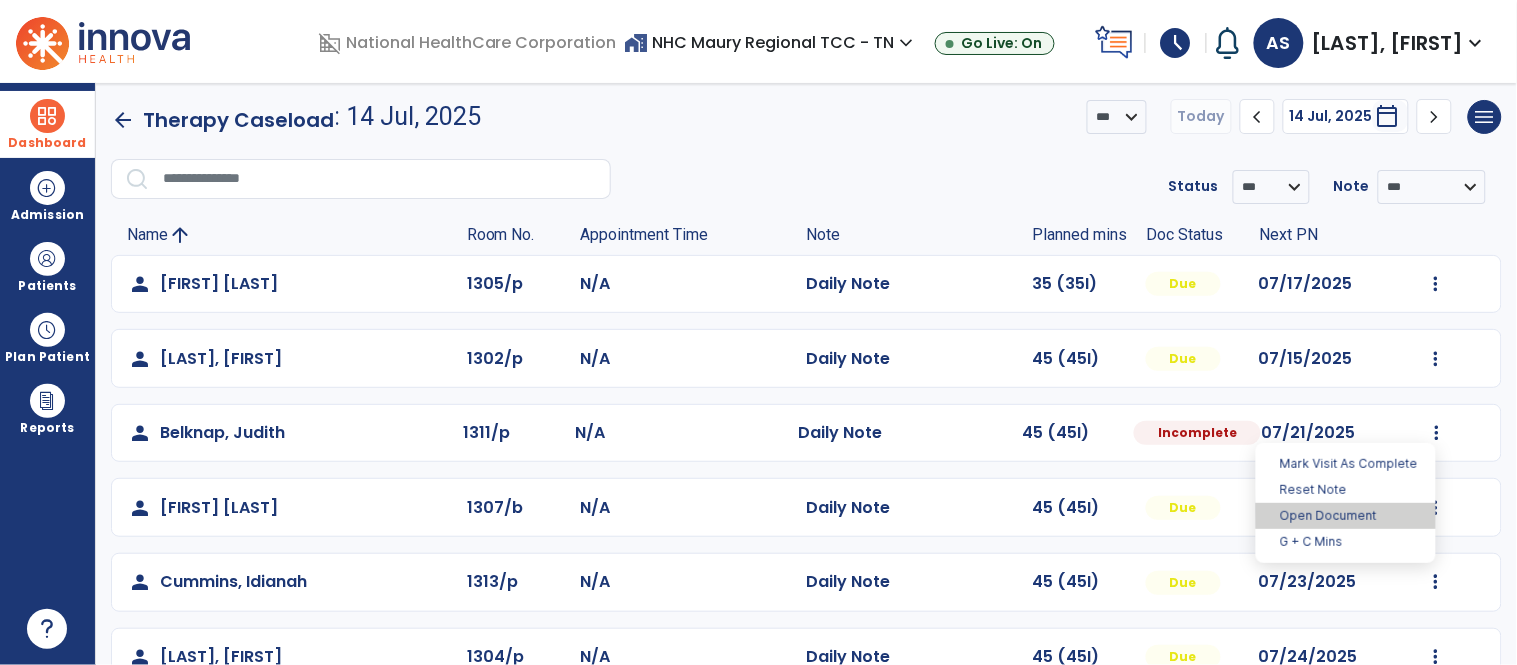 click on "Open Document" at bounding box center [1346, 516] 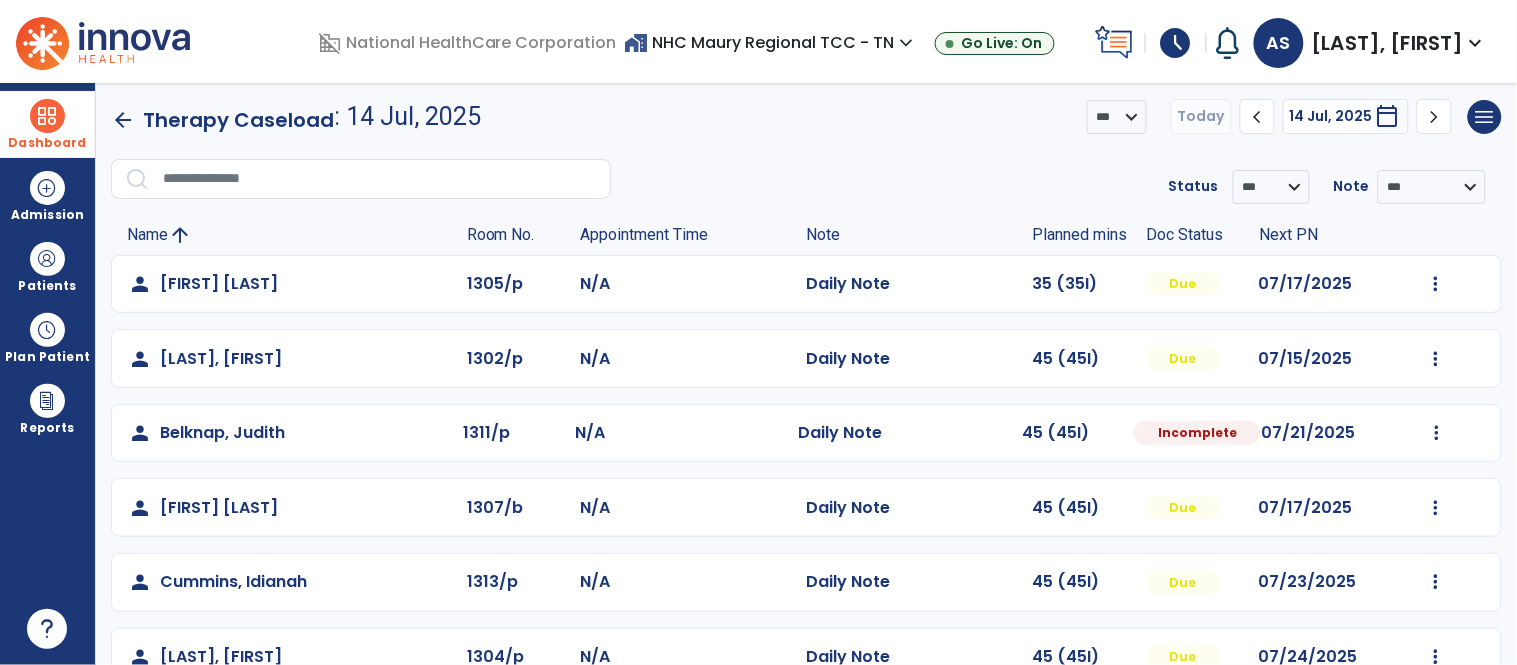 select on "*" 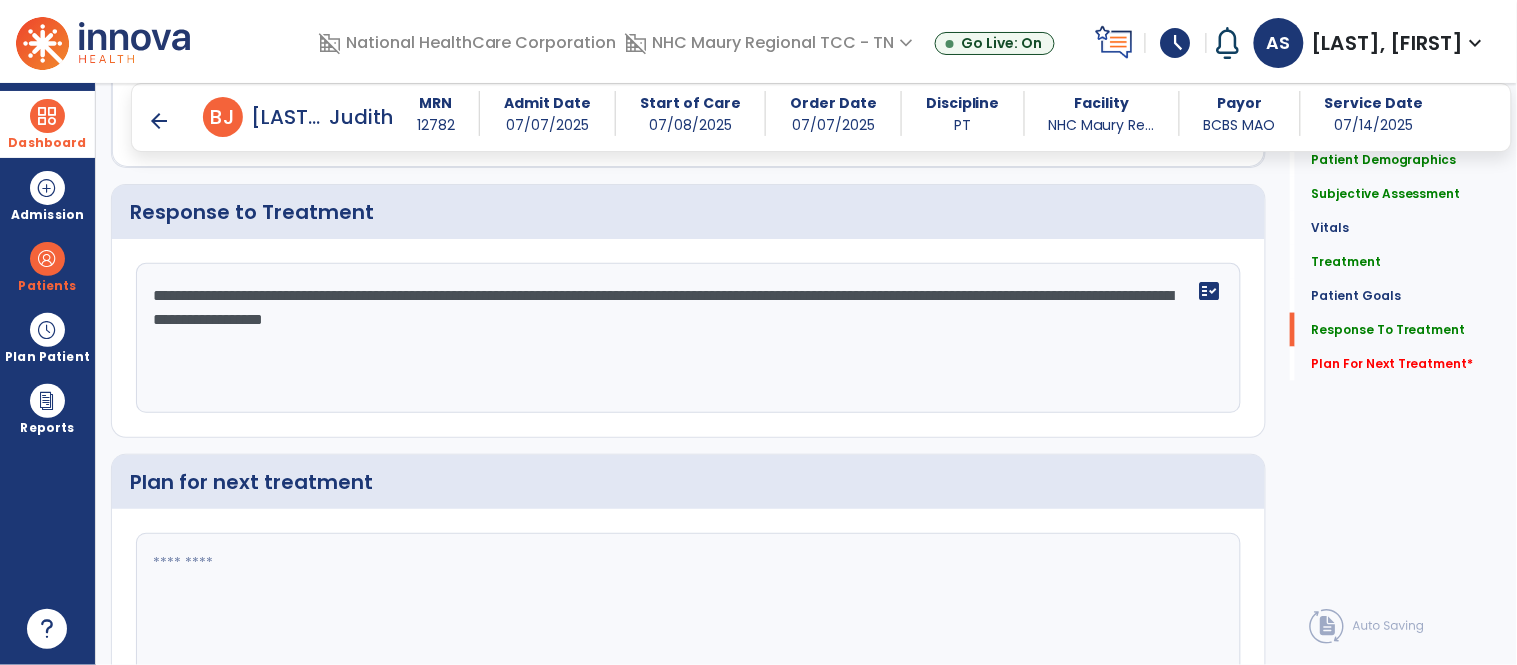 scroll, scrollTop: 2513, scrollLeft: 0, axis: vertical 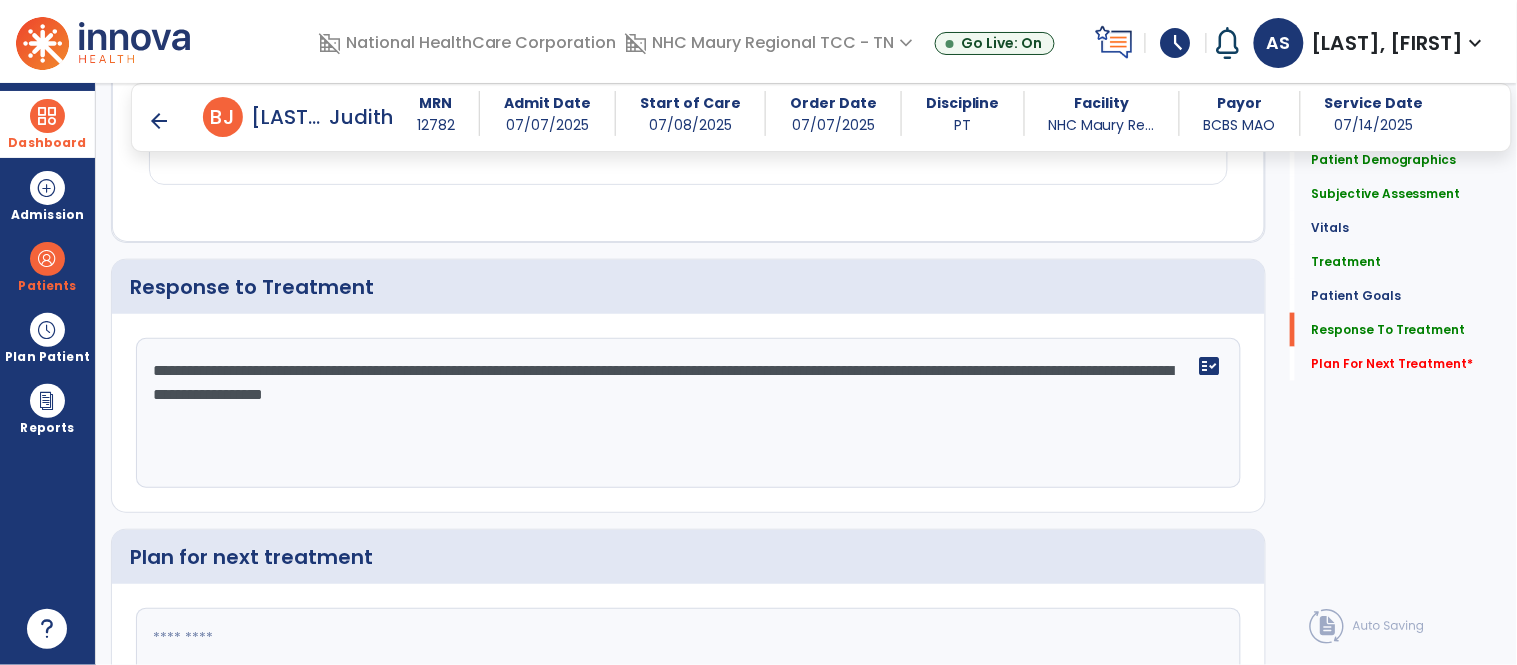 drag, startPoint x: 651, startPoint y: 396, endPoint x: 144, endPoint y: 377, distance: 507.3559 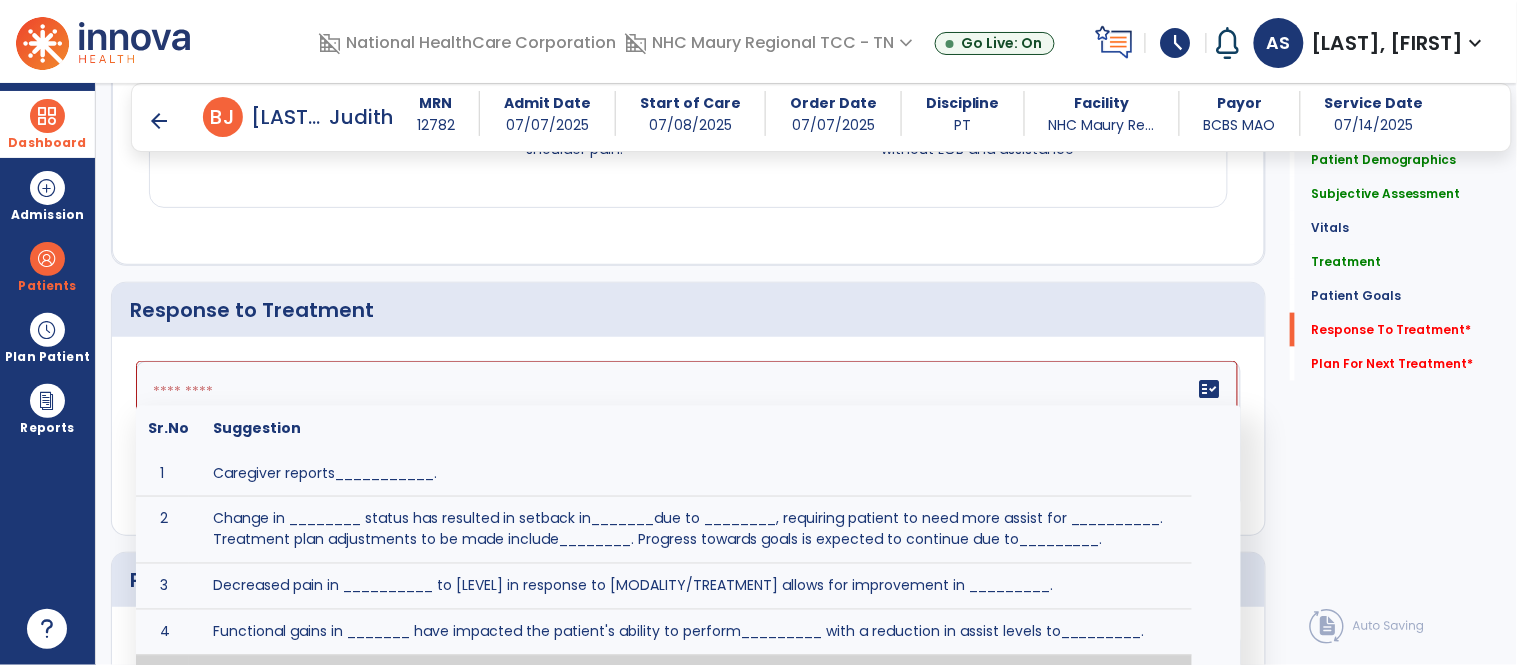 scroll, scrollTop: 2513, scrollLeft: 0, axis: vertical 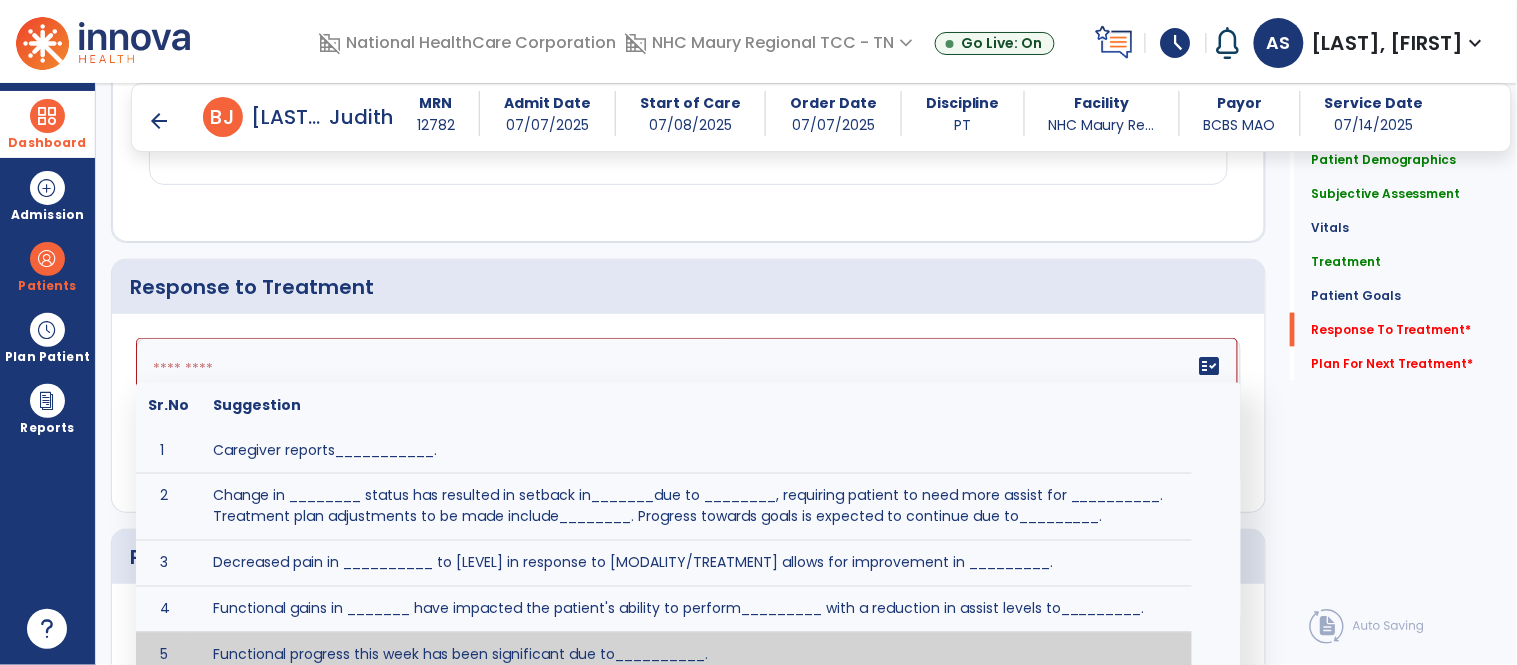click on "fact_check  Sr.No Suggestion 1 Caregiver reports___________. 2 Change in ________ status has resulted in setback in_______due to ________, requiring patient to need more assist for __________.   Treatment plan adjustments to be made include________.  Progress towards goals is expected to continue due to_________. 3 Decreased pain in __________ to [LEVEL] in response to [MODALITY/TREATMENT] allows for improvement in _________. 4 Functional gains in _______ have impacted the patient's ability to perform_________ with a reduction in assist levels to_________. 5 Functional progress this week has been significant due to__________. 6 Gains in ________ have improved the patient's ability to perform ______with decreased levels of assist to___________. 7 Improvement in ________allows patient to tolerate higher levels of challenges in_________. 8 Pain in [AREA] has decreased to [LEVEL] in response to [TREATMENT/MODALITY], allowing fore ease in completing__________. 9 10 11 12 13 14 15 16 17 18 19 20 21" 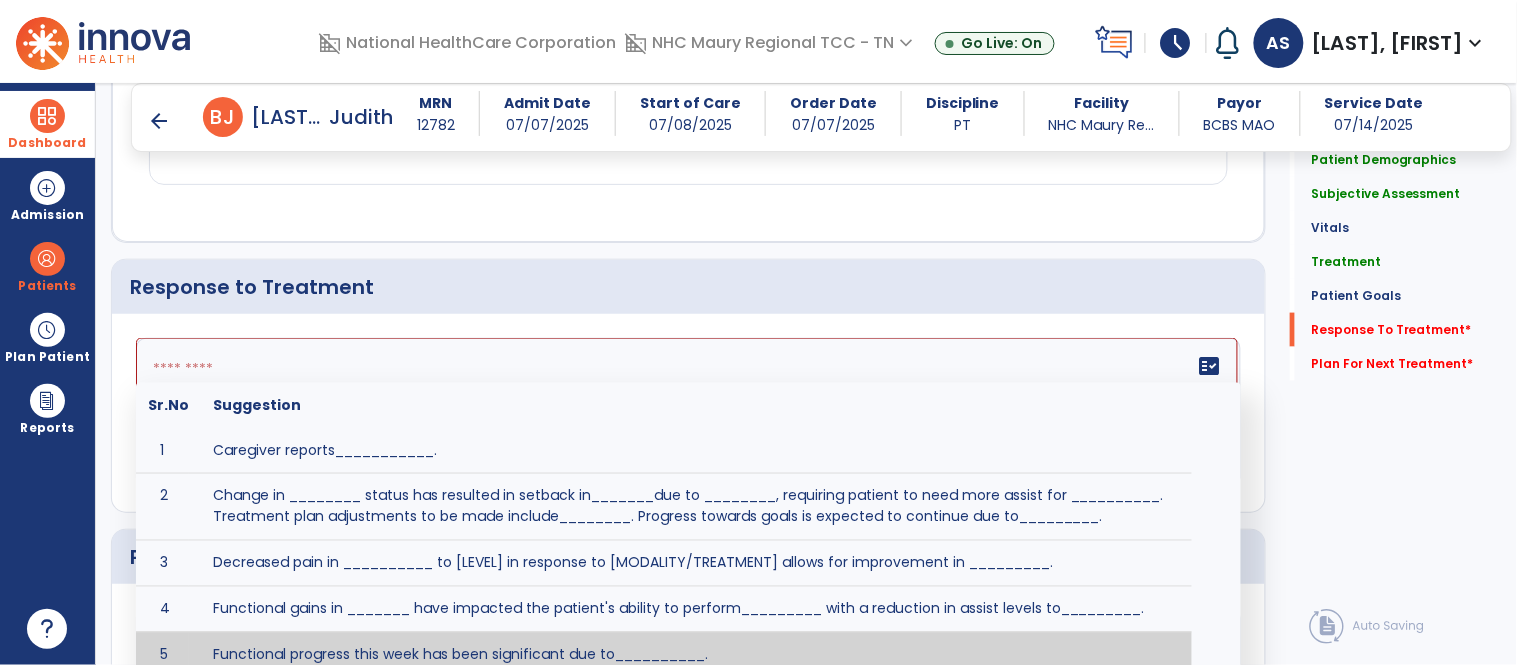 scroll, scrollTop: 22, scrollLeft: 0, axis: vertical 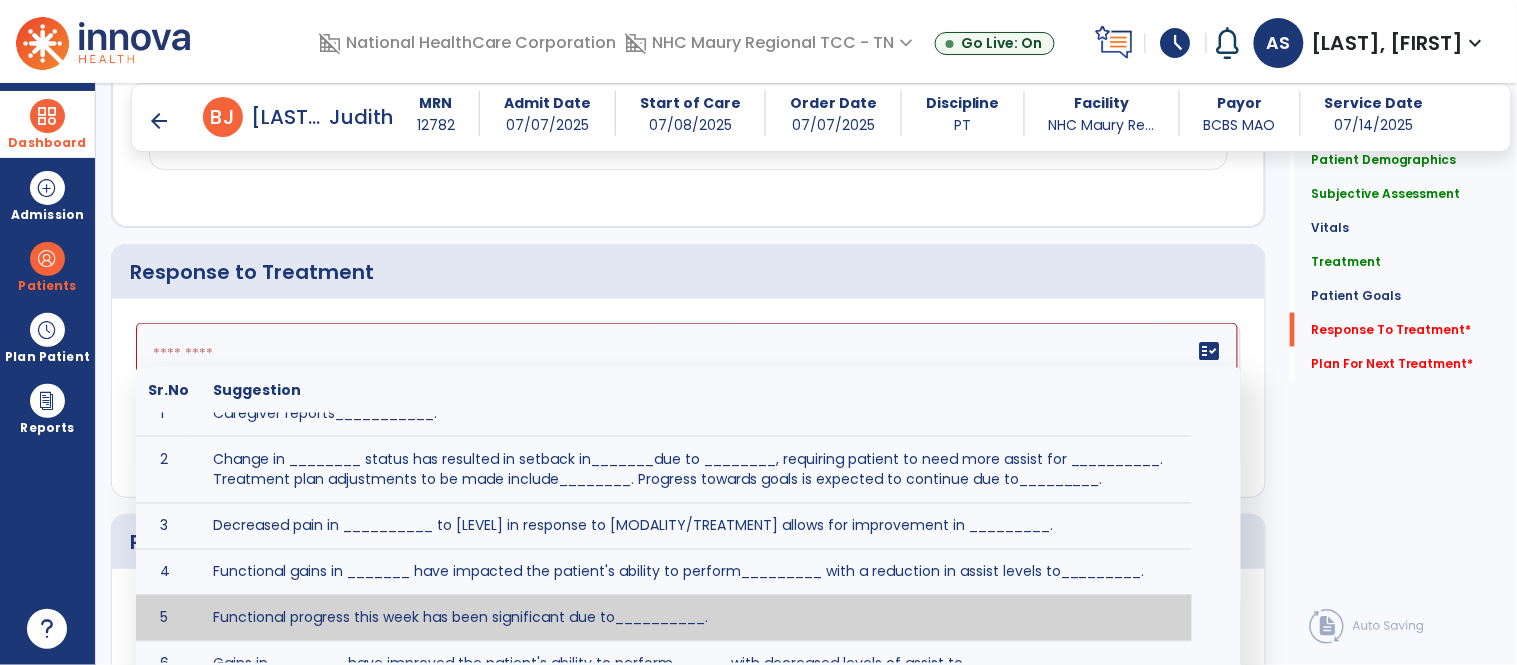 paste on "**********" 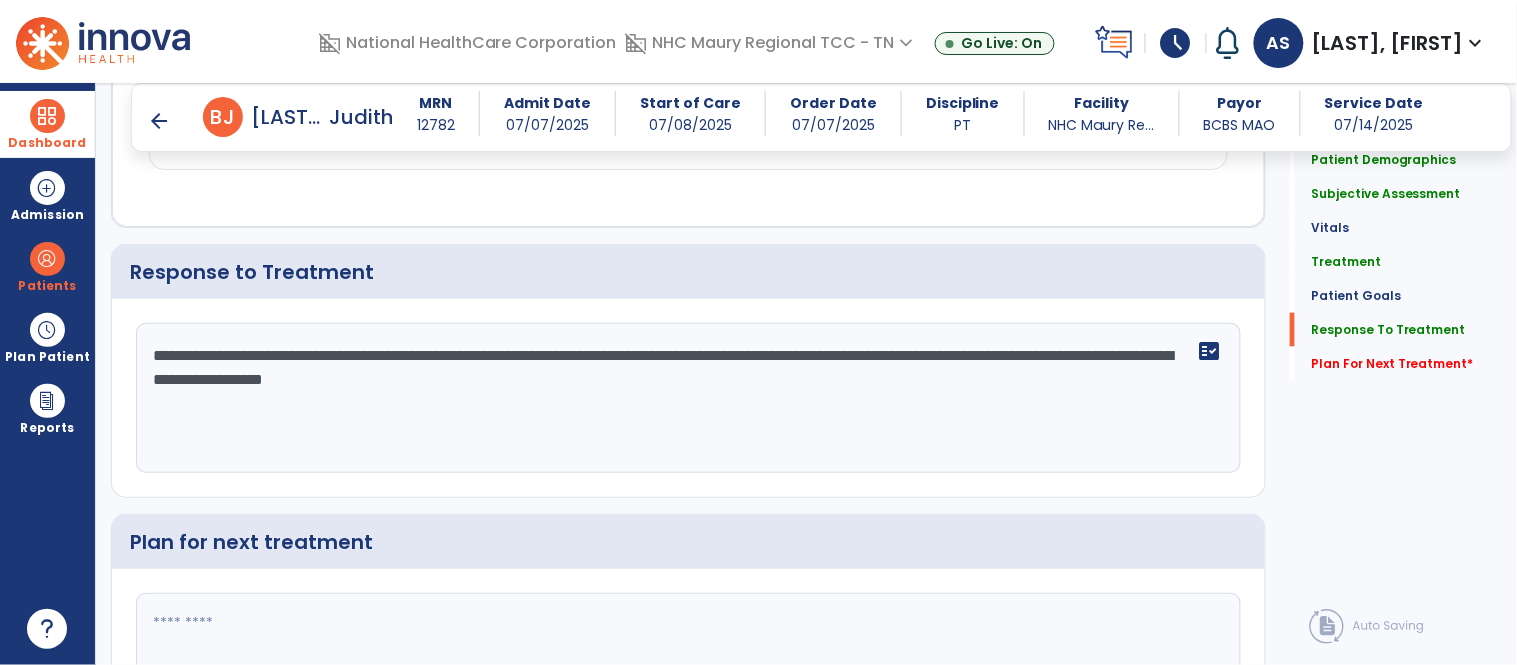 scroll, scrollTop: 2528, scrollLeft: 0, axis: vertical 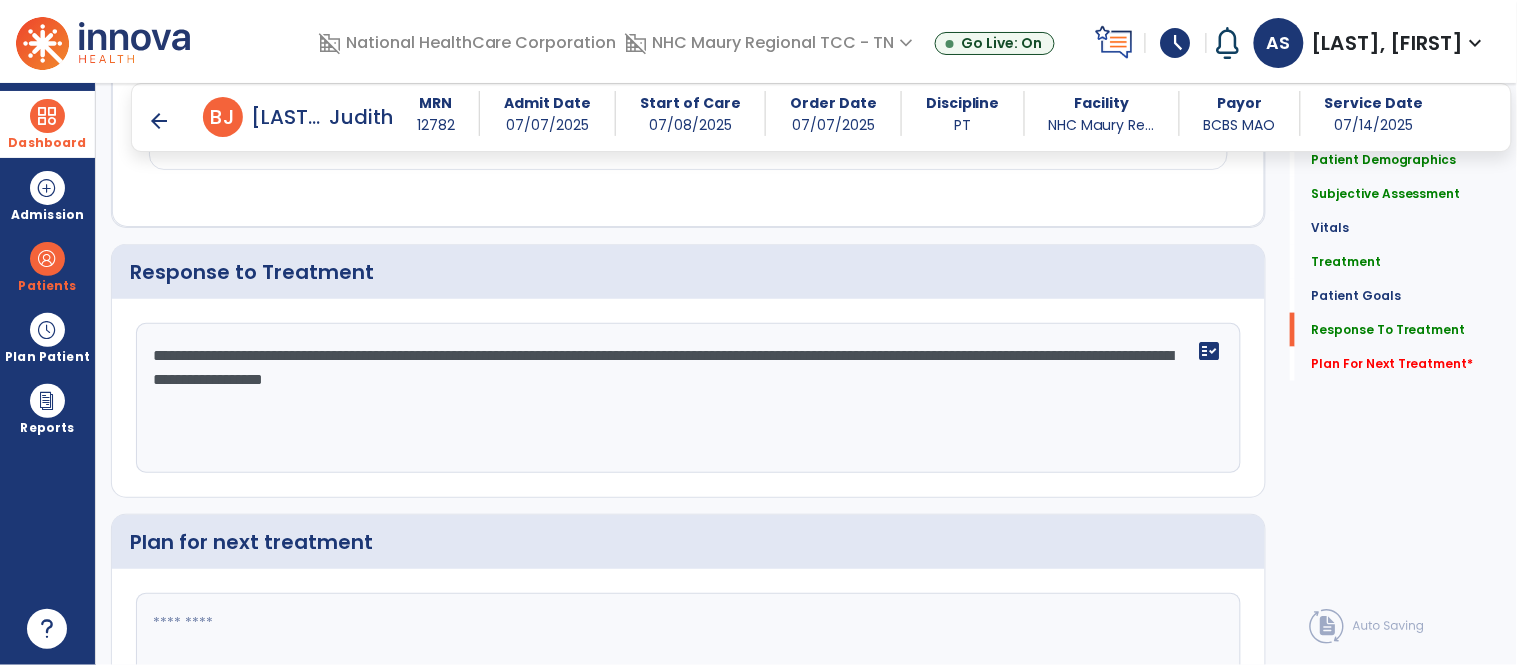 type on "**********" 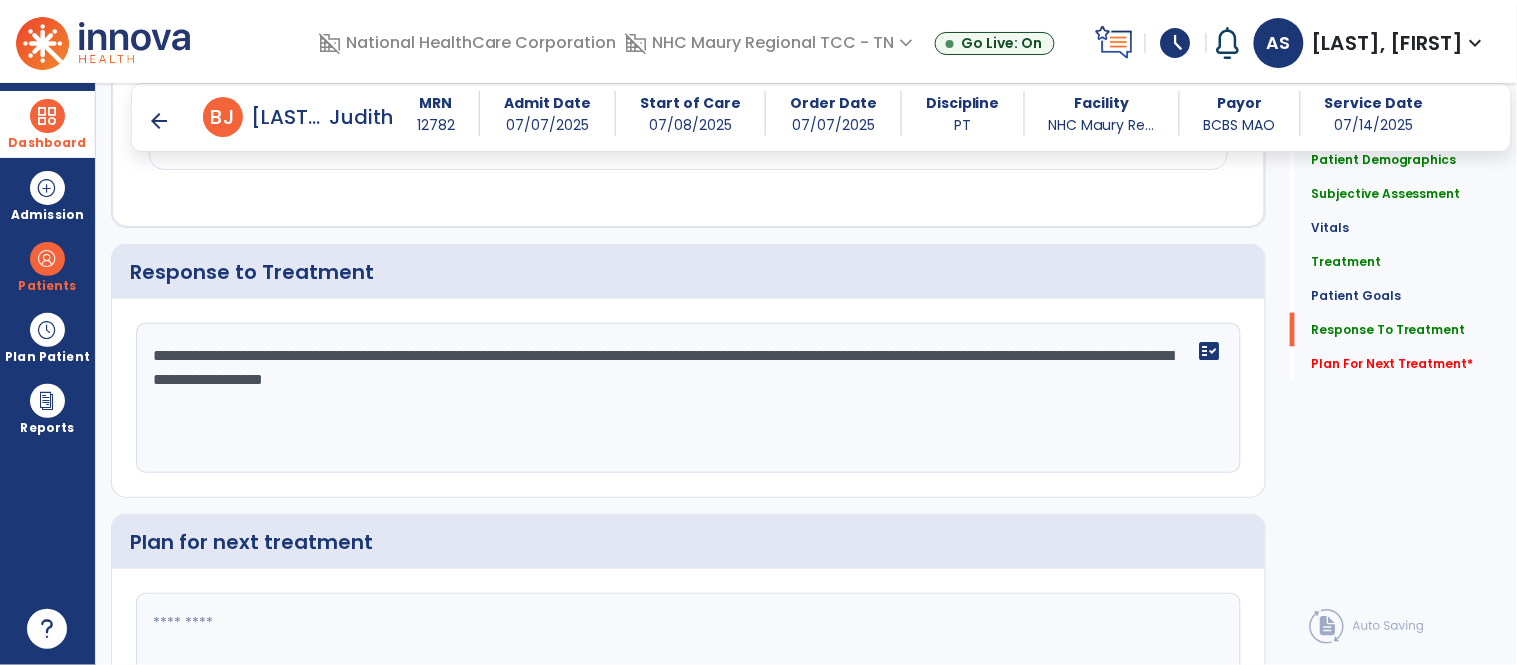 drag, startPoint x: 648, startPoint y: 383, endPoint x: 111, endPoint y: 363, distance: 537.3723 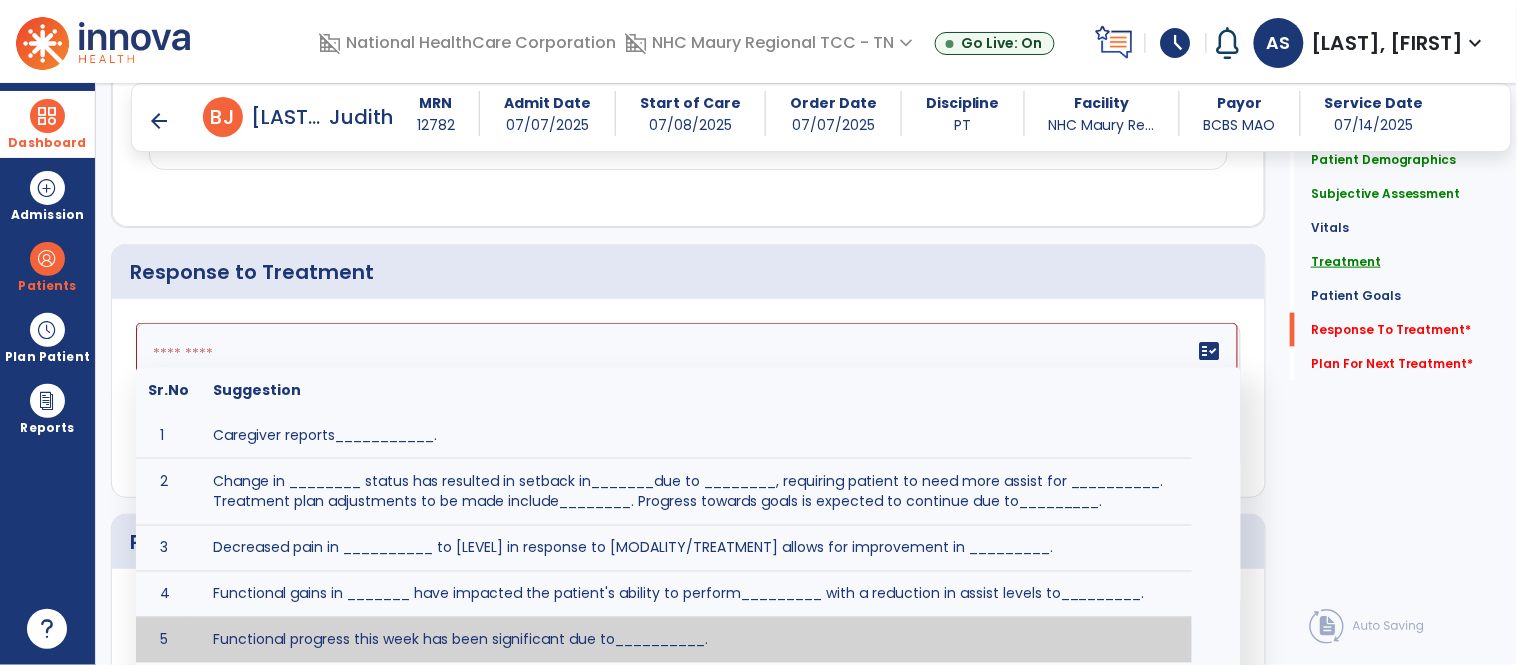scroll, scrollTop: 2528, scrollLeft: 0, axis: vertical 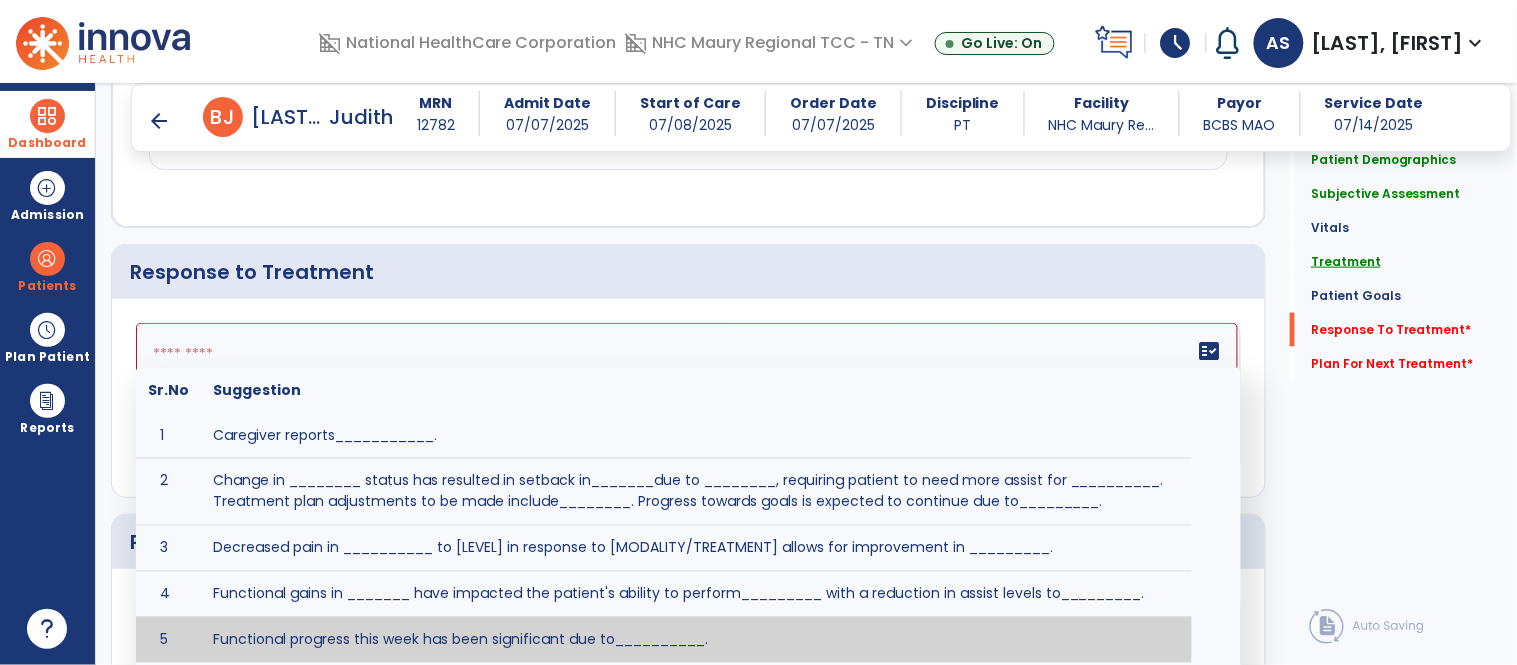 type 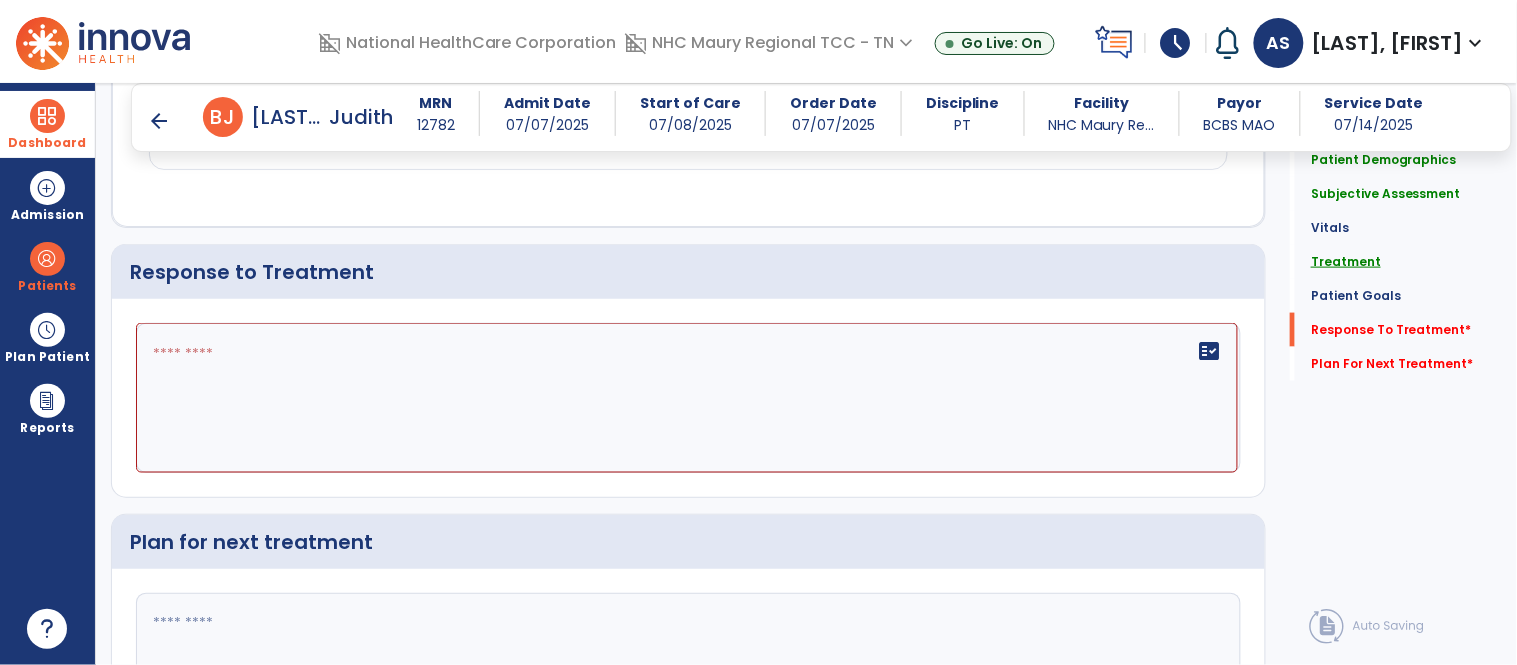click on "Treatment" 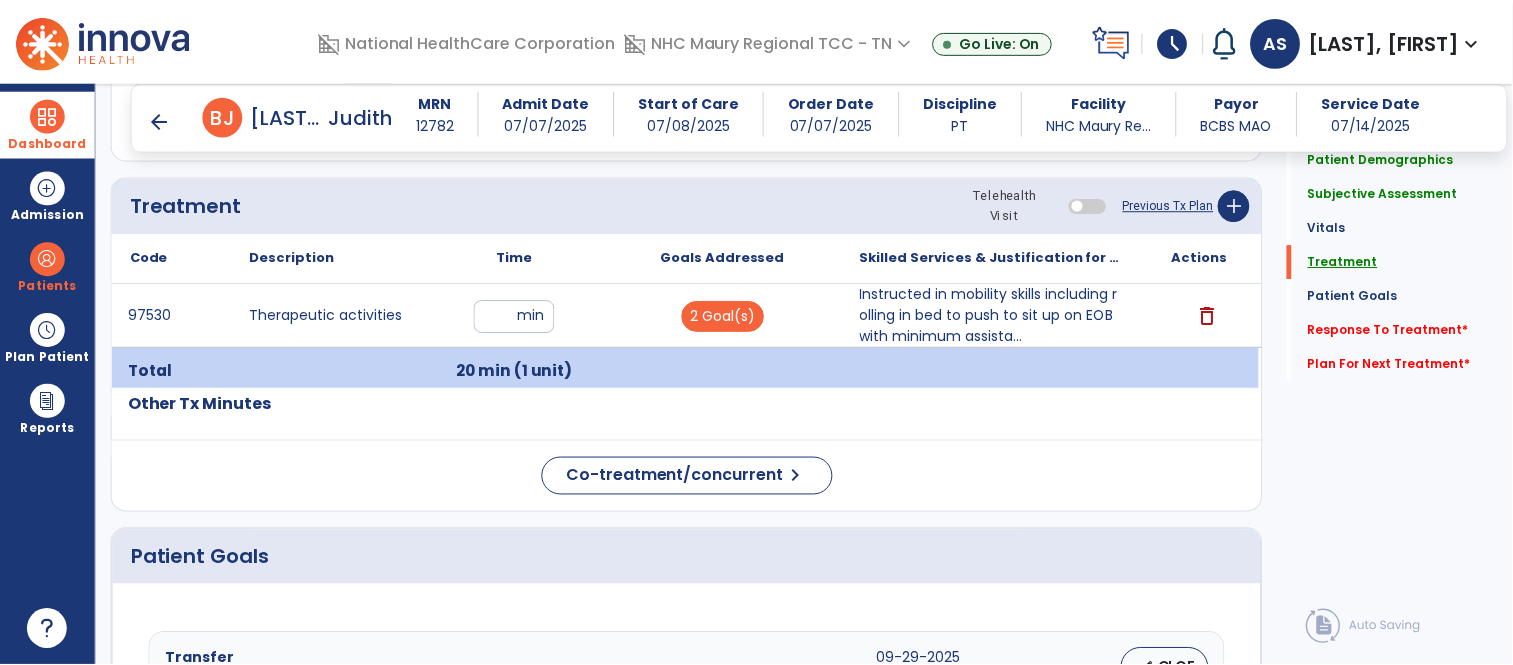 scroll, scrollTop: 1044, scrollLeft: 0, axis: vertical 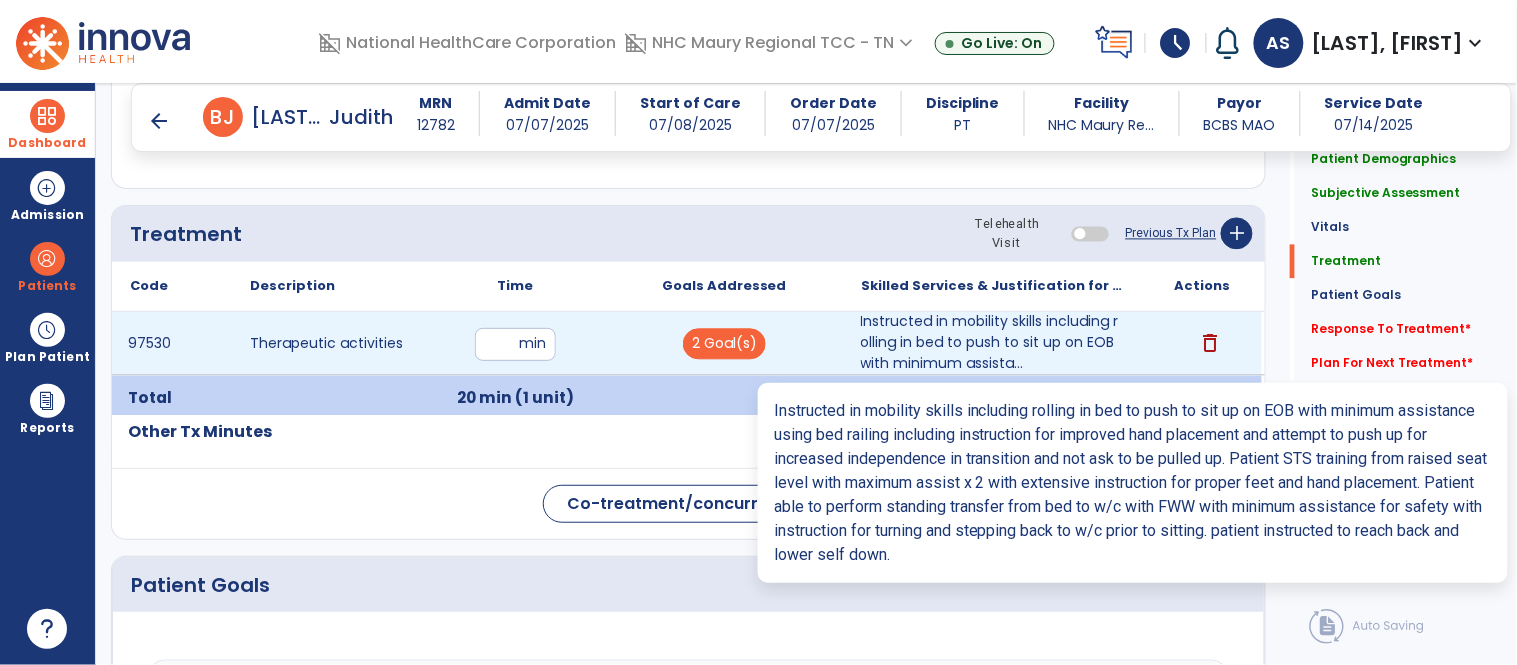 click on "Instructed in mobility skills including rolling in bed to push to sit up on EOB with minimum assista..." at bounding box center [993, 343] 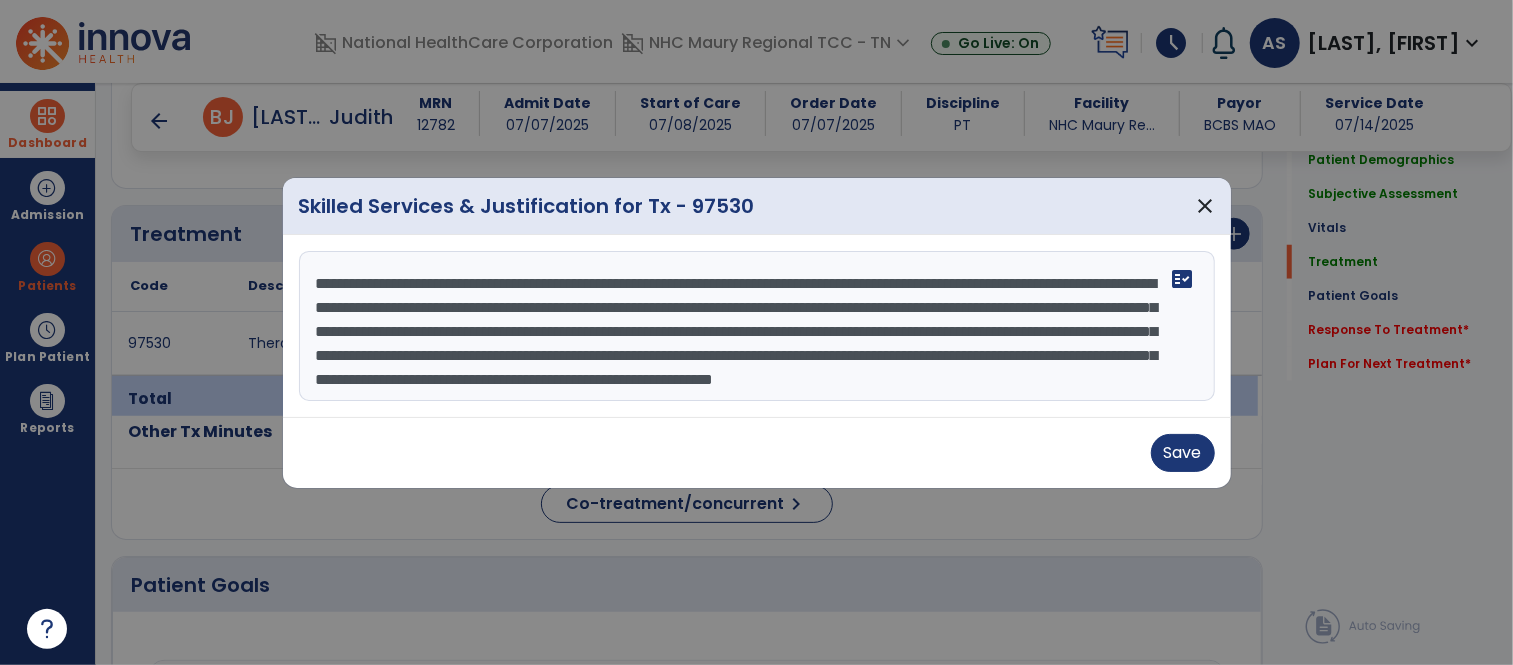 scroll, scrollTop: 1044, scrollLeft: 0, axis: vertical 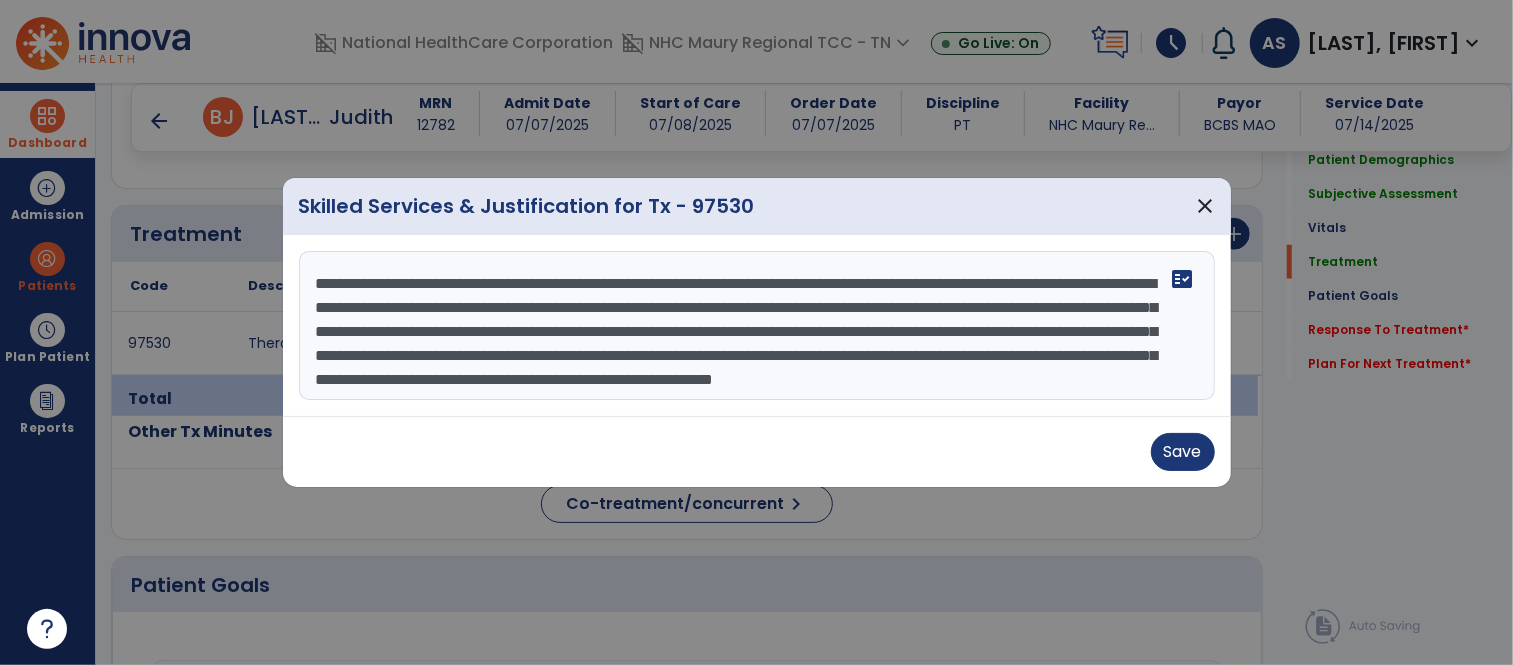 drag, startPoint x: 1207, startPoint y: 314, endPoint x: 1203, endPoint y: 363, distance: 49.162994 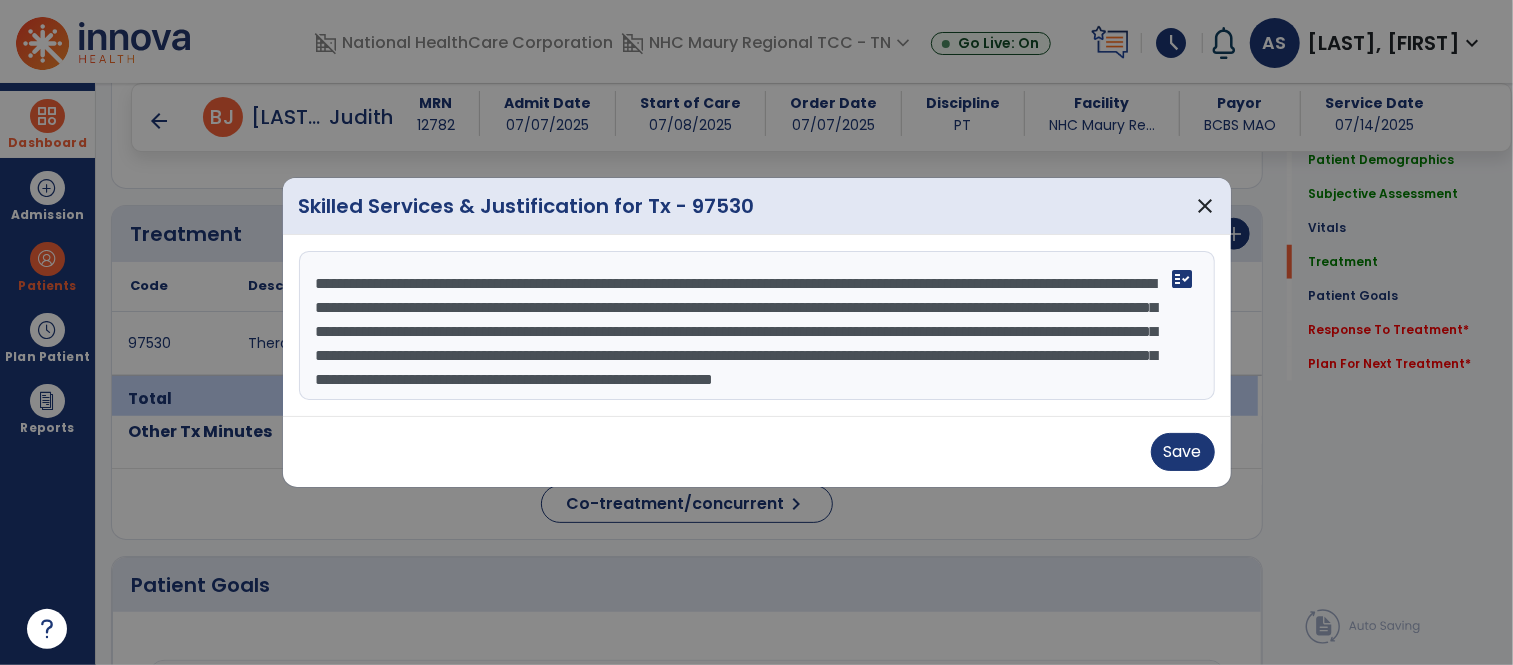 scroll, scrollTop: 47, scrollLeft: 0, axis: vertical 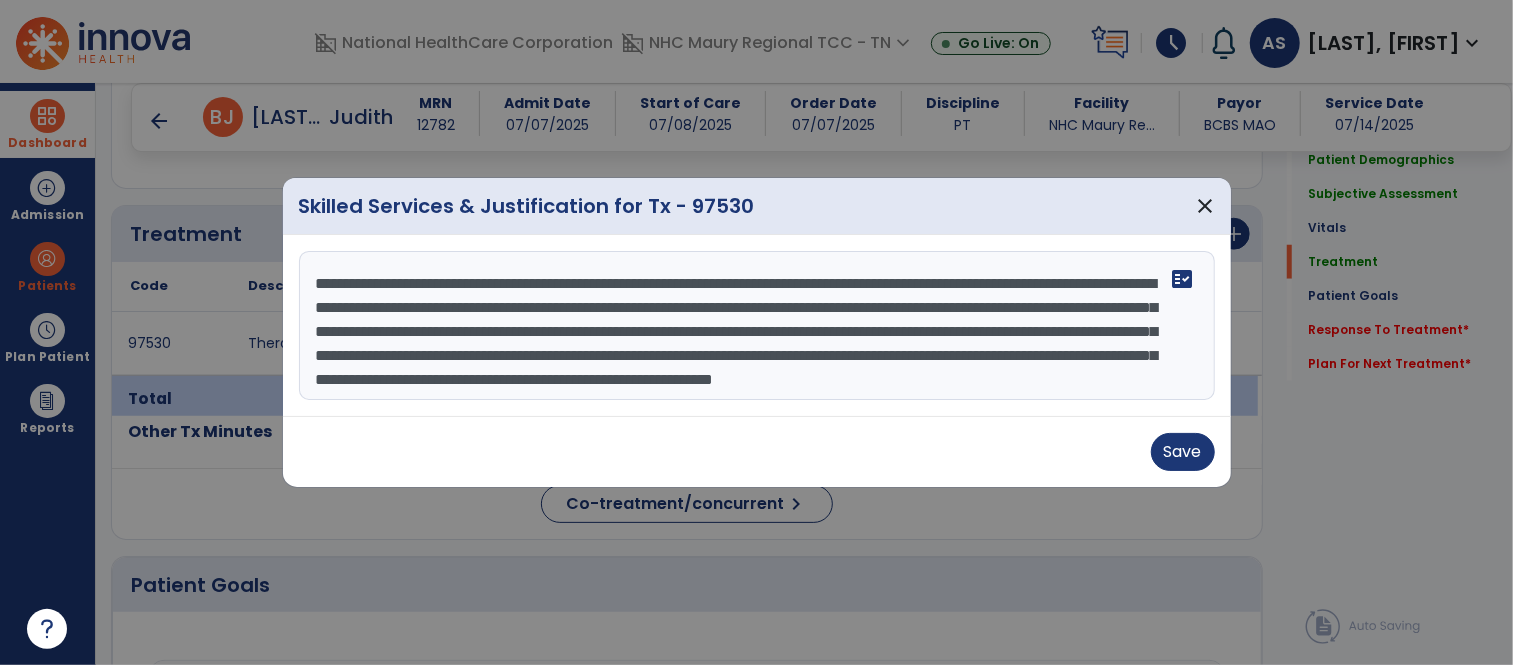 click on "**********" at bounding box center (757, 326) 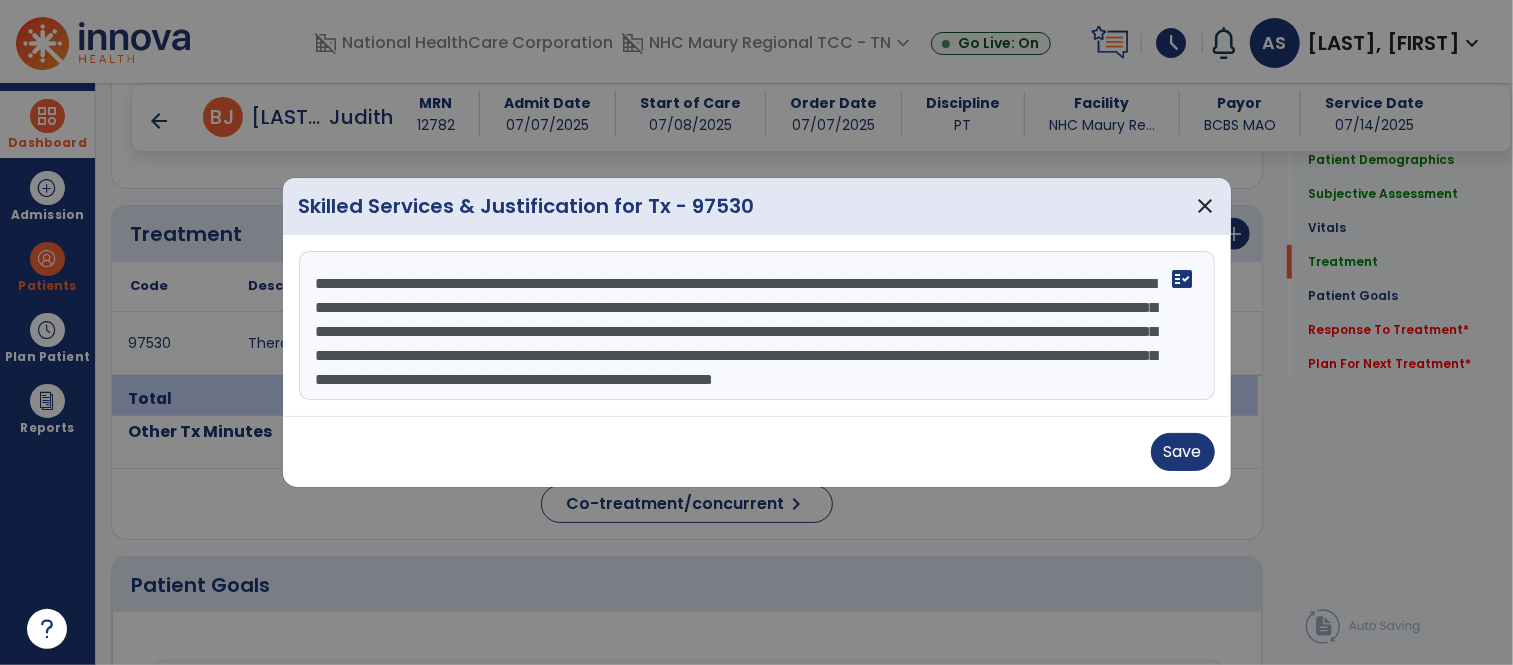 scroll, scrollTop: 0, scrollLeft: 0, axis: both 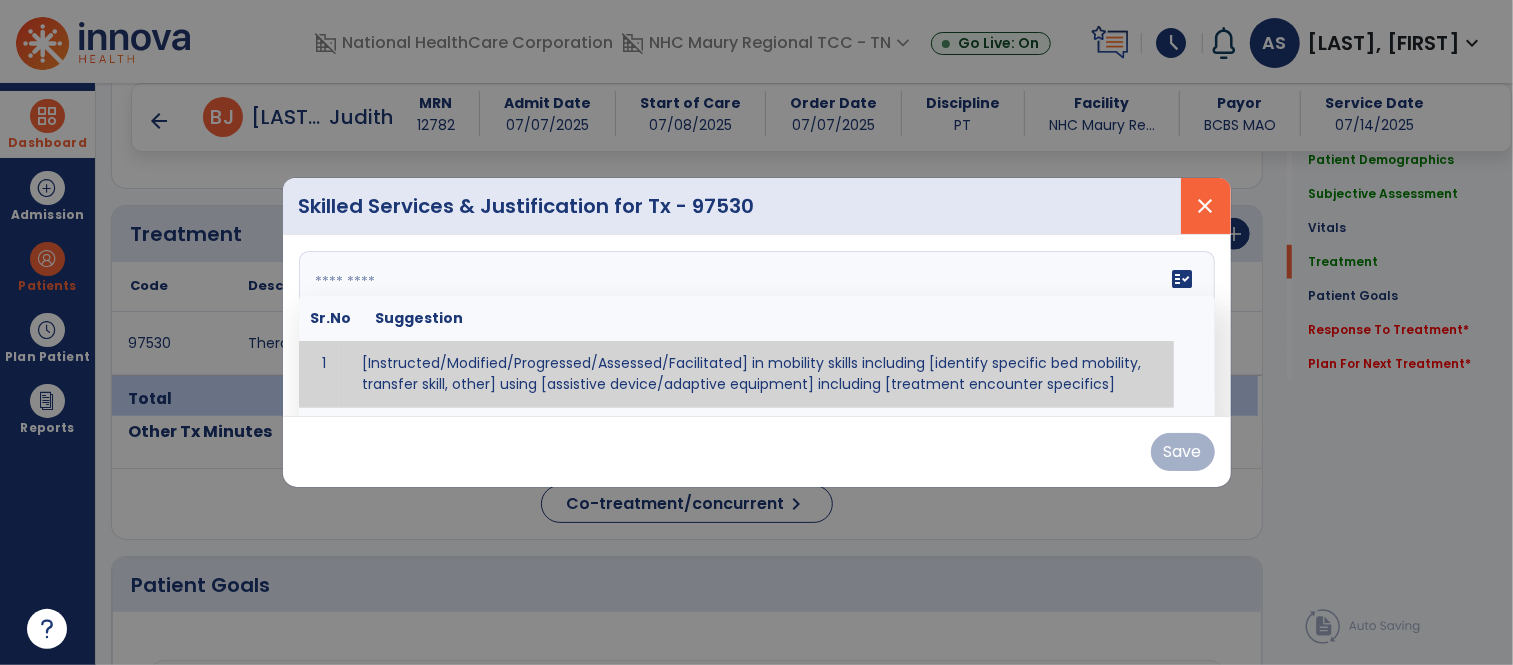 type 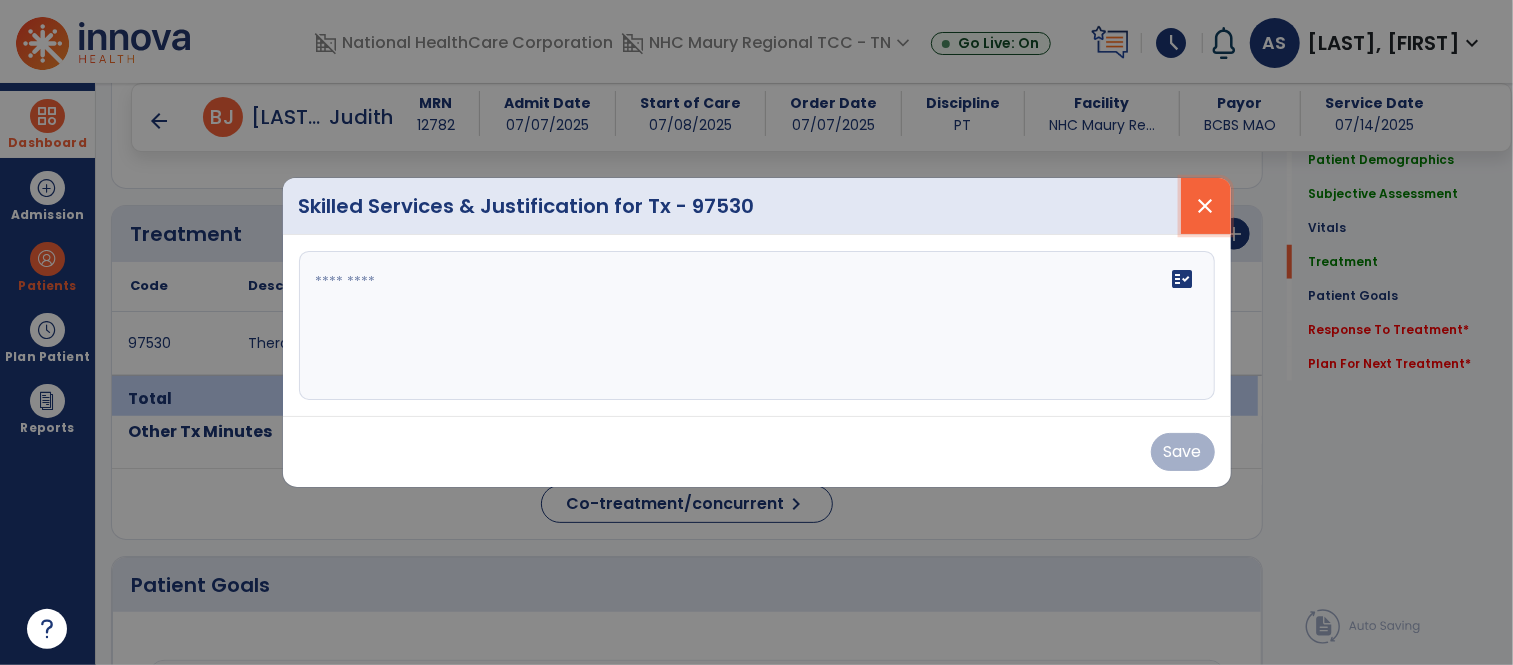 click on "close" at bounding box center (1206, 206) 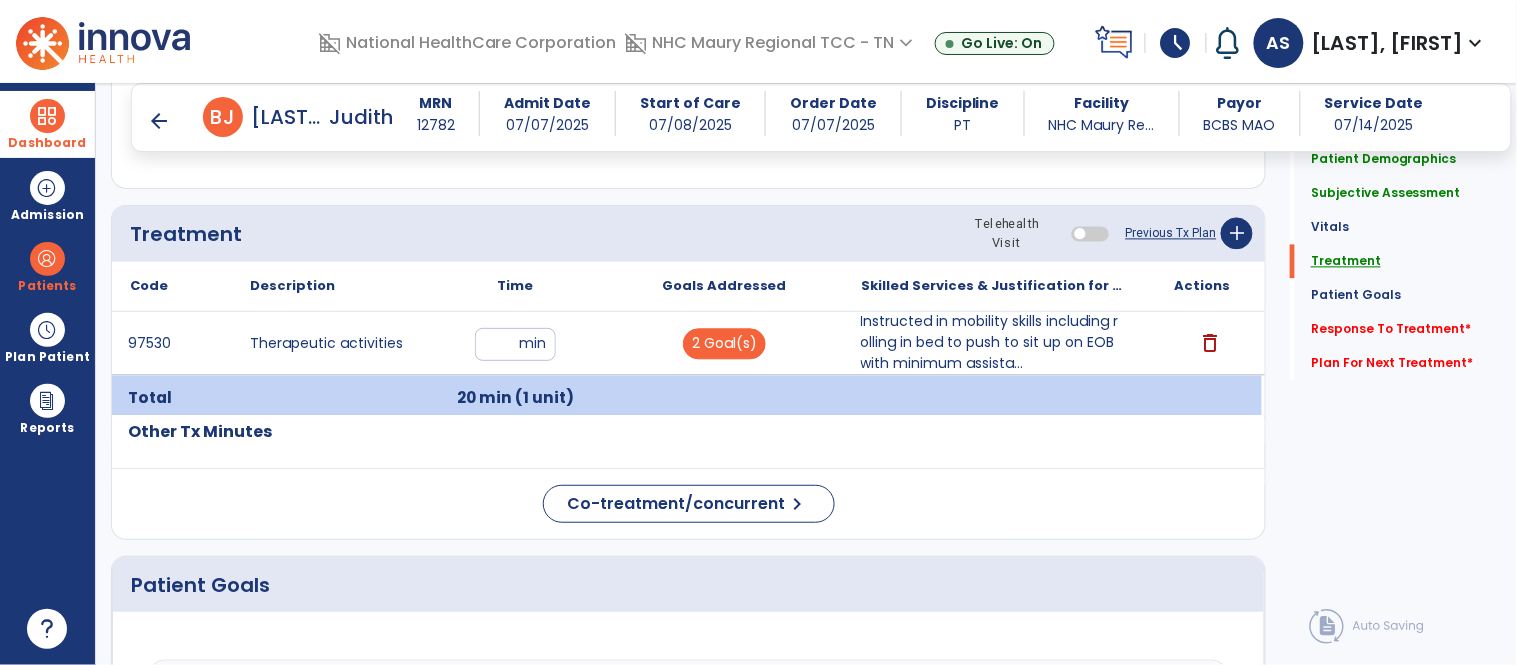 click on "Treatment" 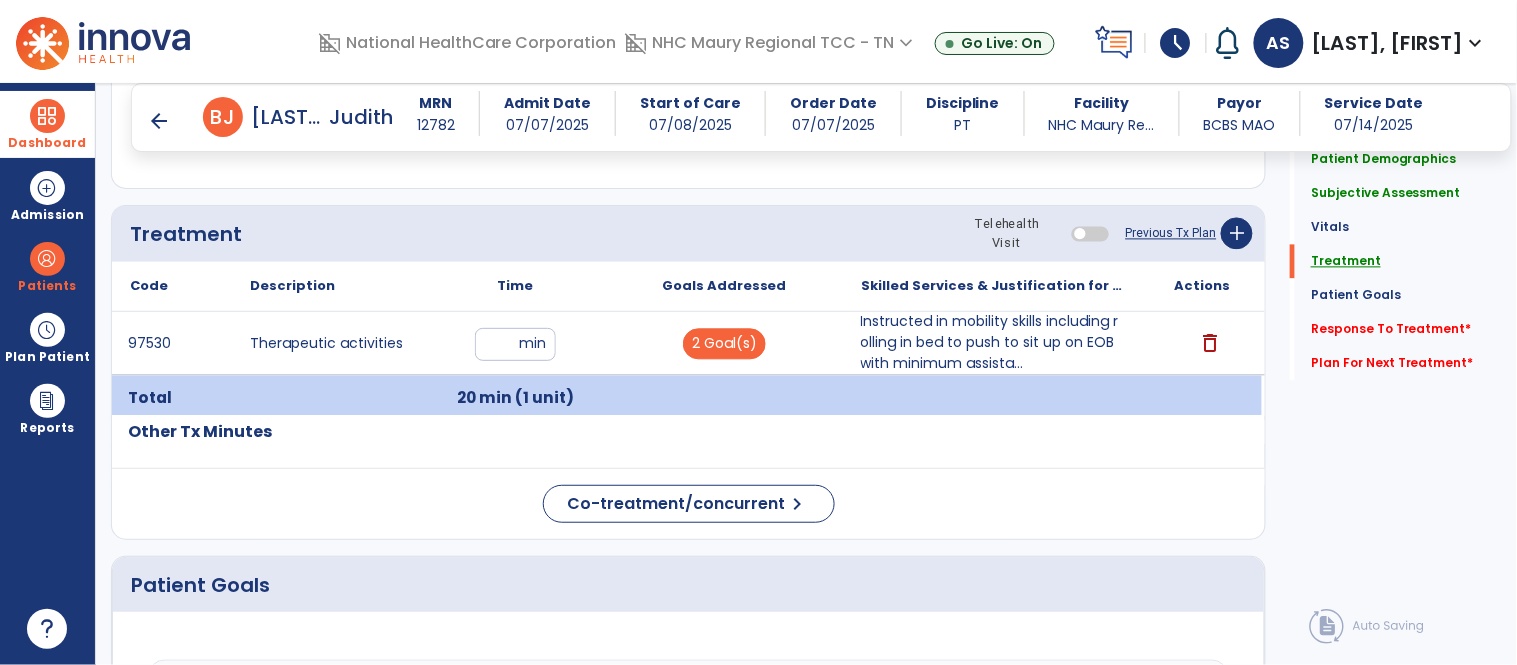 click on "Treatment" 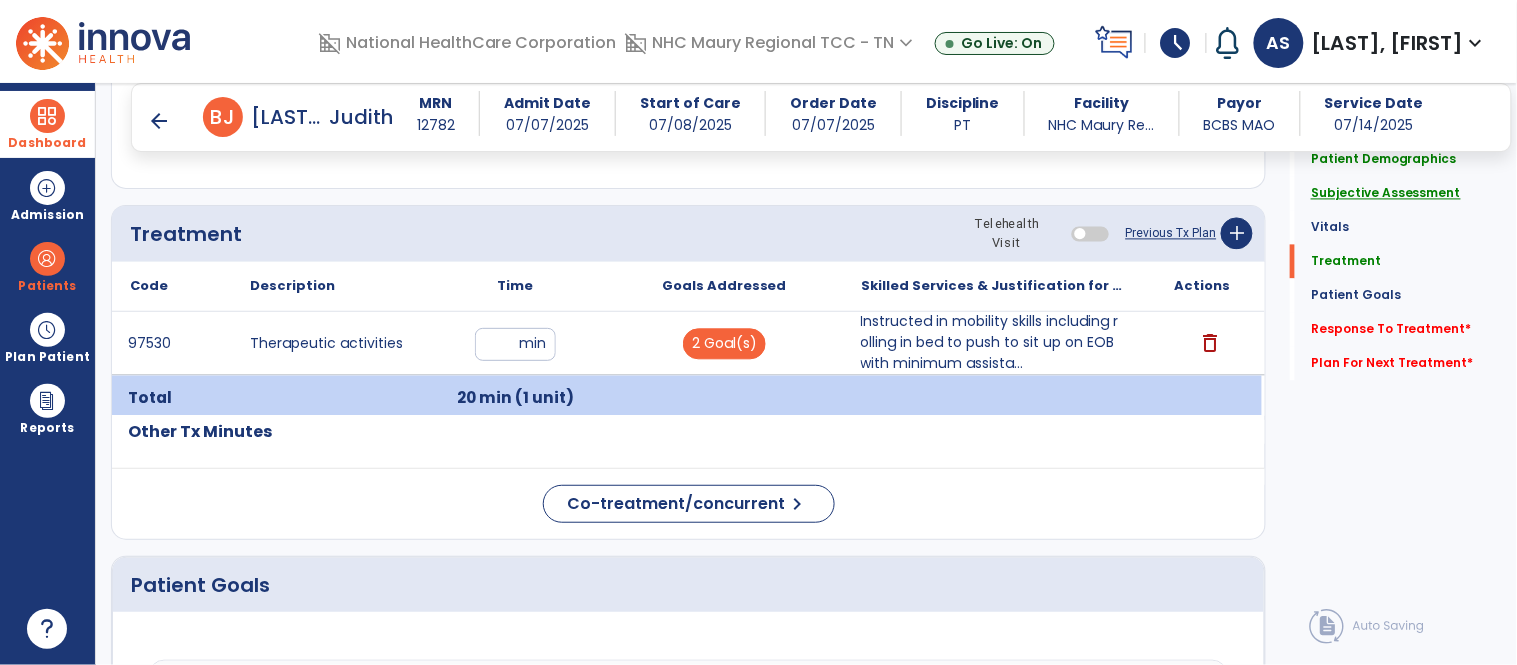 click on "Subjective Assessment" 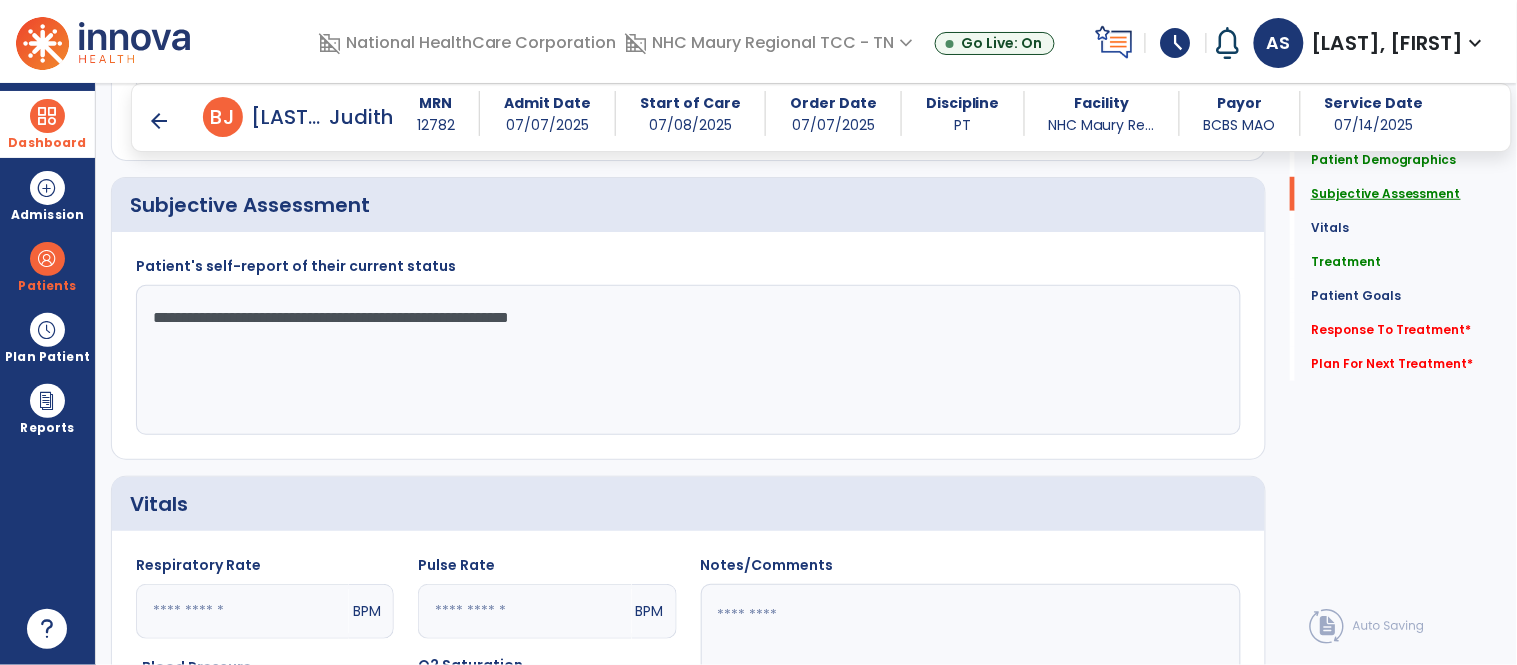 scroll, scrollTop: 295, scrollLeft: 0, axis: vertical 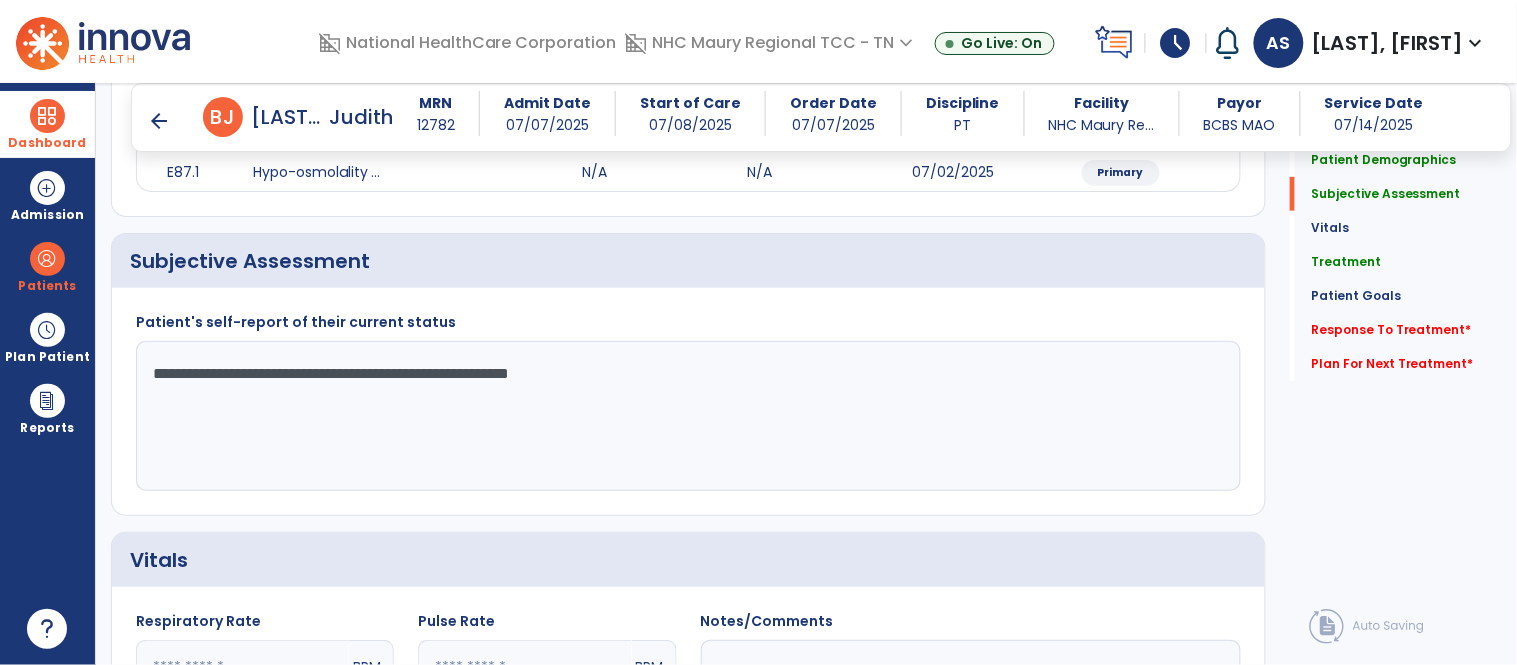 drag, startPoint x: 622, startPoint y: 377, endPoint x: 123, endPoint y: 406, distance: 499.84198 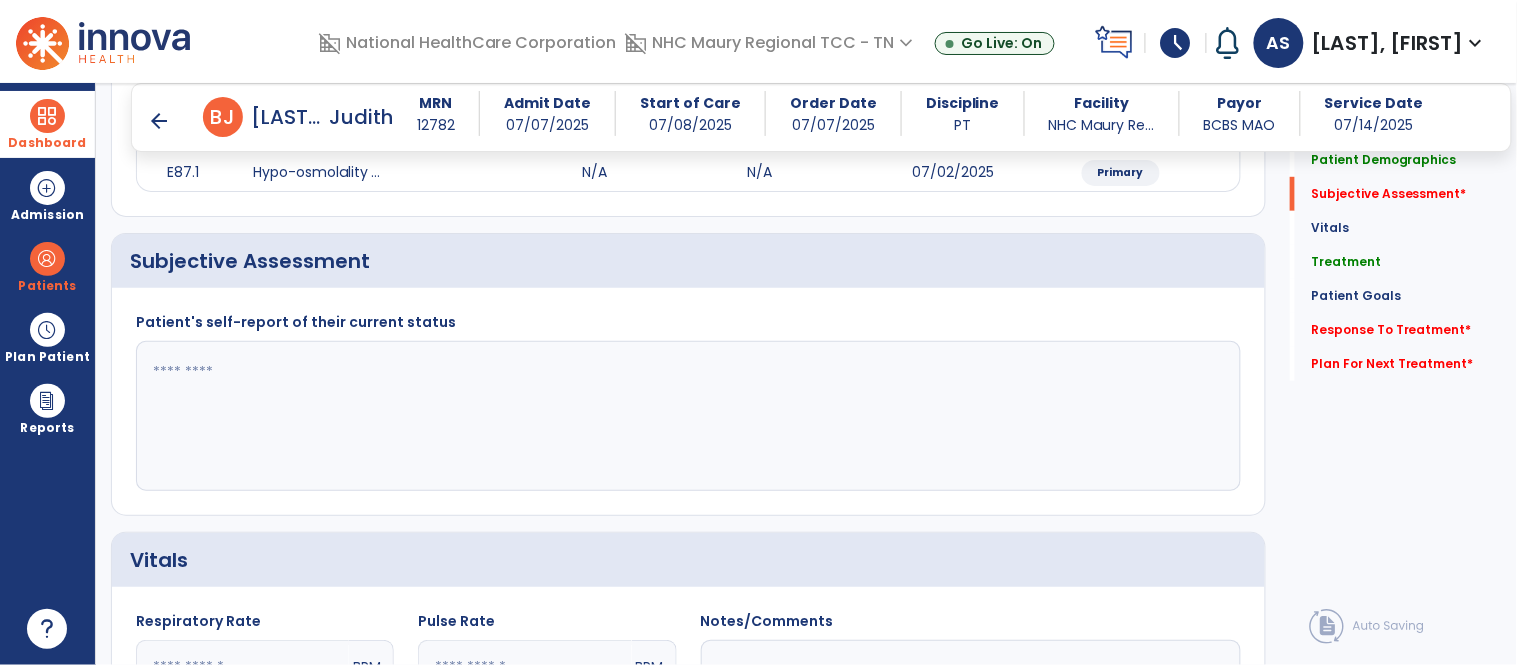 click 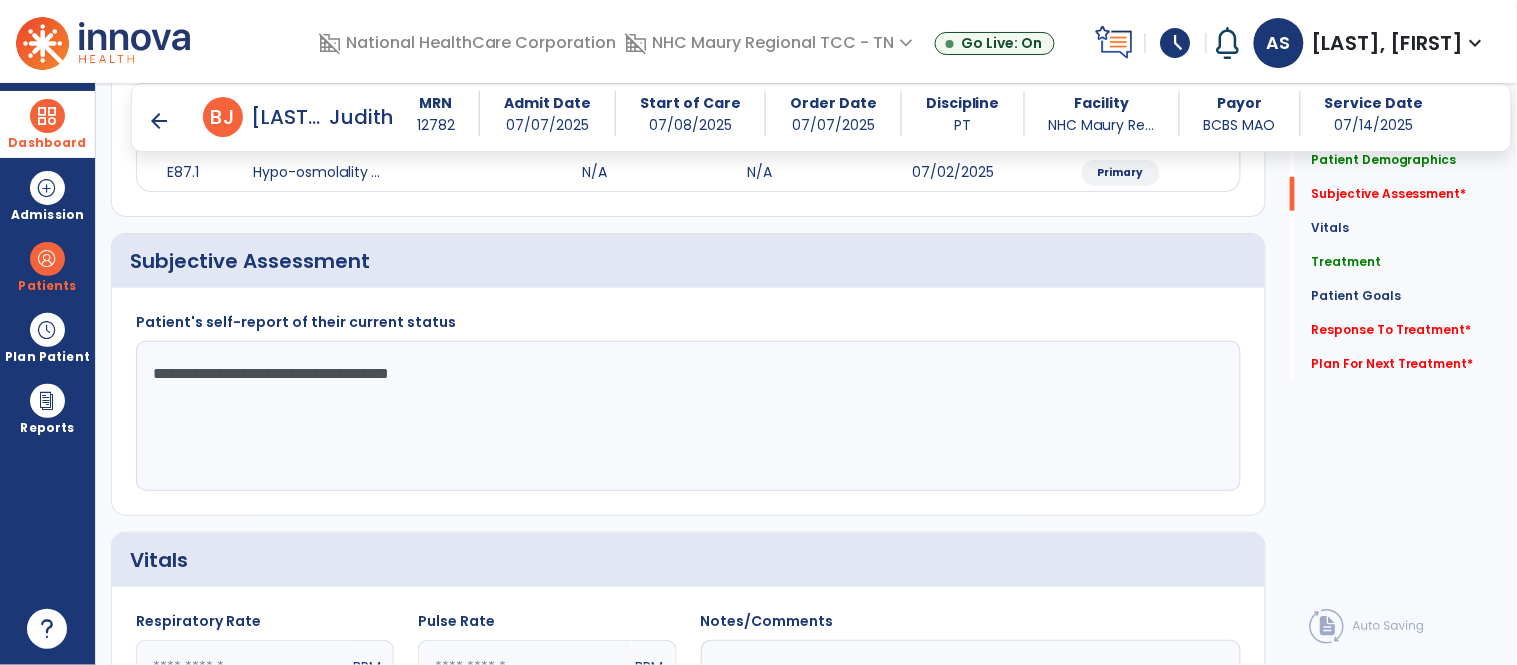 type on "**********" 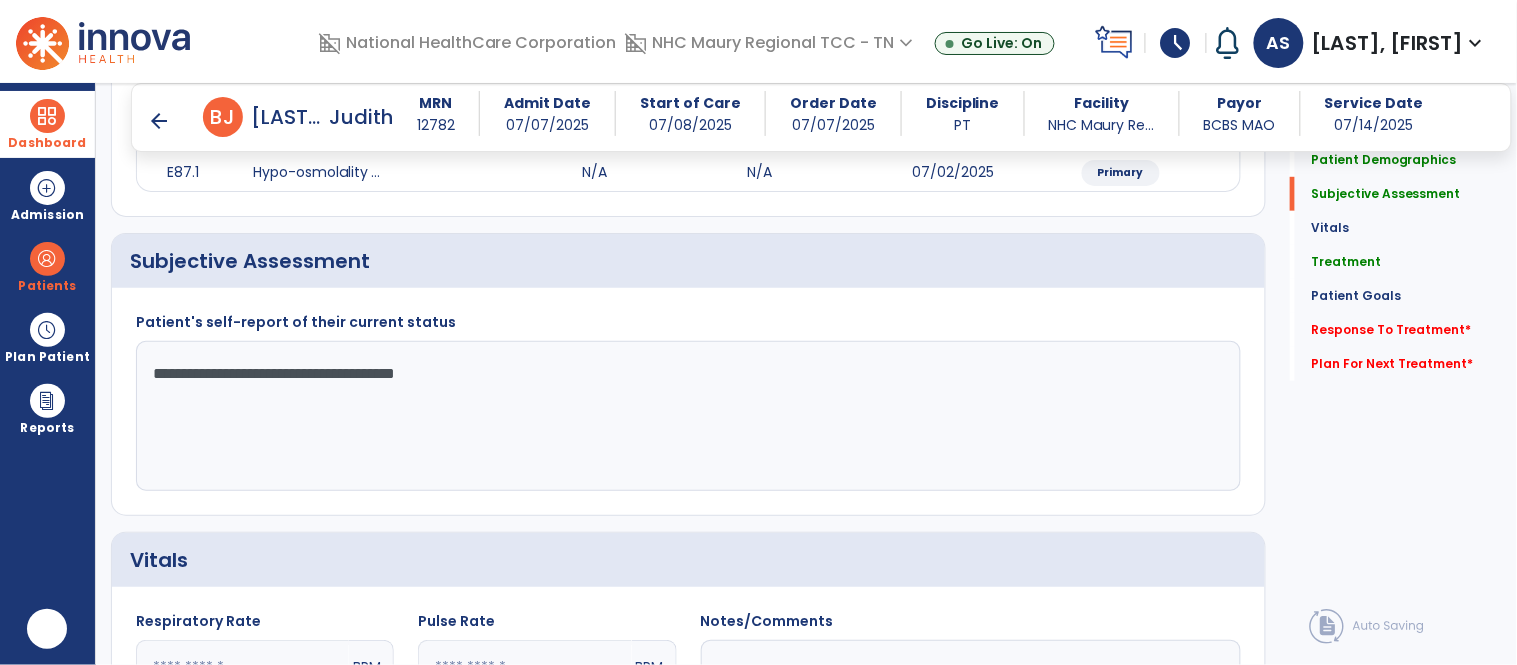 scroll, scrollTop: 0, scrollLeft: 0, axis: both 